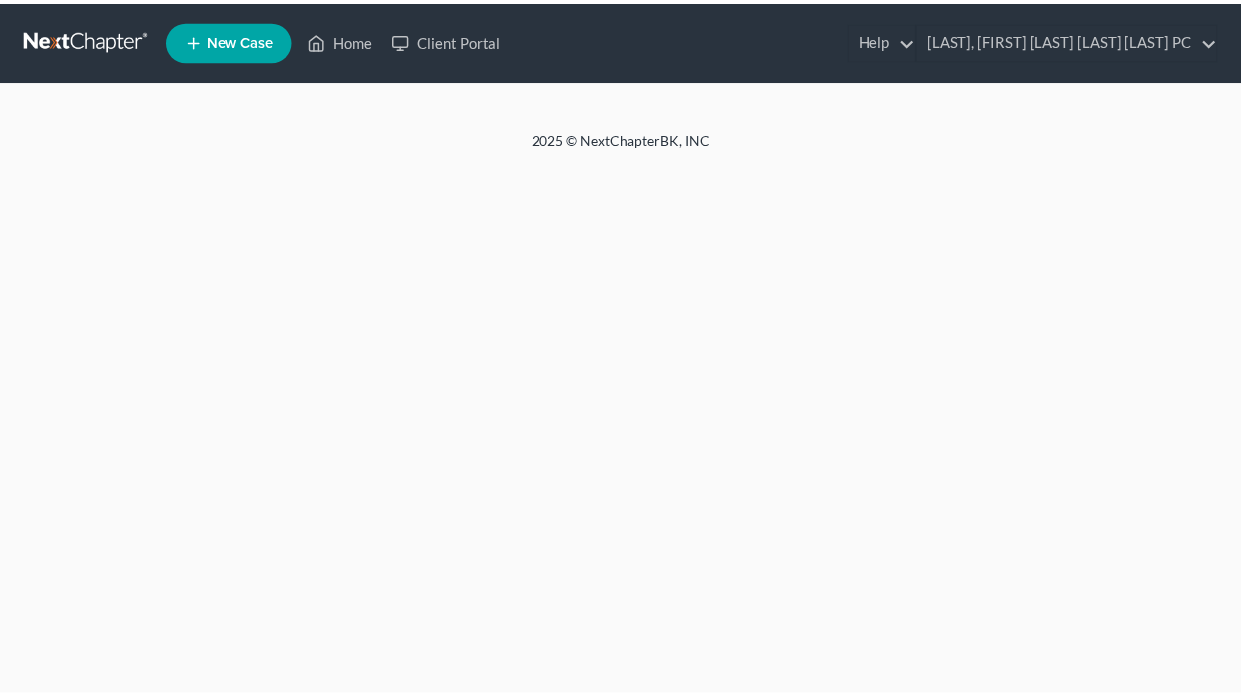 scroll, scrollTop: 0, scrollLeft: 0, axis: both 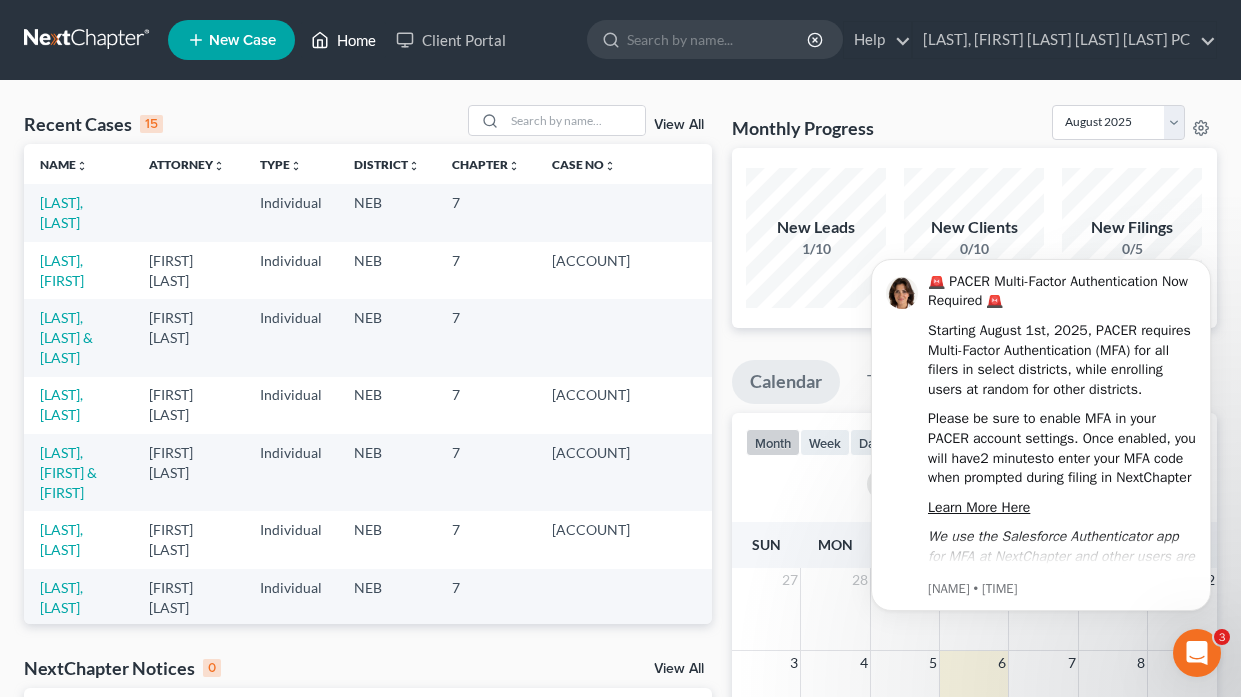 click on "Home" at bounding box center [343, 40] 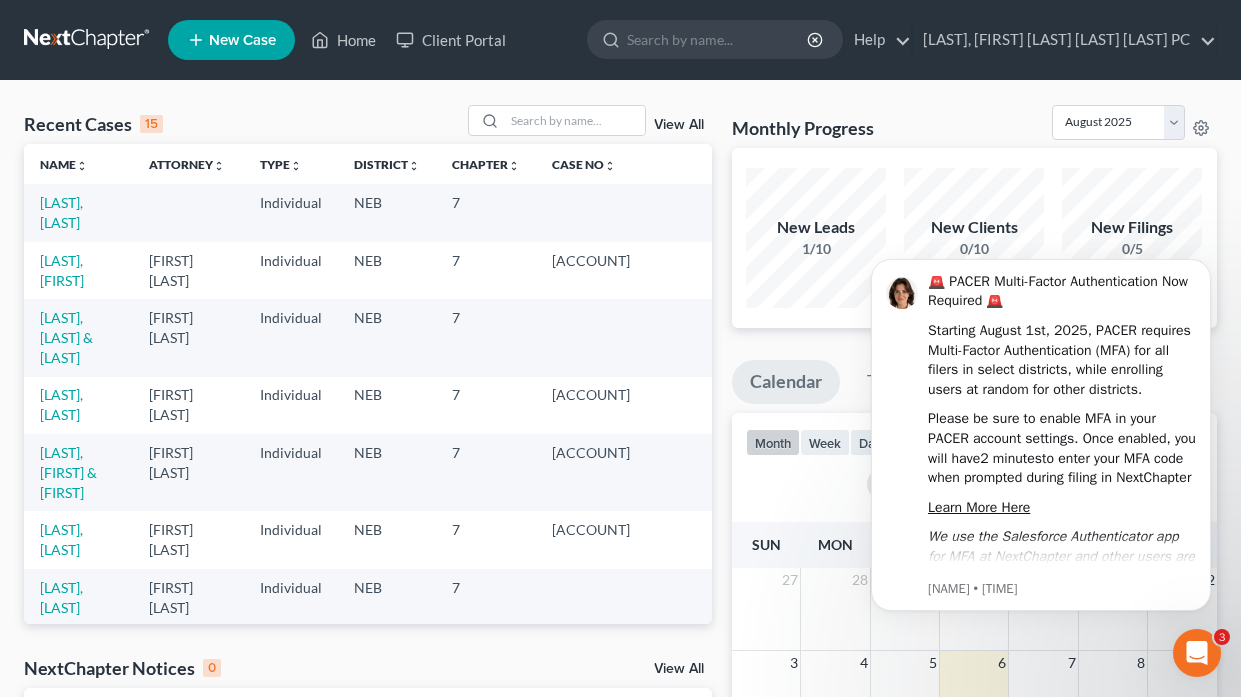 click on "New Case" at bounding box center [231, 40] 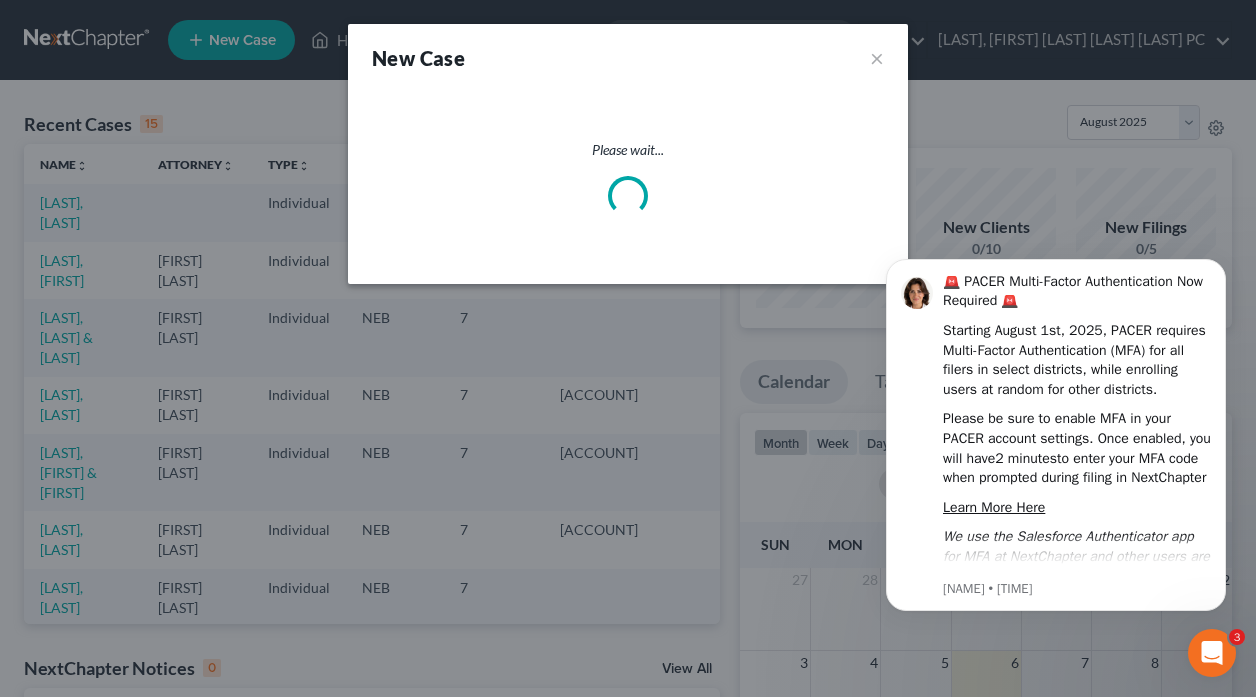 select on "48" 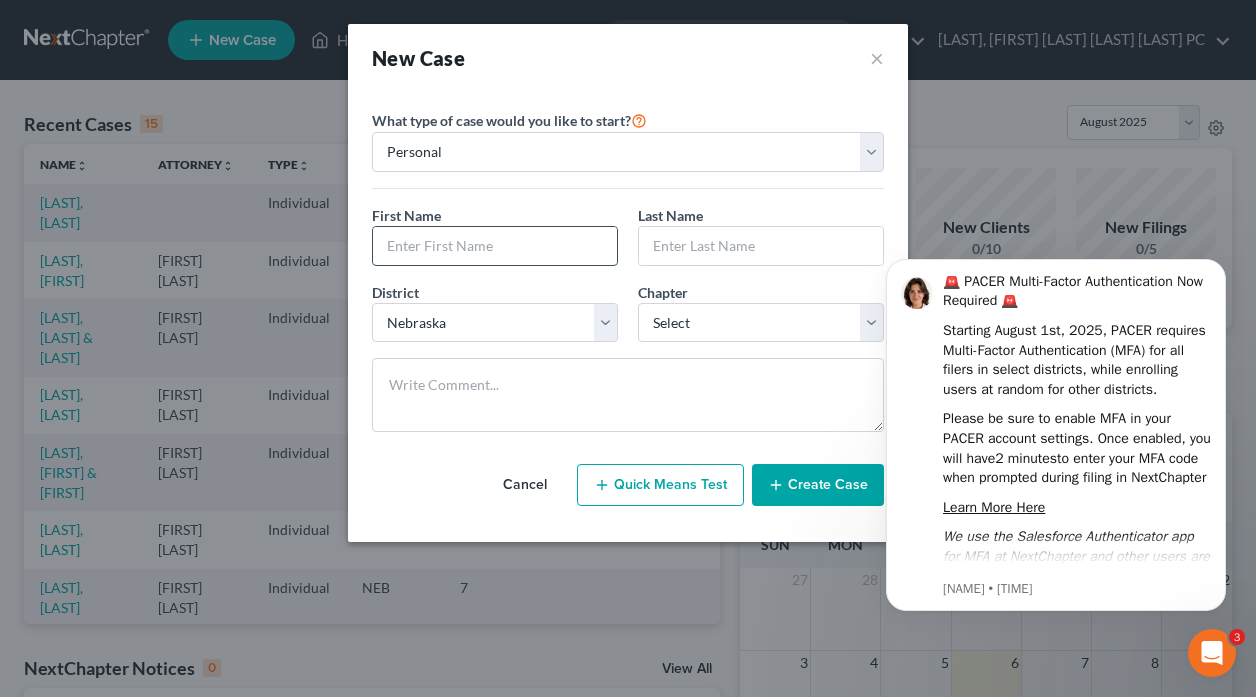 click at bounding box center (495, 246) 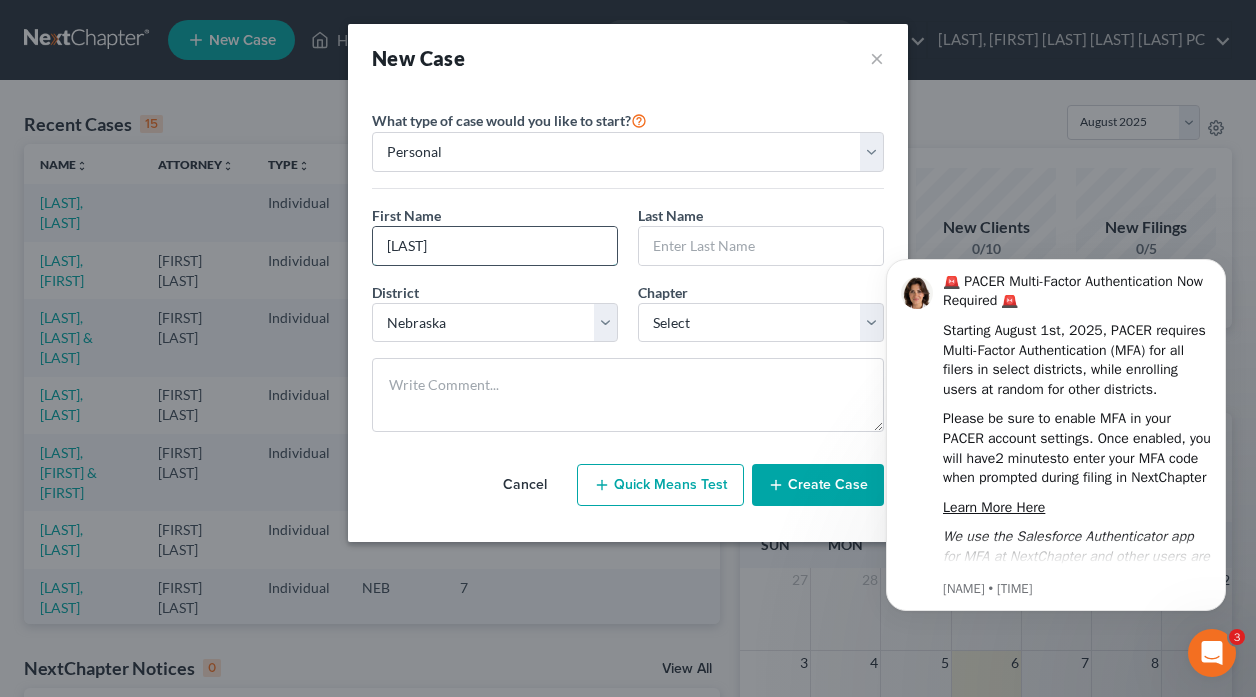 type on "[LAST]" 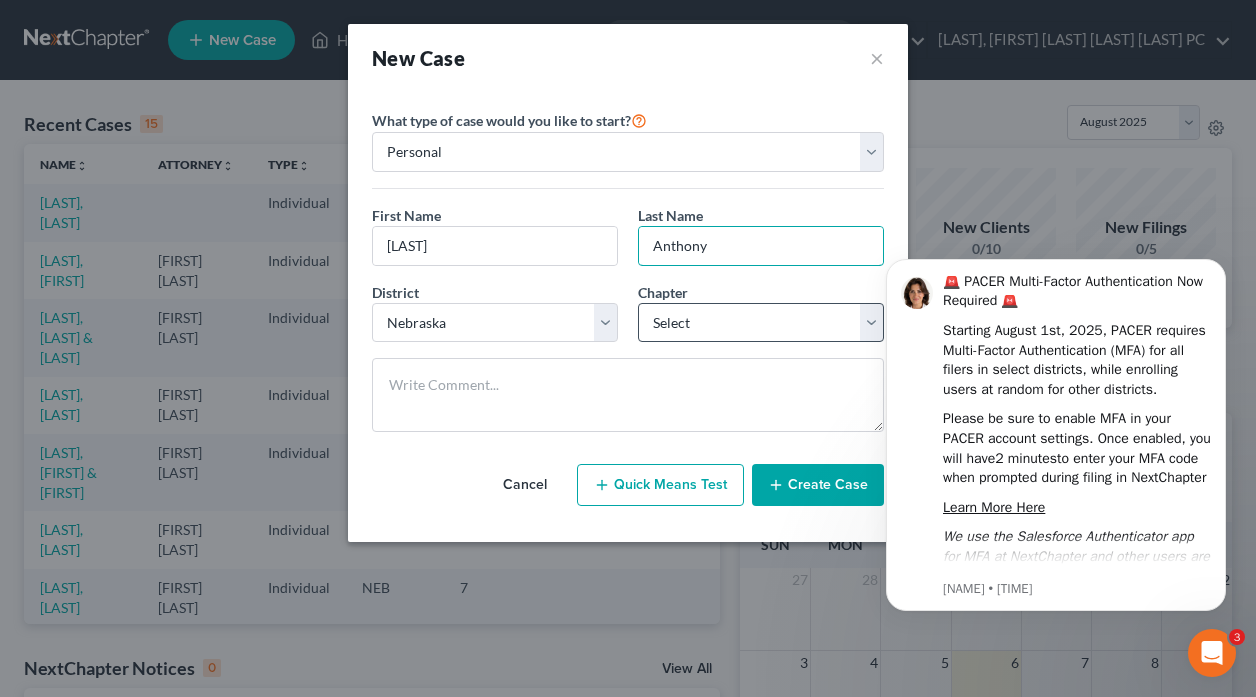 type on "Anthony" 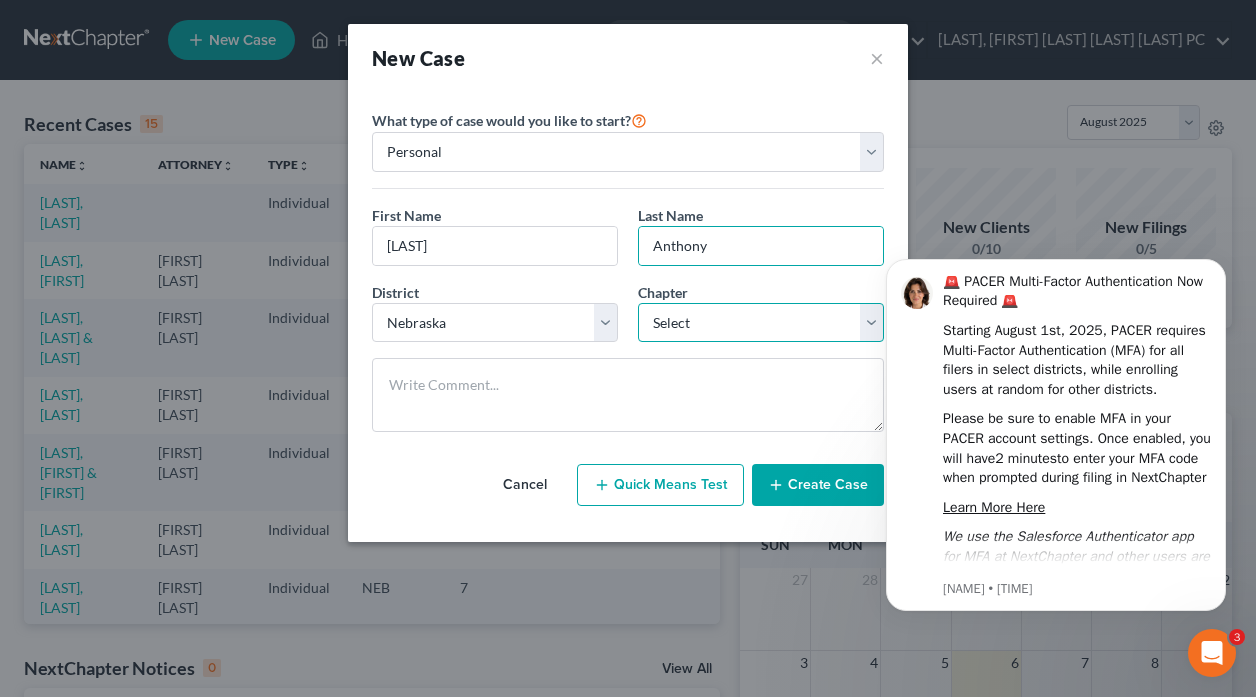 click on "Select 7 11 12 13" at bounding box center (761, 323) 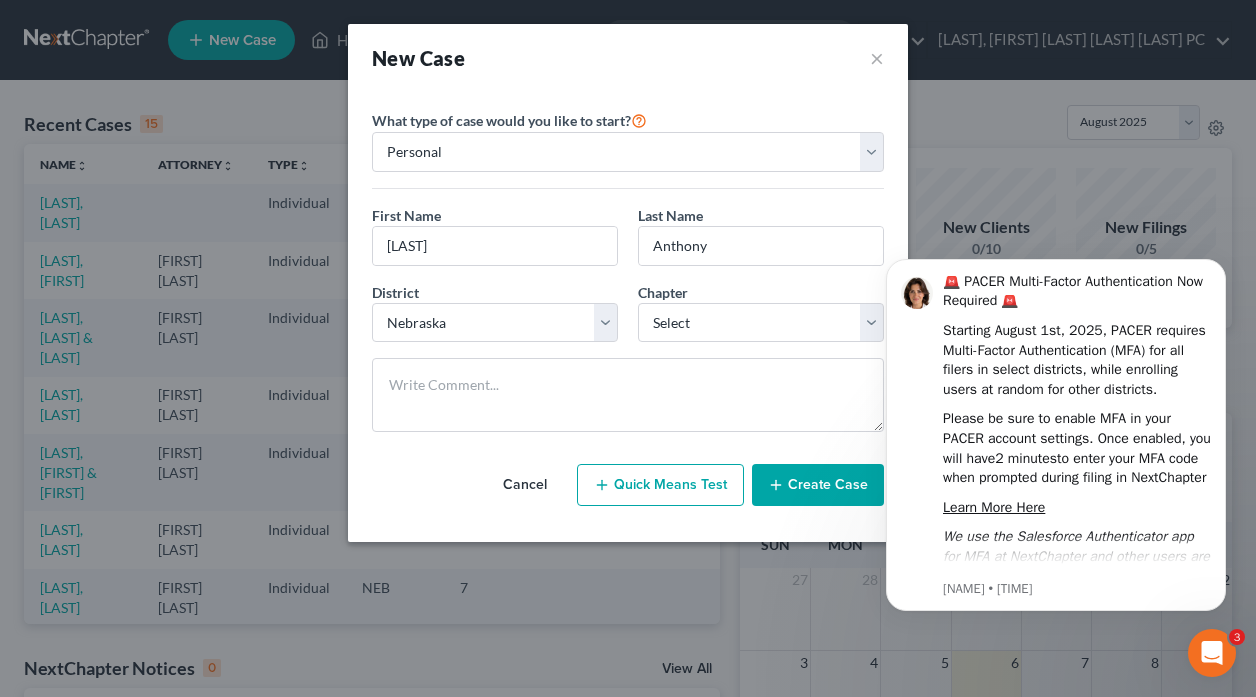 click 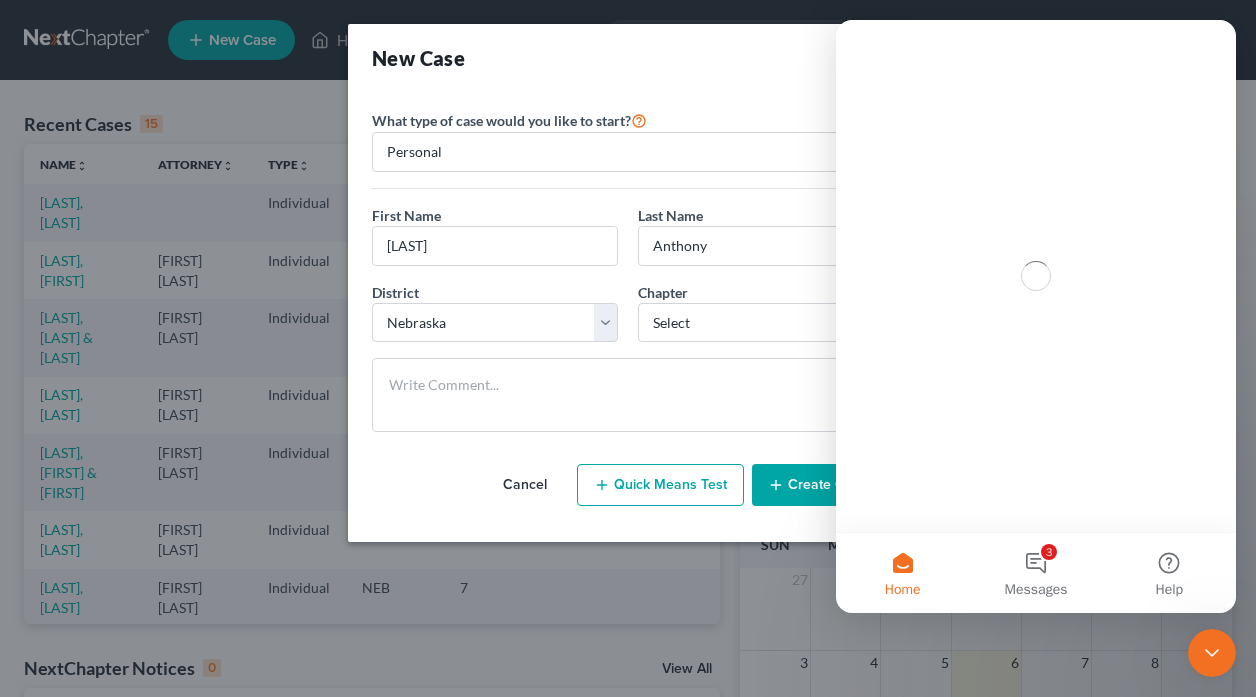 scroll, scrollTop: 0, scrollLeft: 0, axis: both 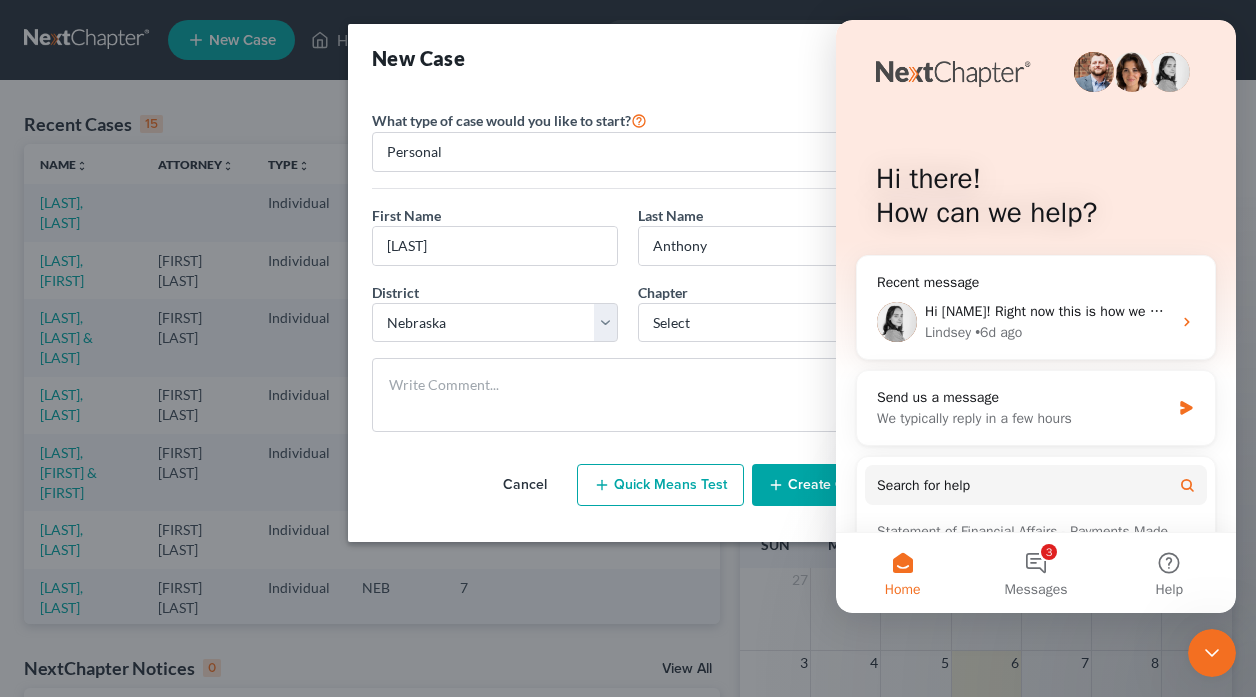 click 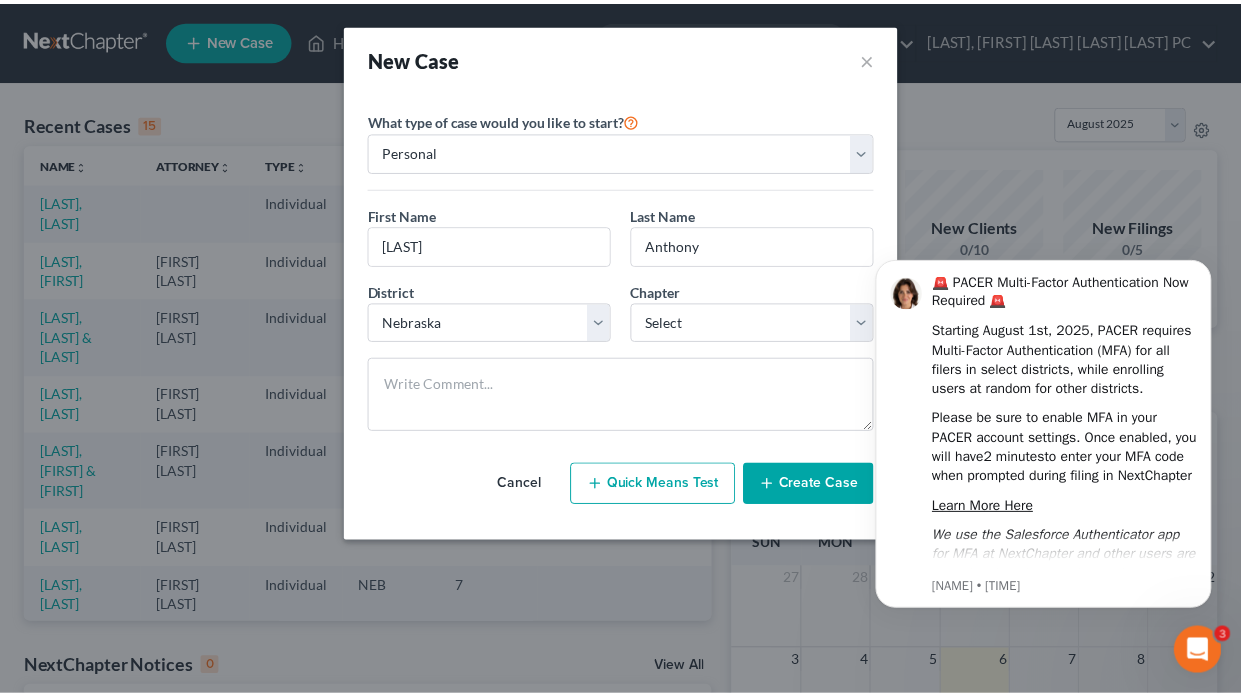 scroll, scrollTop: 0, scrollLeft: 0, axis: both 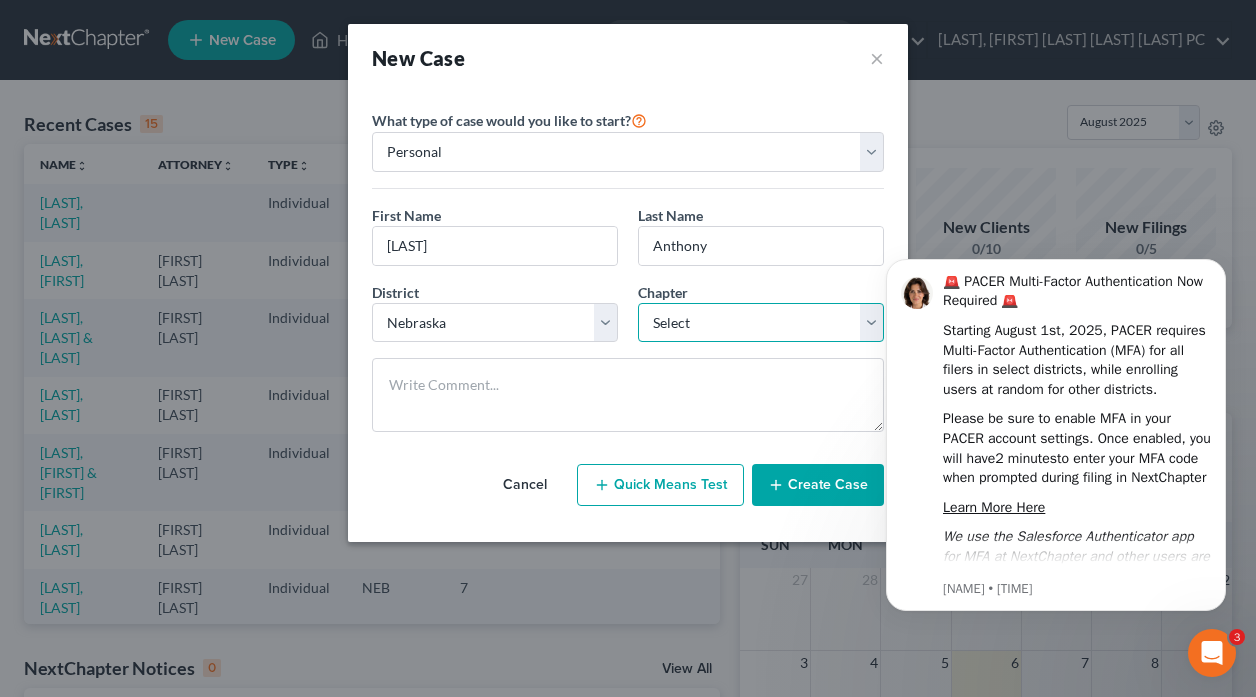 click on "Select 7 11 12 13" at bounding box center (761, 323) 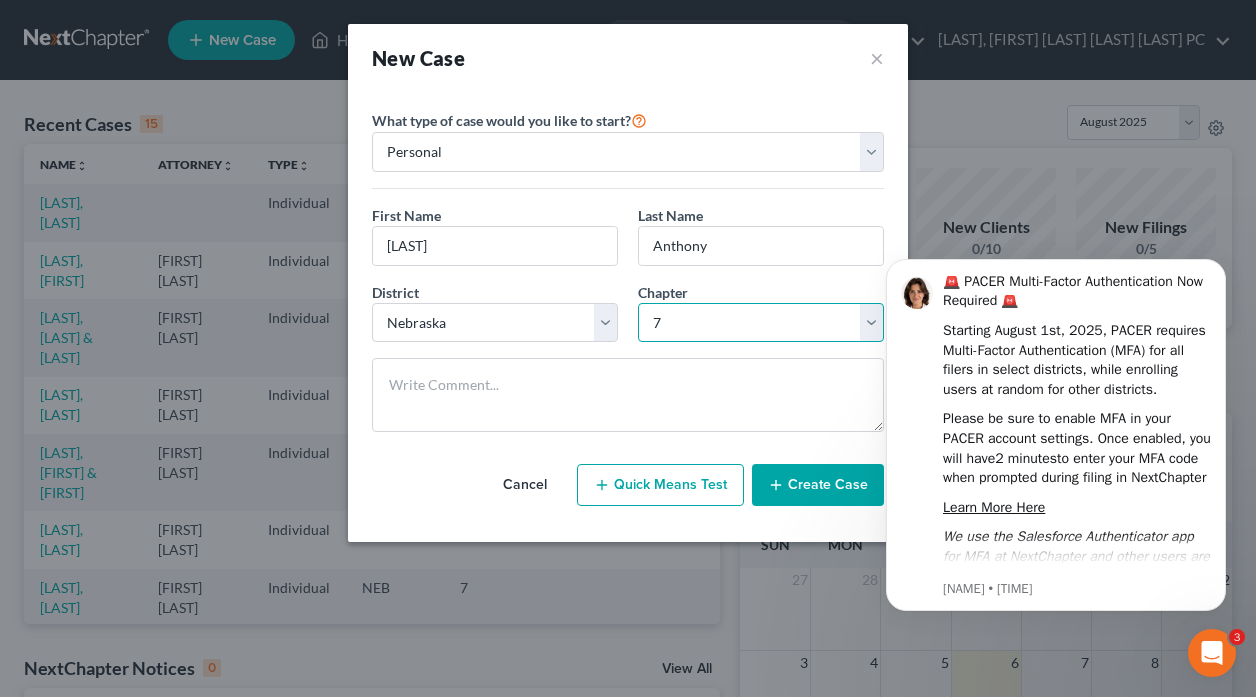 click on "Select 7 11 12 13" at bounding box center [761, 323] 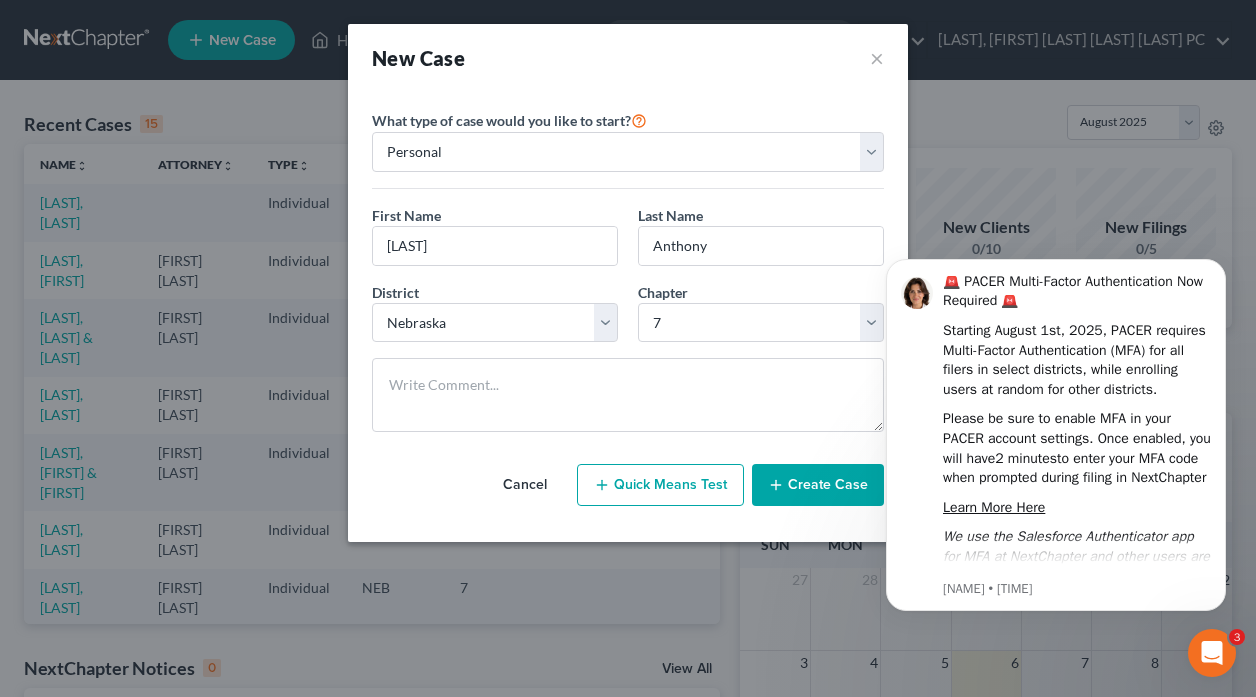 click on "Create Case" at bounding box center [818, 485] 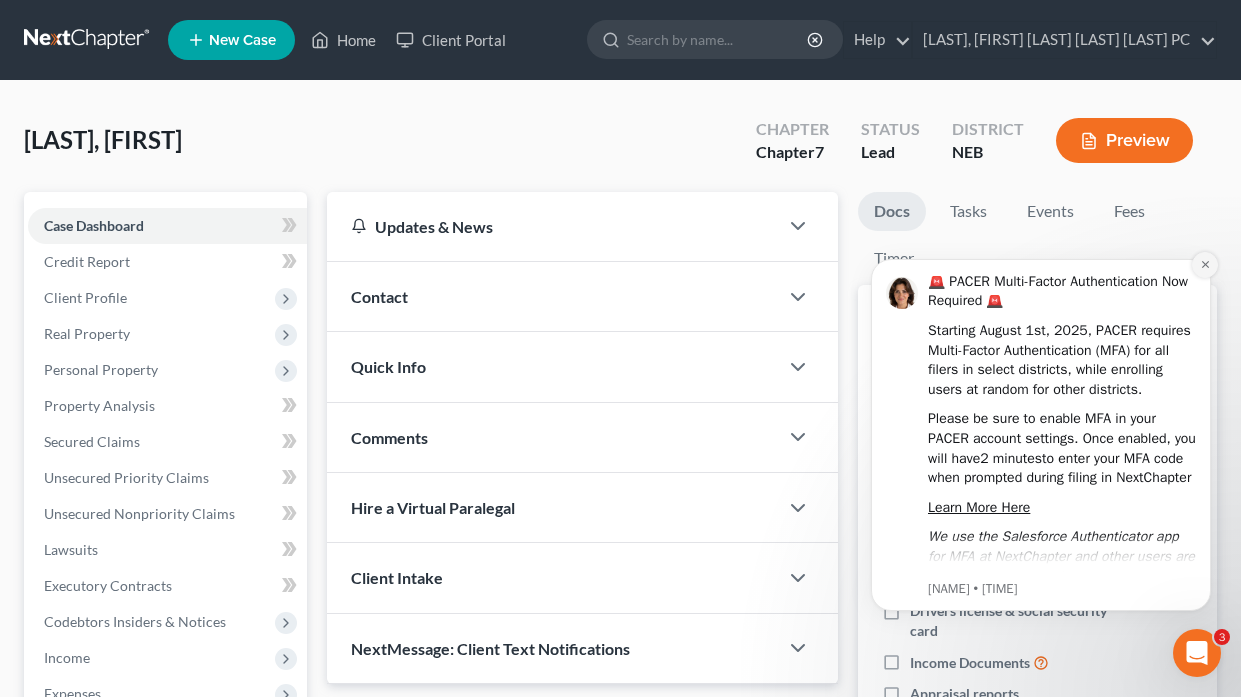 click 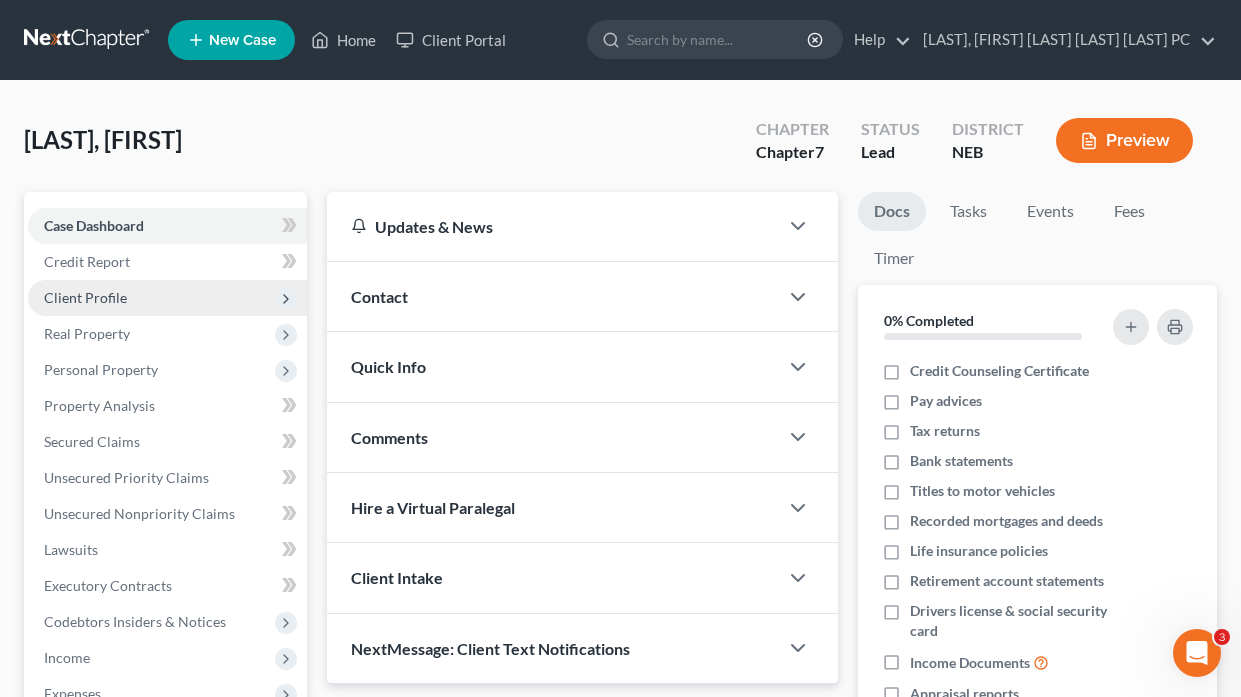 click on "Client Profile" at bounding box center [85, 297] 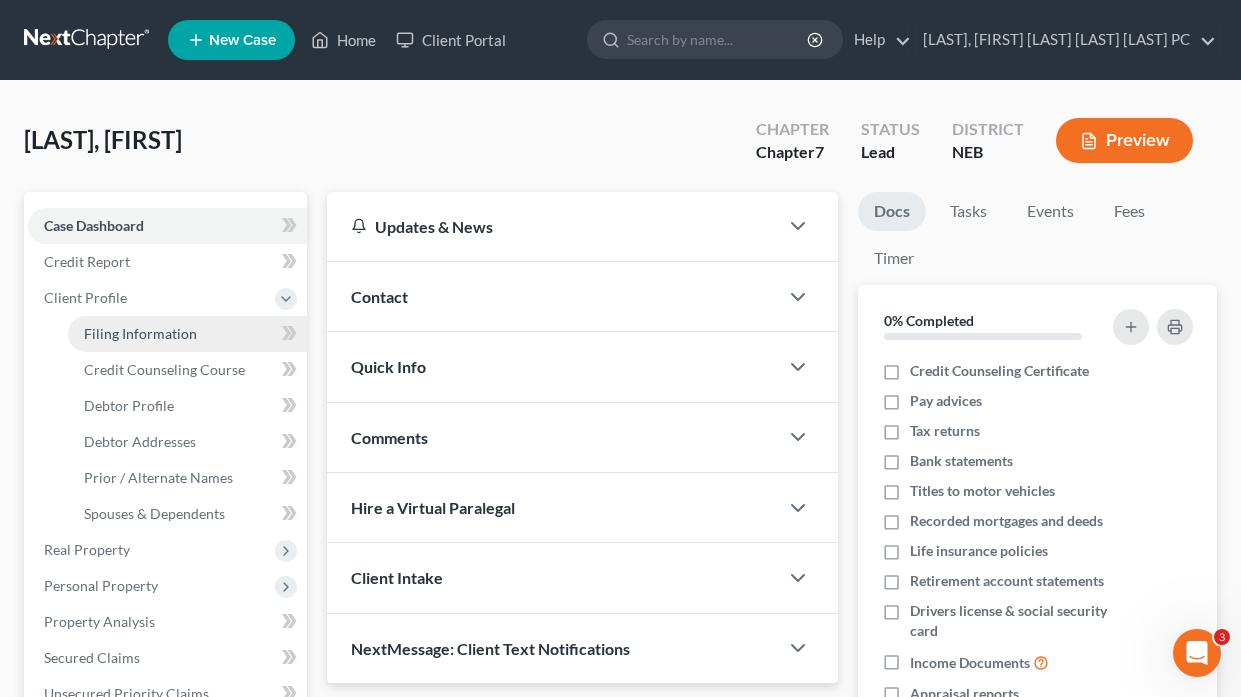 click on "Filing Information" at bounding box center [140, 333] 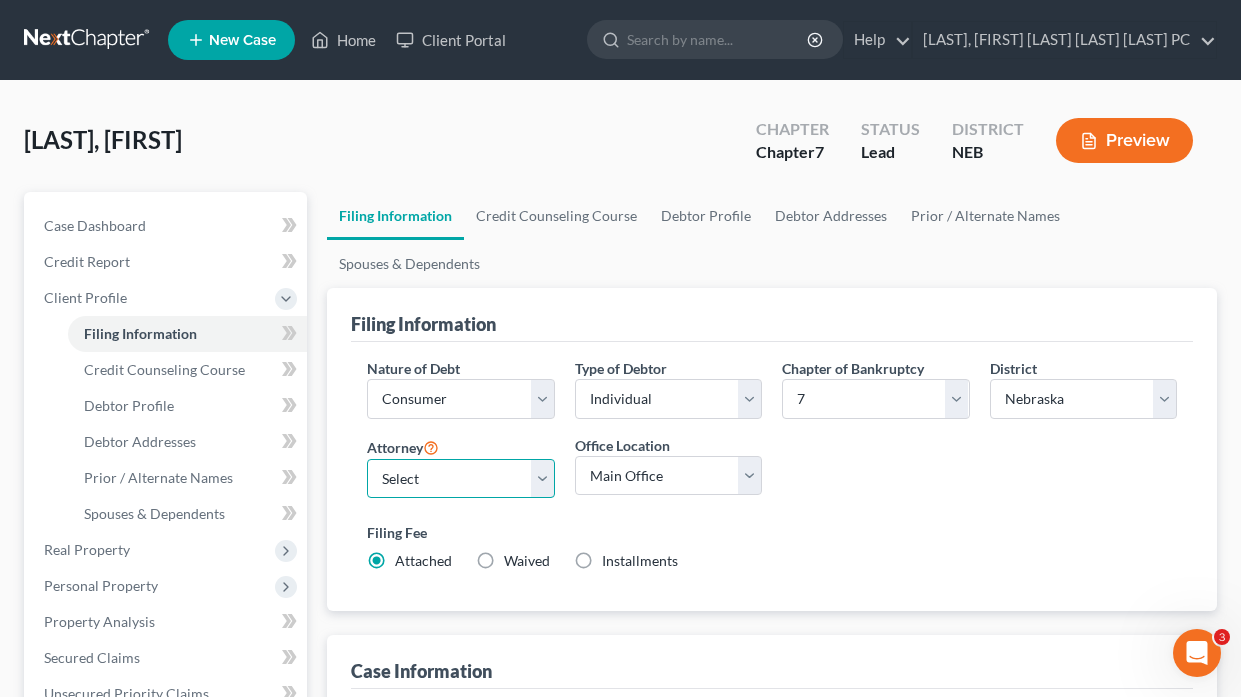 click on "Select [FIRST] [LAST] - NEB [FIRST] [LAST] - NEB" at bounding box center (460, 479) 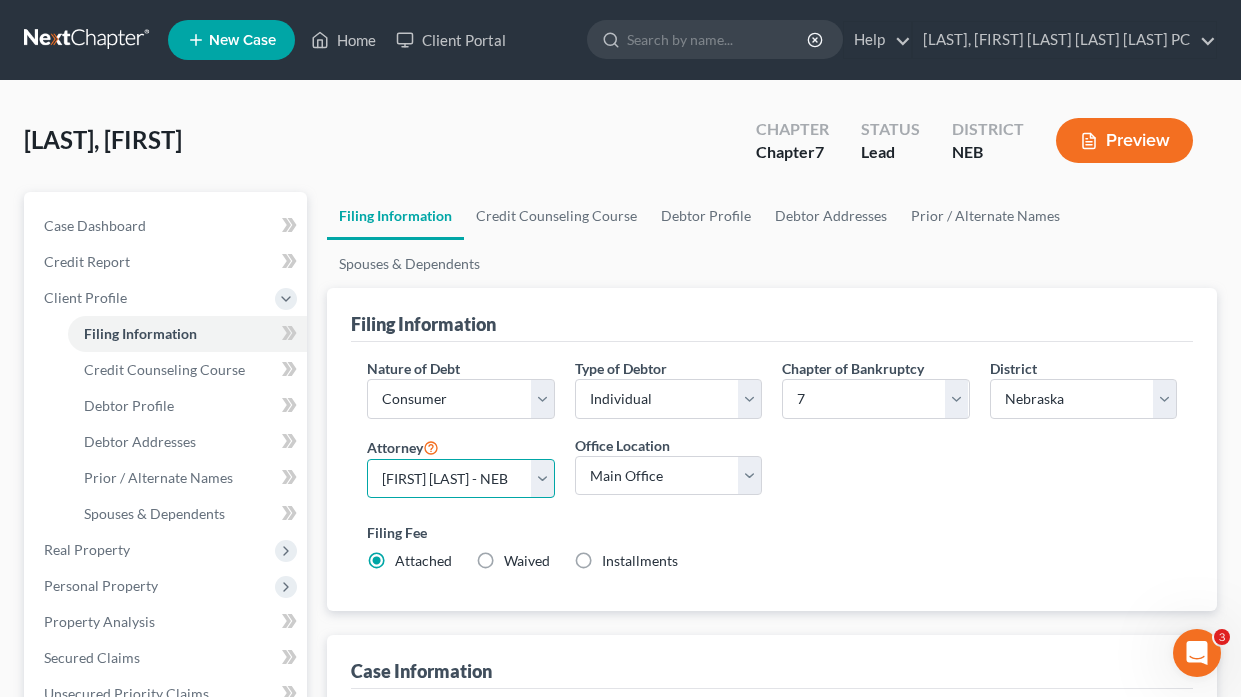 click on "Select [FIRST] [LAST] - NEB [FIRST] [LAST] - NEB" at bounding box center (460, 479) 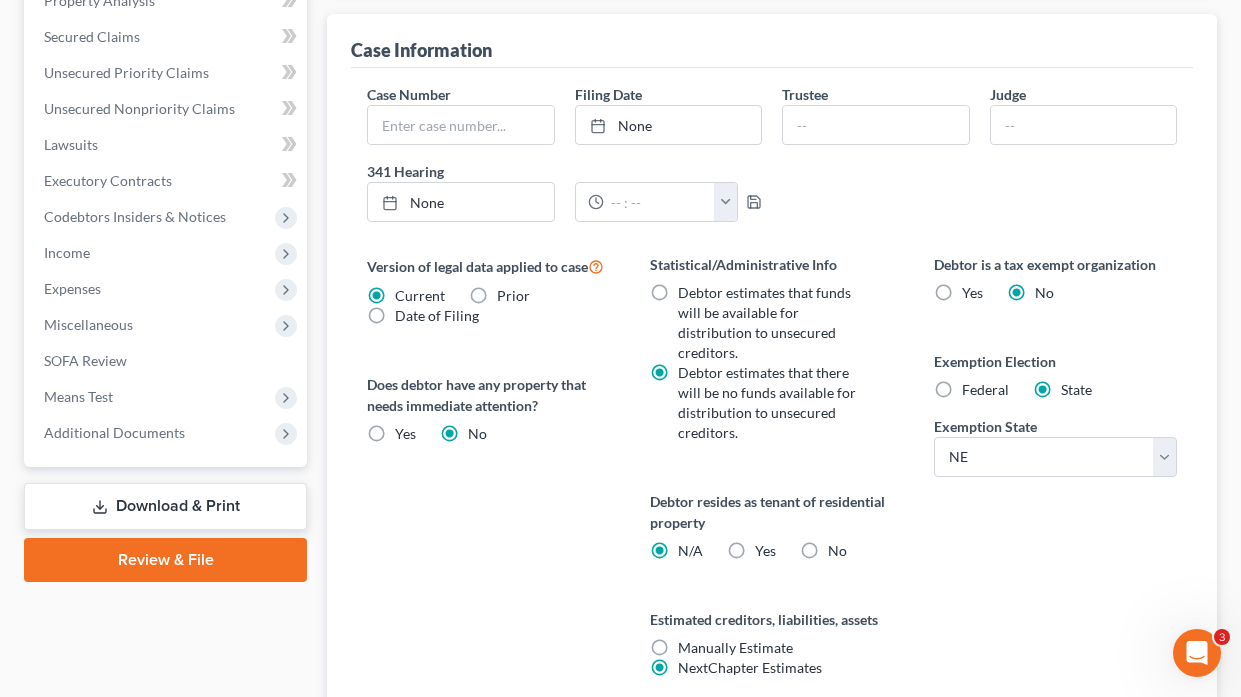 scroll, scrollTop: 790, scrollLeft: 0, axis: vertical 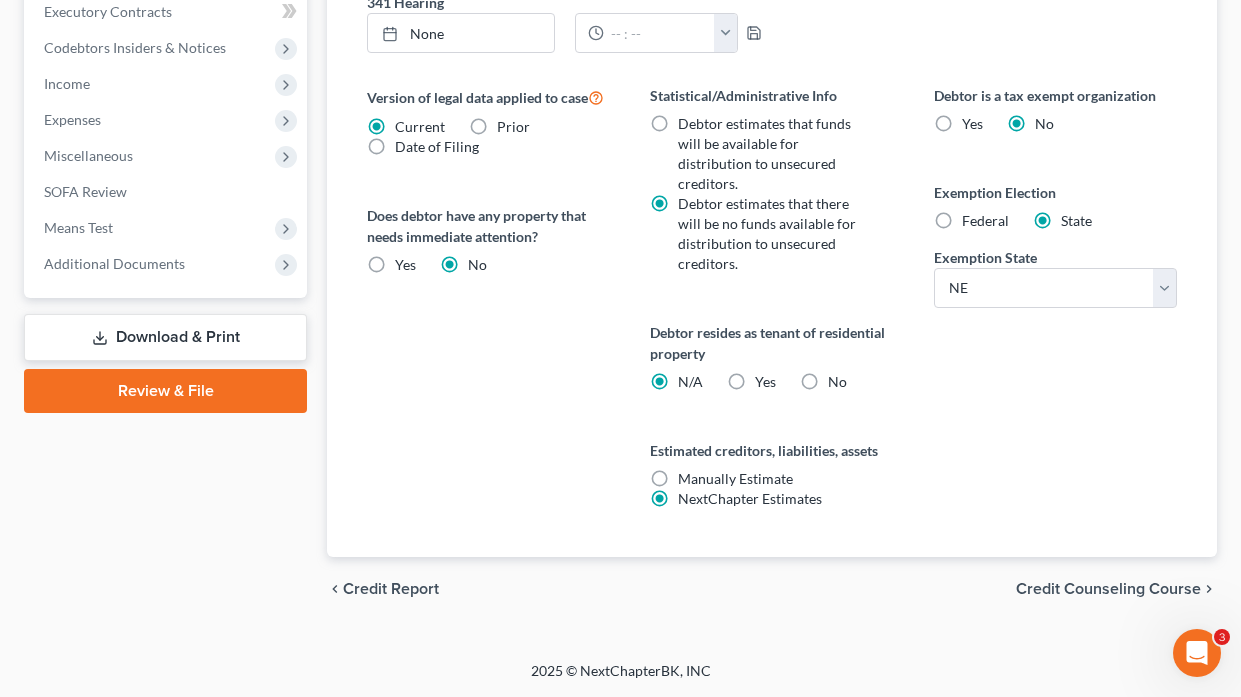 click on "Credit Counseling Course" at bounding box center (1108, 589) 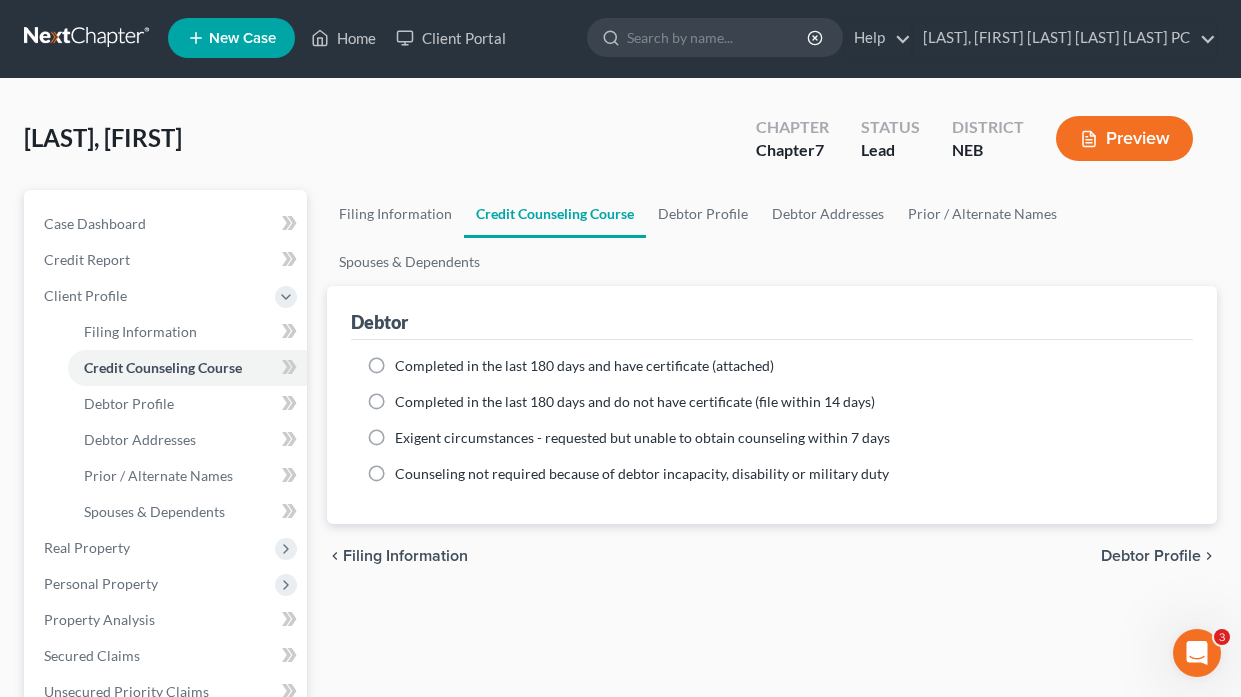 scroll, scrollTop: 0, scrollLeft: 0, axis: both 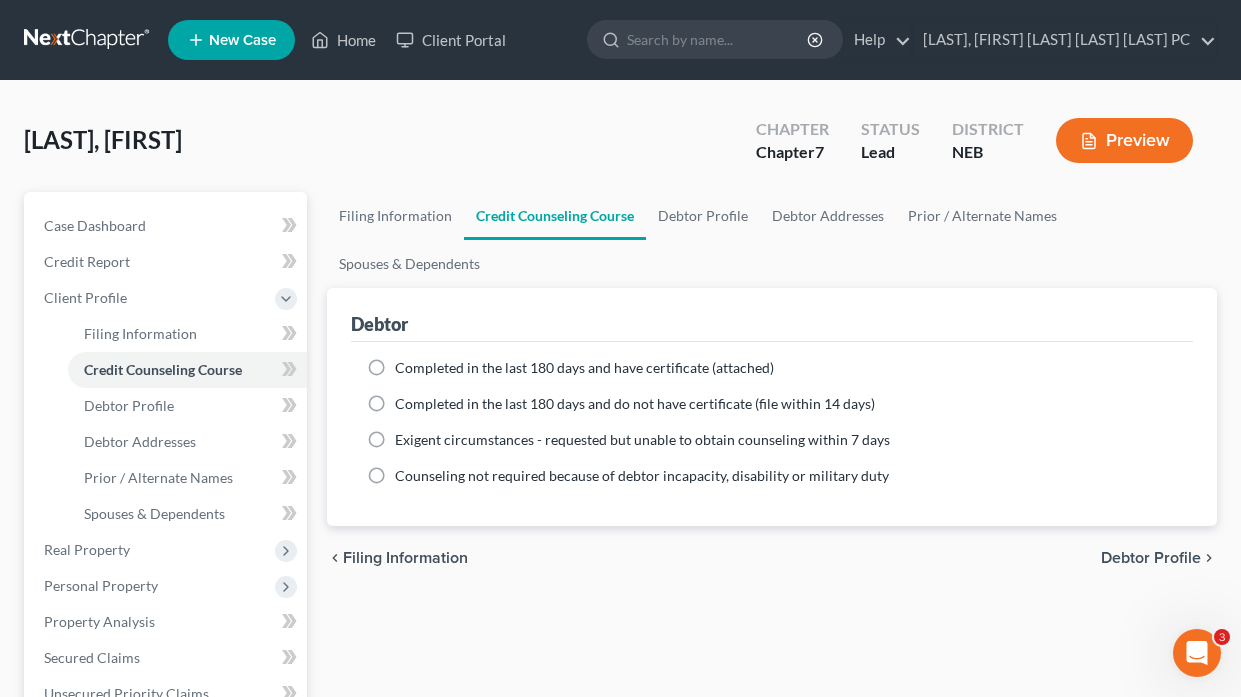 click on "Completed in the last 180 days and do not have certificate (file within 14 days)" at bounding box center (635, 404) 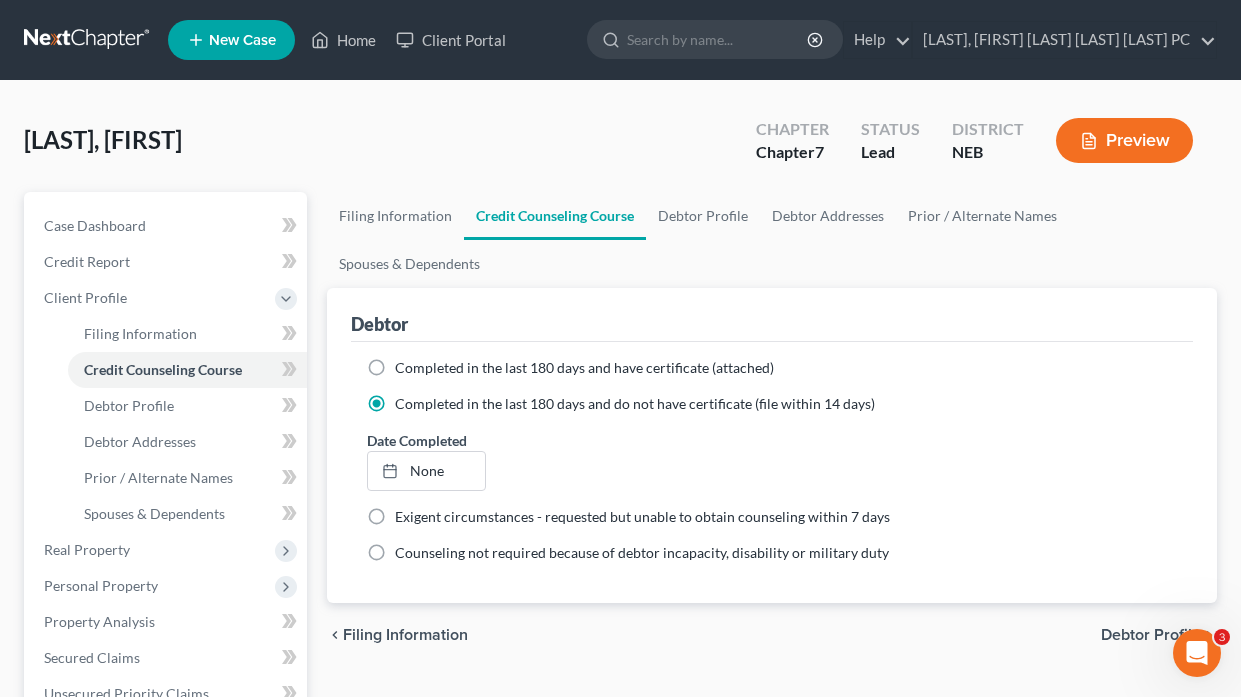 click on "Debtor Profile" at bounding box center [1151, 635] 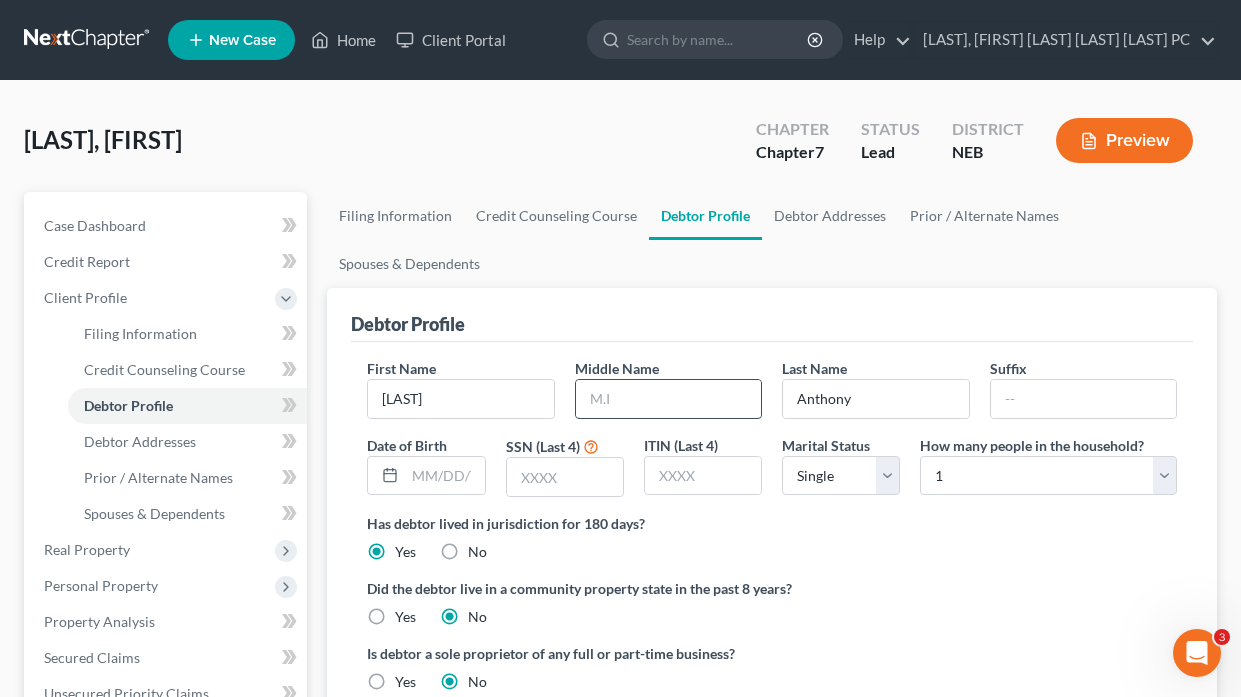 click at bounding box center (668, 399) 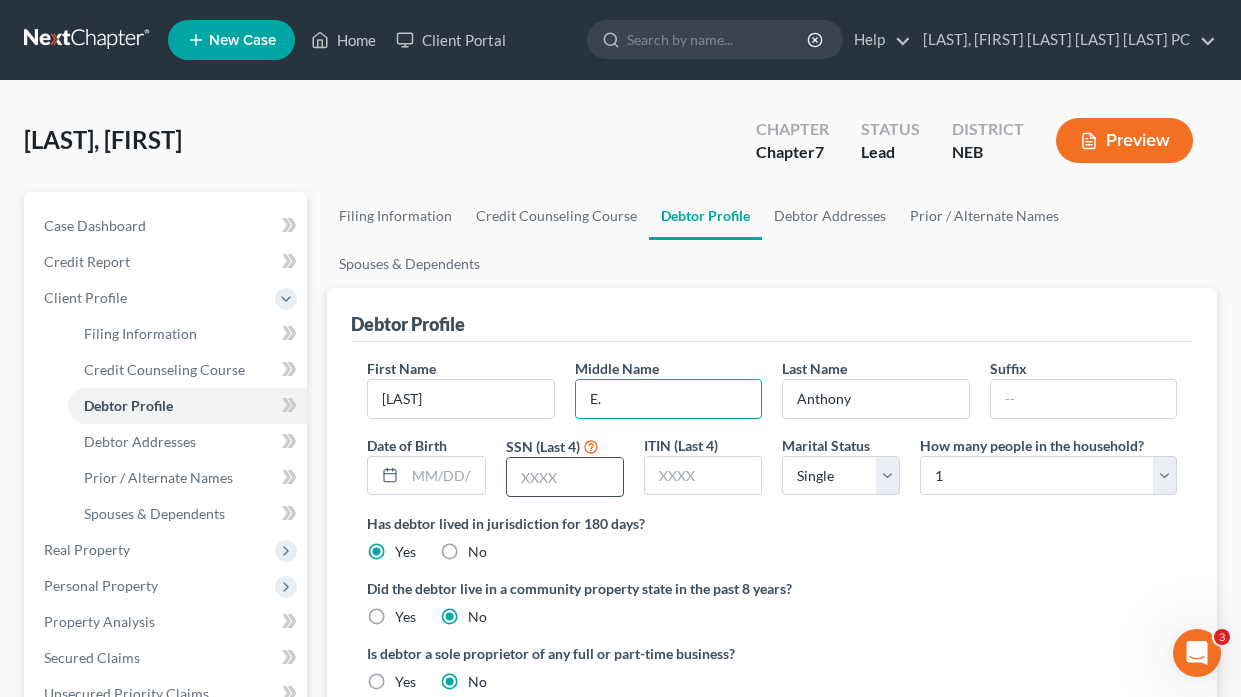 type on "E." 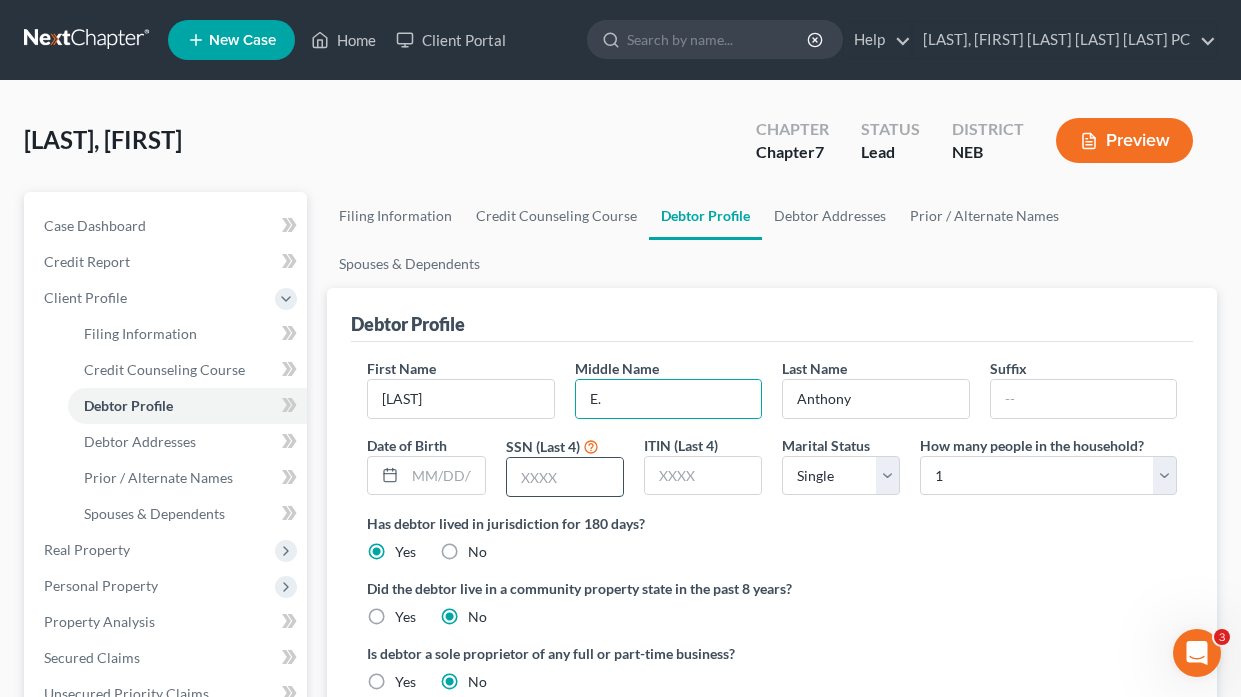 click at bounding box center [565, 477] 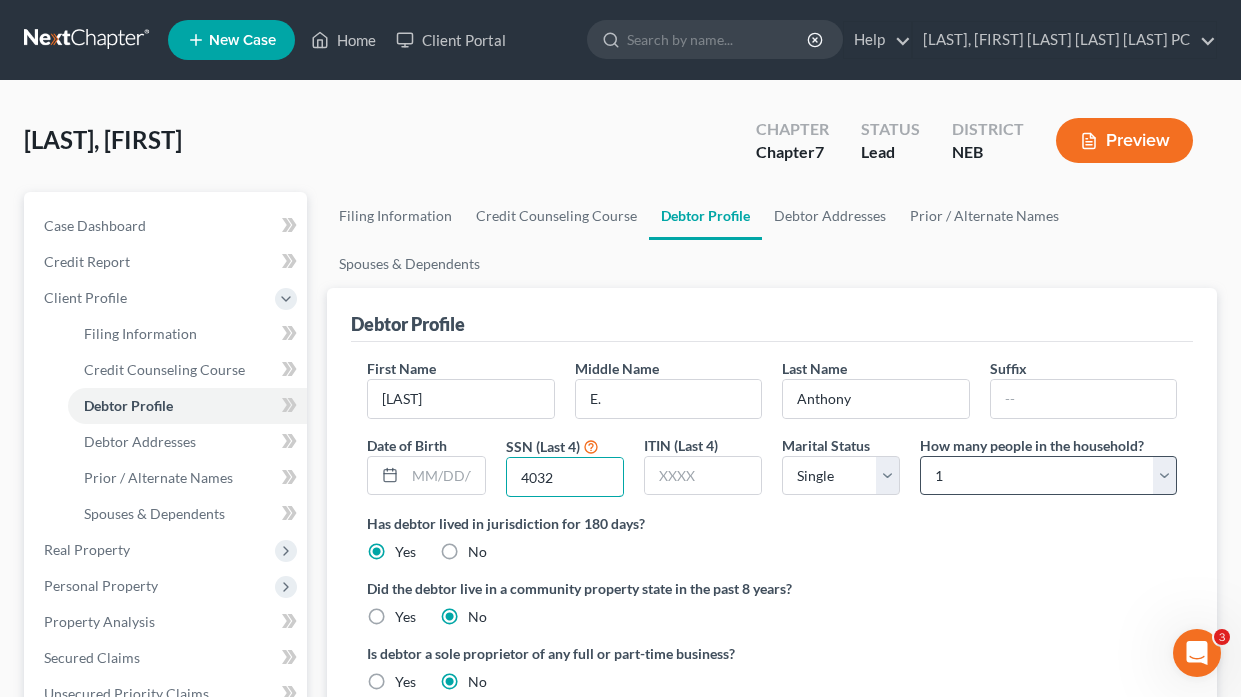 type on "4032" 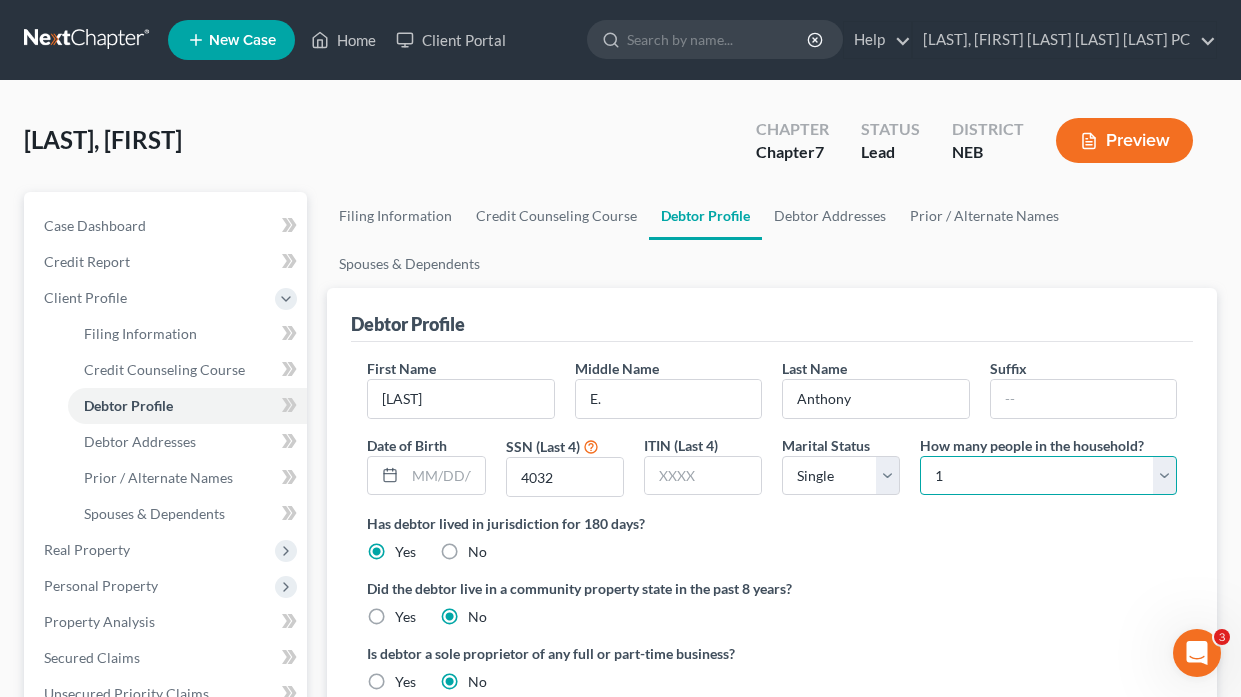 click on "Select 1 2 3 4 5 6 7 8 9 10 11 12 13 14 15 16 17 18 19 20" at bounding box center [1048, 476] 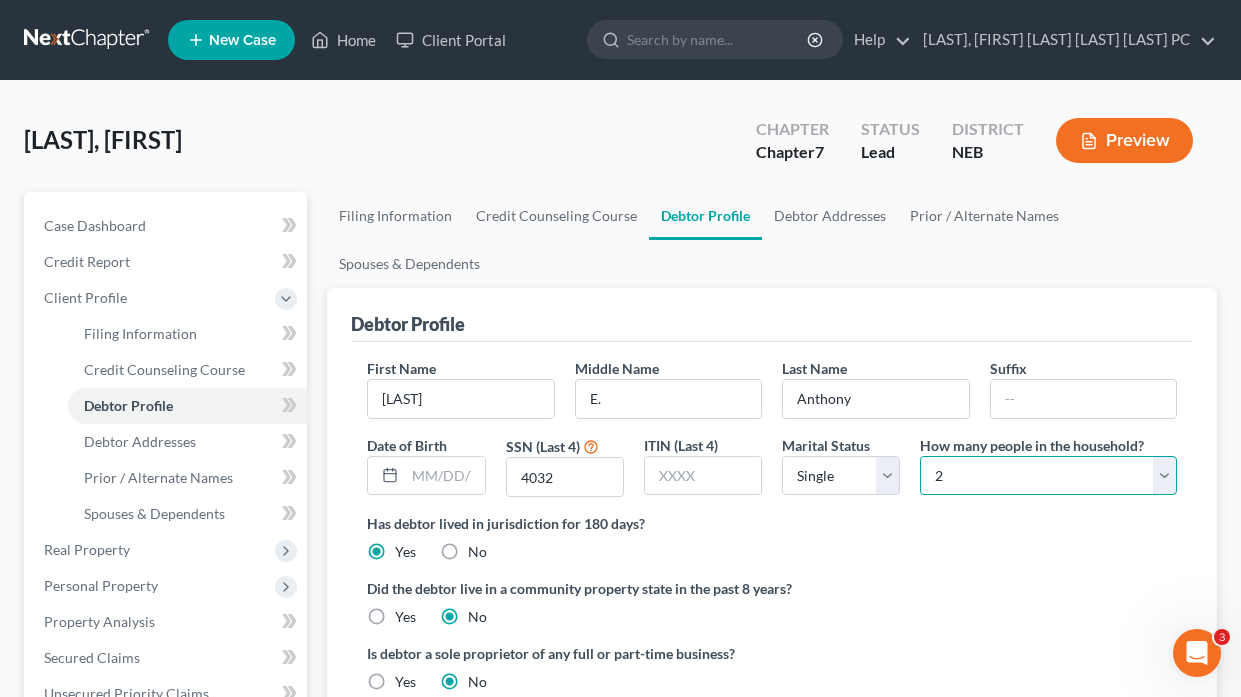 click on "Select 1 2 3 4 5 6 7 8 9 10 11 12 13 14 15 16 17 18 19 20" at bounding box center [1048, 476] 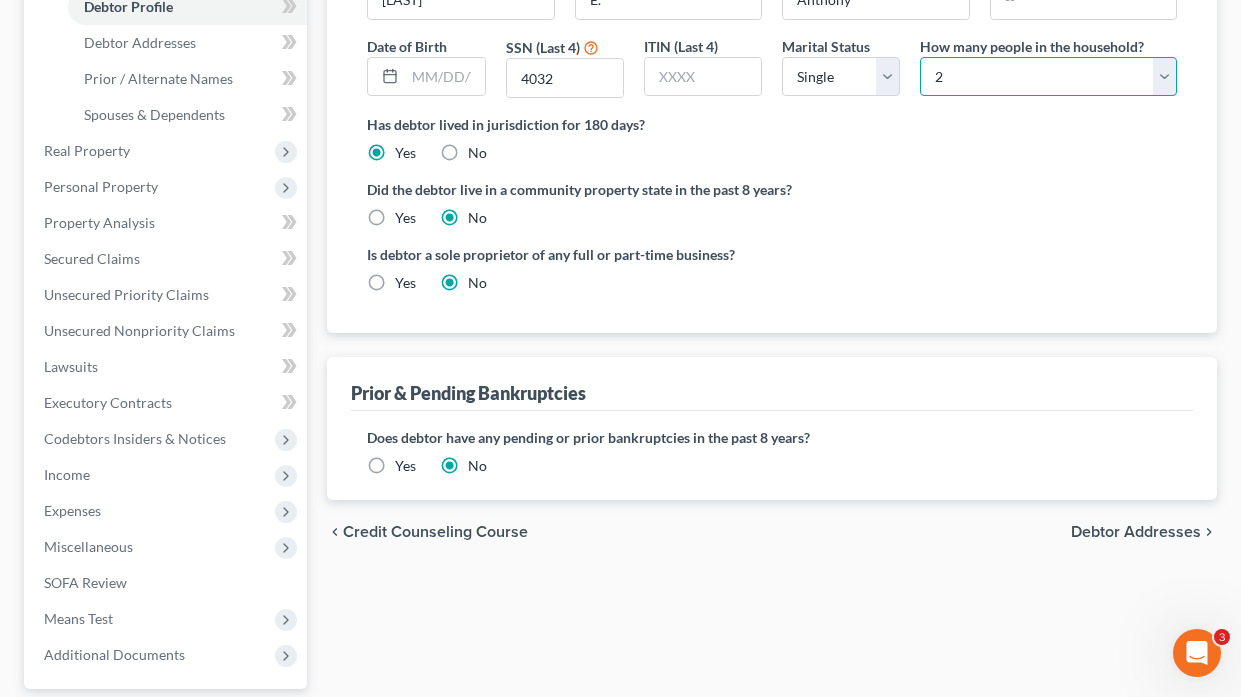 scroll, scrollTop: 400, scrollLeft: 0, axis: vertical 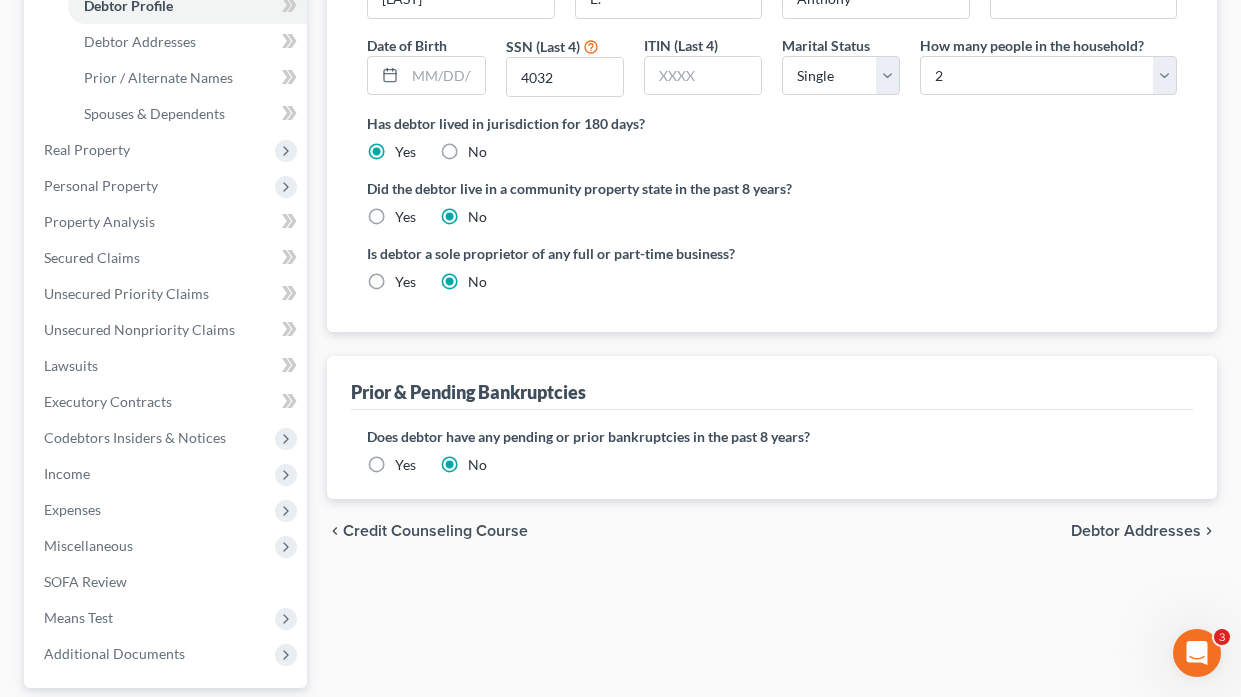 click on "Debtor Addresses" at bounding box center (1136, 531) 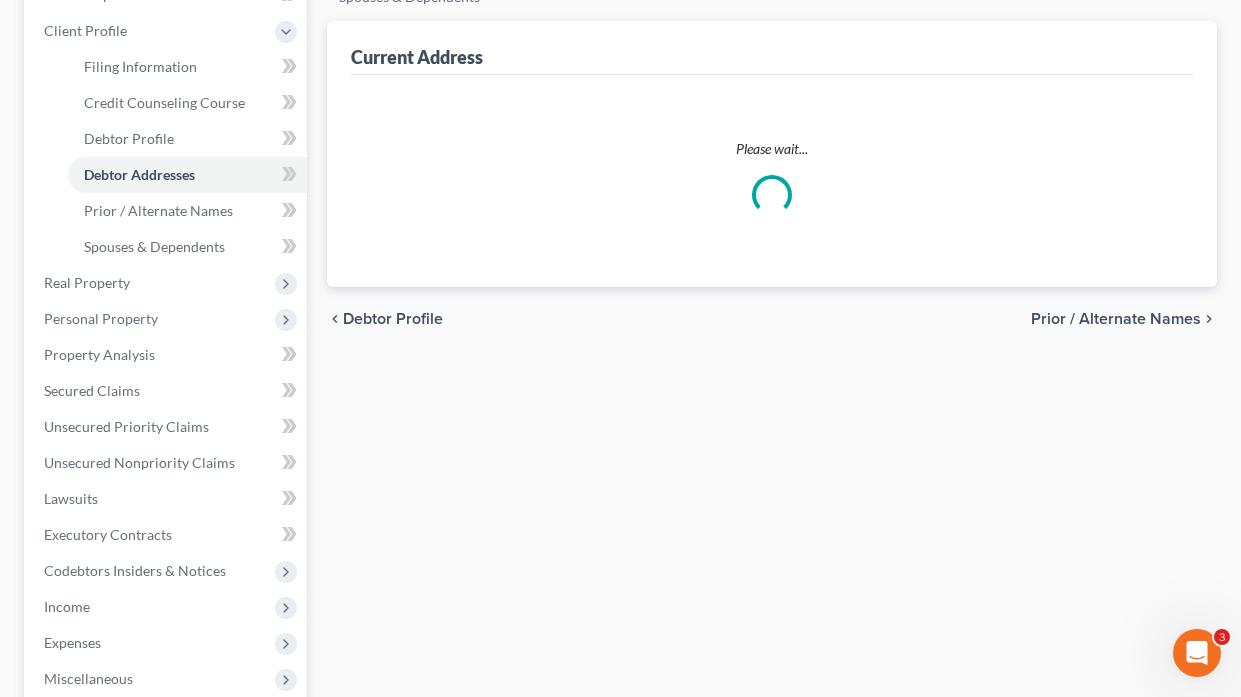 select on "0" 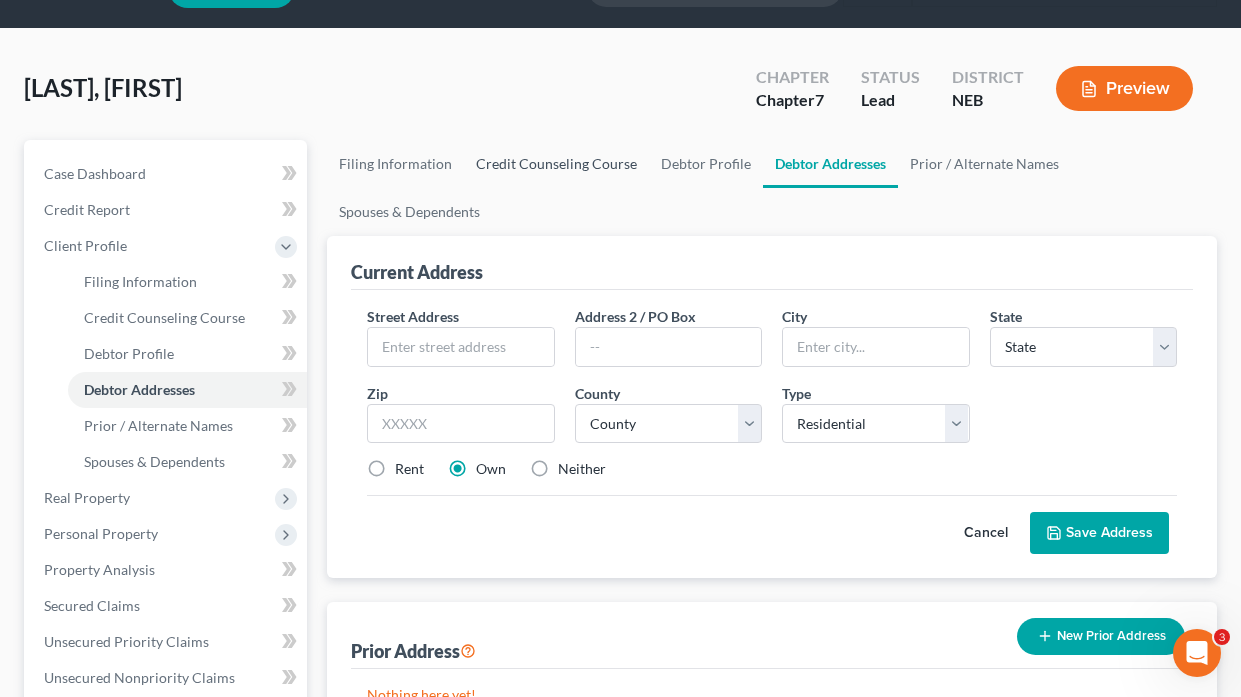 scroll, scrollTop: 0, scrollLeft: 0, axis: both 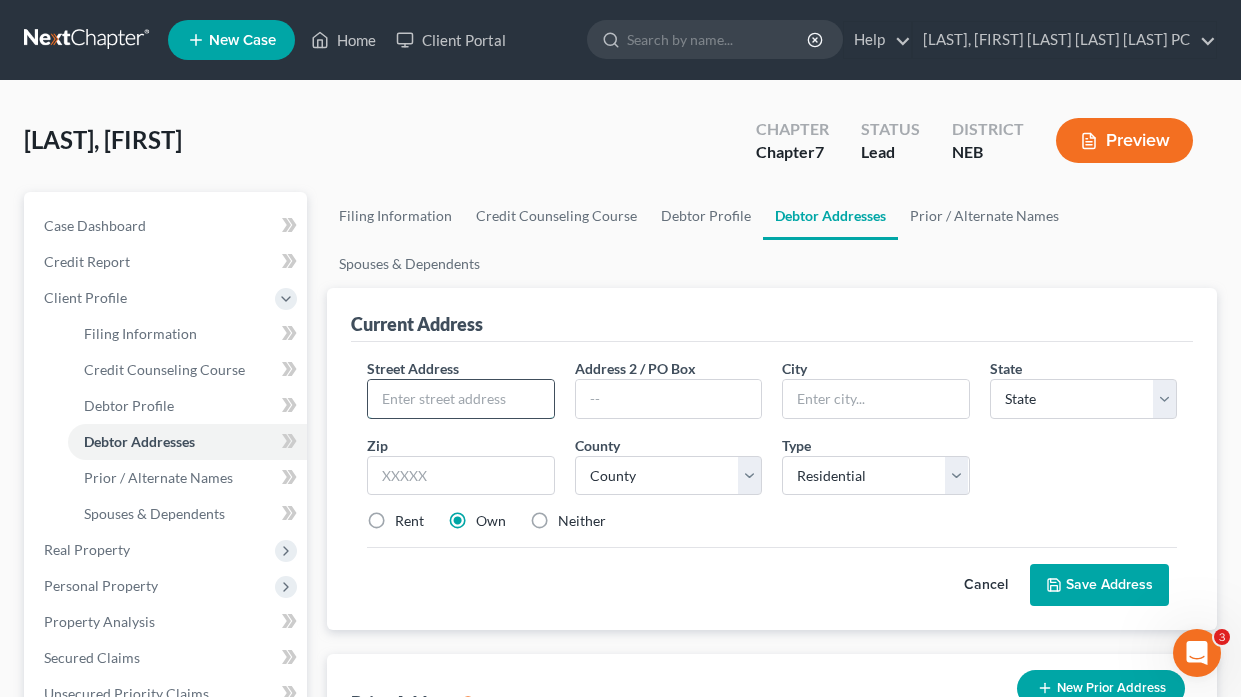 click at bounding box center [460, 399] 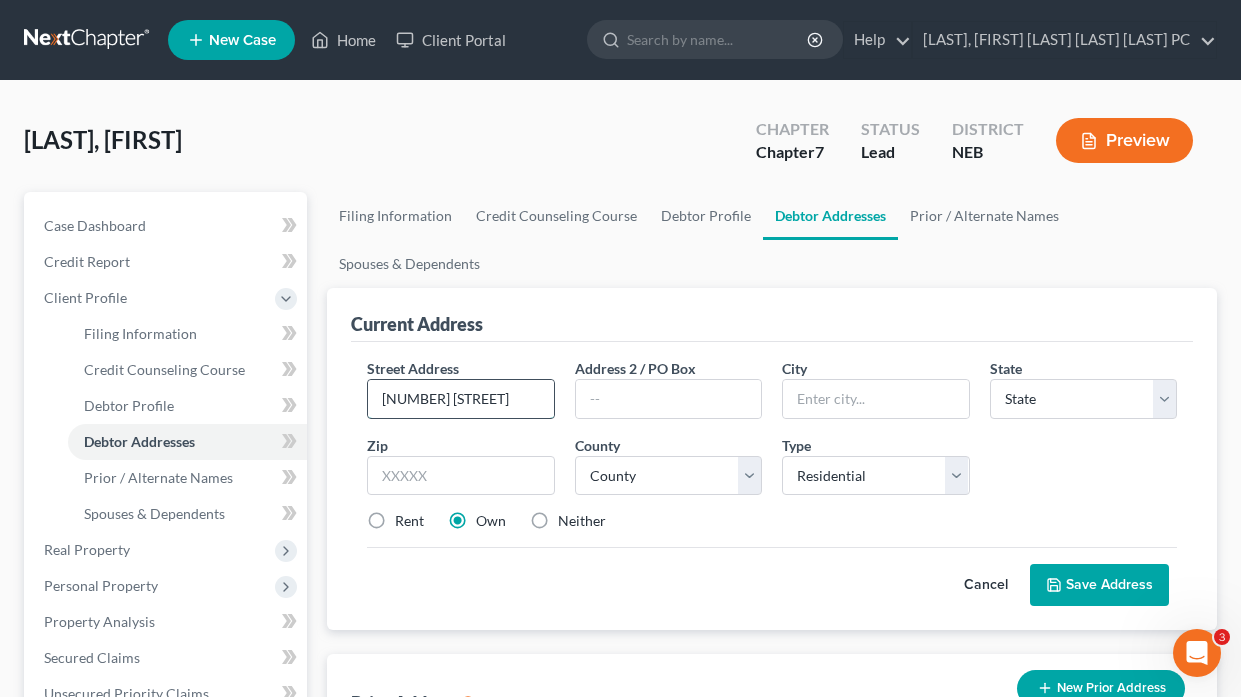 type on "[NUMBER] [STREET]" 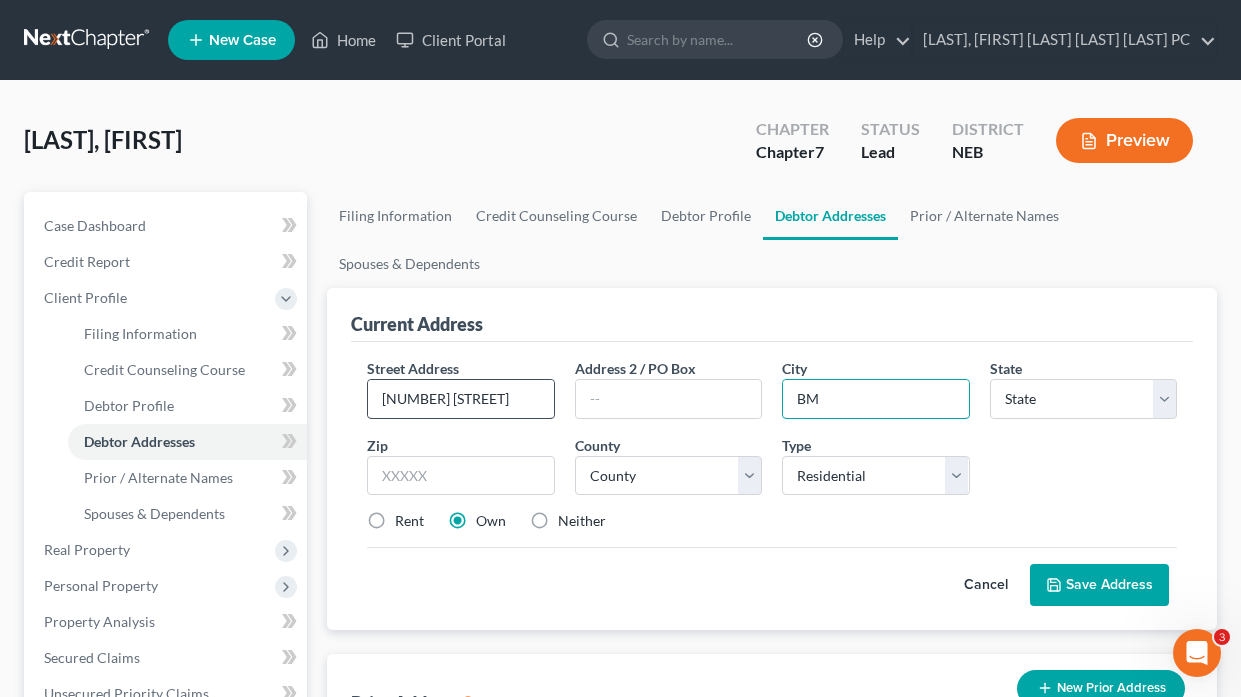 type on "B" 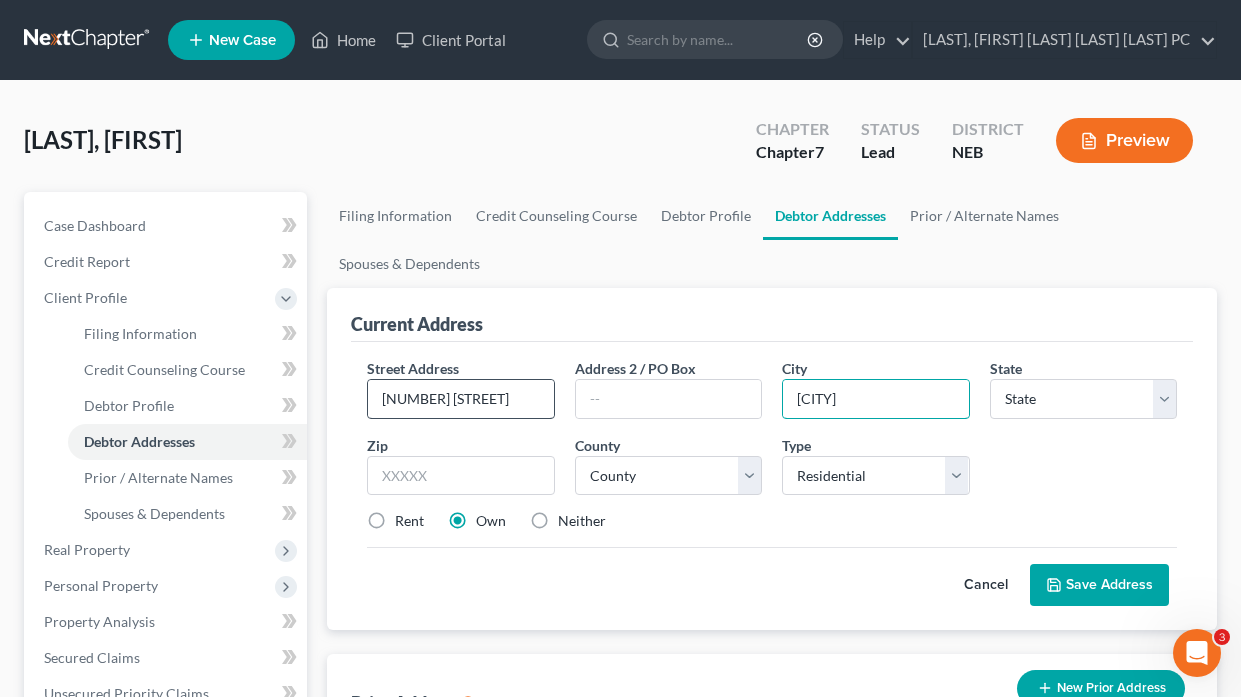 type on "[CITY]" 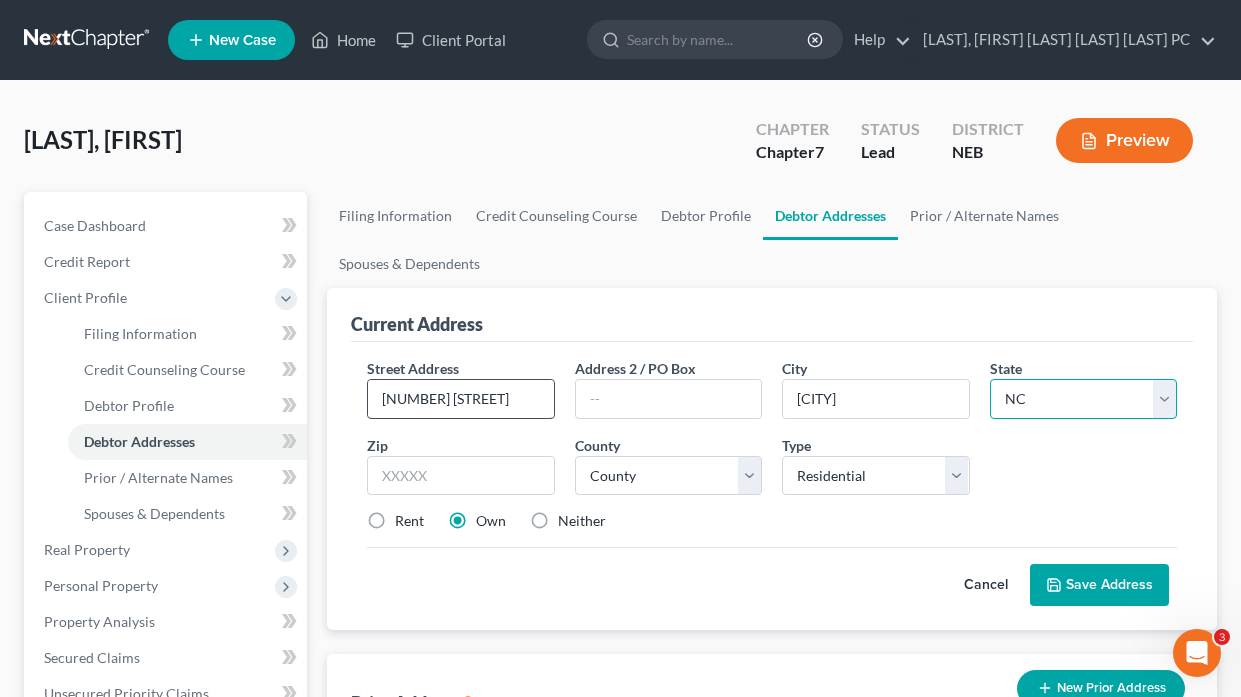 select on "30" 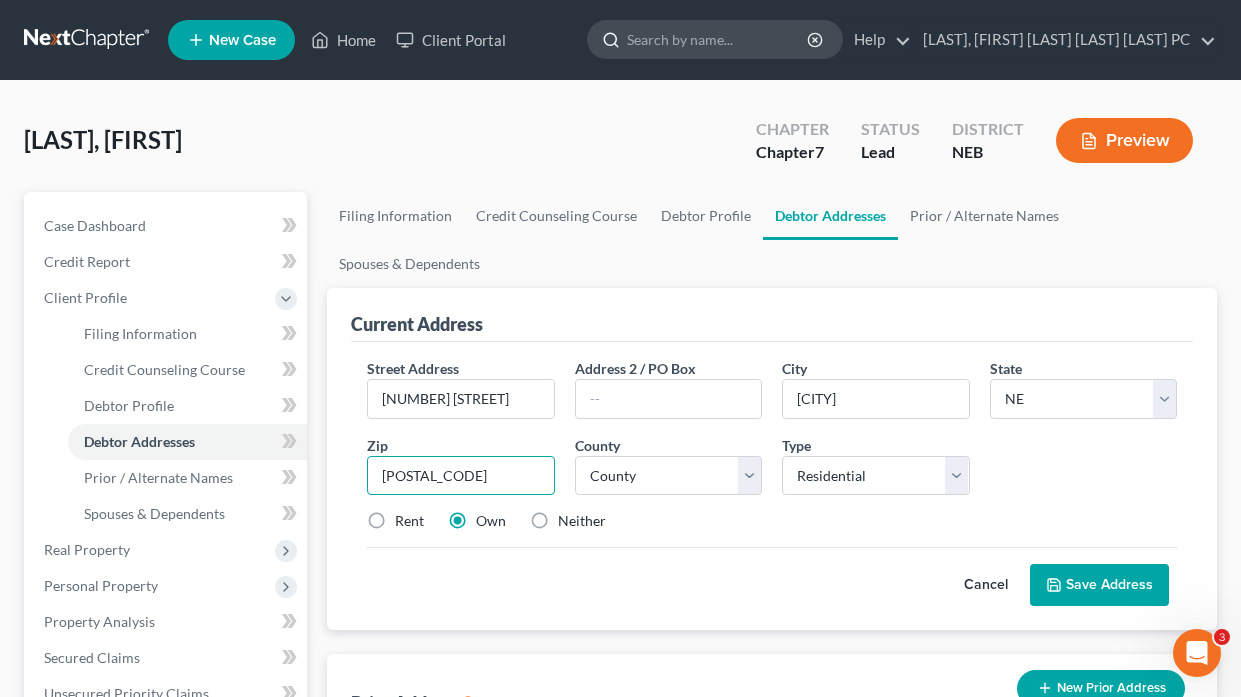 type on "[POSTAL_CODE]" 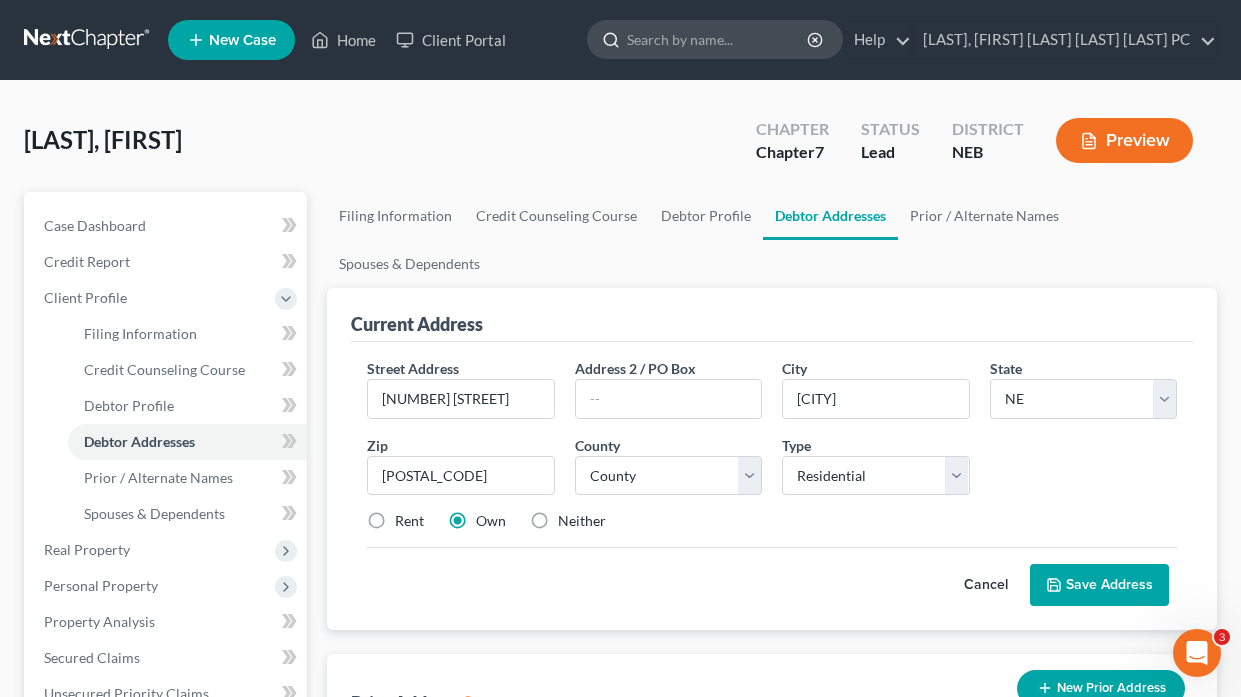 type on "[CITY]" 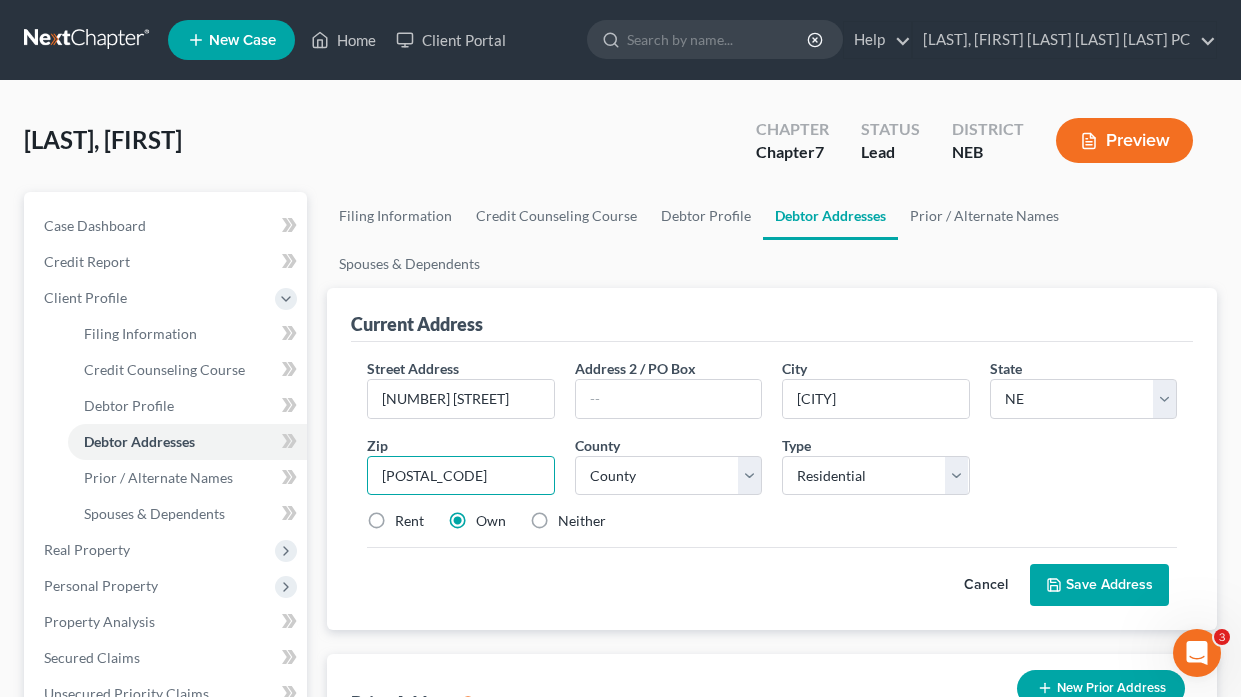 click on "[POSTAL_CODE]" at bounding box center [460, 476] 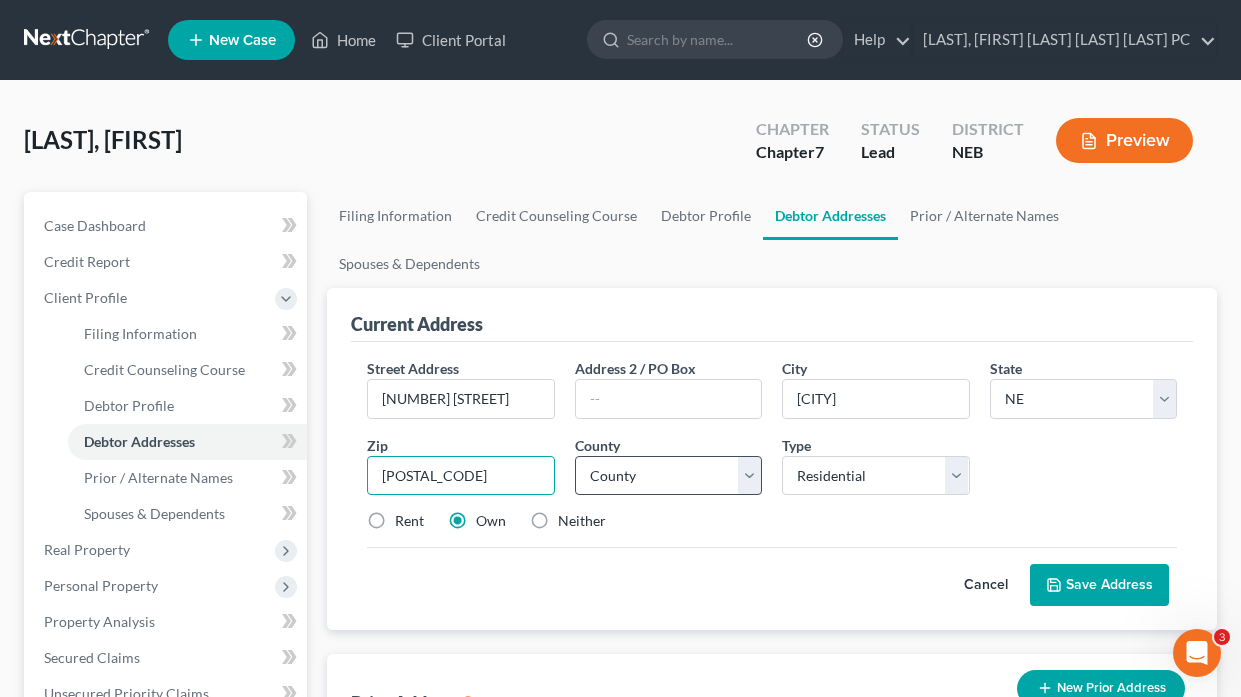 type on "[POSTAL_CODE]" 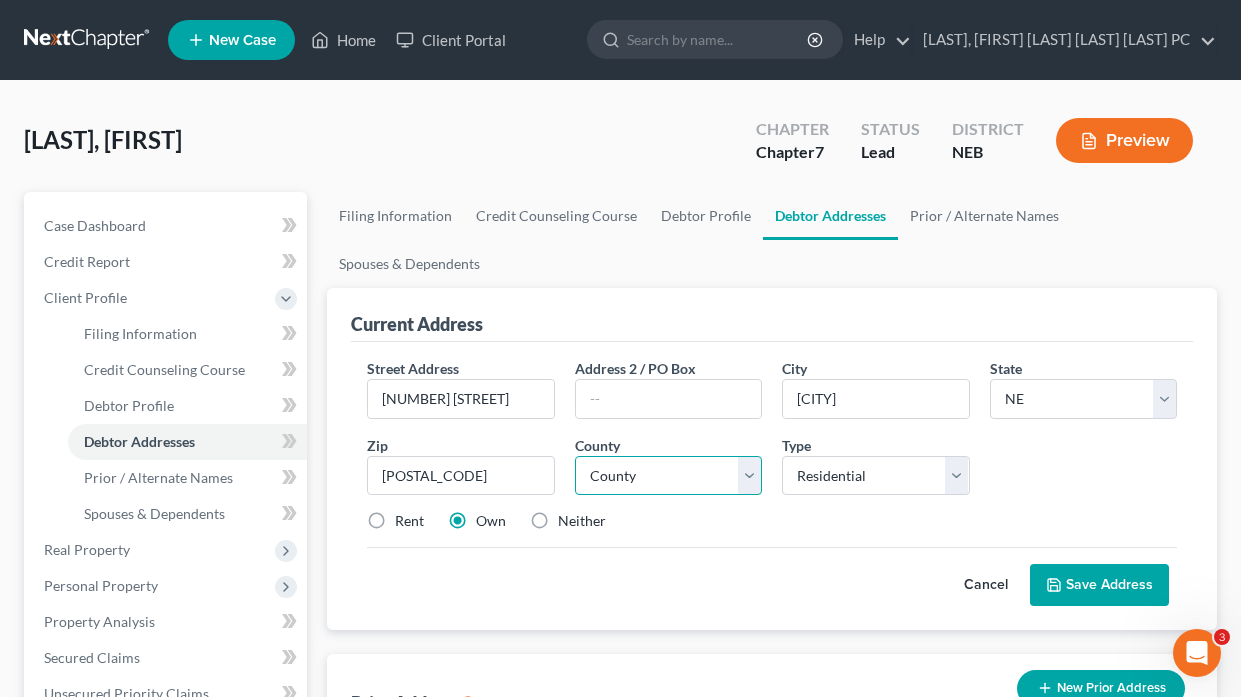 click on "County Adams County Antelope County Arthur County Banner County Blaine County Boone County Box Butte County Boyd County Brown County Buffalo County Burt County Butler County Cass County Cedar County Chase County Cherry County Cheyenne County Clay County Colfax County Cuming County Custer County Dakota County Dawes County Dawson County Deuel County Dixon County Dodge County Douglas County Dundy County Fillmore County Franklin County Frontier County Furnas County Gage County Garden County Garfield County Gosper County Grant County Greeley County Hall County Hamilton County Harlan County Hayes County Hitchcock County Holt County Hooker County Howard County Jefferson County Johnson County Kearney County Keith County Keya Paha County Kimball County Knox County Lancaster County Lincoln County Logan County Loup County Madison County McPherson County Merrick County Morrill County Nance County Nemaha County Nuckolls County Otoe County Pawnee County Perkins County Phelps County Pierce County Platte County Polk County" at bounding box center [668, 476] 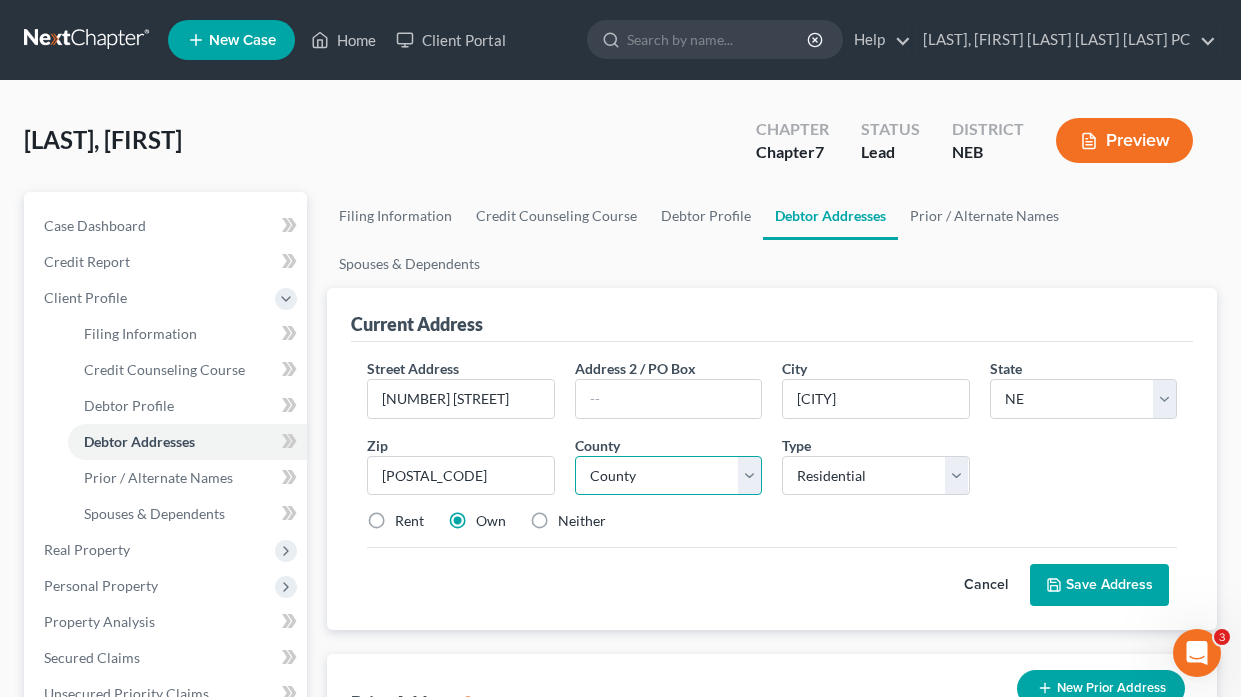 select on "58" 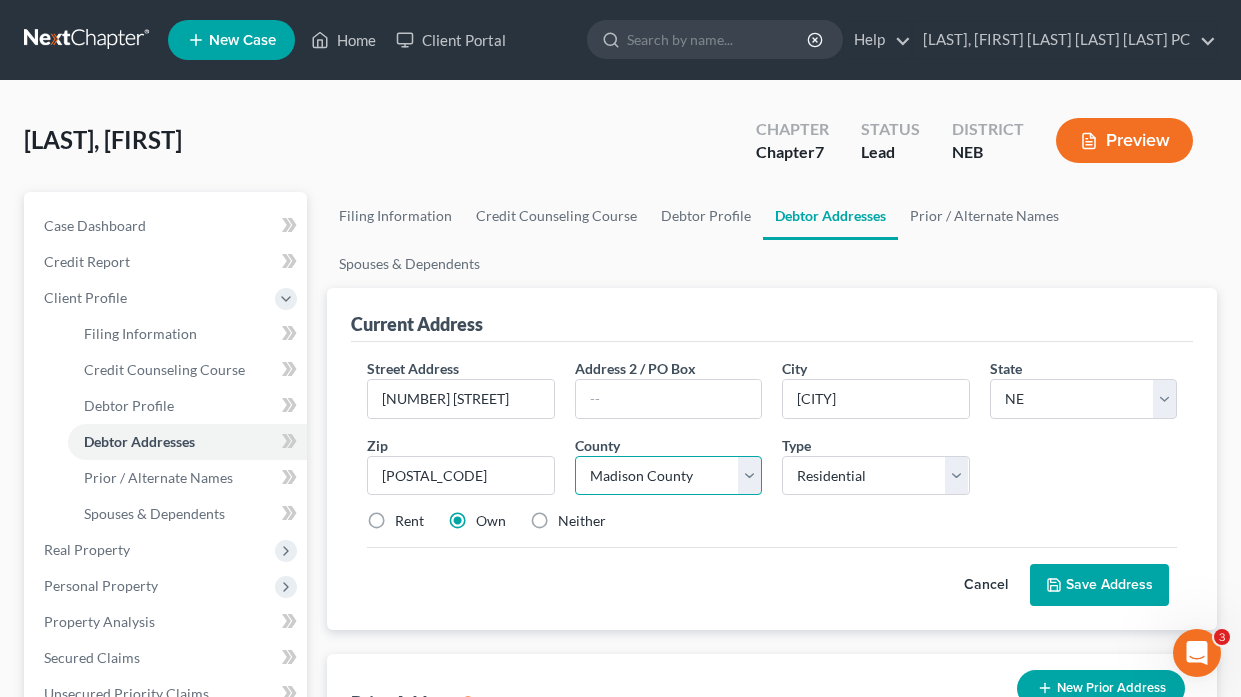 click on "County Adams County Antelope County Arthur County Banner County Blaine County Boone County Box Butte County Boyd County Brown County Buffalo County Burt County Butler County Cass County Cedar County Chase County Cherry County Cheyenne County Clay County Colfax County Cuming County Custer County Dakota County Dawes County Dawson County Deuel County Dixon County Dodge County Douglas County Dundy County Fillmore County Franklin County Frontier County Furnas County Gage County Garden County Garfield County Gosper County Grant County Greeley County Hall County Hamilton County Harlan County Hayes County Hitchcock County Holt County Hooker County Howard County Jefferson County Johnson County Kearney County Keith County Keya Paha County Kimball County Knox County Lancaster County Lincoln County Logan County Loup County Madison County McPherson County Merrick County Morrill County Nance County Nemaha County Nuckolls County Otoe County Pawnee County Perkins County Phelps County Pierce County Platte County Polk County" at bounding box center [668, 476] 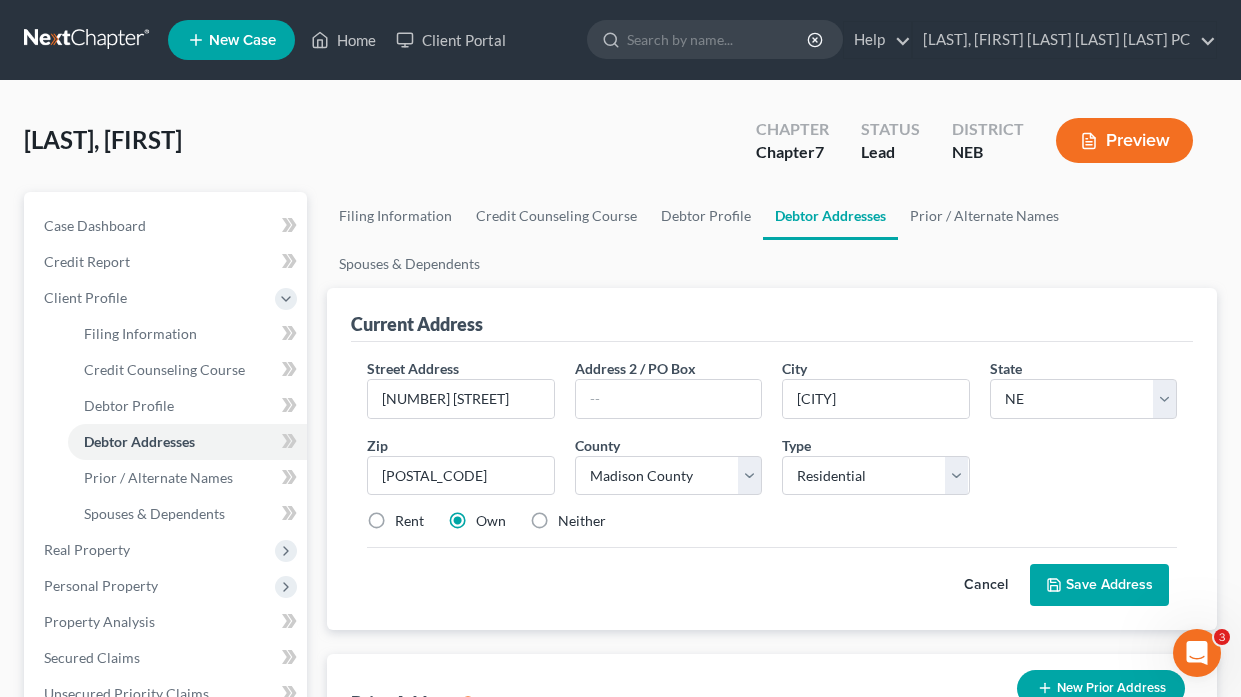 click on "Rent" at bounding box center [409, 521] 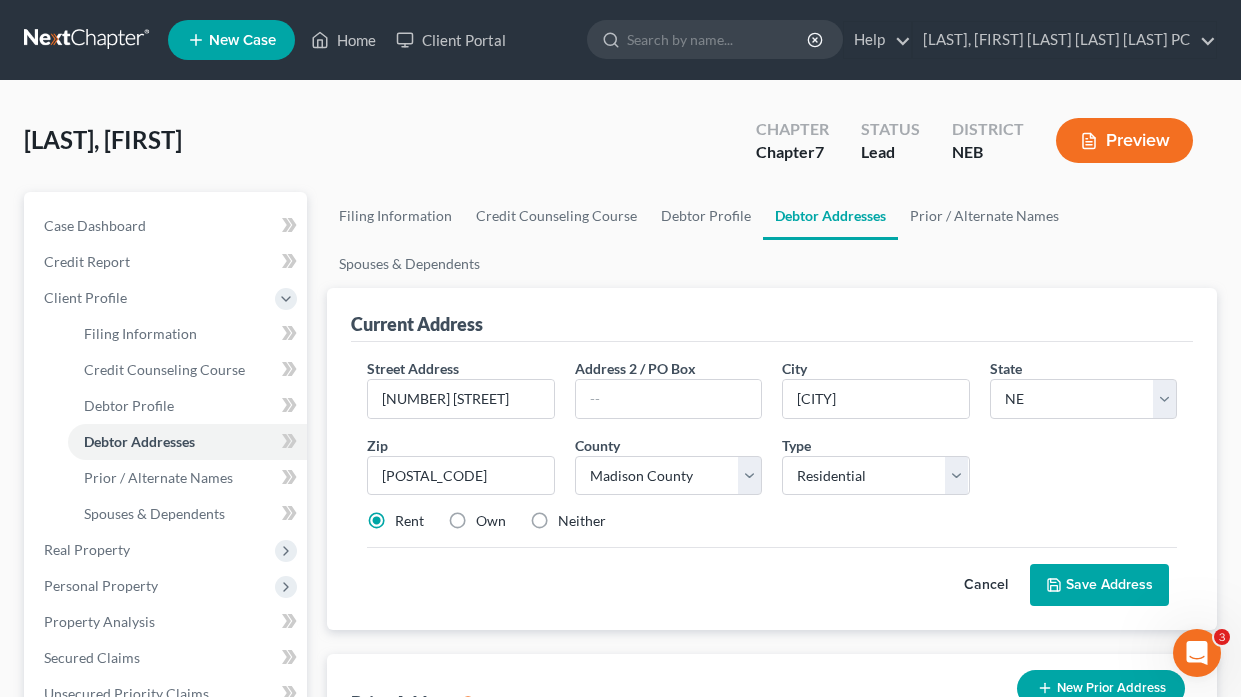 click on "Save Address" at bounding box center (1099, 585) 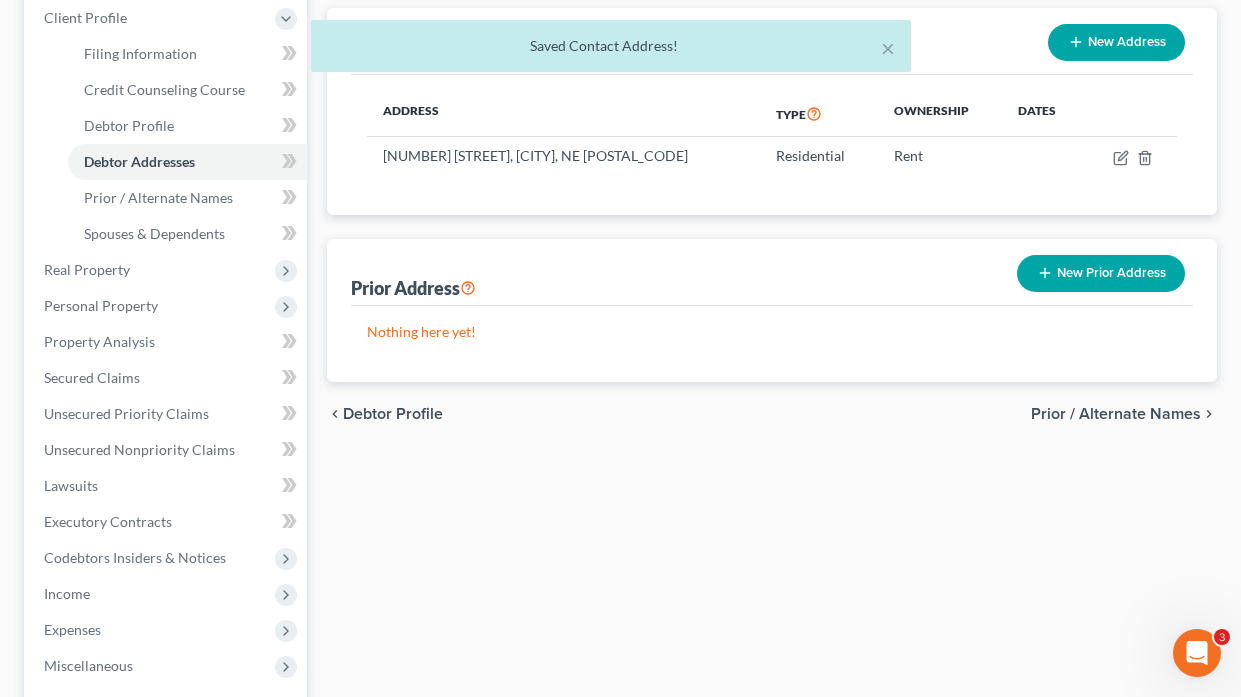 scroll, scrollTop: 300, scrollLeft: 0, axis: vertical 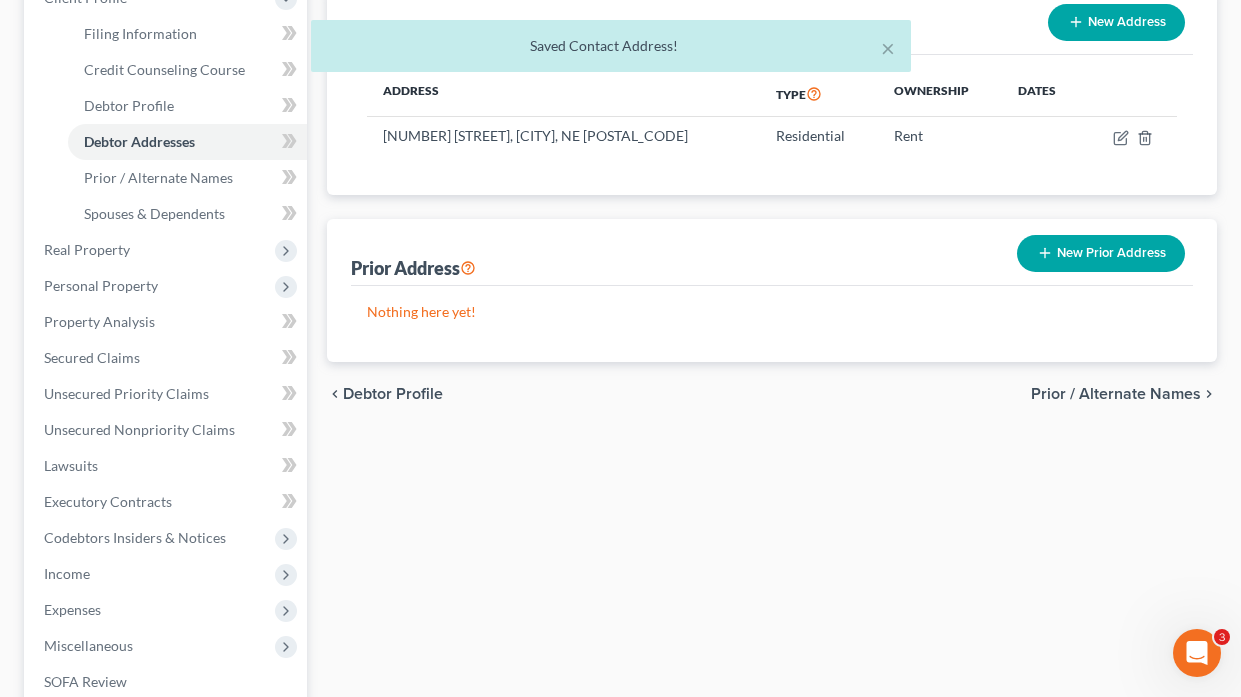 click on "Prior / Alternate Names" at bounding box center [1116, 394] 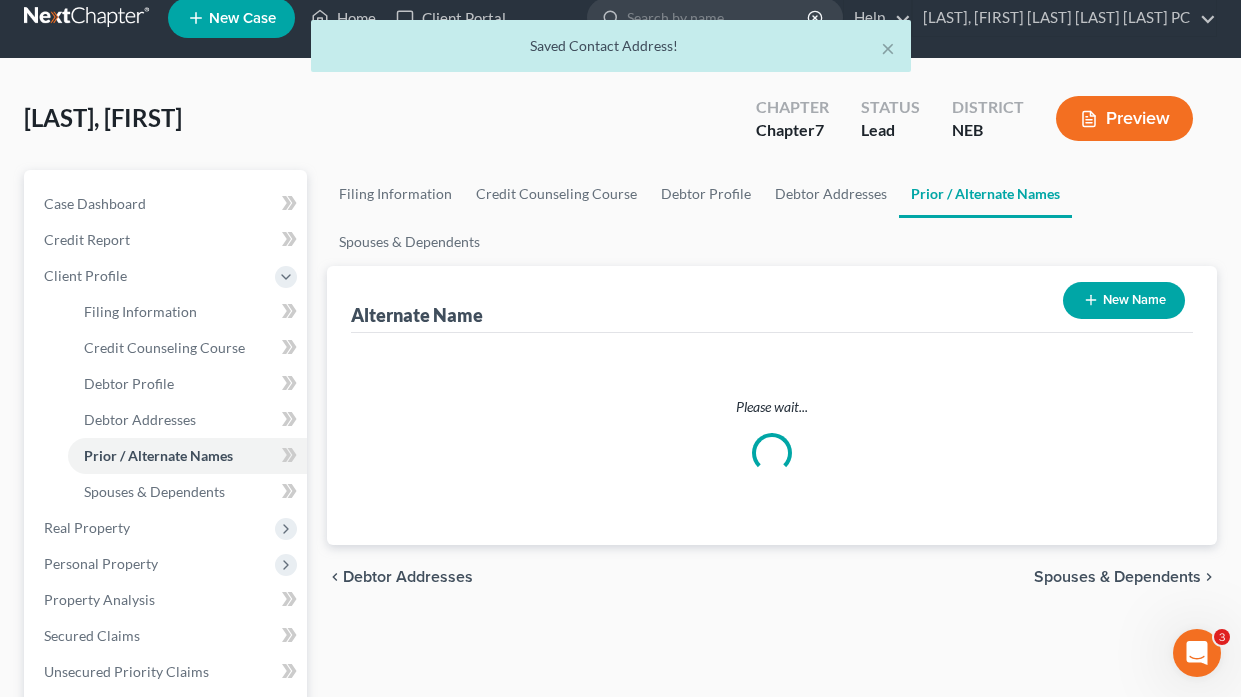 scroll, scrollTop: 0, scrollLeft: 0, axis: both 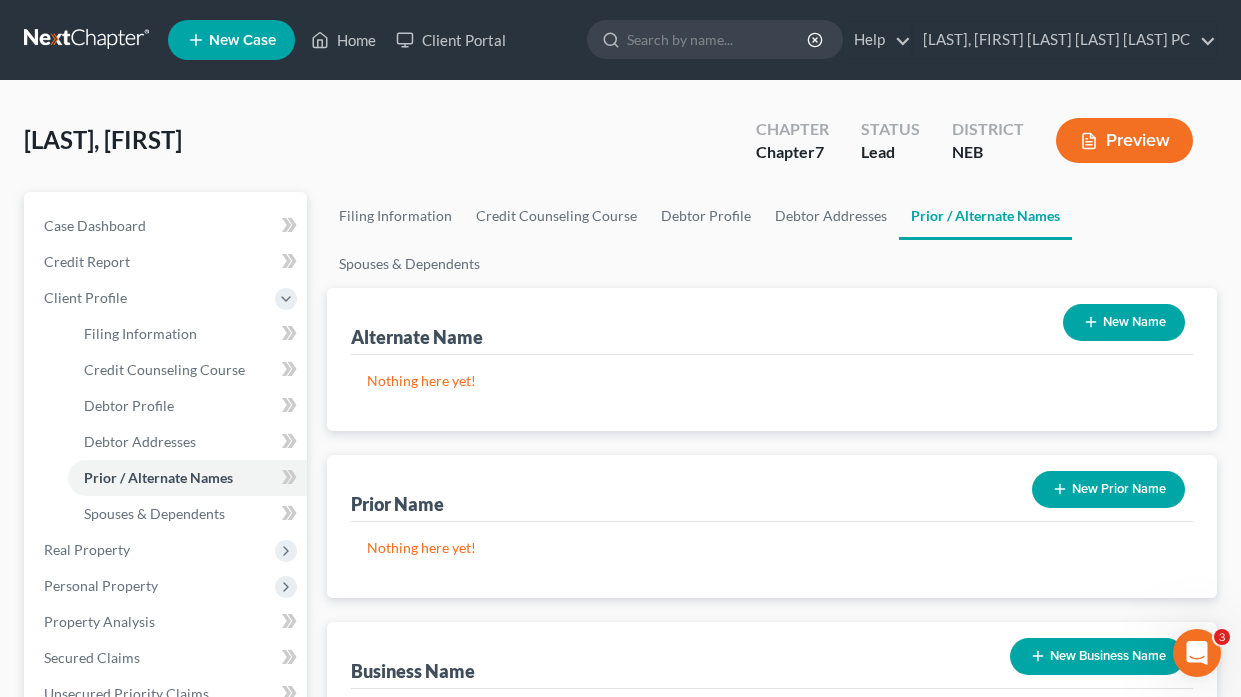 click on "New Name" at bounding box center (1124, 322) 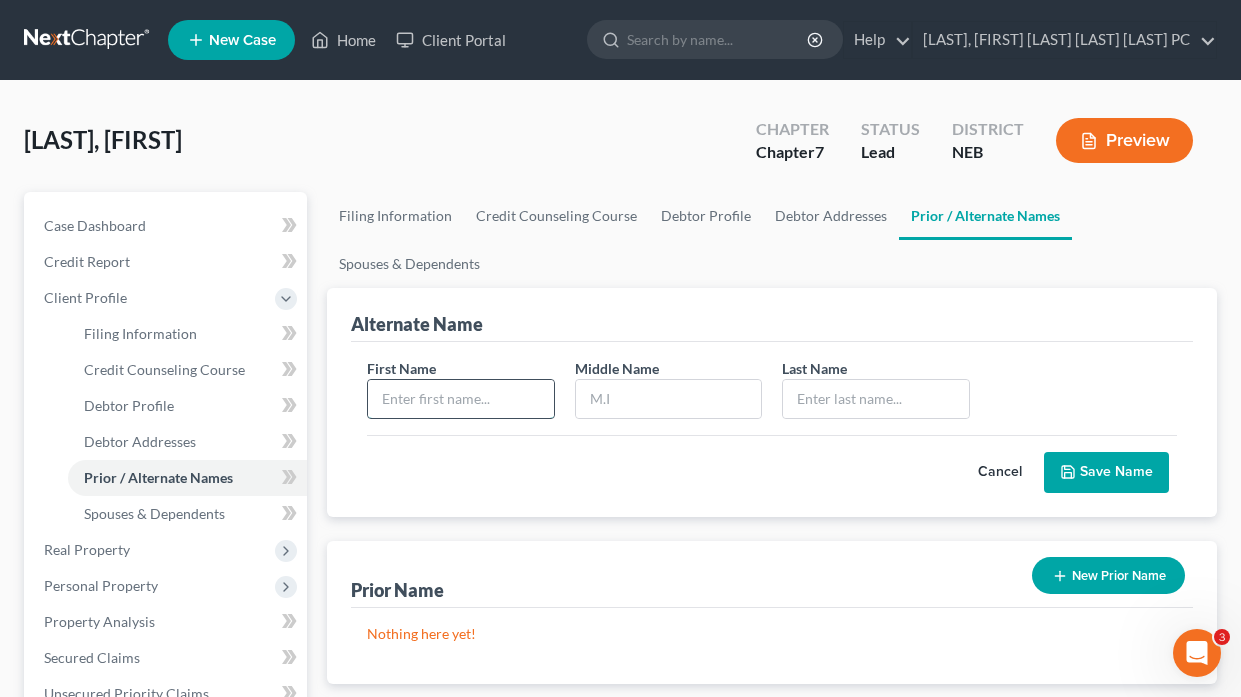 click at bounding box center (460, 399) 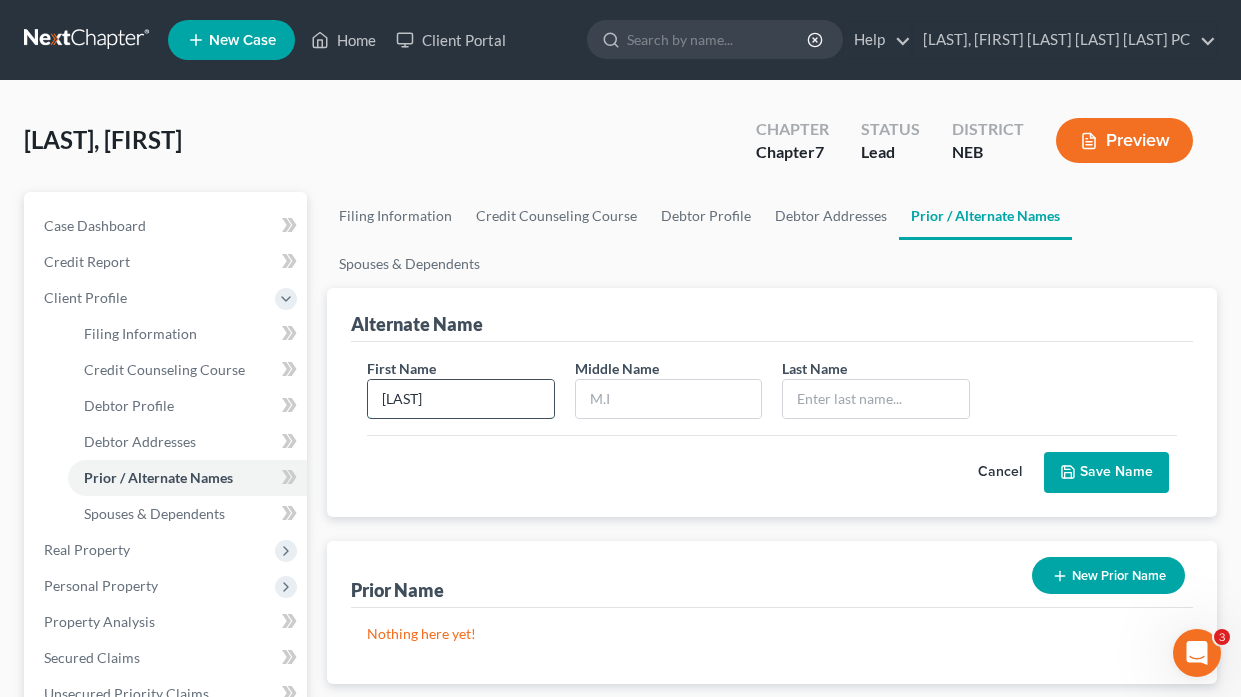 type on "[LAST]" 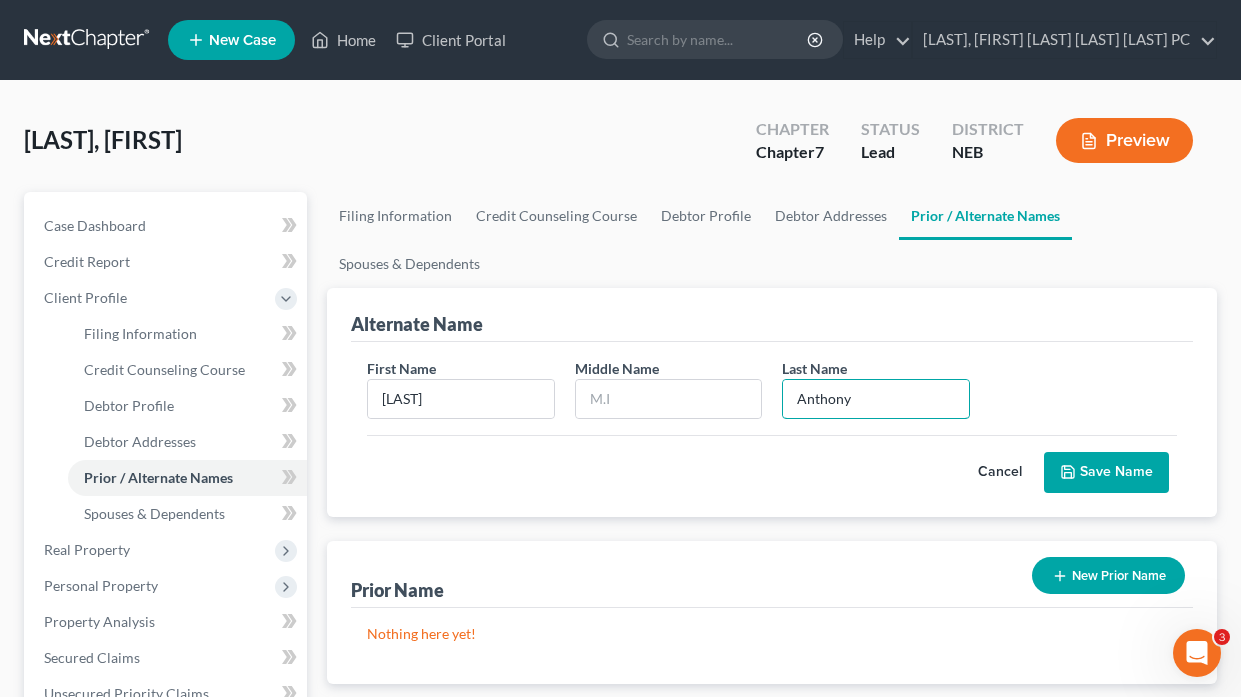 type on "Anthony" 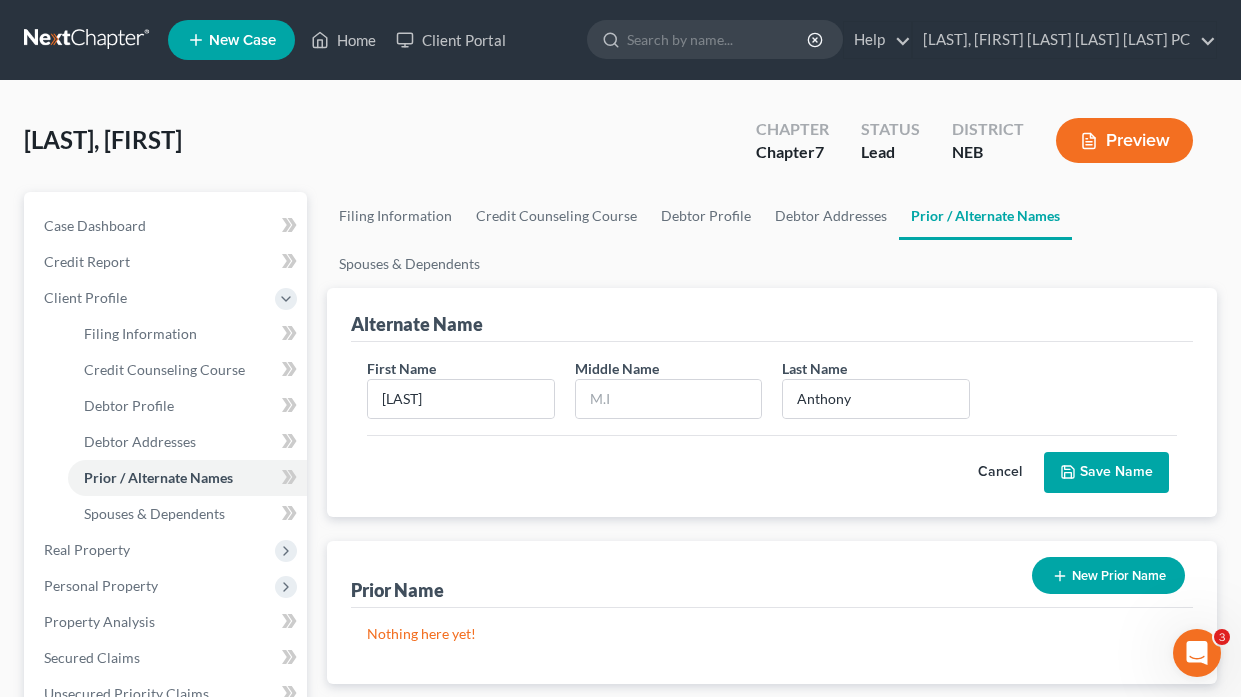 click 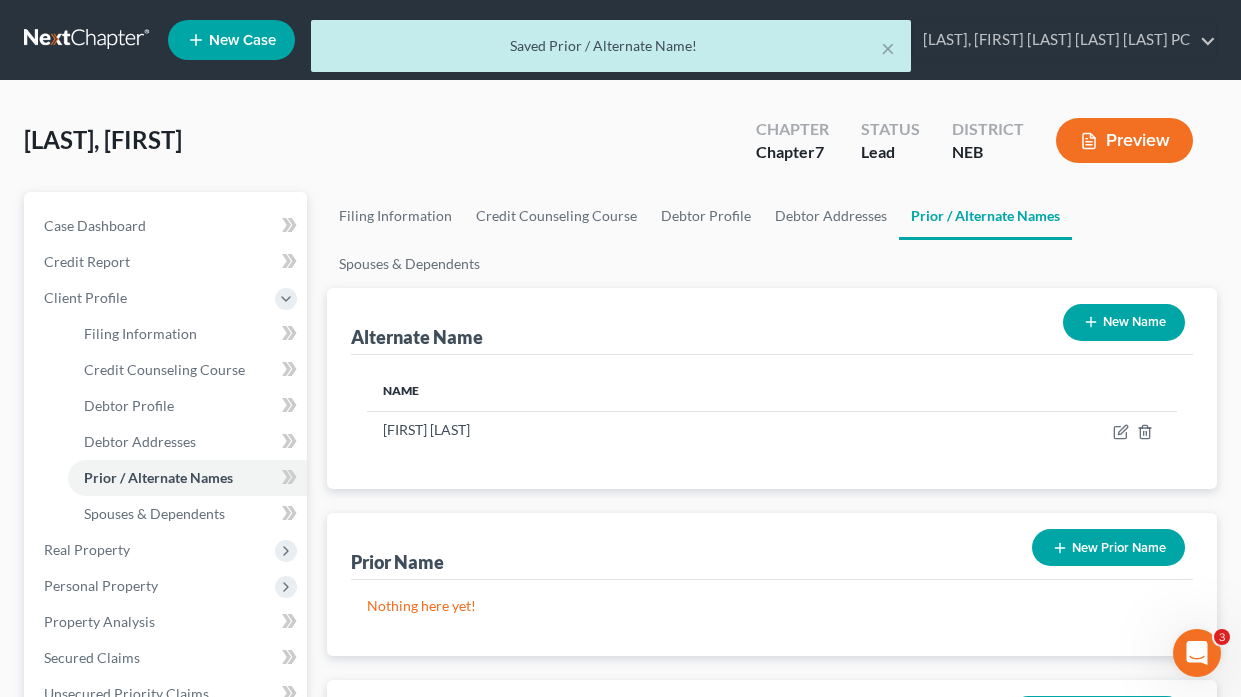 click 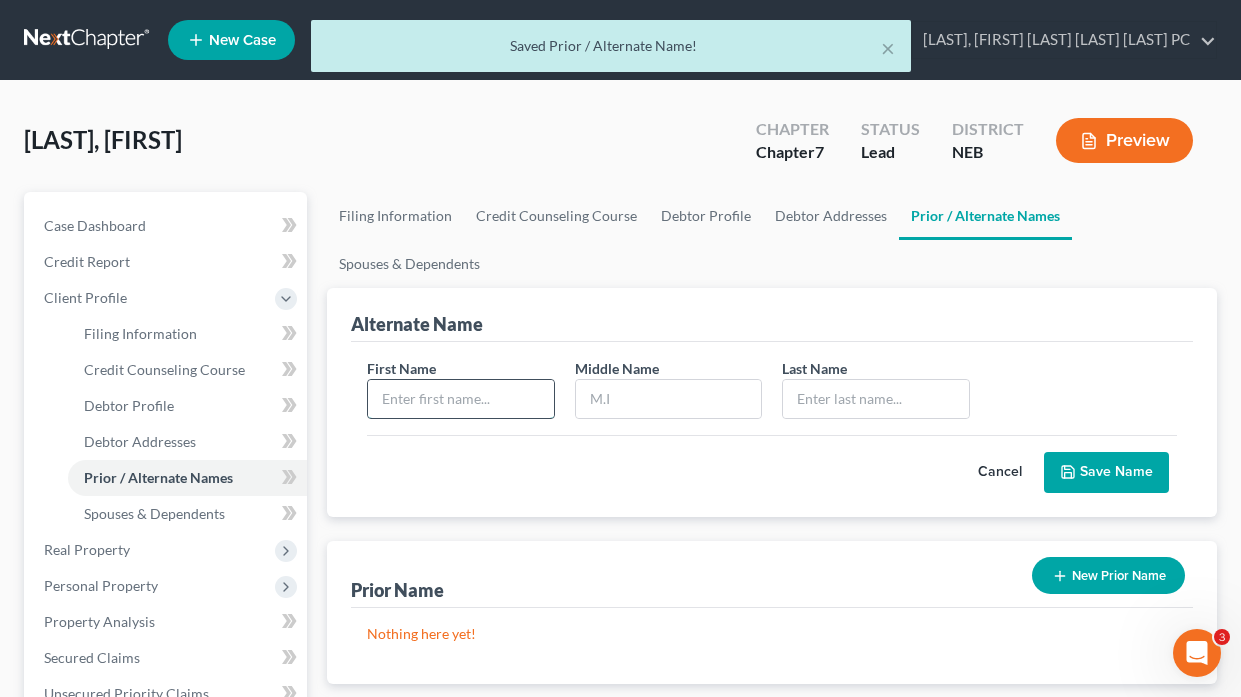 click at bounding box center (460, 399) 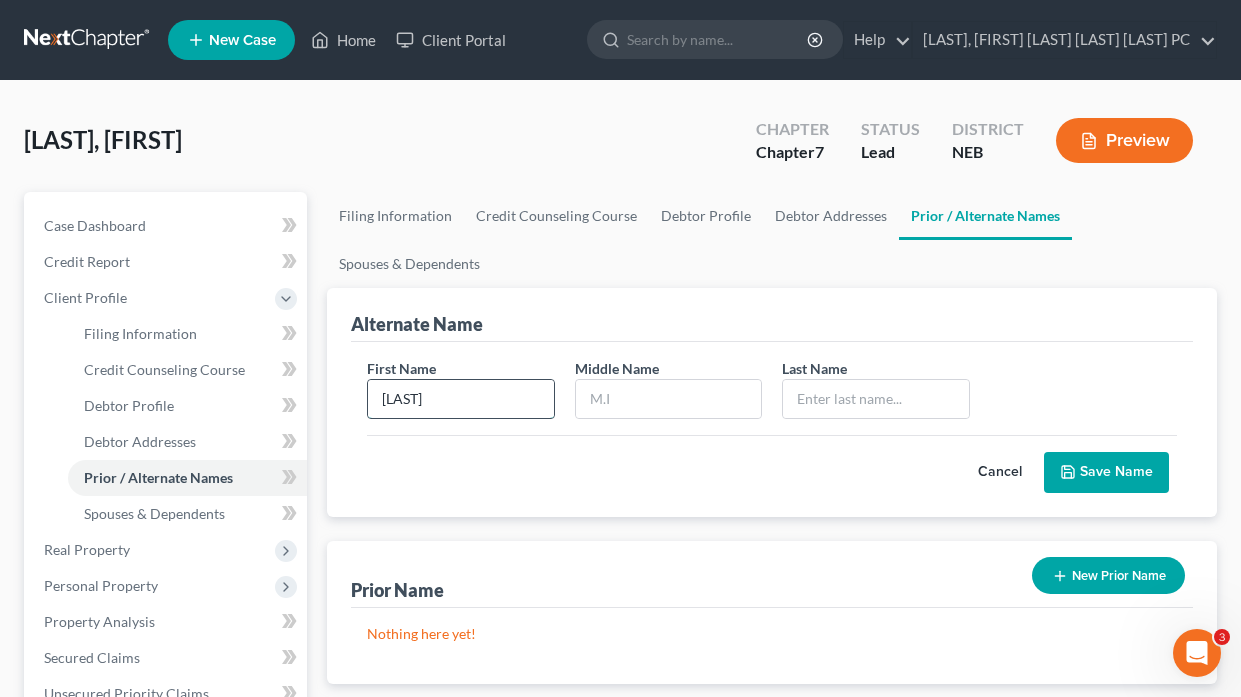 type on "[LAST]" 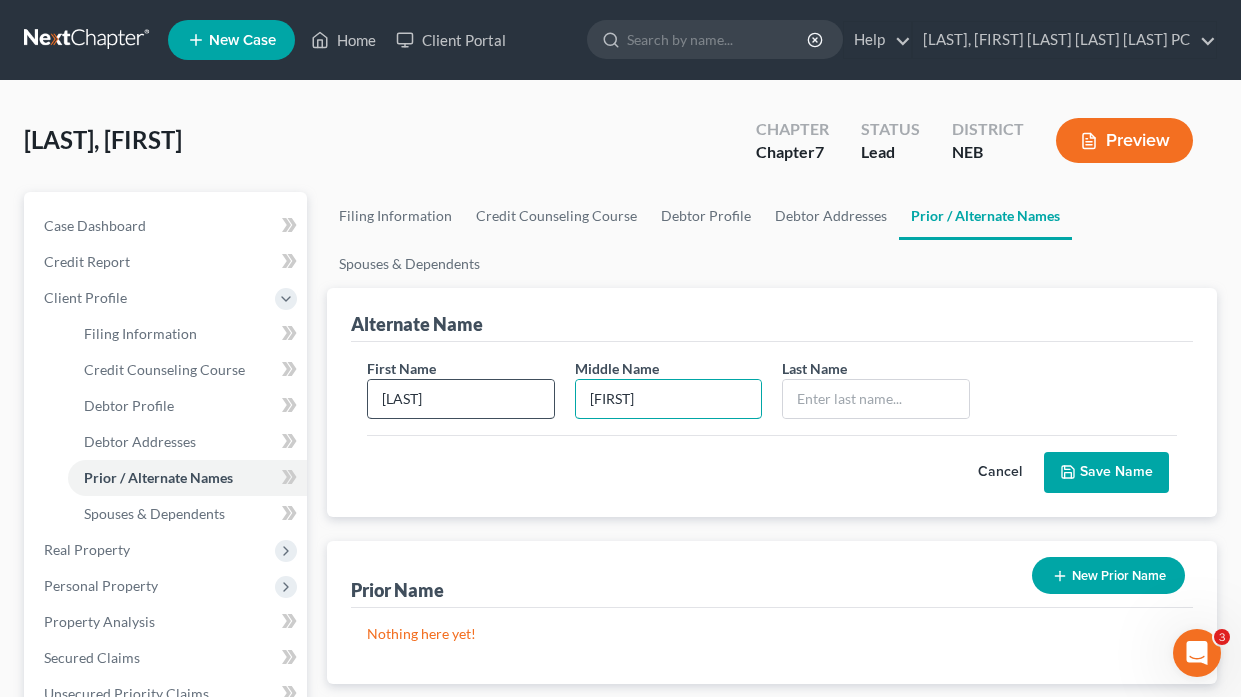 type on "[FIRST]" 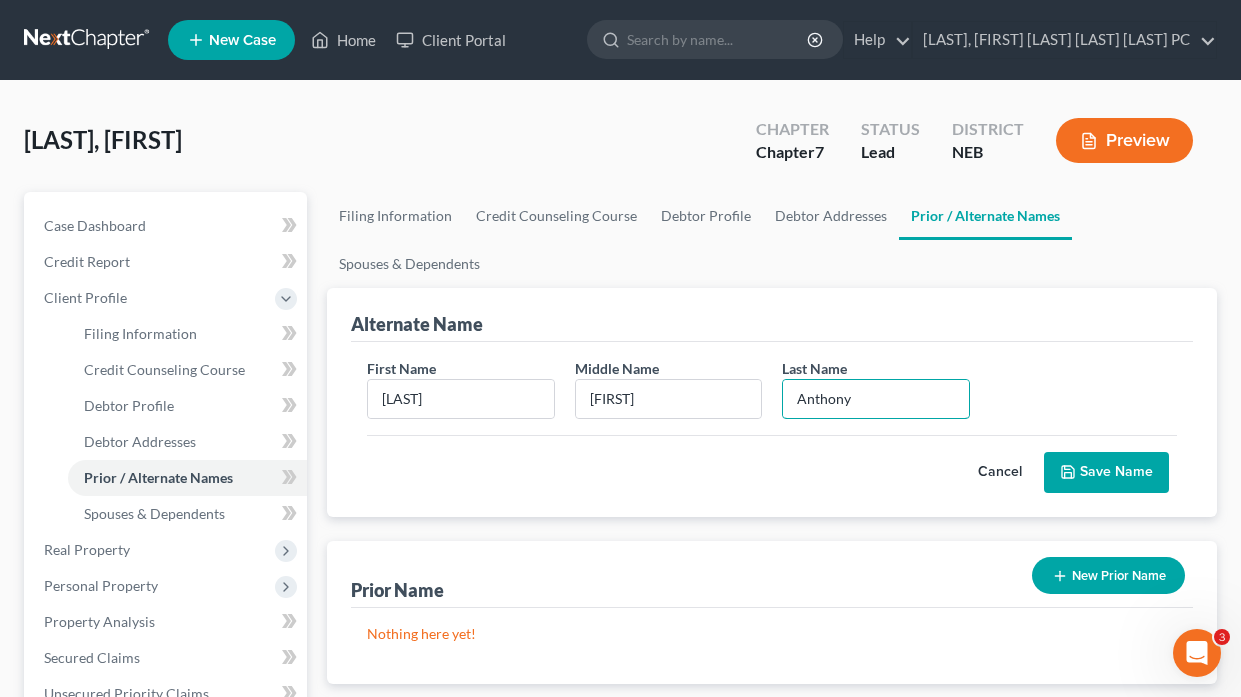 type on "Anthony" 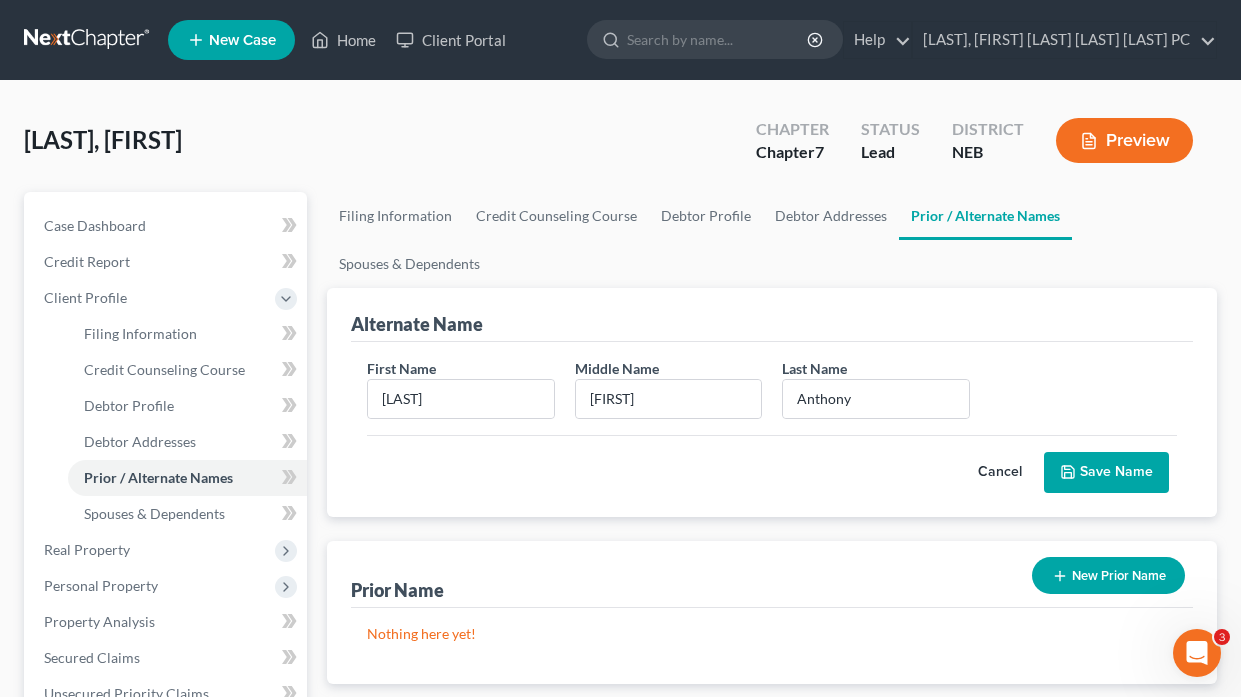 drag, startPoint x: 1086, startPoint y: 470, endPoint x: 1030, endPoint y: 495, distance: 61.326992 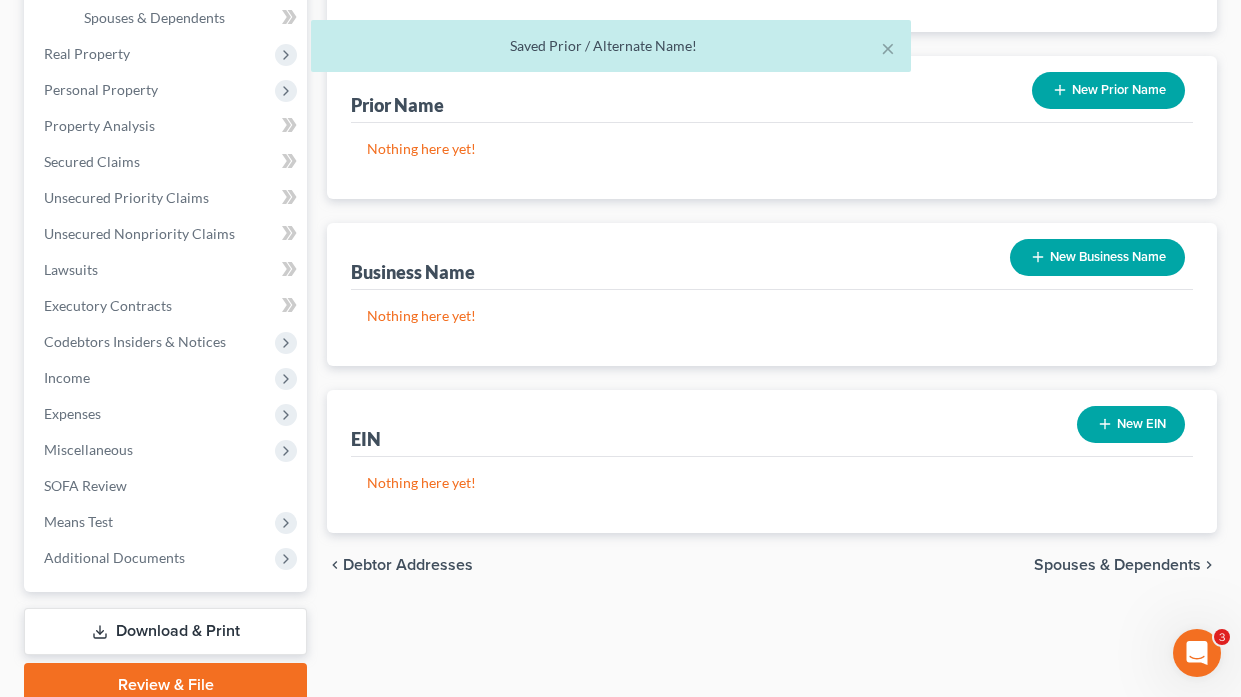 scroll, scrollTop: 582, scrollLeft: 0, axis: vertical 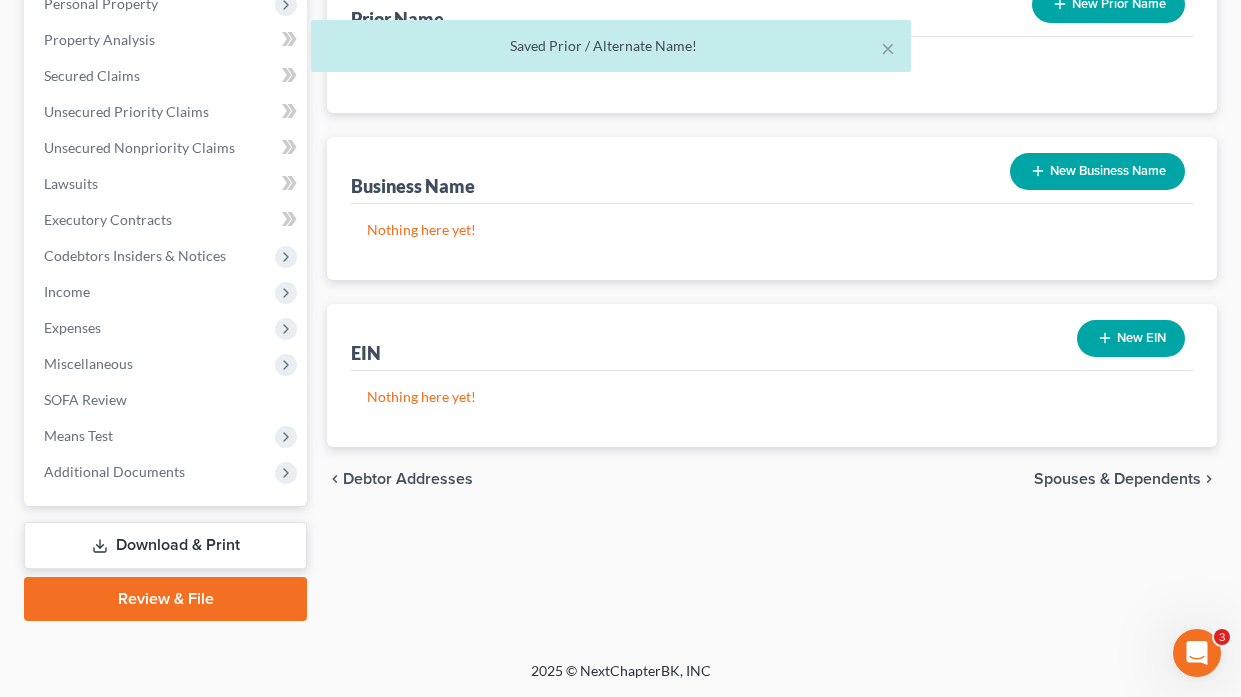 click on "Spouses & Dependents" at bounding box center (1117, 479) 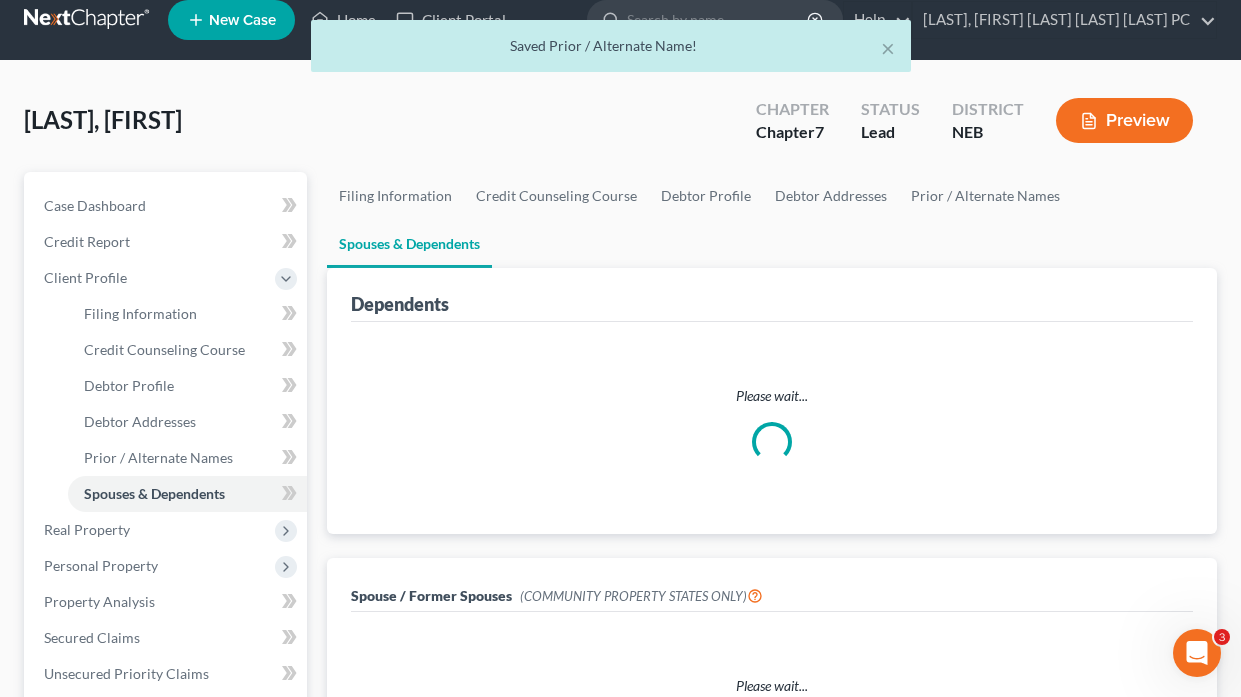 scroll, scrollTop: 0, scrollLeft: 0, axis: both 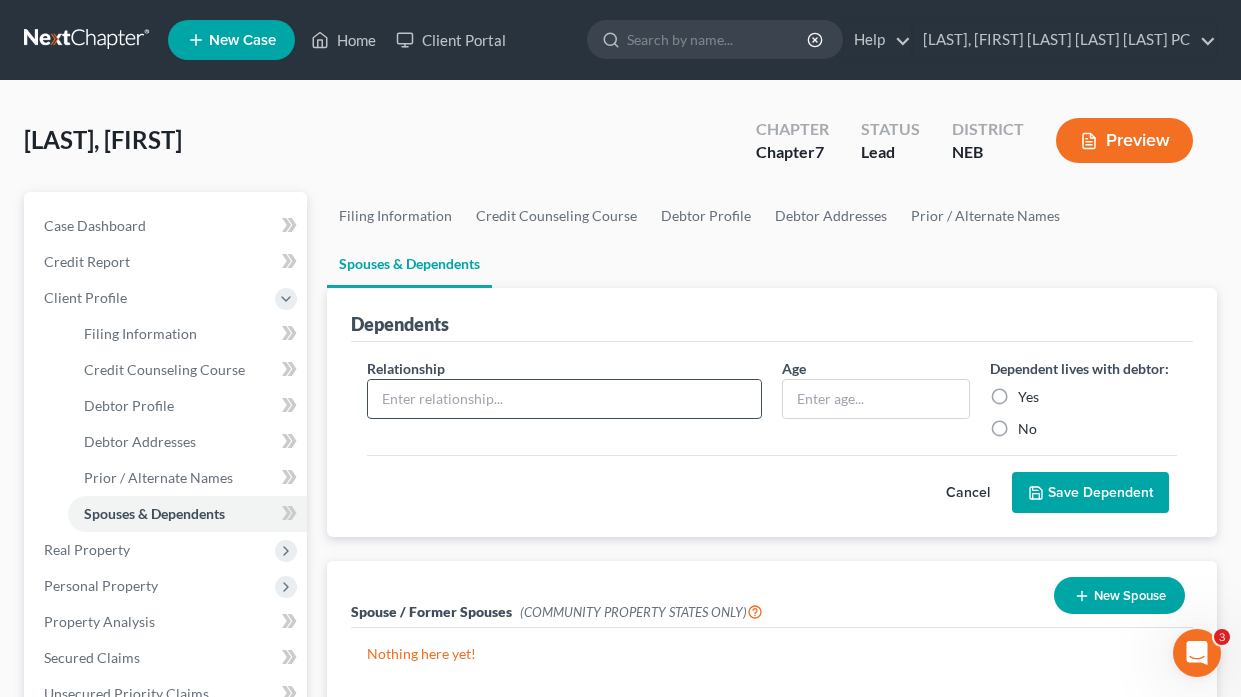 click at bounding box center (564, 399) 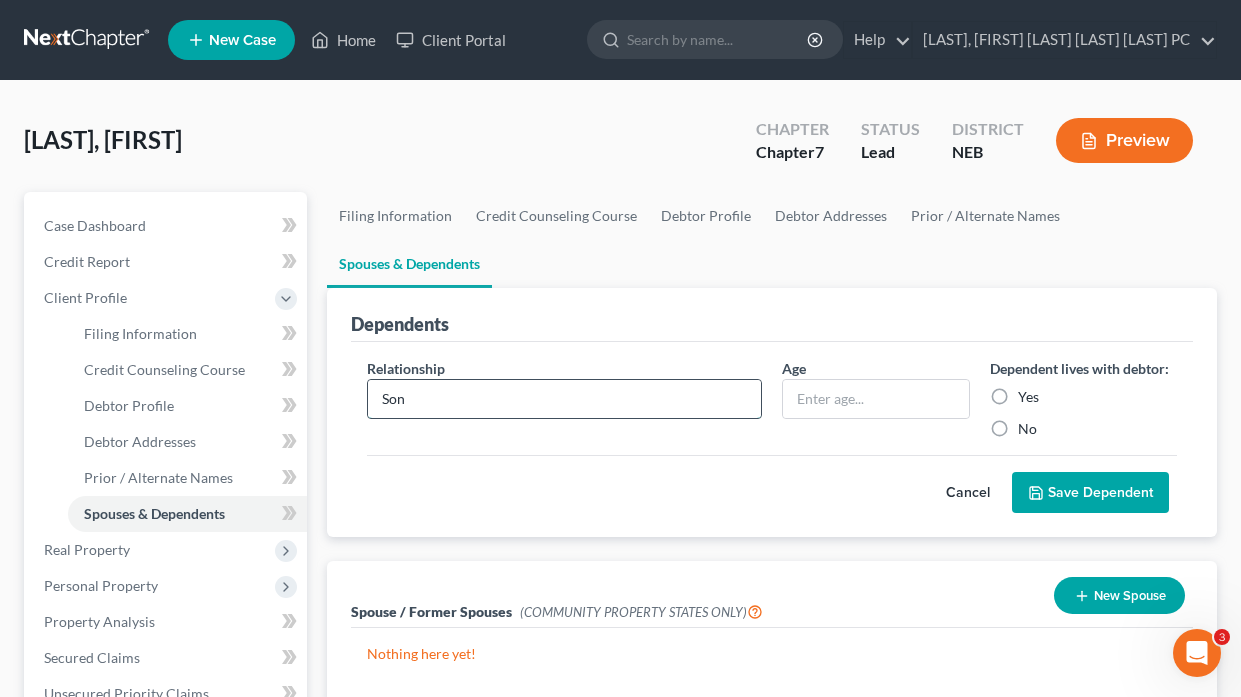 type on "Son" 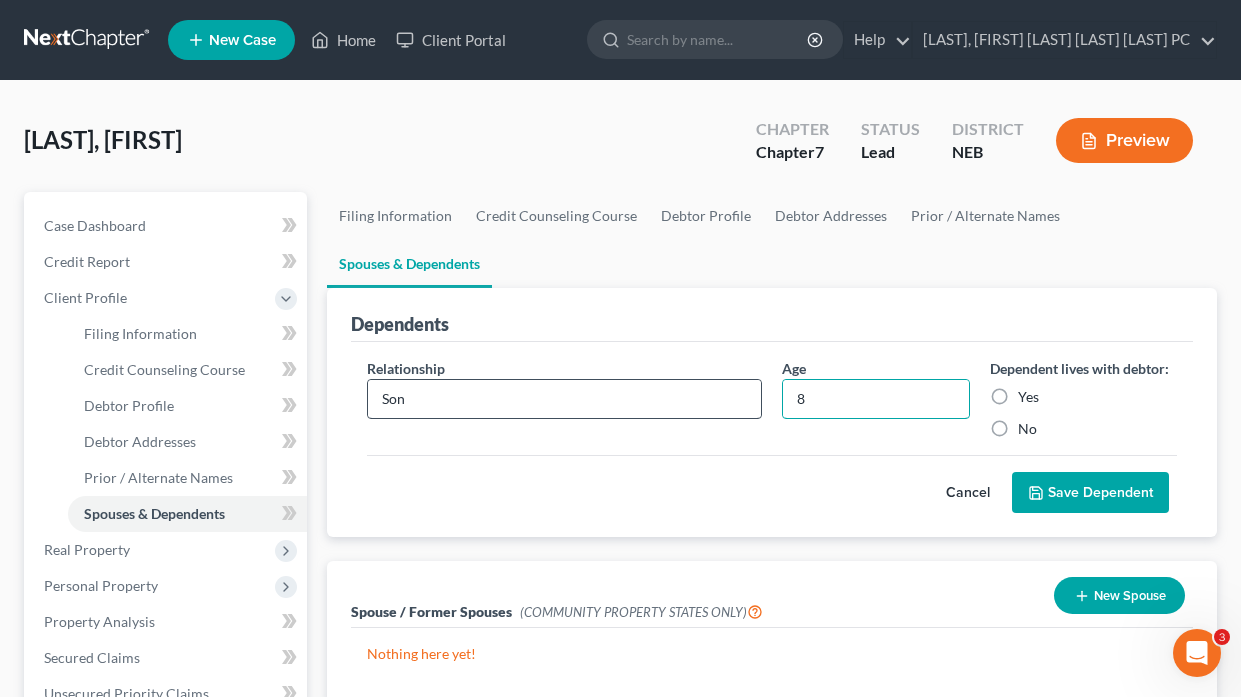 type on "8" 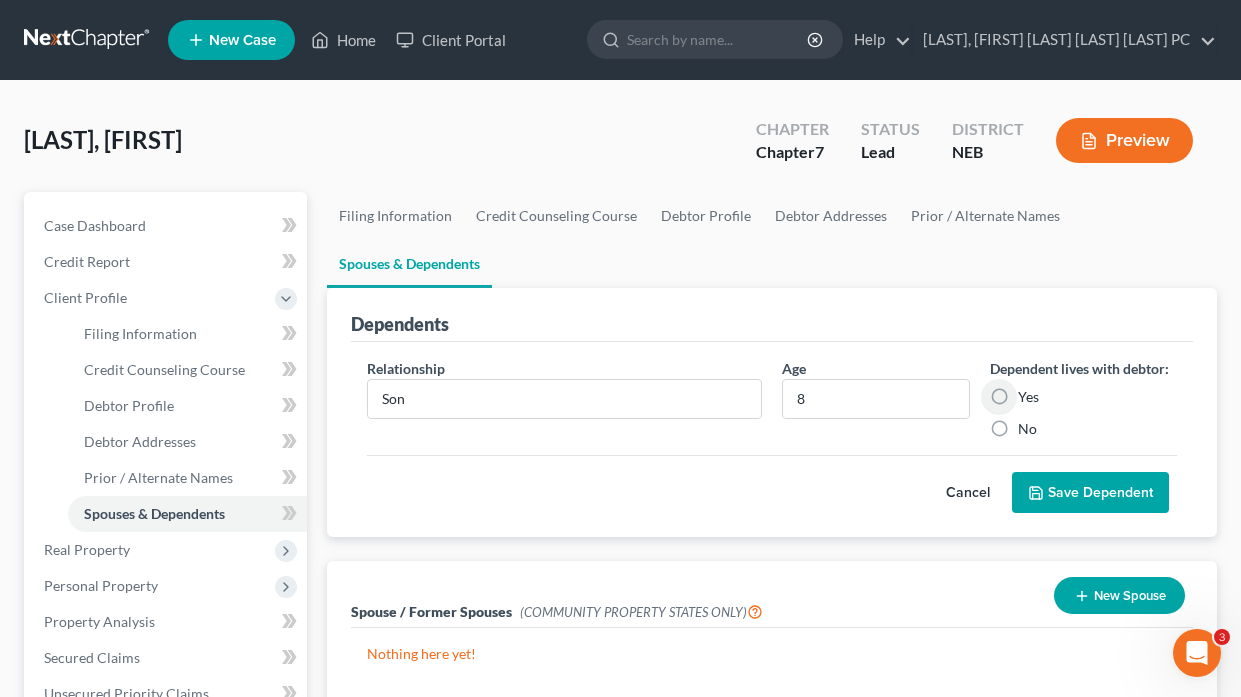click on "Yes" at bounding box center [1028, 397] 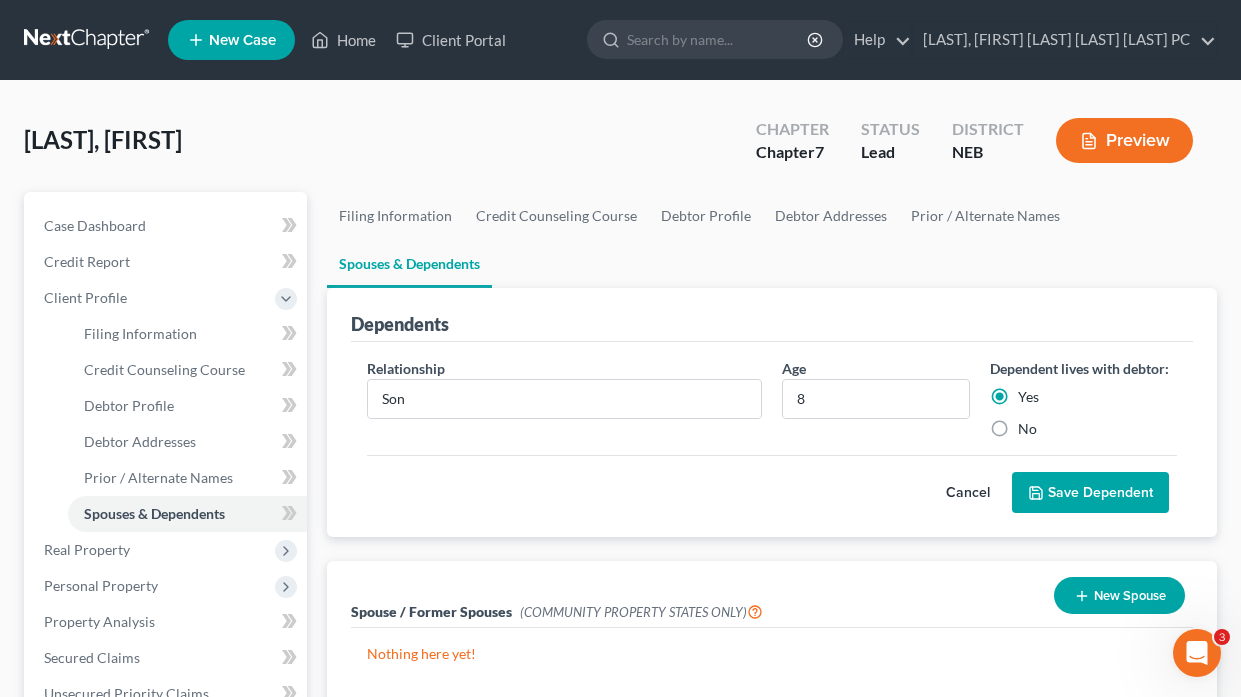 click on "Save Dependent" at bounding box center [1090, 493] 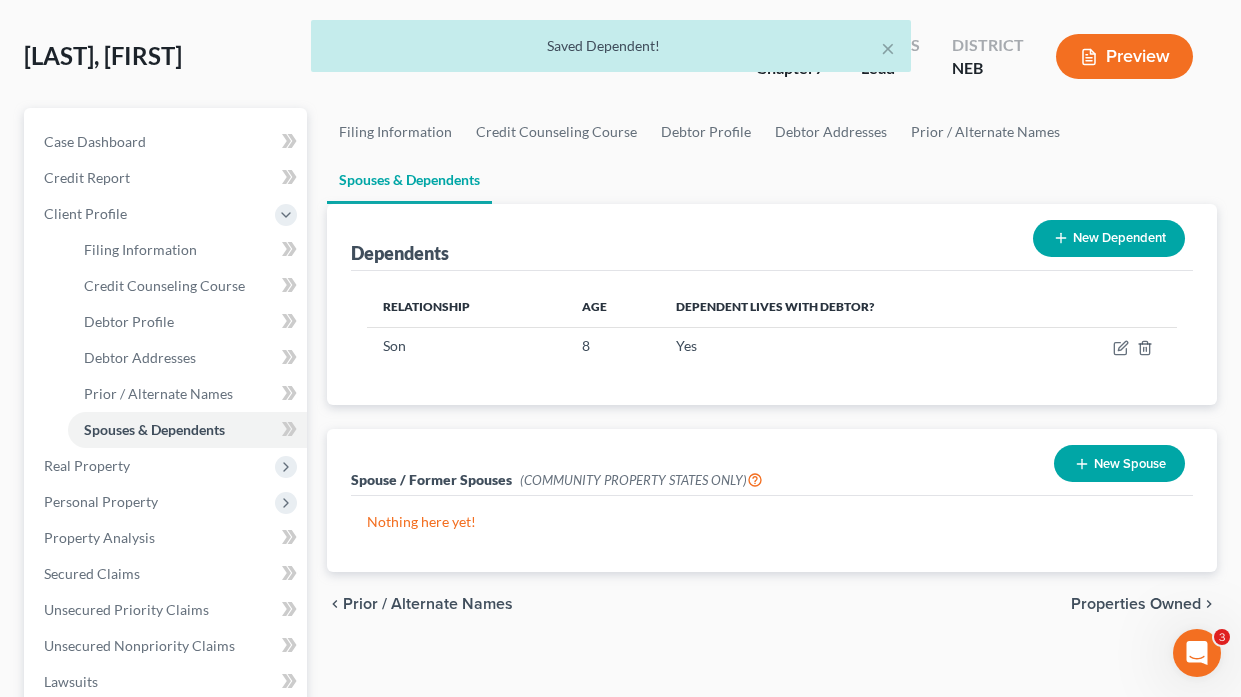 scroll, scrollTop: 300, scrollLeft: 0, axis: vertical 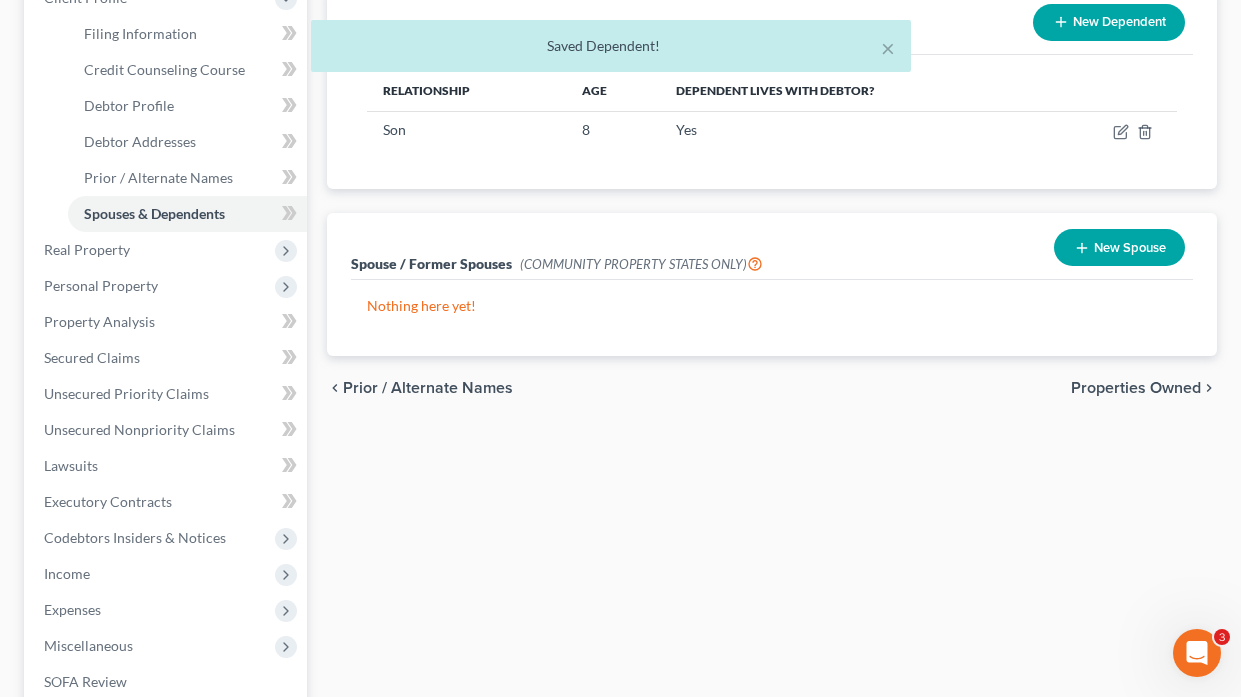 click on "Properties Owned" at bounding box center (1136, 388) 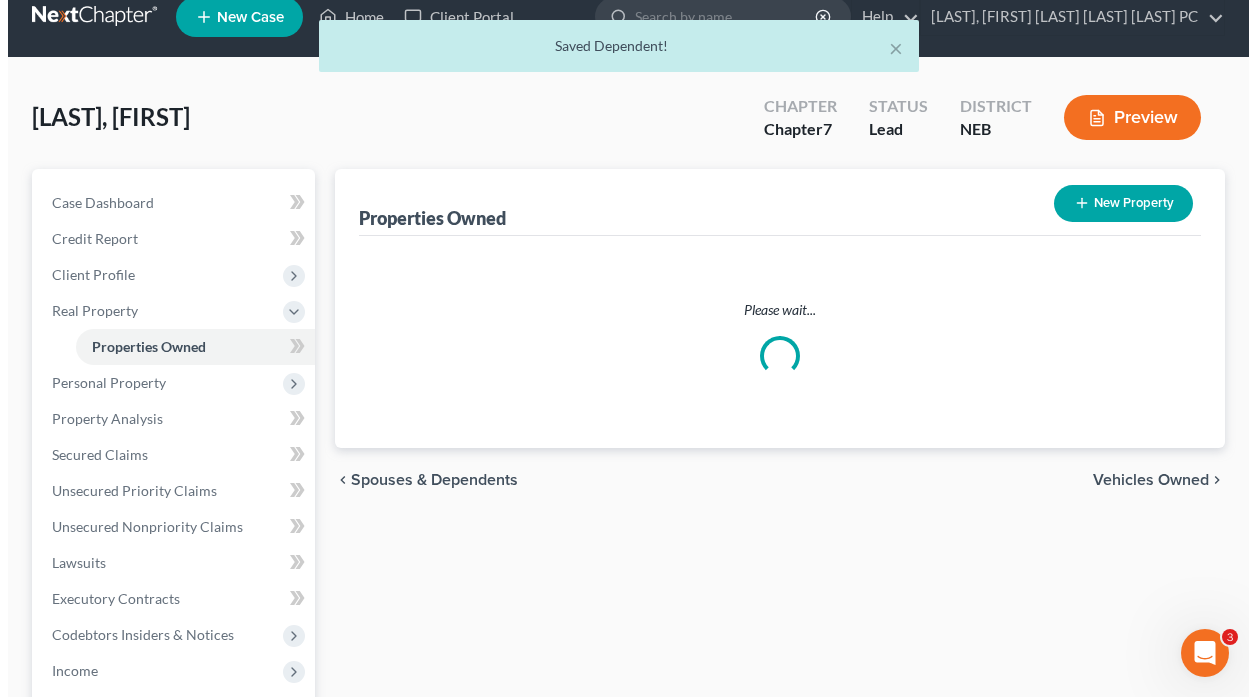 scroll, scrollTop: 0, scrollLeft: 0, axis: both 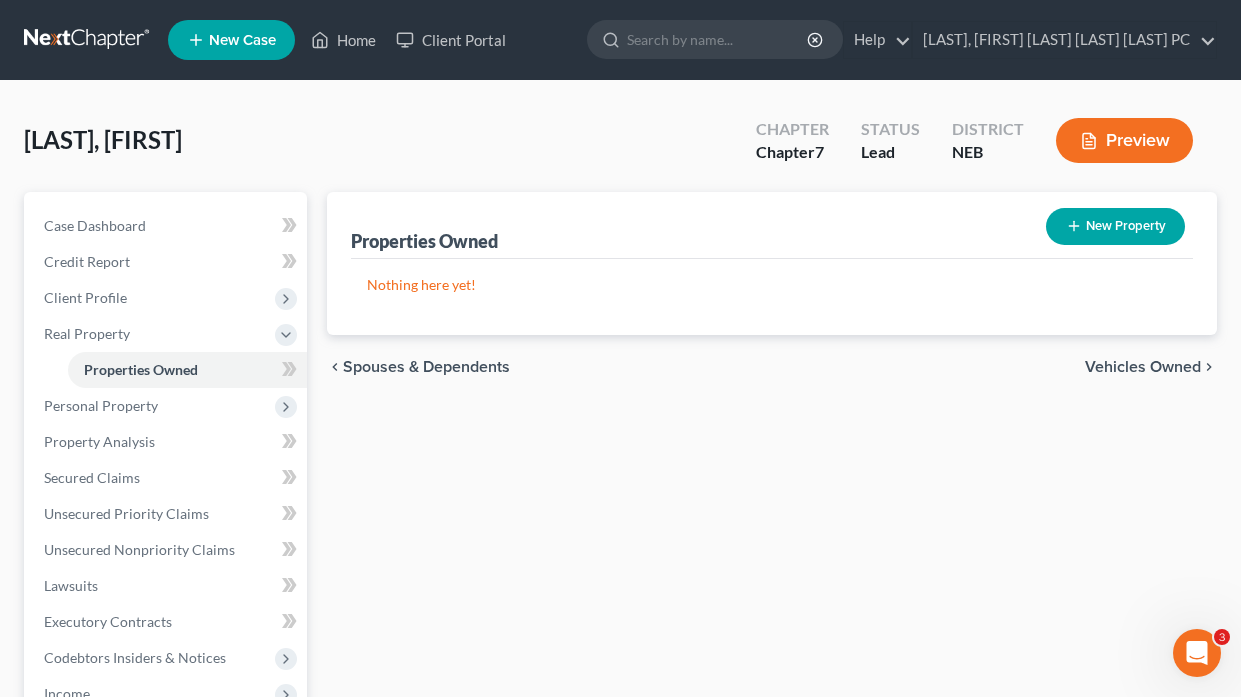 click on "Vehicles Owned" at bounding box center [1143, 367] 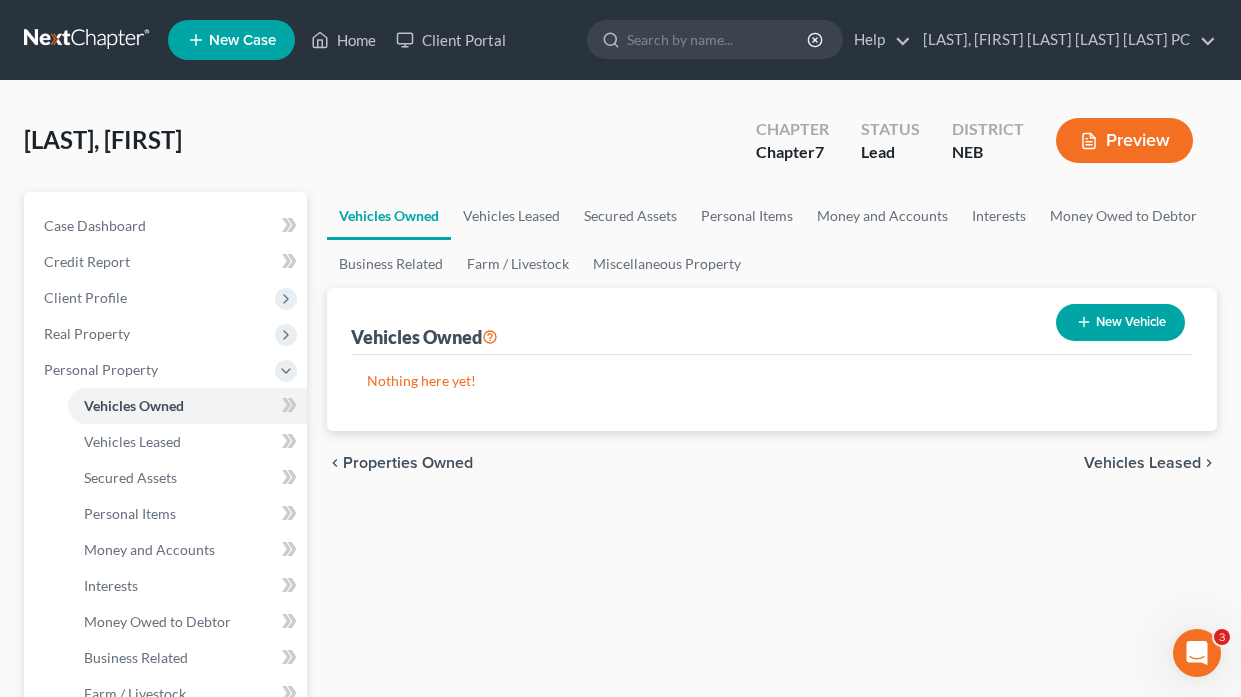 click on "Vehicles Leased" at bounding box center [1142, 463] 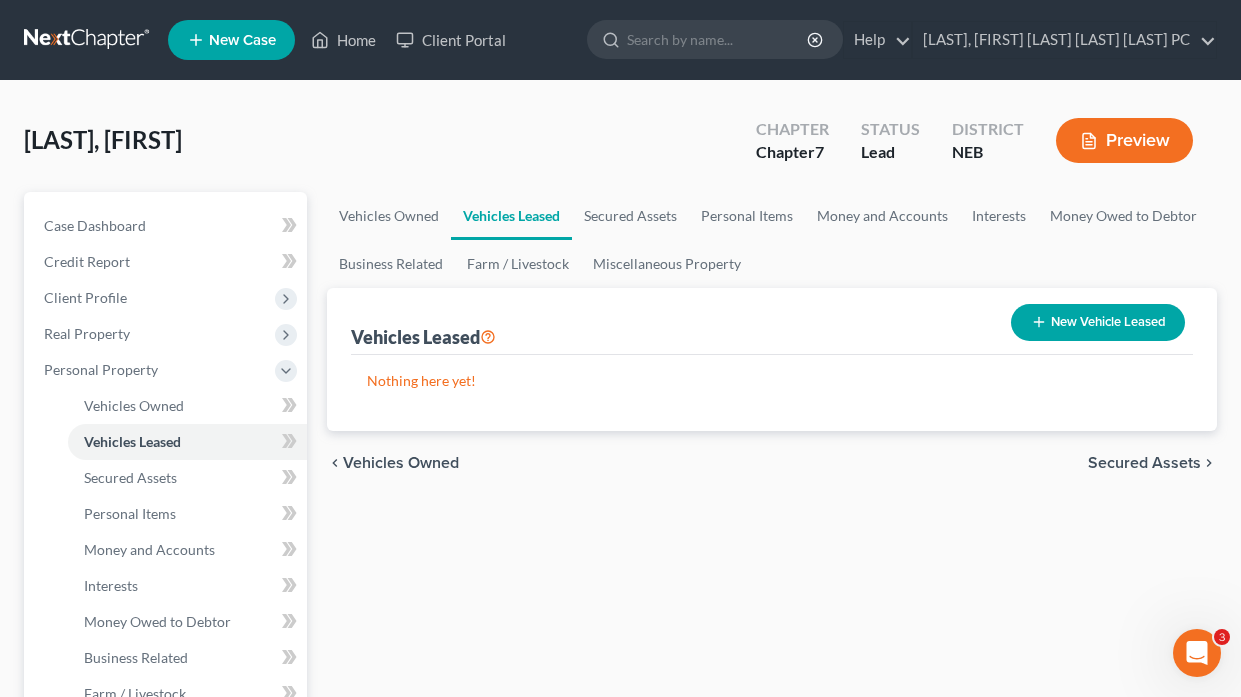 click on "Secured Assets" at bounding box center (1144, 463) 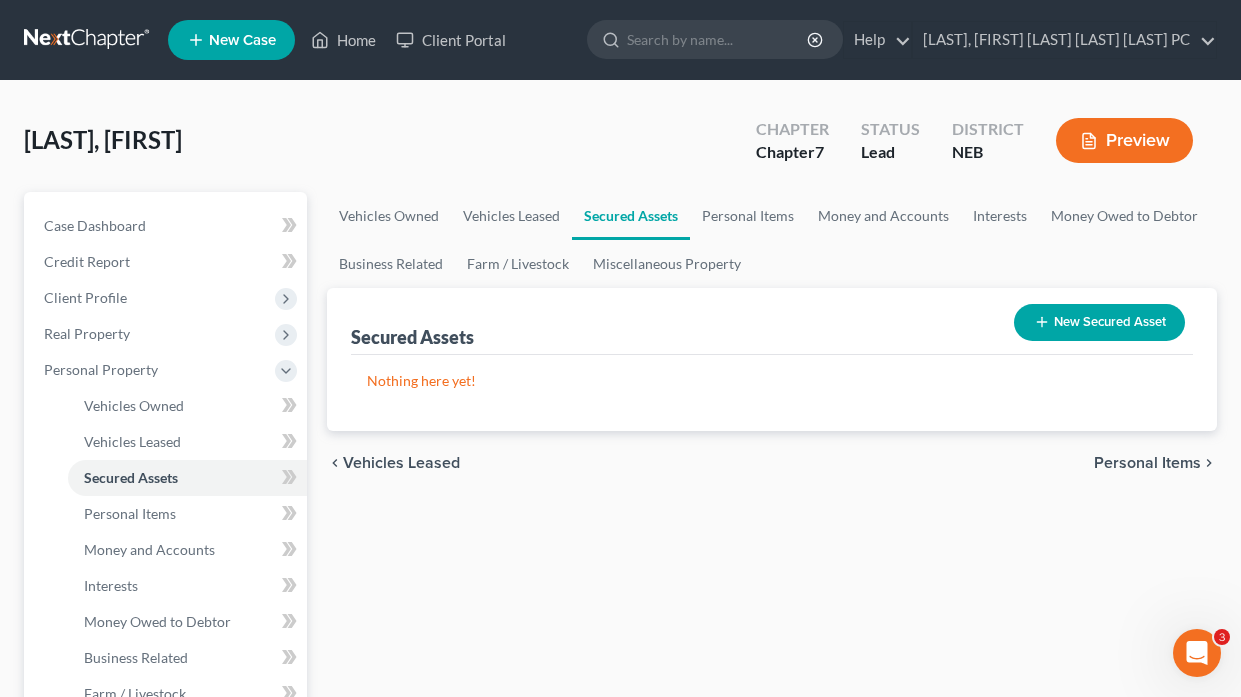 click on "Personal Items" at bounding box center (1147, 463) 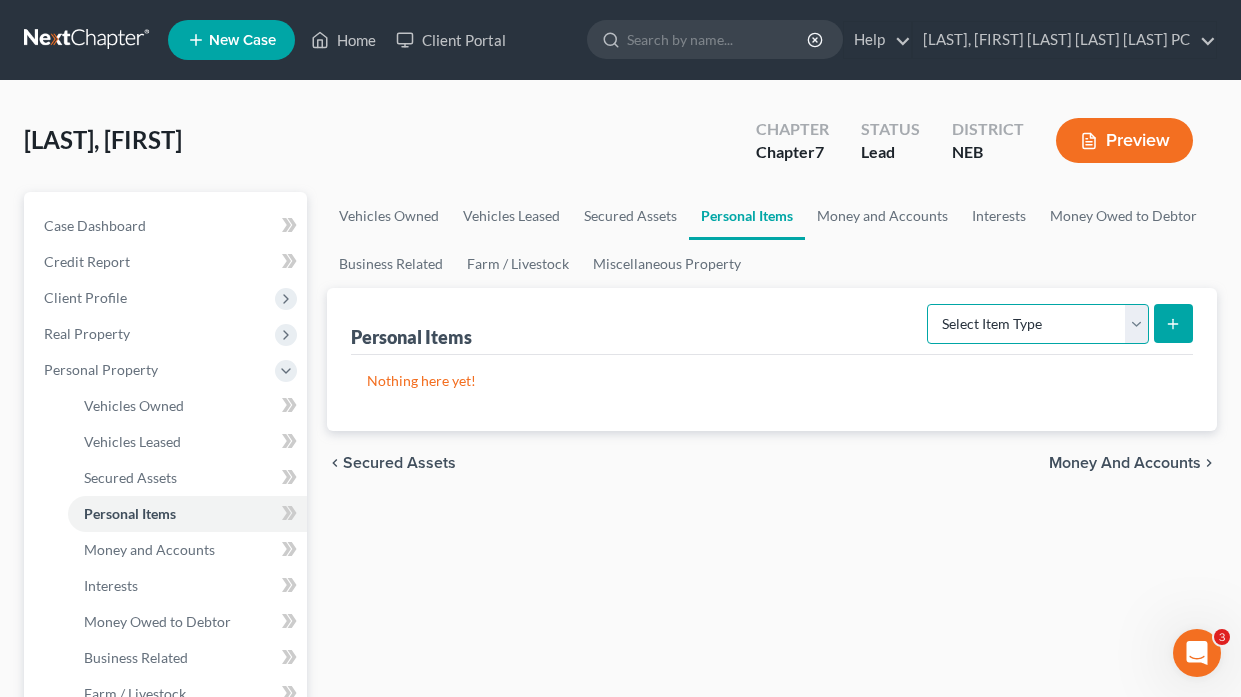 click on "Select Item Type Clothing Collectibles Of Value Electronics Firearms Household Goods Jewelry Other Pet(s) Sports & Hobby Equipment" at bounding box center (1038, 324) 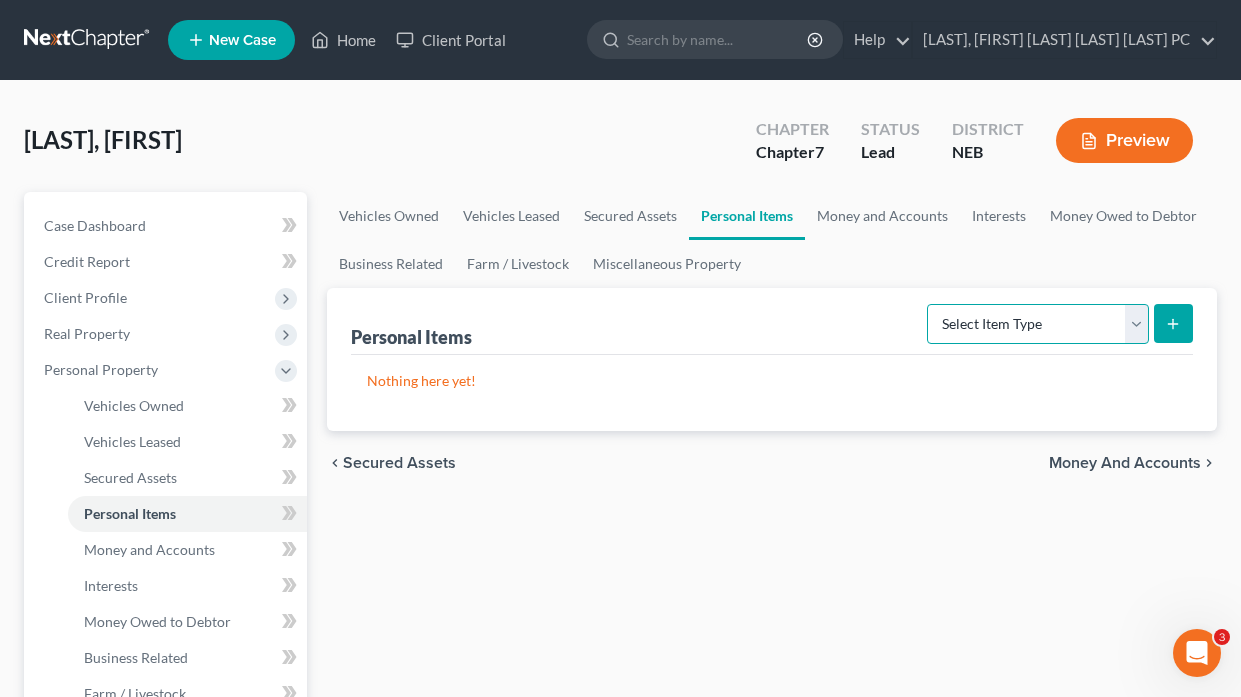 select on "clothing" 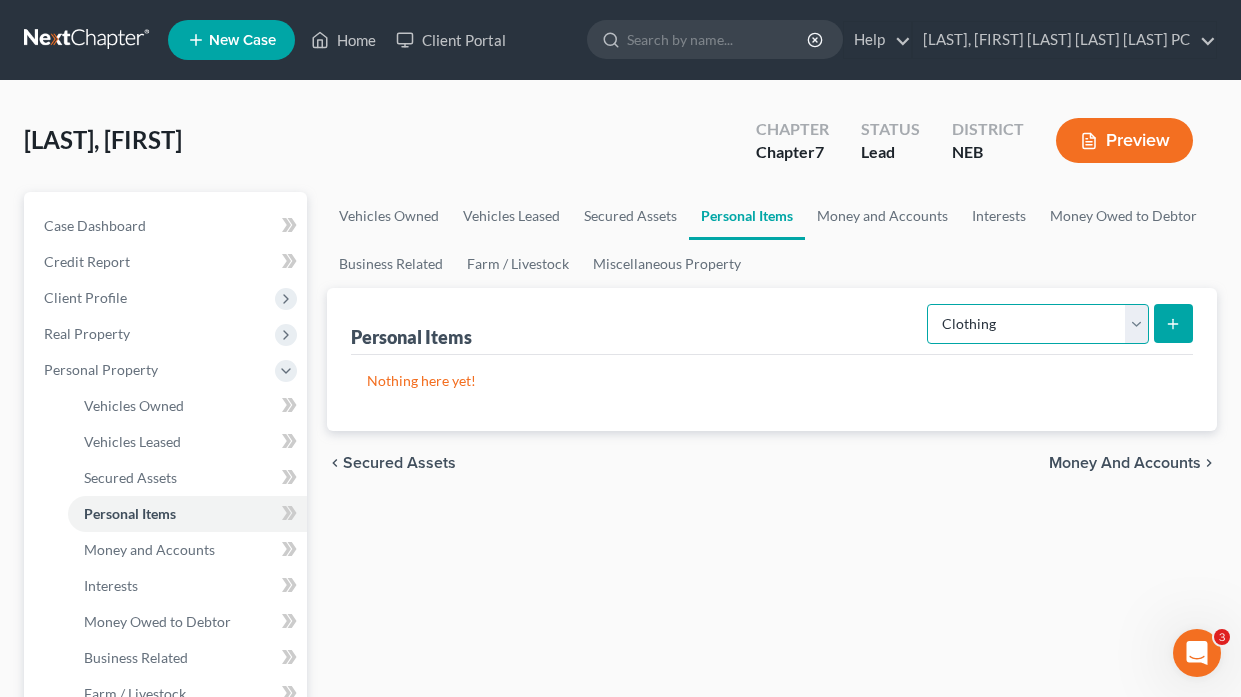 click on "Select Item Type Clothing Collectibles Of Value Electronics Firearms Household Goods Jewelry Other Pet(s) Sports & Hobby Equipment" at bounding box center (1038, 324) 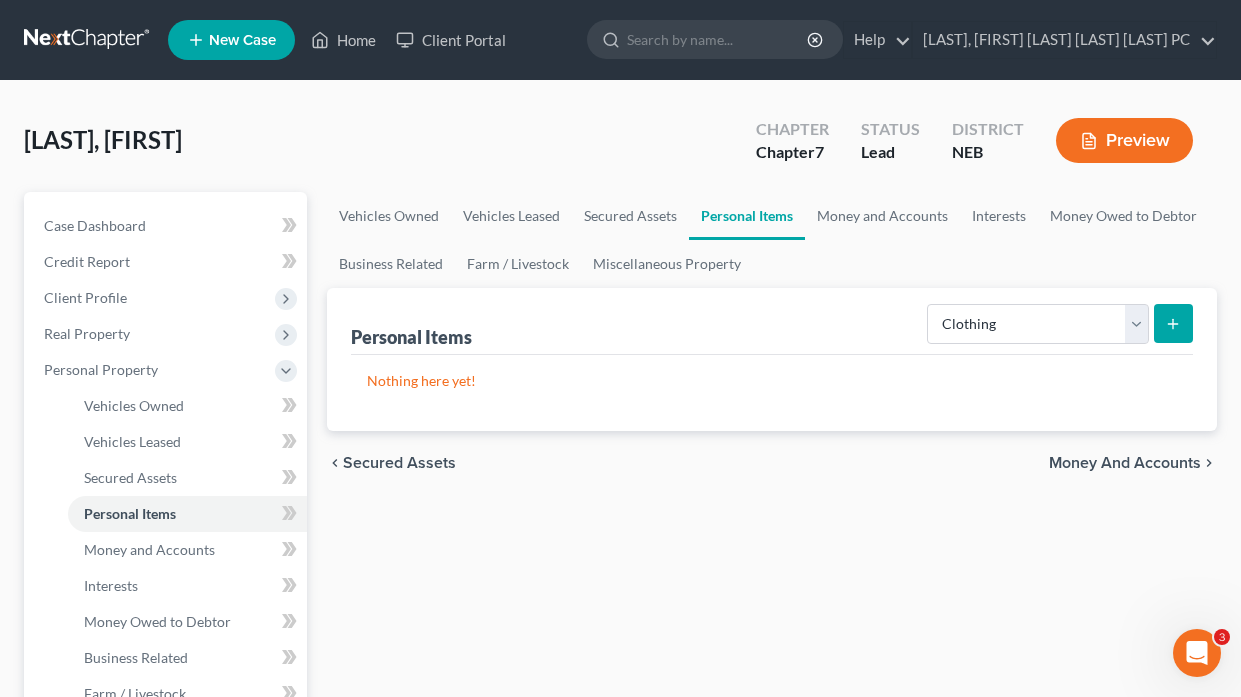 click 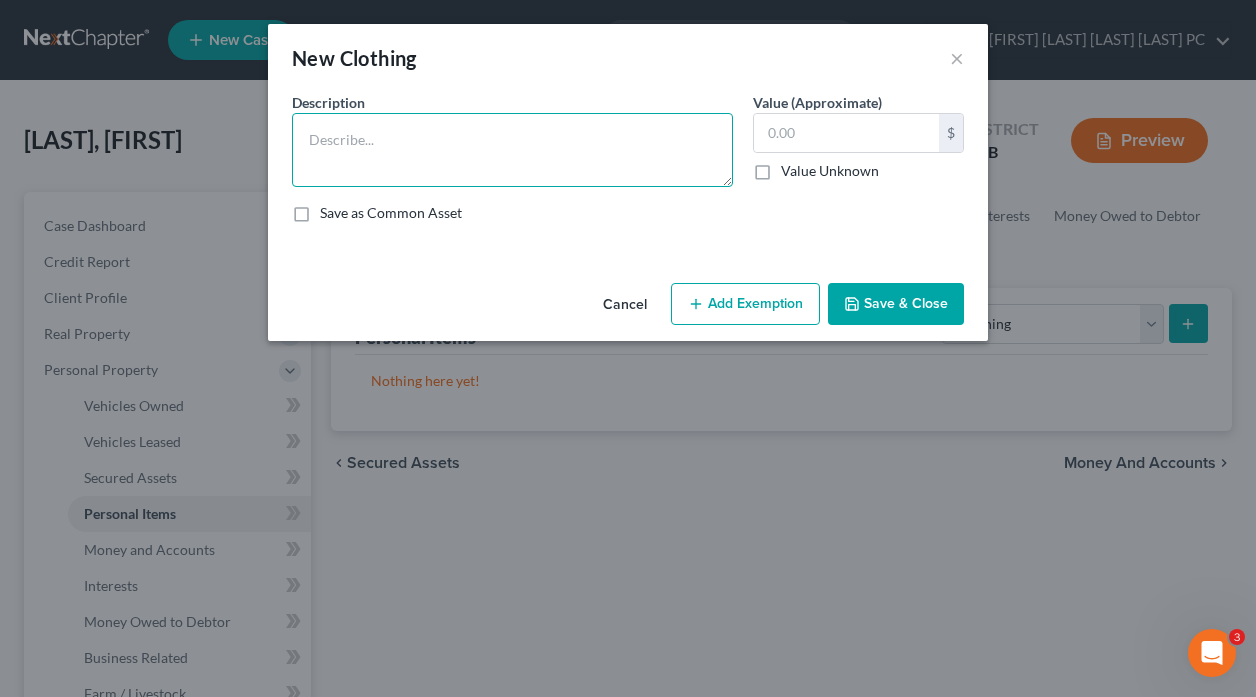 drag, startPoint x: 380, startPoint y: 147, endPoint x: 406, endPoint y: 169, distance: 34.058773 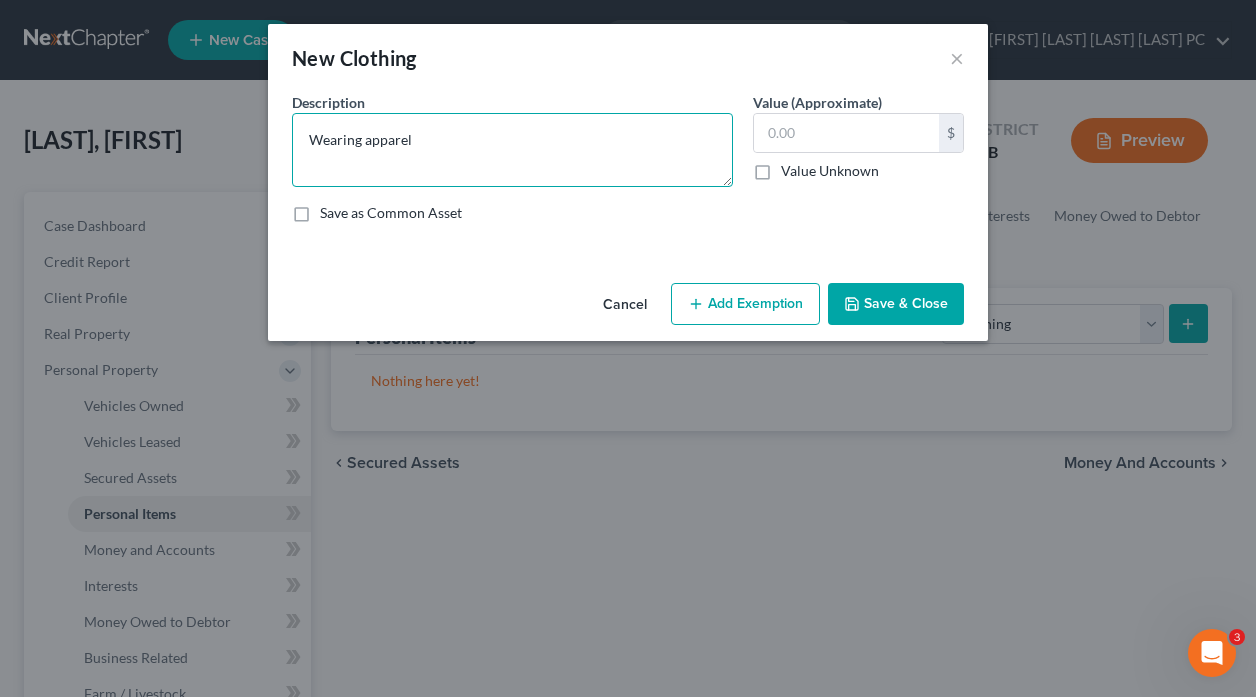 type on "Wearing apparel" 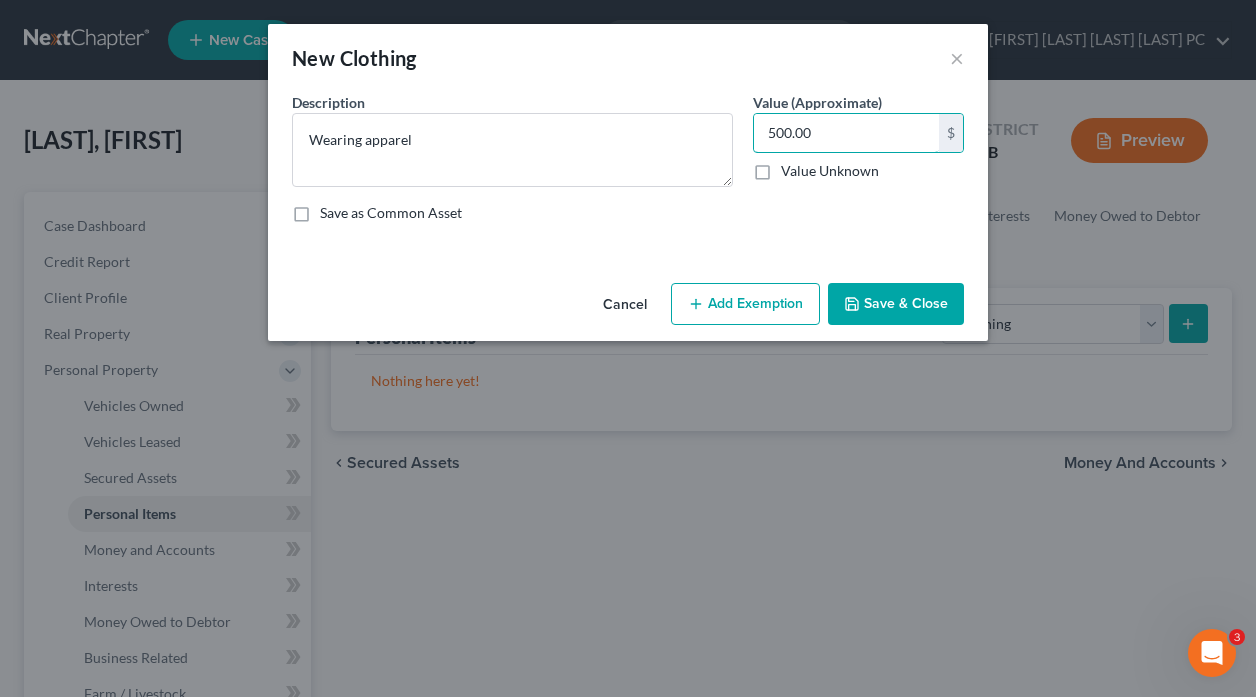 type on "500.00" 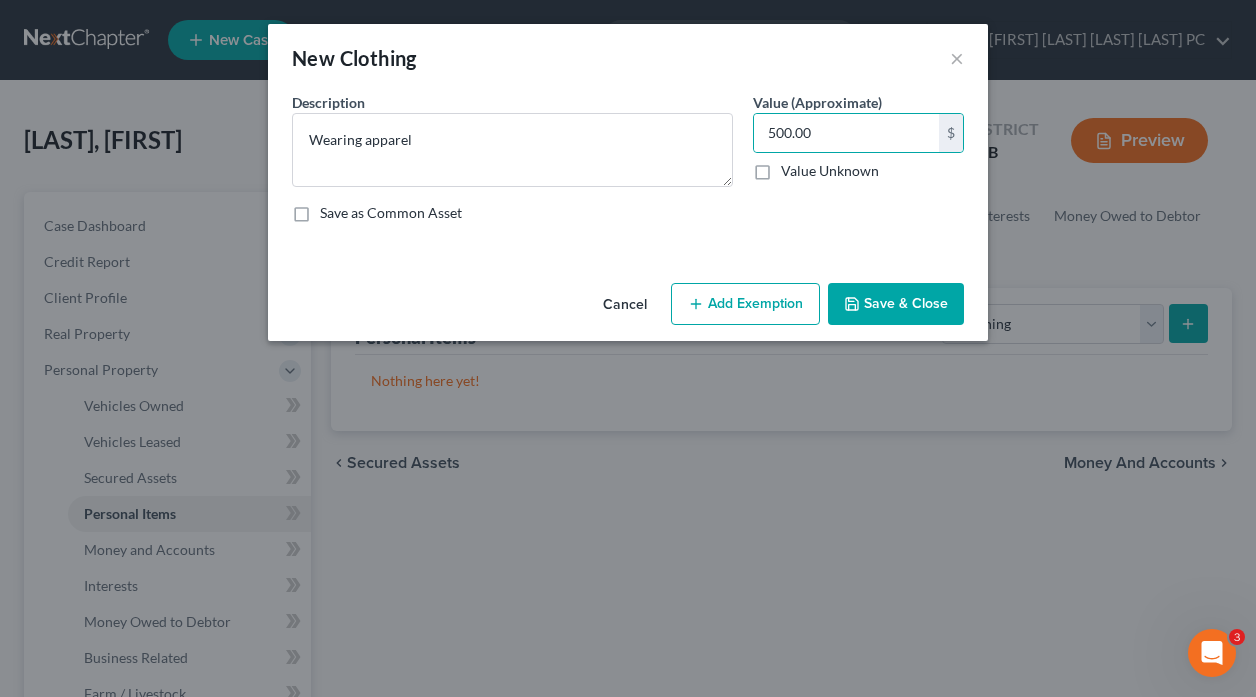 click on "Add Exemption" at bounding box center (745, 304) 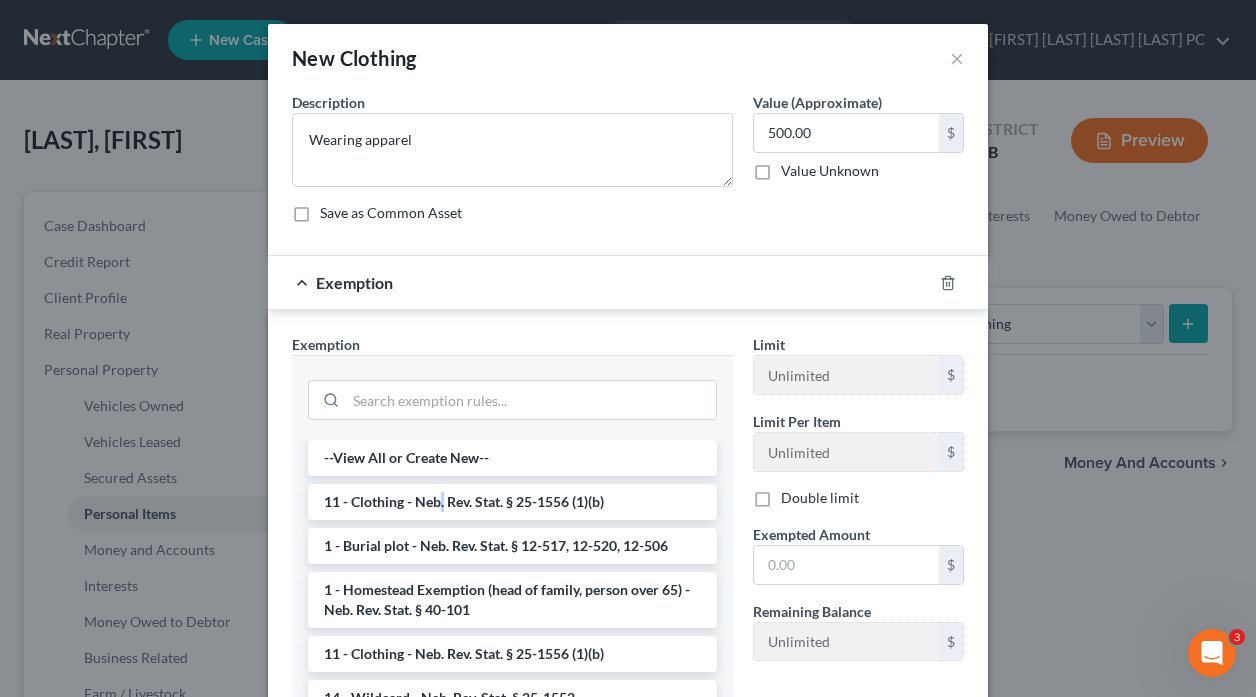 drag, startPoint x: 434, startPoint y: 484, endPoint x: 446, endPoint y: 485, distance: 12.0415945 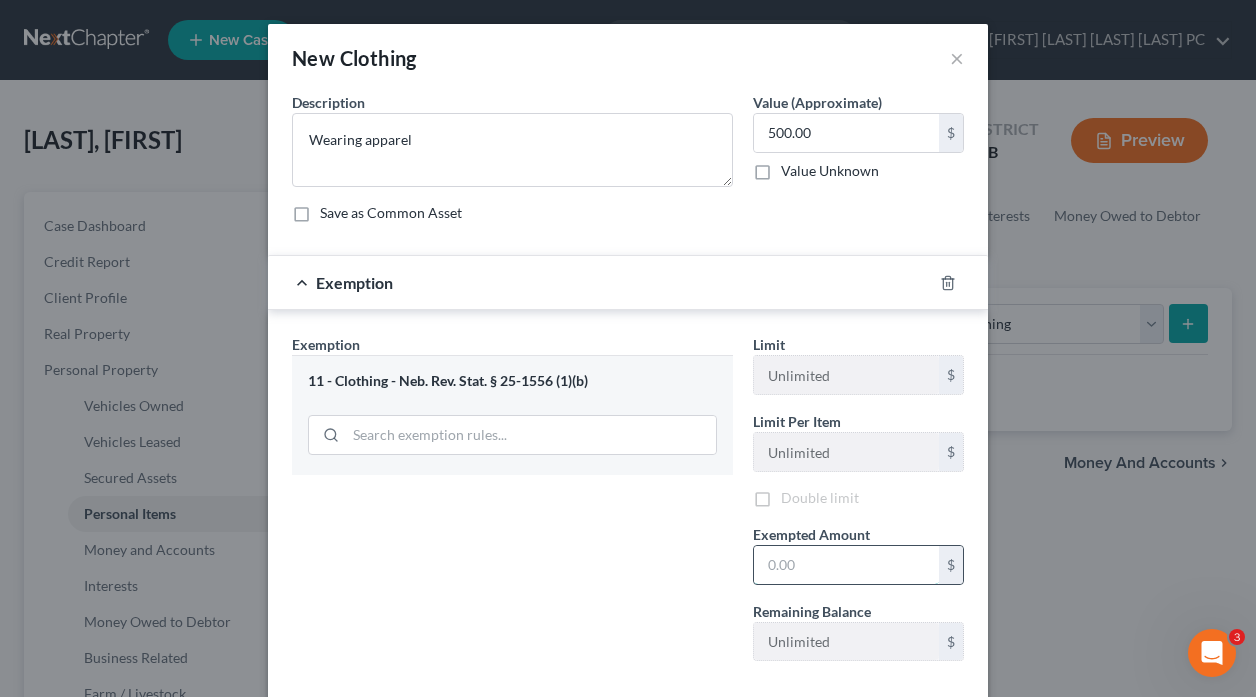 click at bounding box center [846, 565] 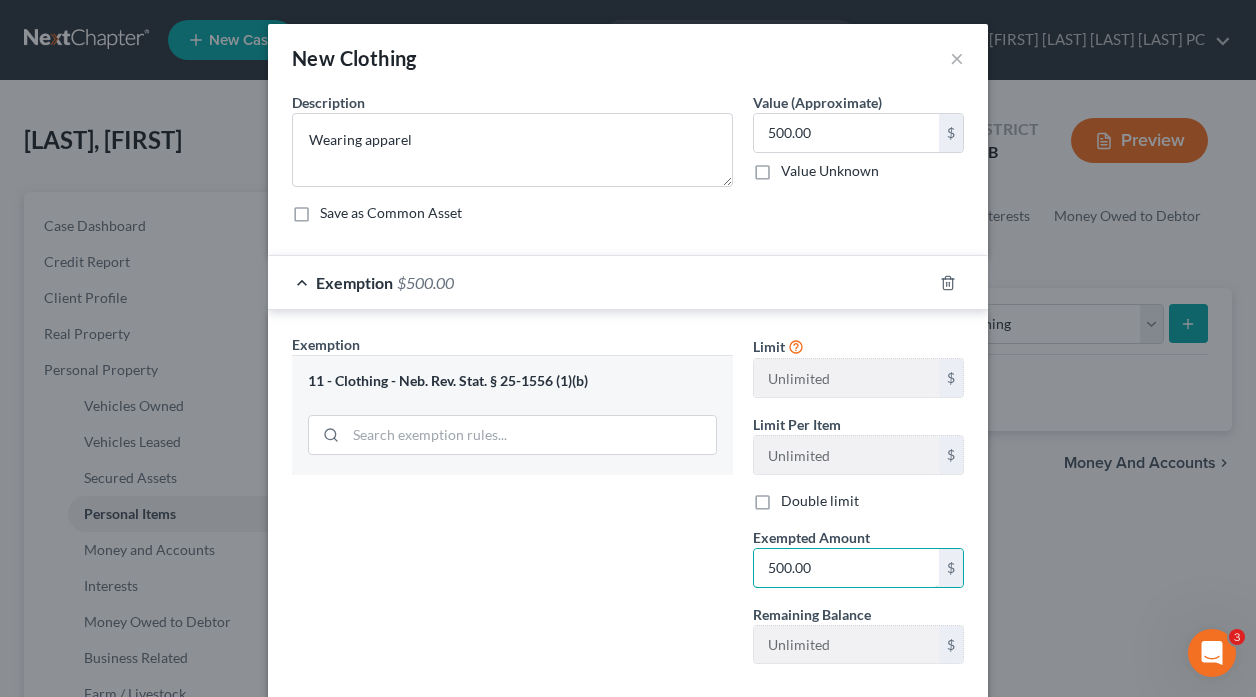 scroll, scrollTop: 110, scrollLeft: 0, axis: vertical 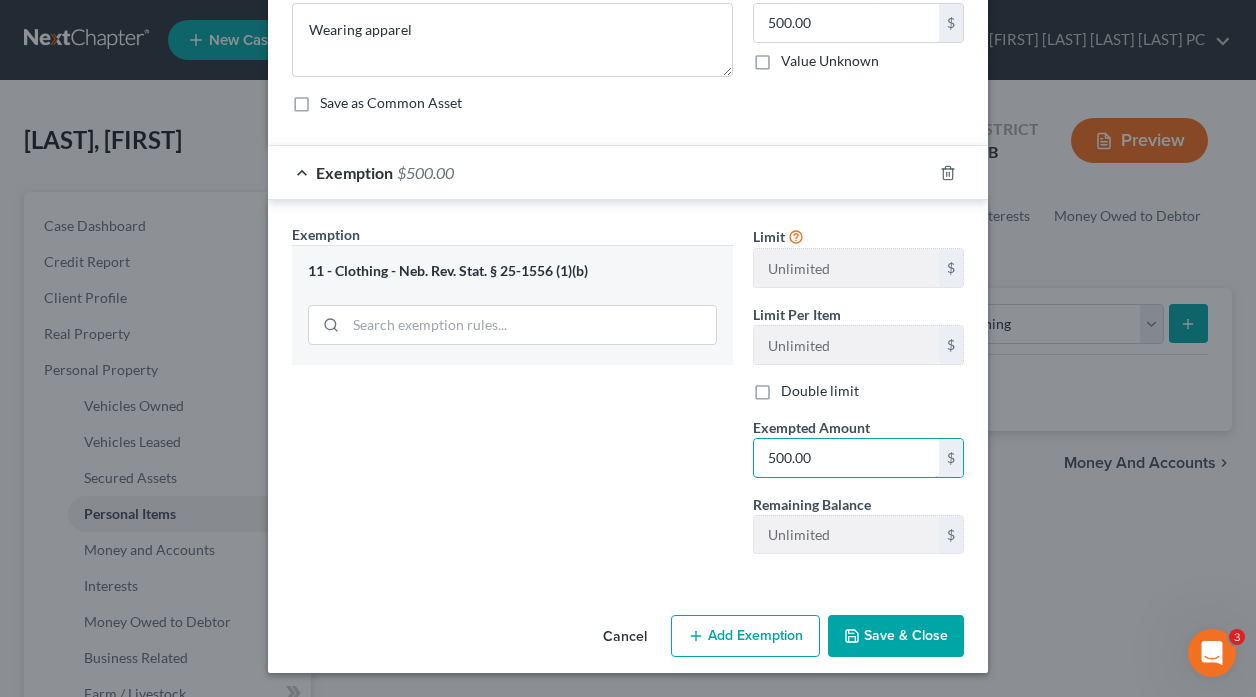 type on "500.00" 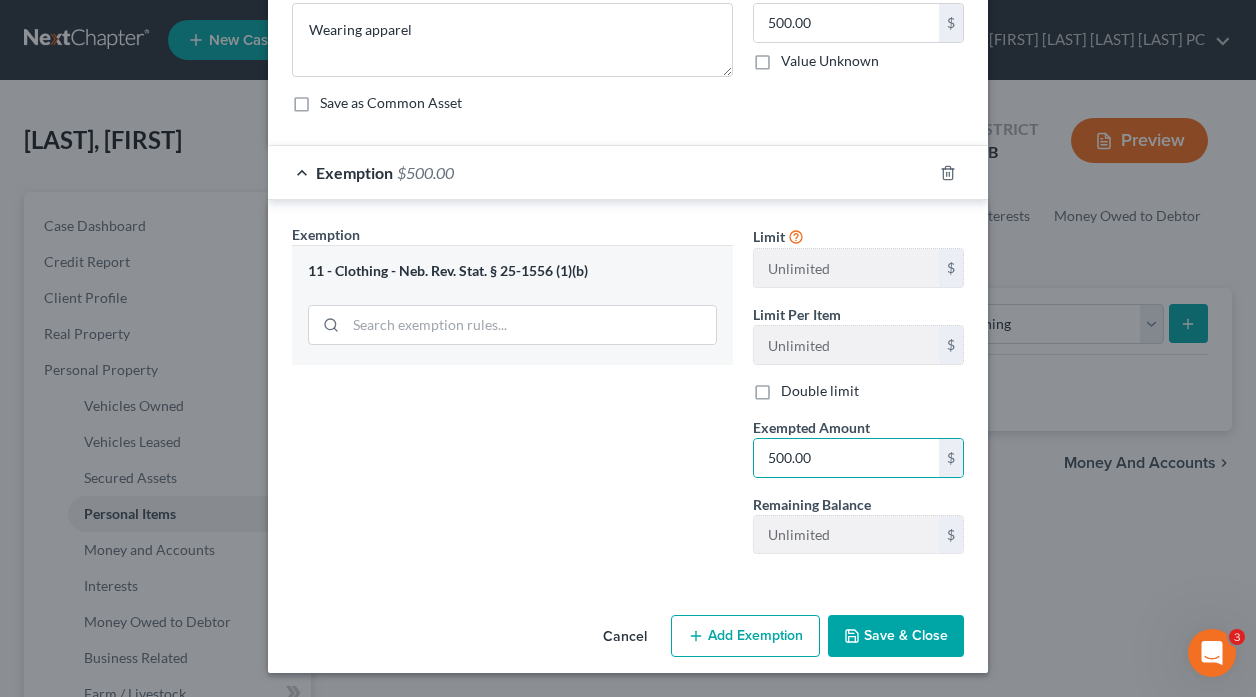 click on "Save & Close" at bounding box center [896, 636] 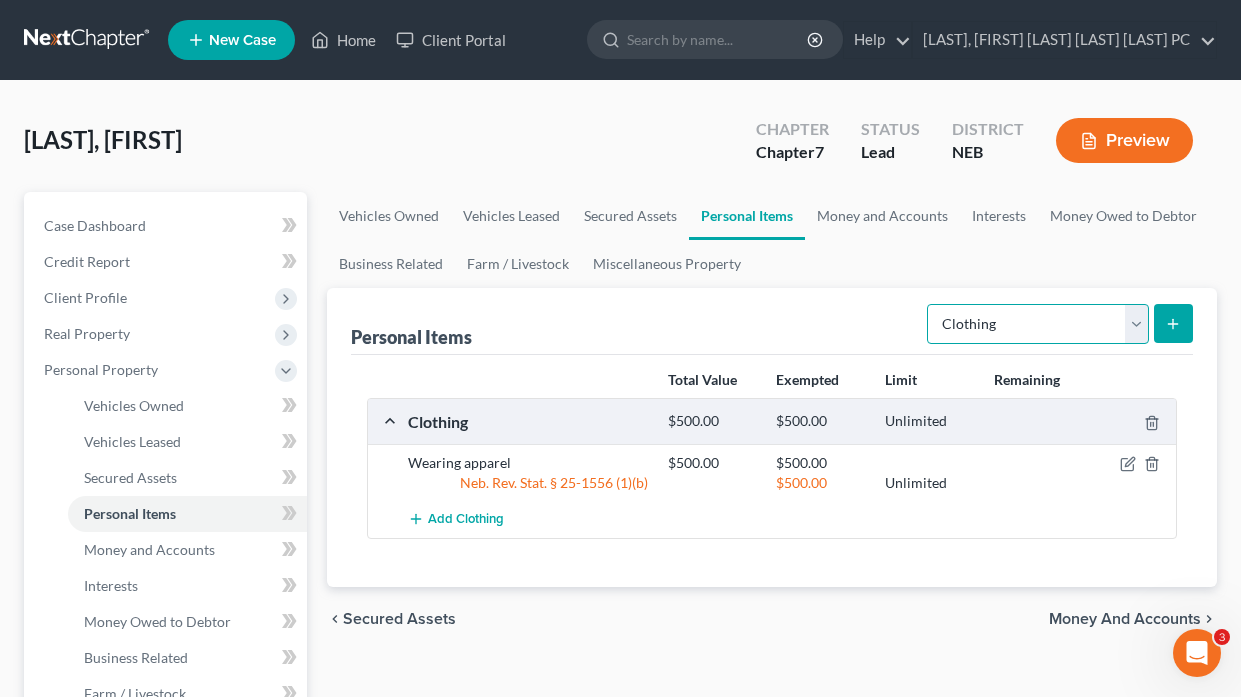 drag, startPoint x: 1139, startPoint y: 322, endPoint x: 1133, endPoint y: 331, distance: 10.816654 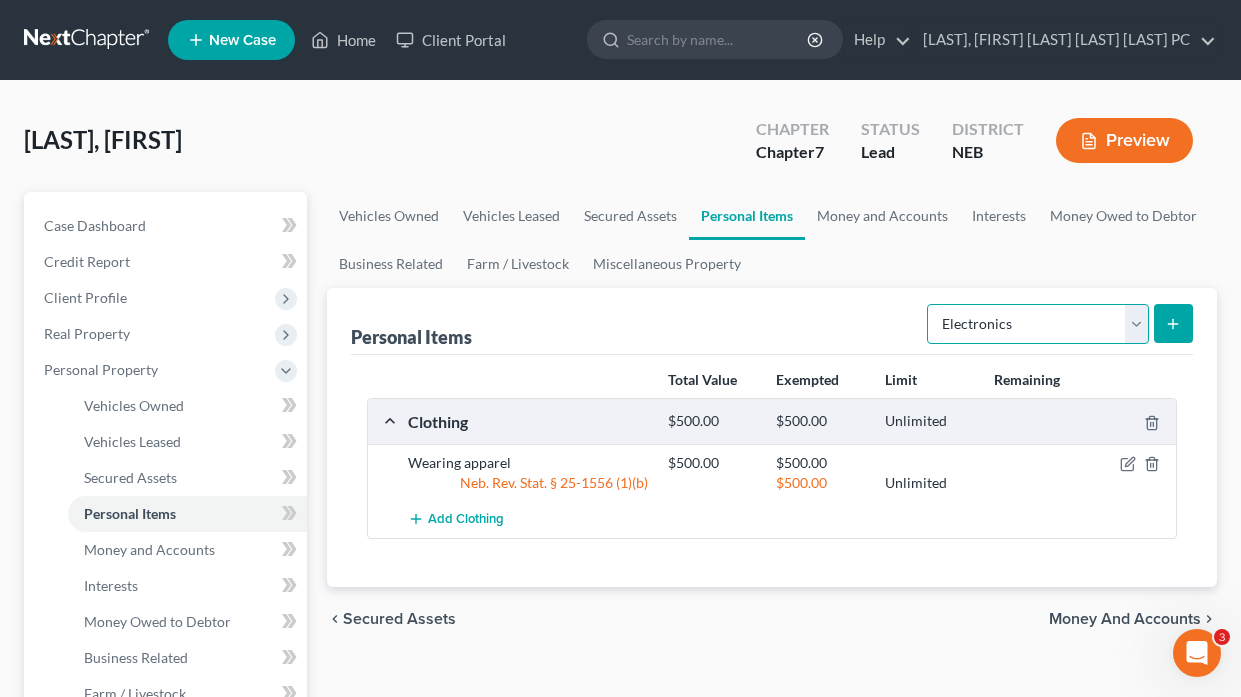 click on "Select Item Type Clothing Collectibles Of Value Electronics Firearms Household Goods Jewelry Other Pet(s) Sports & Hobby Equipment" at bounding box center [1038, 324] 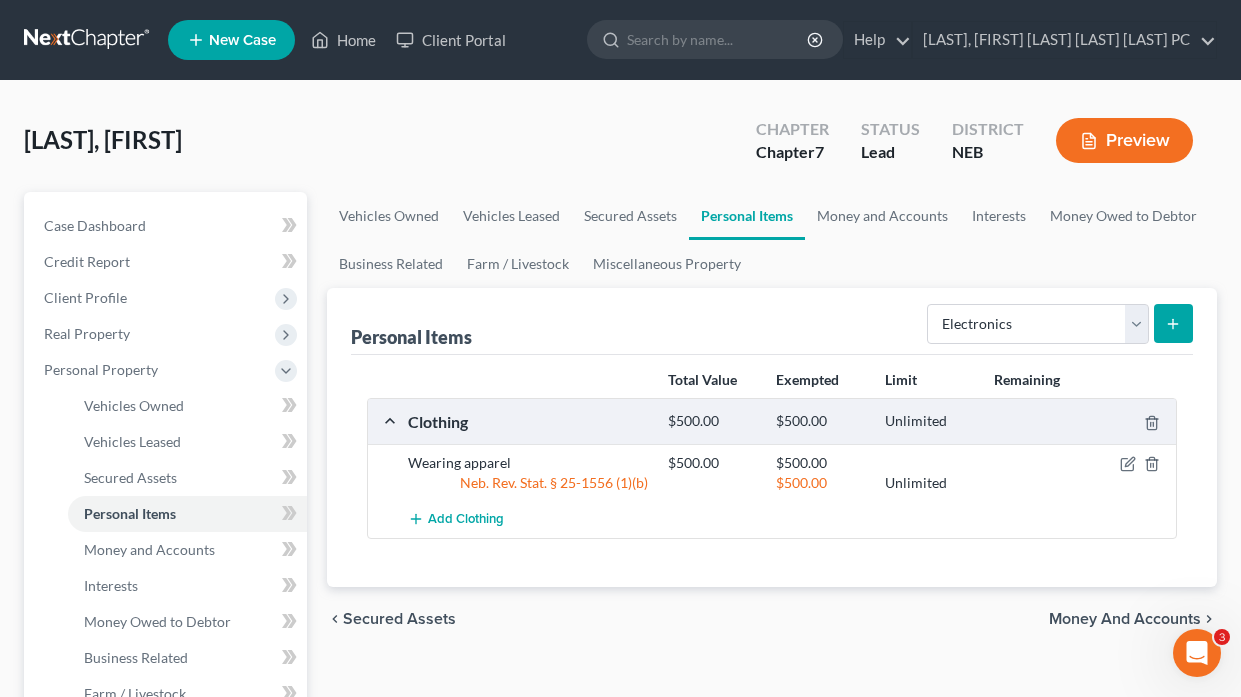 drag, startPoint x: 1176, startPoint y: 323, endPoint x: 1166, endPoint y: 334, distance: 14.866069 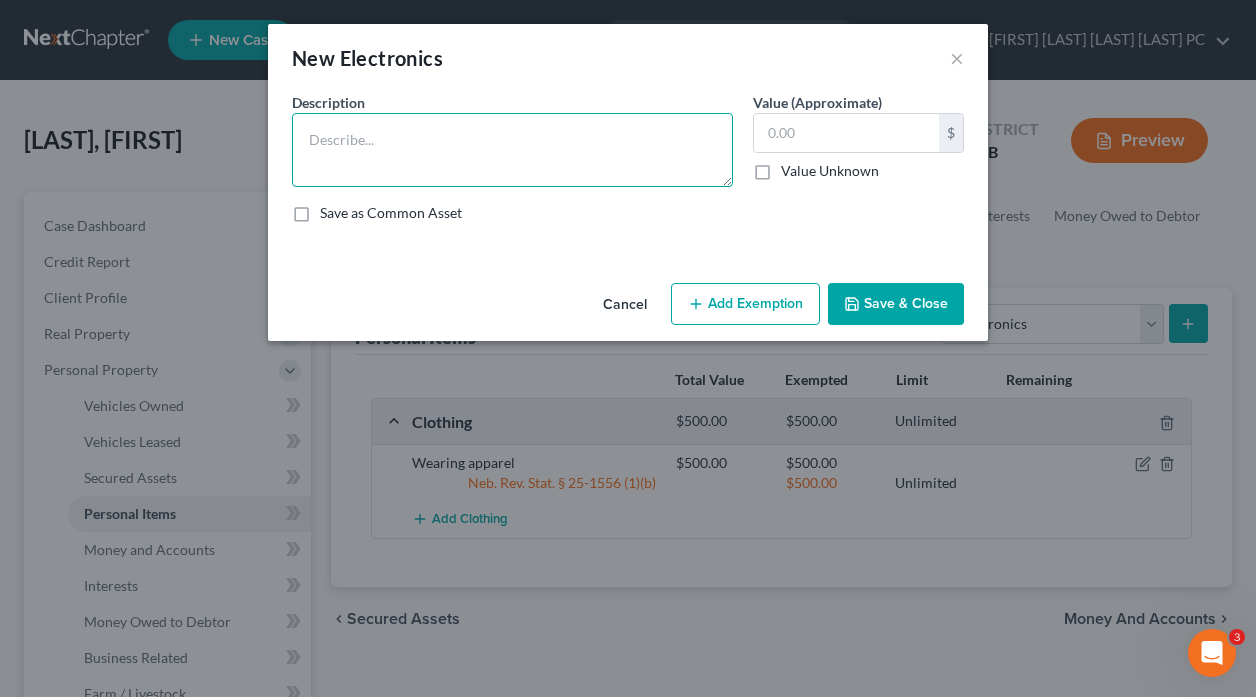 click at bounding box center [512, 150] 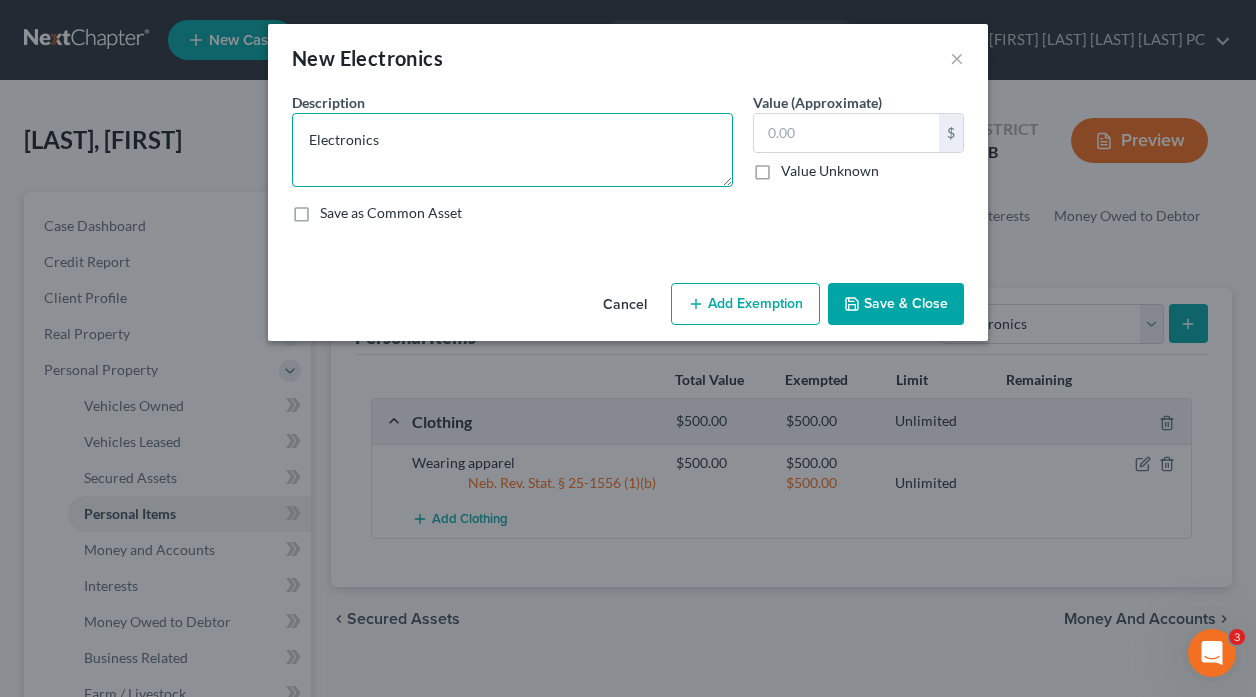 type on "Electronics" 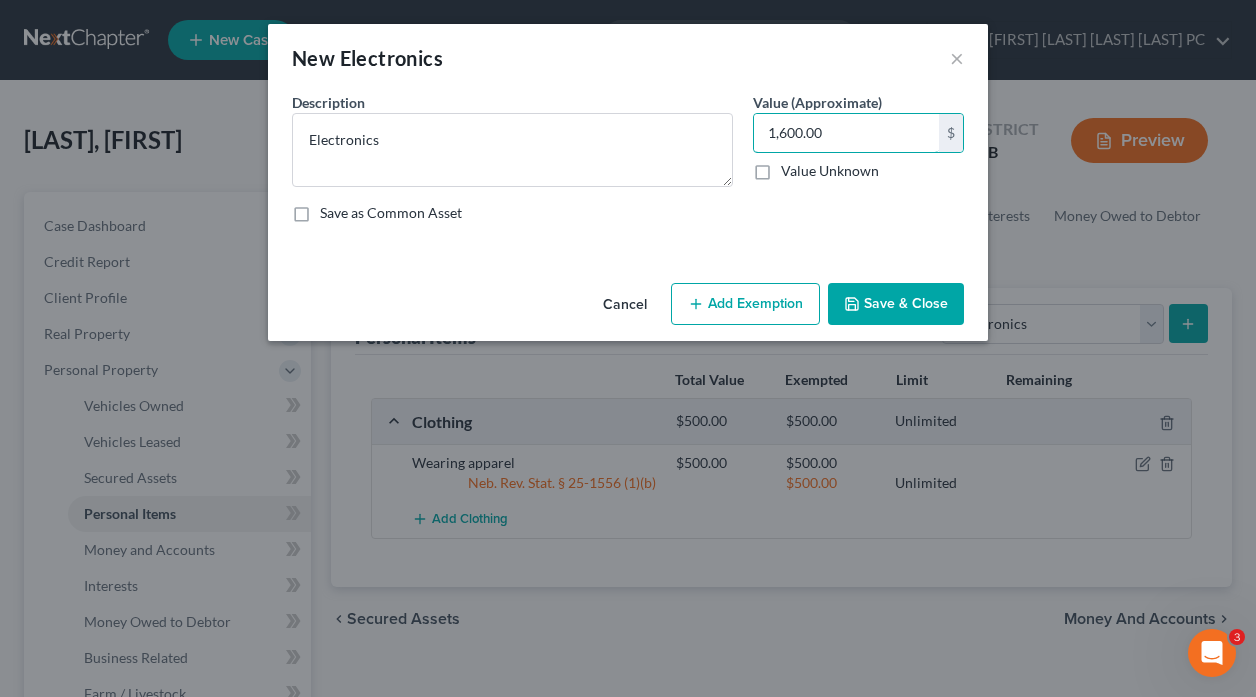 type on "1,600.00" 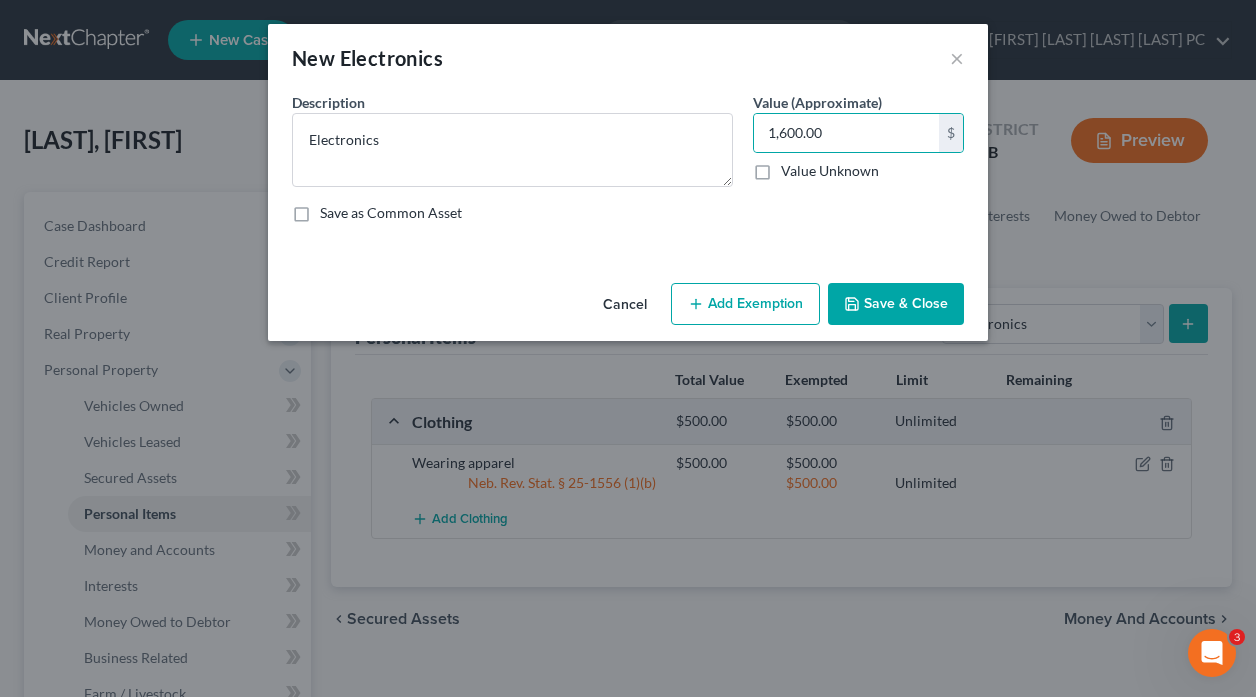 drag, startPoint x: 732, startPoint y: 299, endPoint x: 709, endPoint y: 312, distance: 26.41969 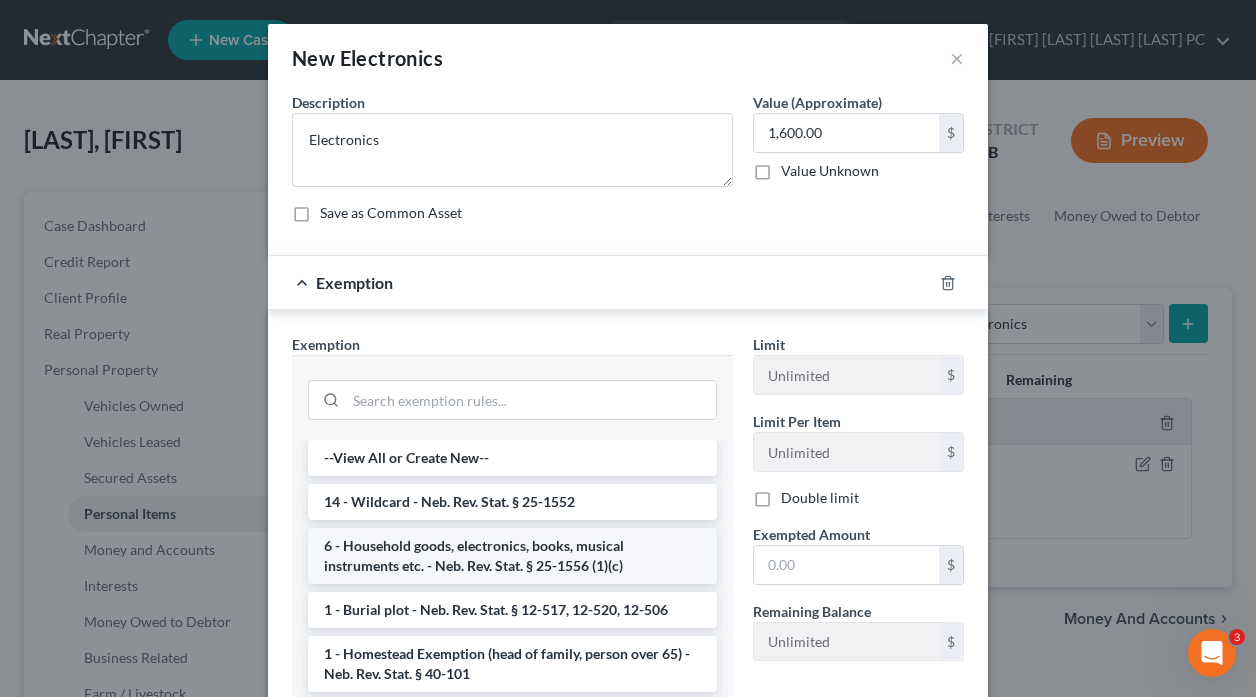 click on "6 - Household goods, electronics, books, musical instruments etc. - Neb. Rev. Stat. § 25-1556 (1)(c)" at bounding box center [512, 556] 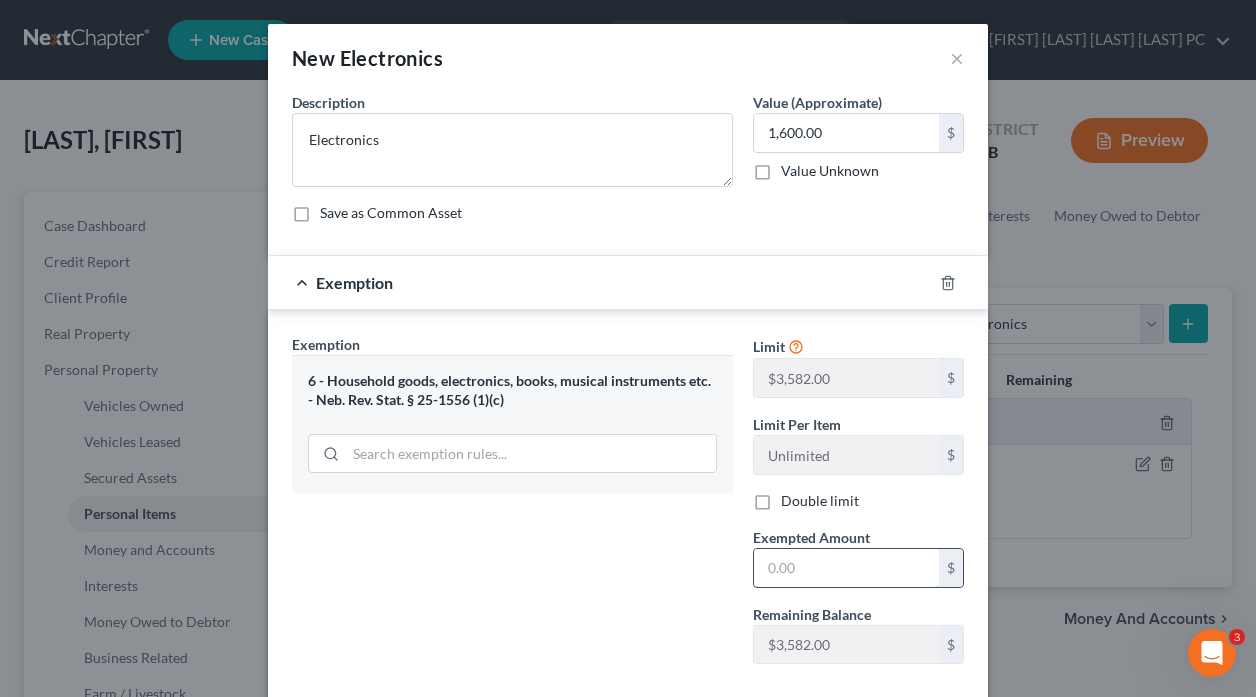 drag, startPoint x: 815, startPoint y: 573, endPoint x: 829, endPoint y: 567, distance: 15.231546 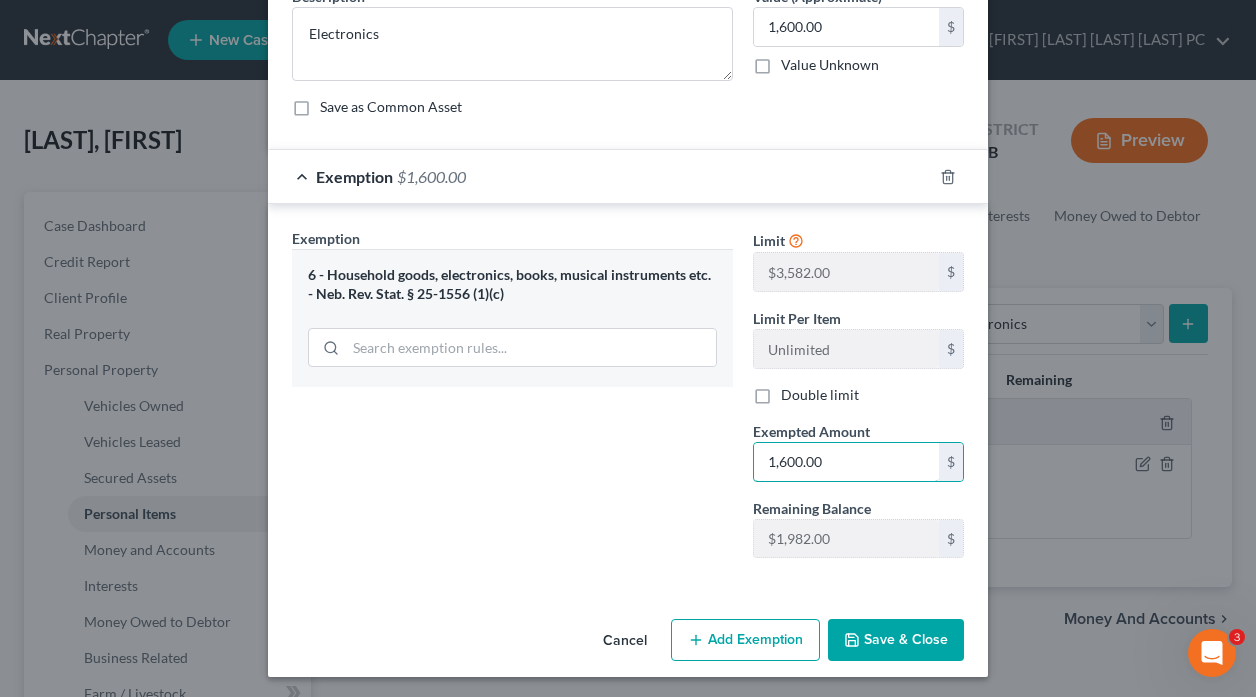 scroll, scrollTop: 110, scrollLeft: 0, axis: vertical 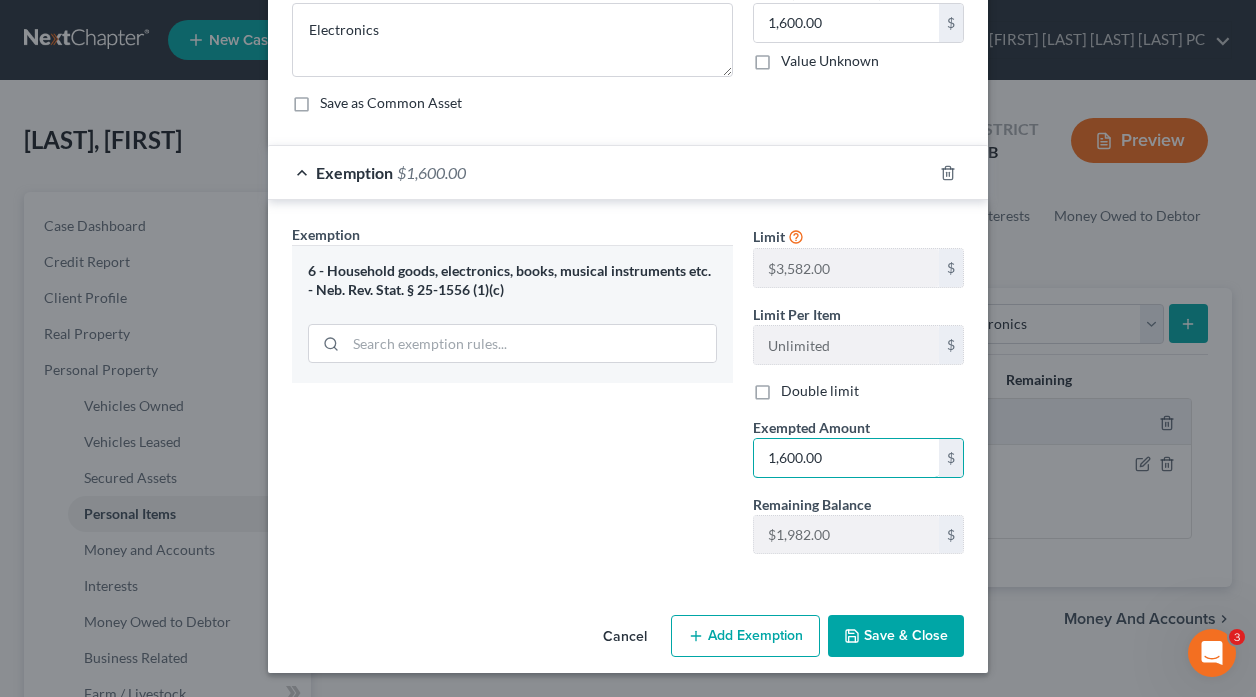 type on "1,600.00" 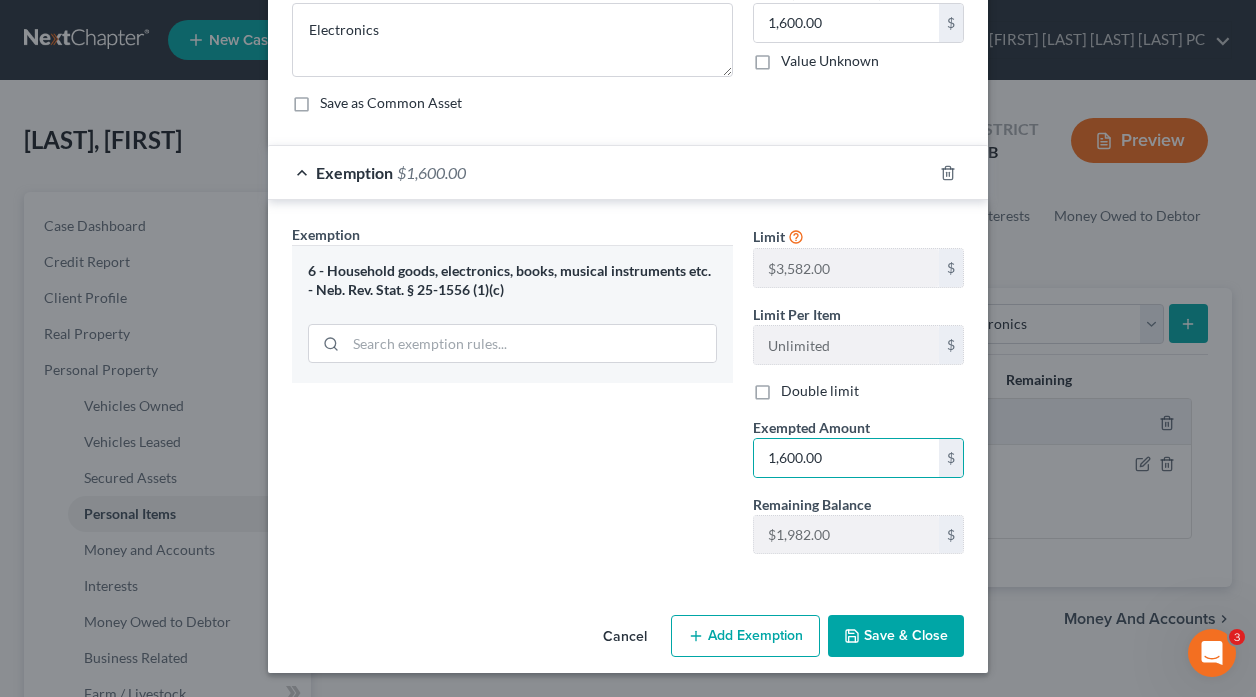 click 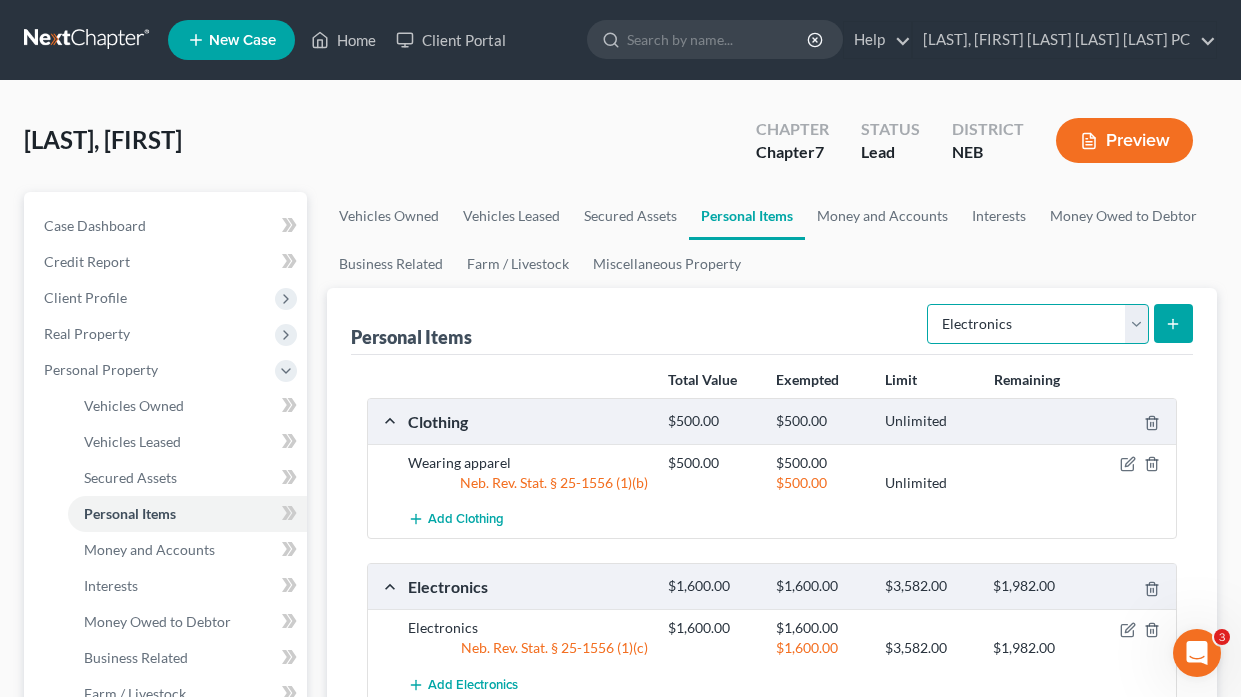 click on "Select Item Type Clothing Collectibles Of Value Electronics Firearms Household Goods Jewelry Other Pet(s) Sports & Hobby Equipment" at bounding box center (1038, 324) 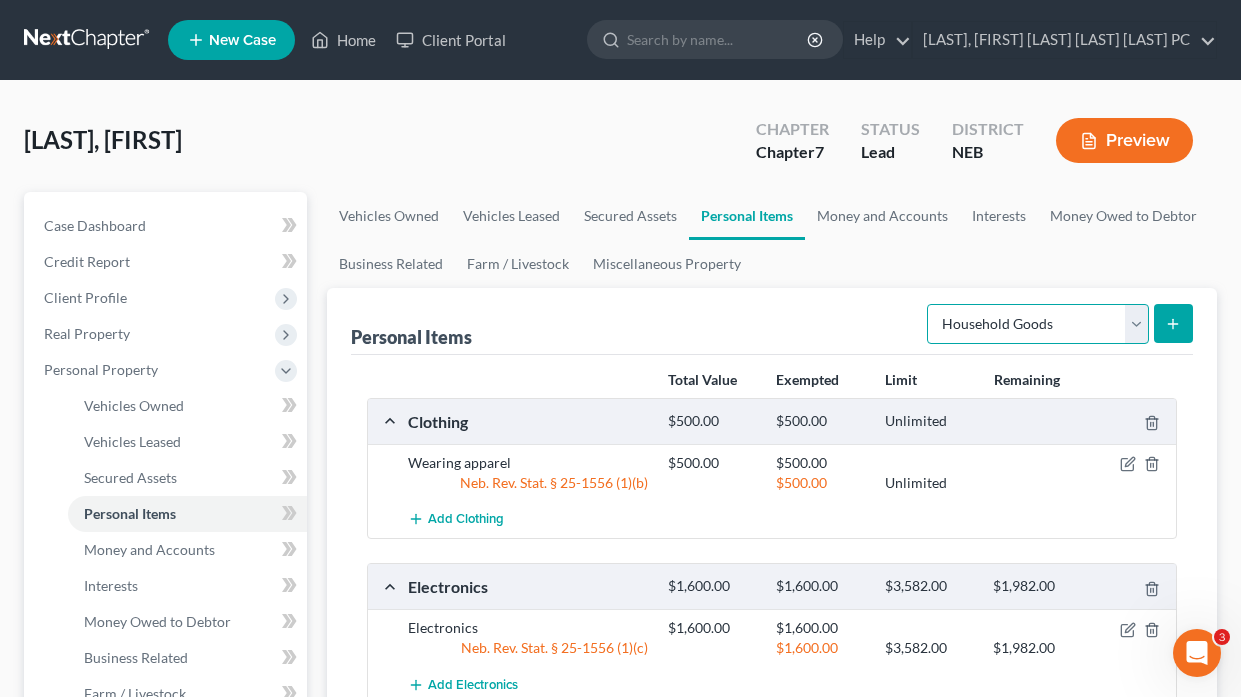 click on "Select Item Type Clothing Collectibles Of Value Electronics Firearms Household Goods Jewelry Other Pet(s) Sports & Hobby Equipment" at bounding box center [1038, 324] 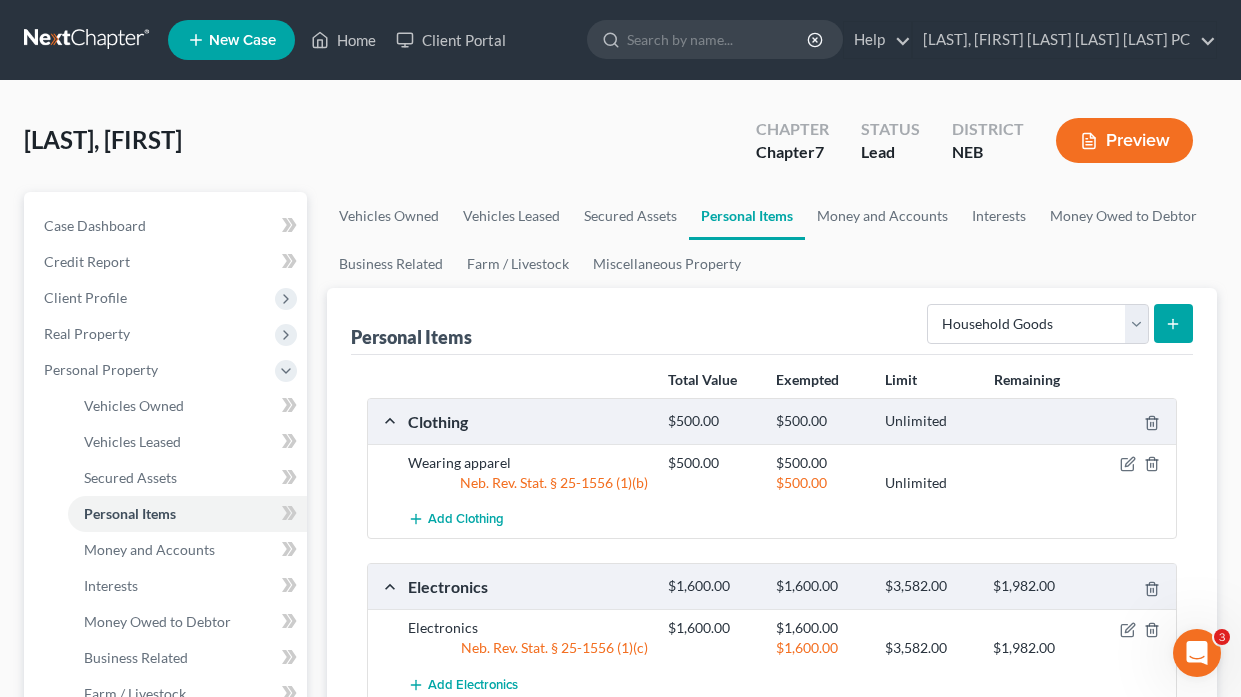click at bounding box center [1173, 323] 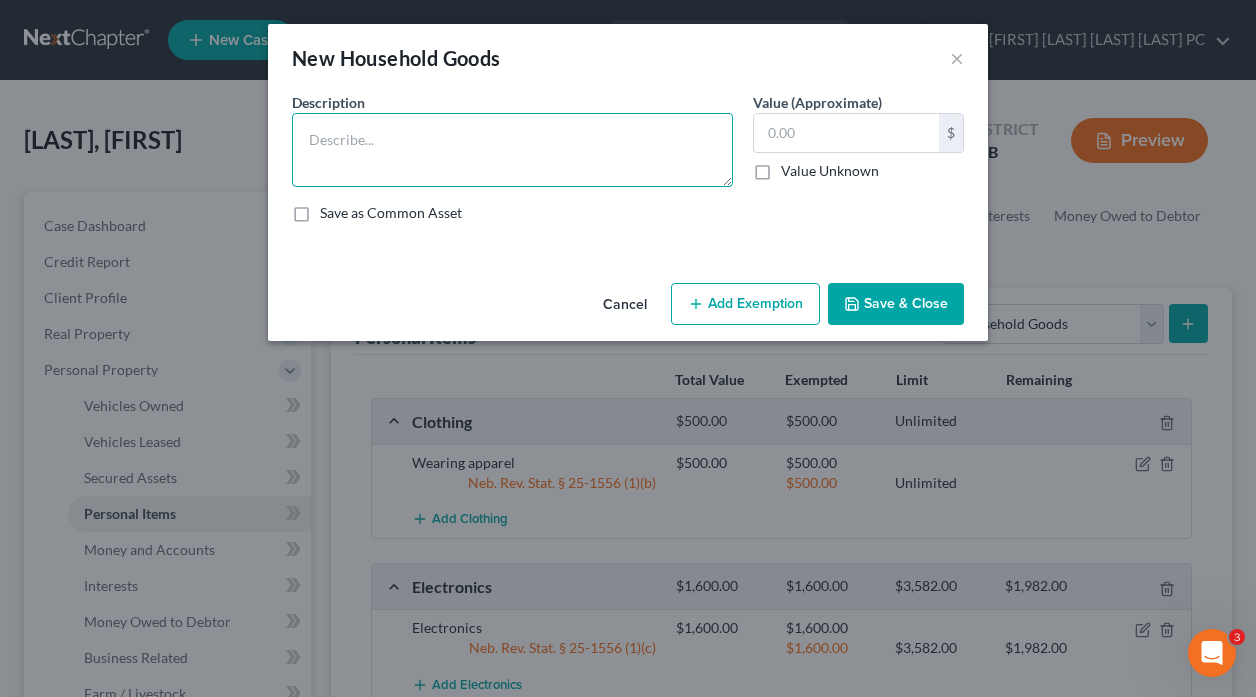 click at bounding box center (512, 150) 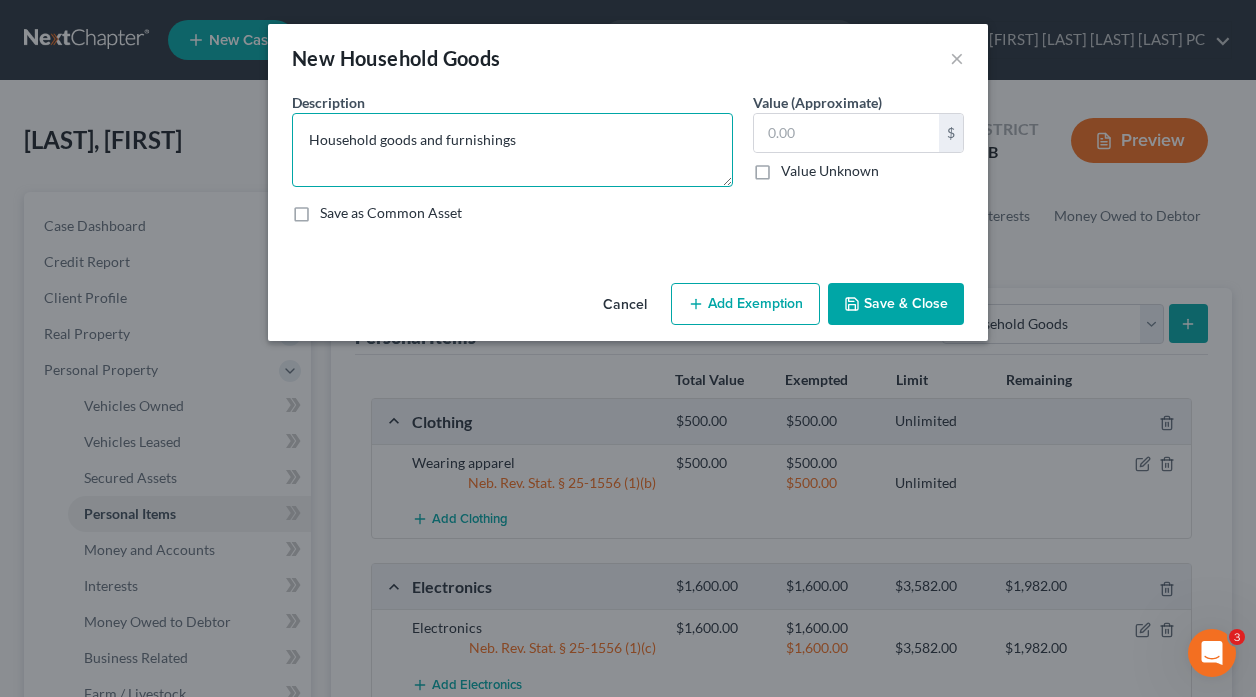 type on "Household goods and furnishings" 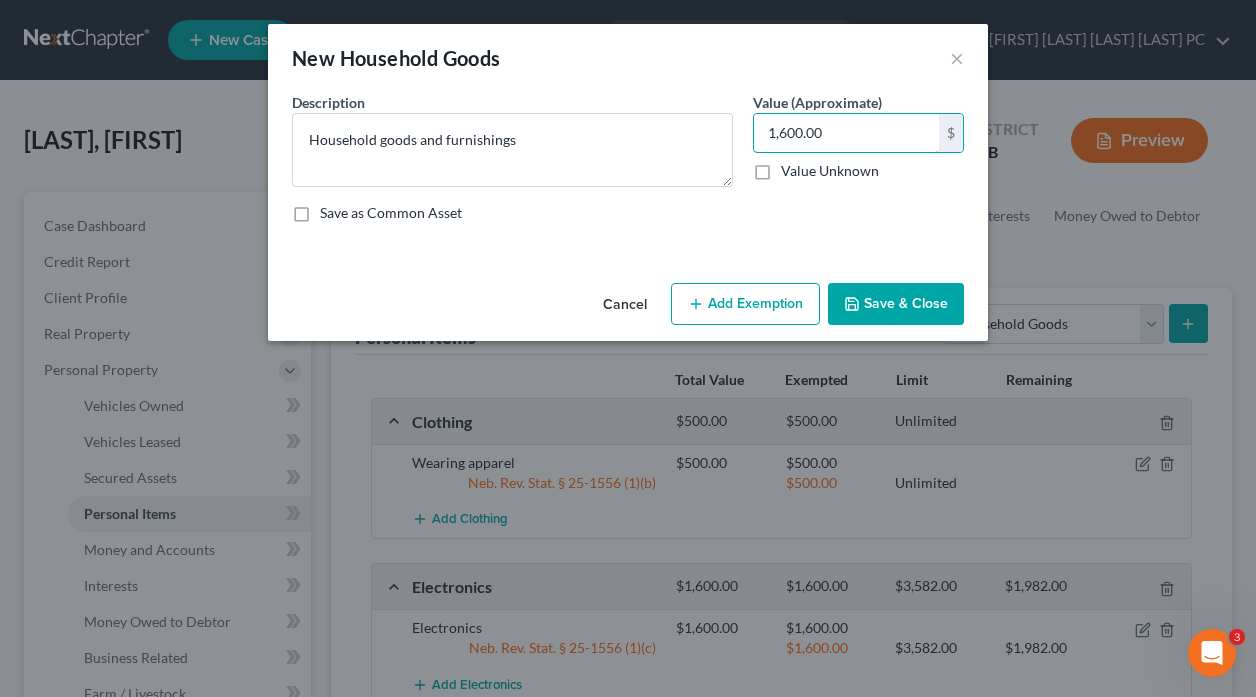 type on "1,600.00" 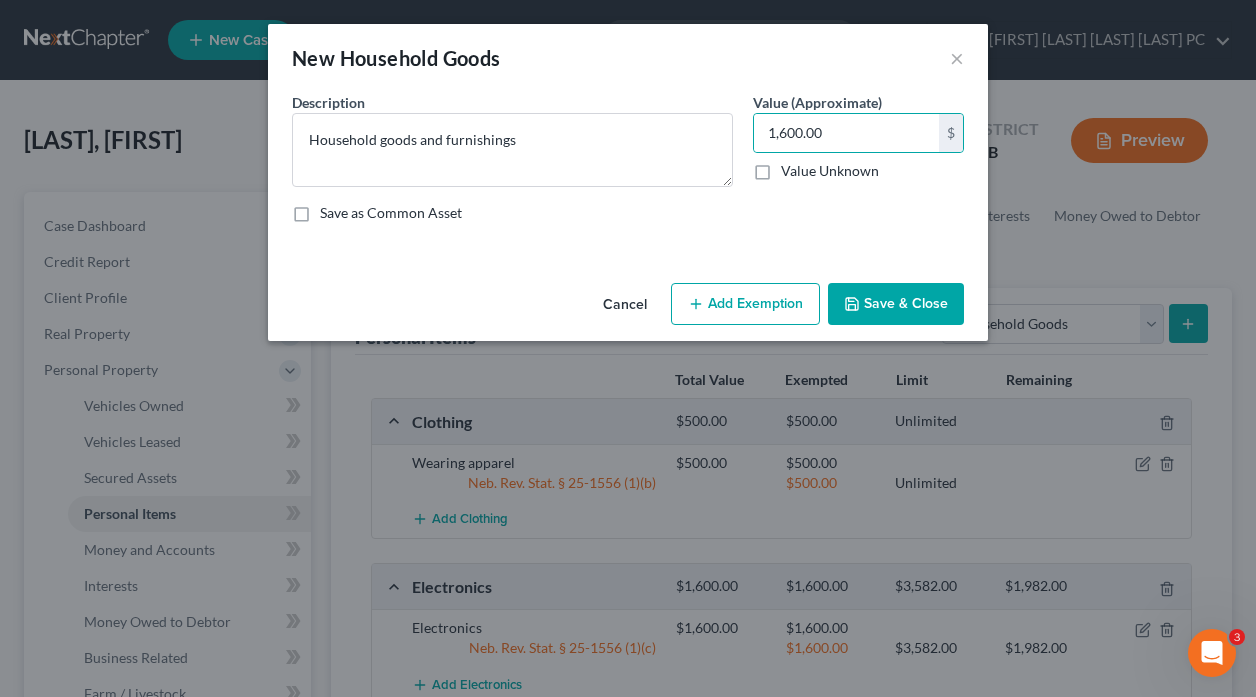click on "Add Exemption" at bounding box center [745, 304] 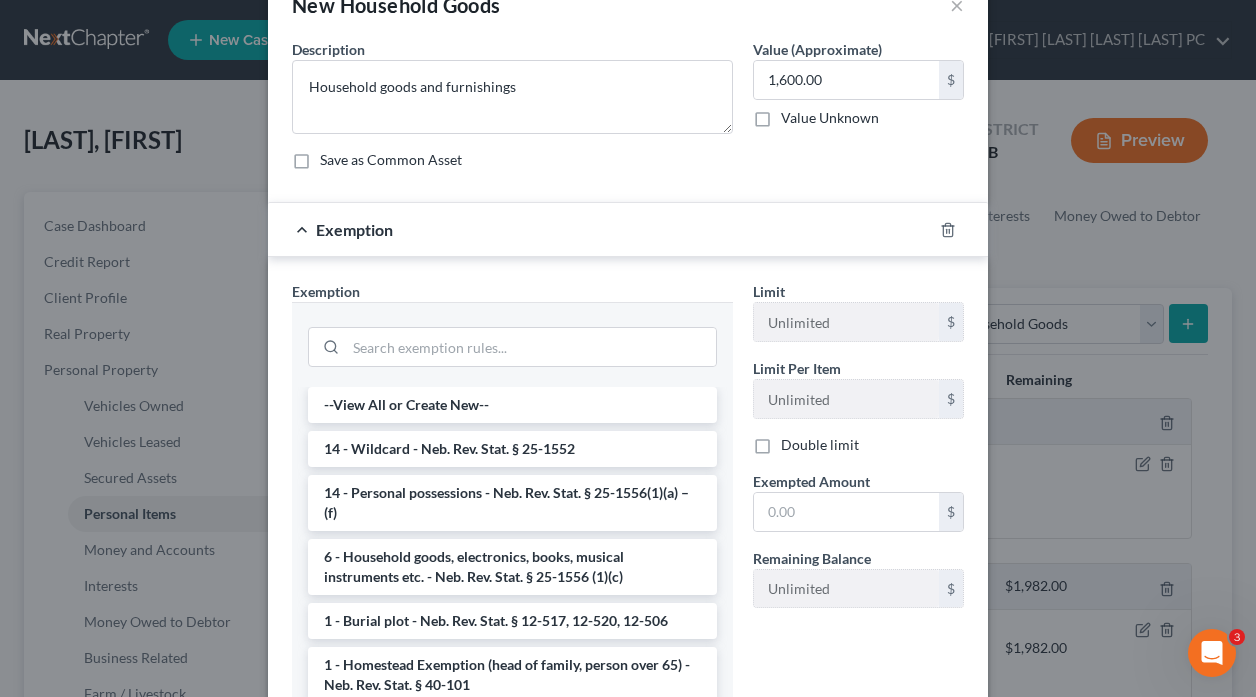 scroll, scrollTop: 100, scrollLeft: 0, axis: vertical 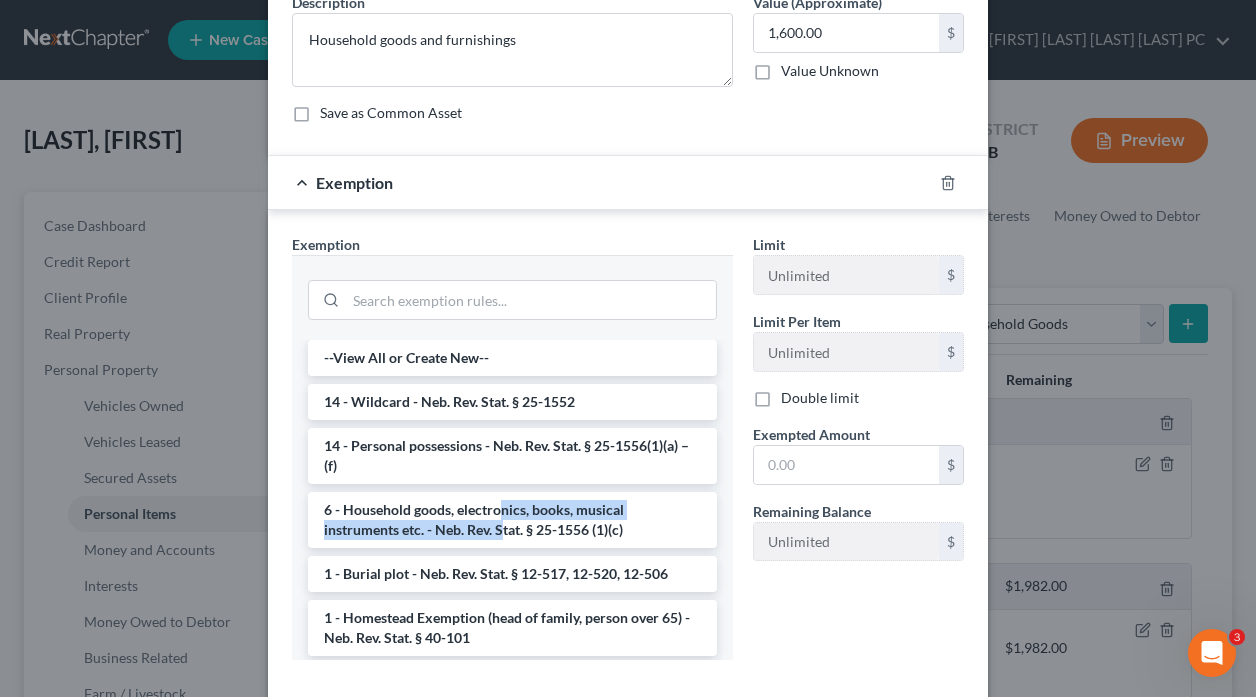 drag, startPoint x: 494, startPoint y: 520, endPoint x: 565, endPoint y: 510, distance: 71.70077 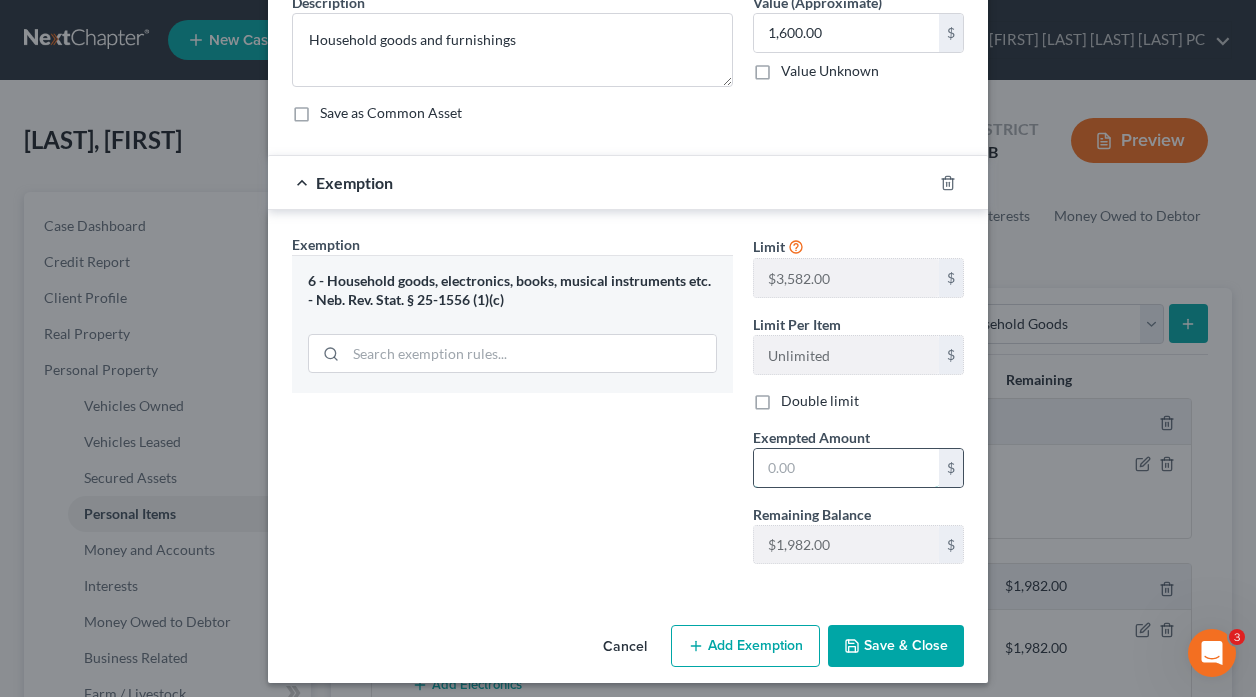 drag, startPoint x: 844, startPoint y: 477, endPoint x: 854, endPoint y: 466, distance: 14.866069 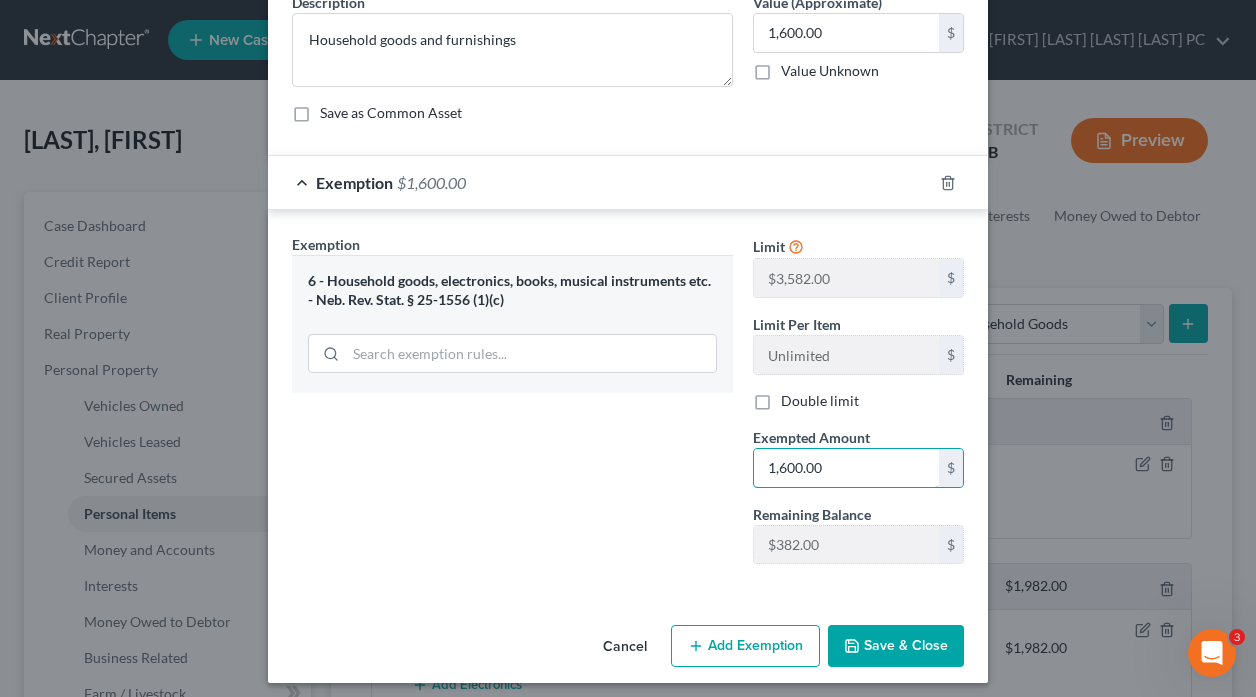 type on "1,600.00" 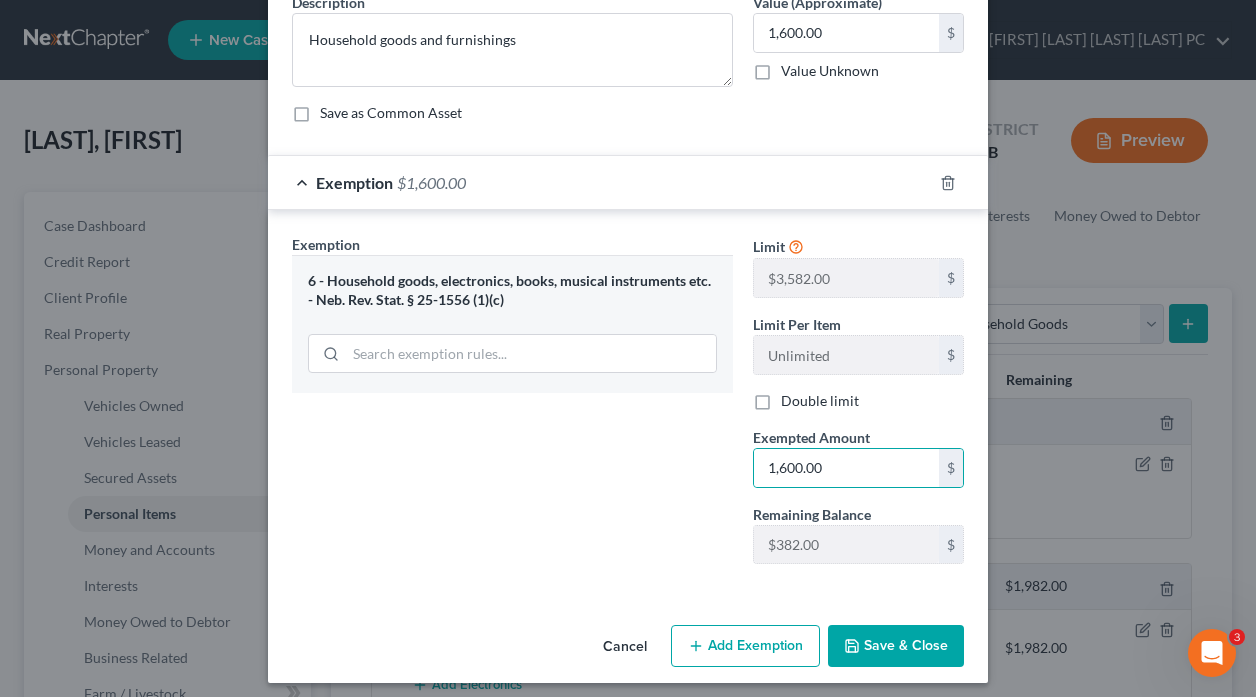 click on "Save & Close" at bounding box center (896, 646) 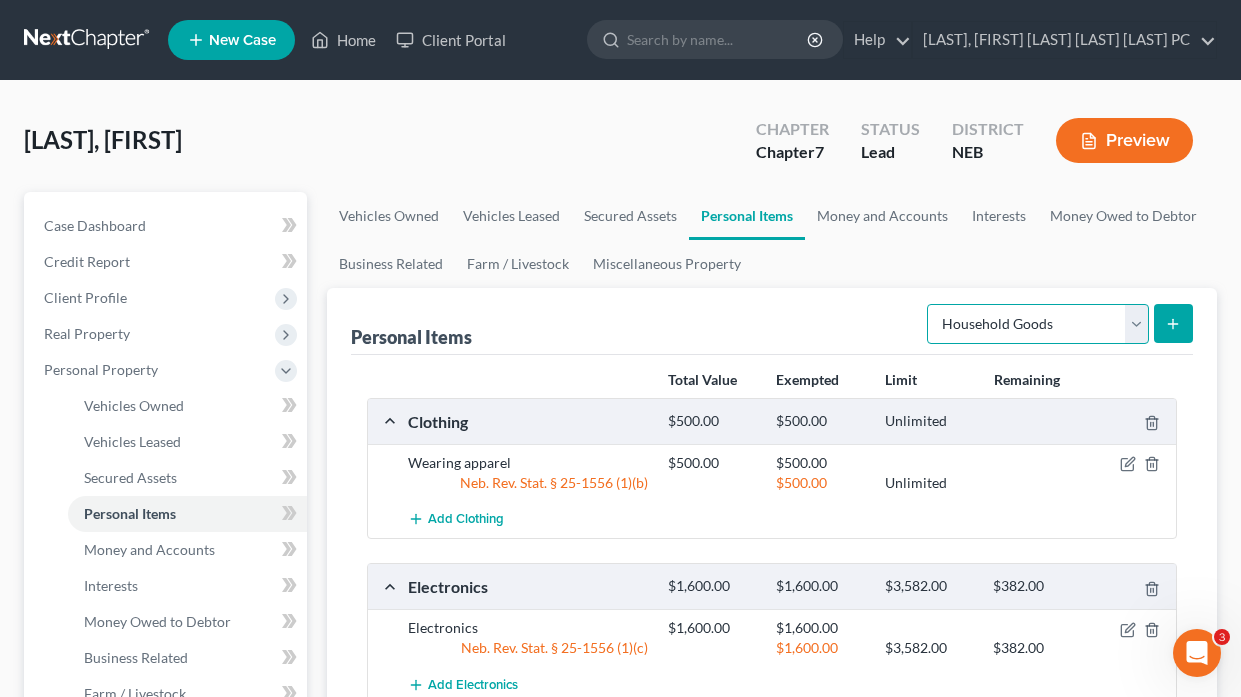 click on "Select Item Type Clothing Collectibles Of Value Electronics Firearms Household Goods Jewelry Other Pet(s) Sports & Hobby Equipment" at bounding box center (1038, 324) 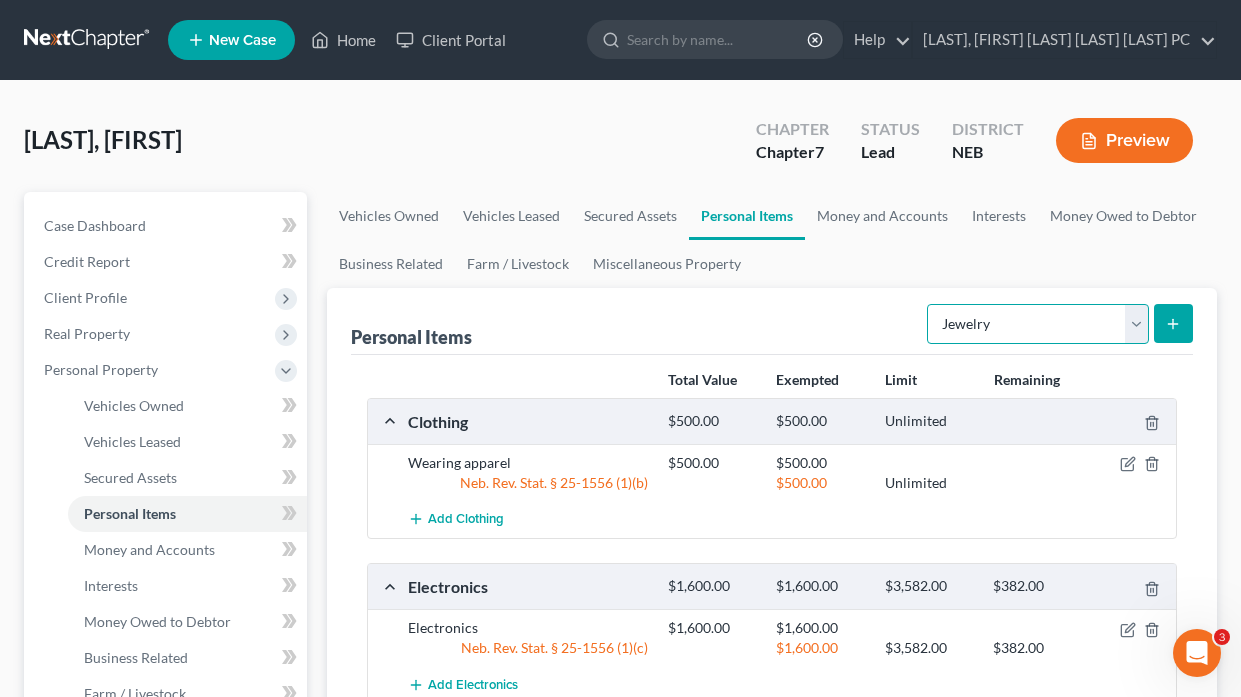 click on "Select Item Type Clothing Collectibles Of Value Electronics Firearms Household Goods Jewelry Other Pet(s) Sports & Hobby Equipment" at bounding box center [1038, 324] 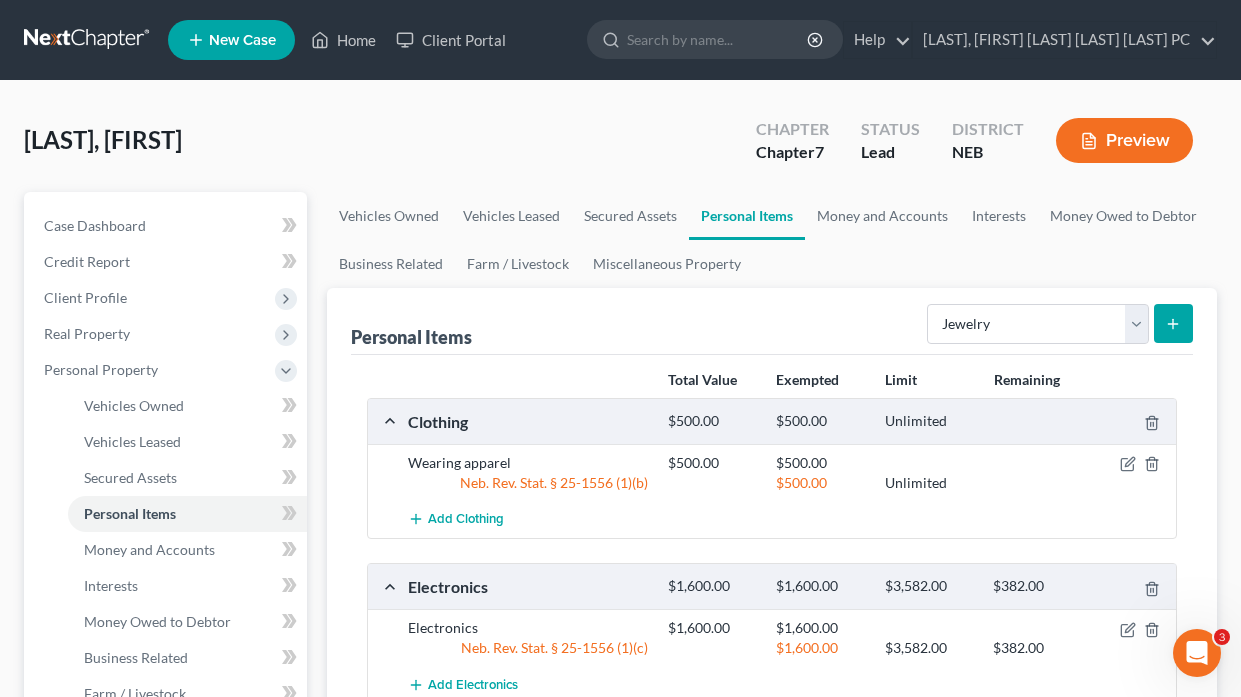 click 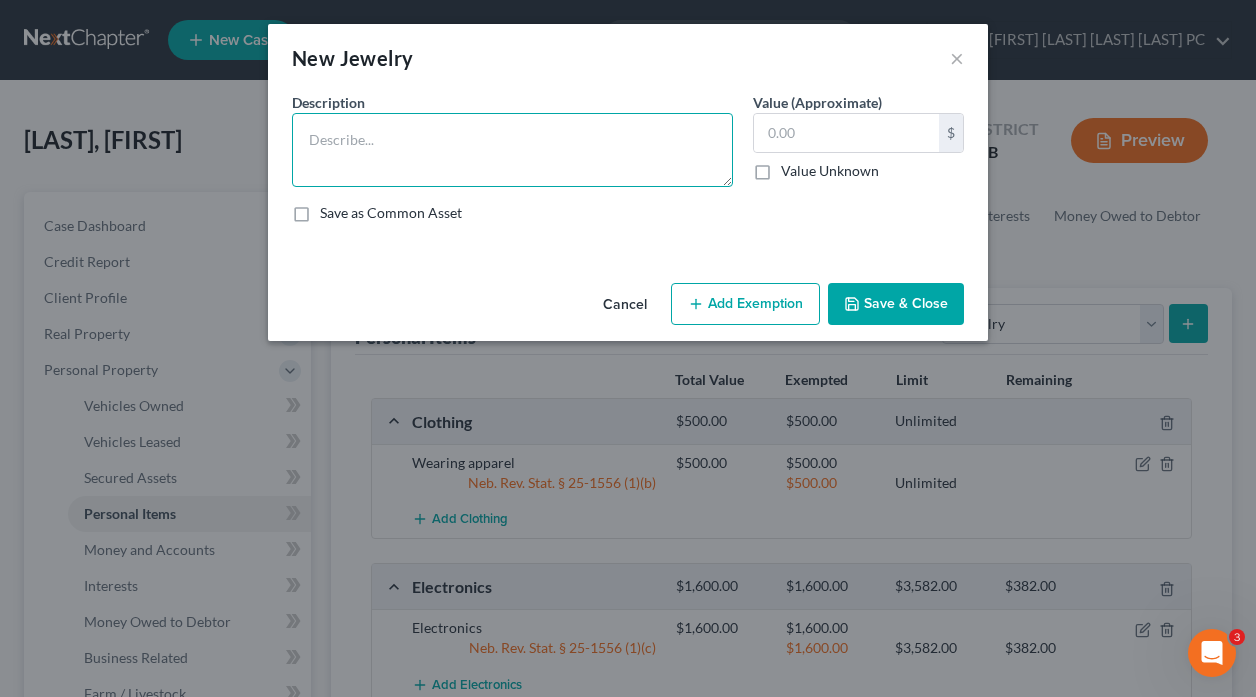 click at bounding box center [512, 150] 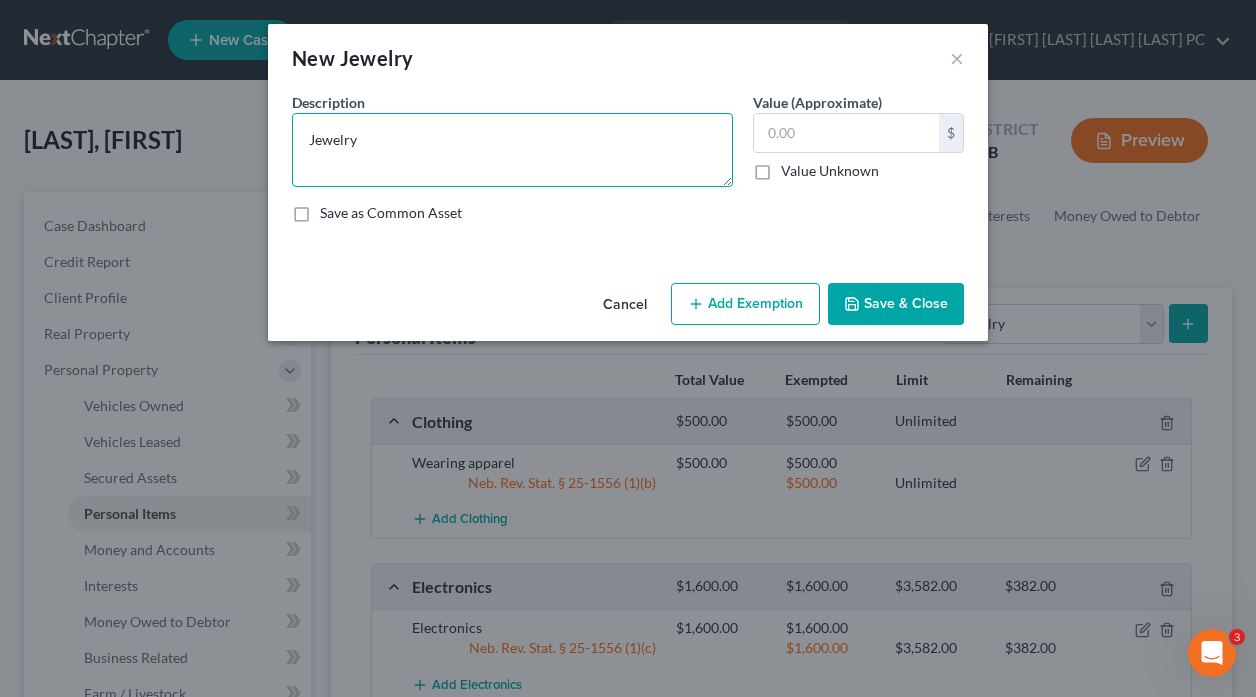 type on "Jewelry" 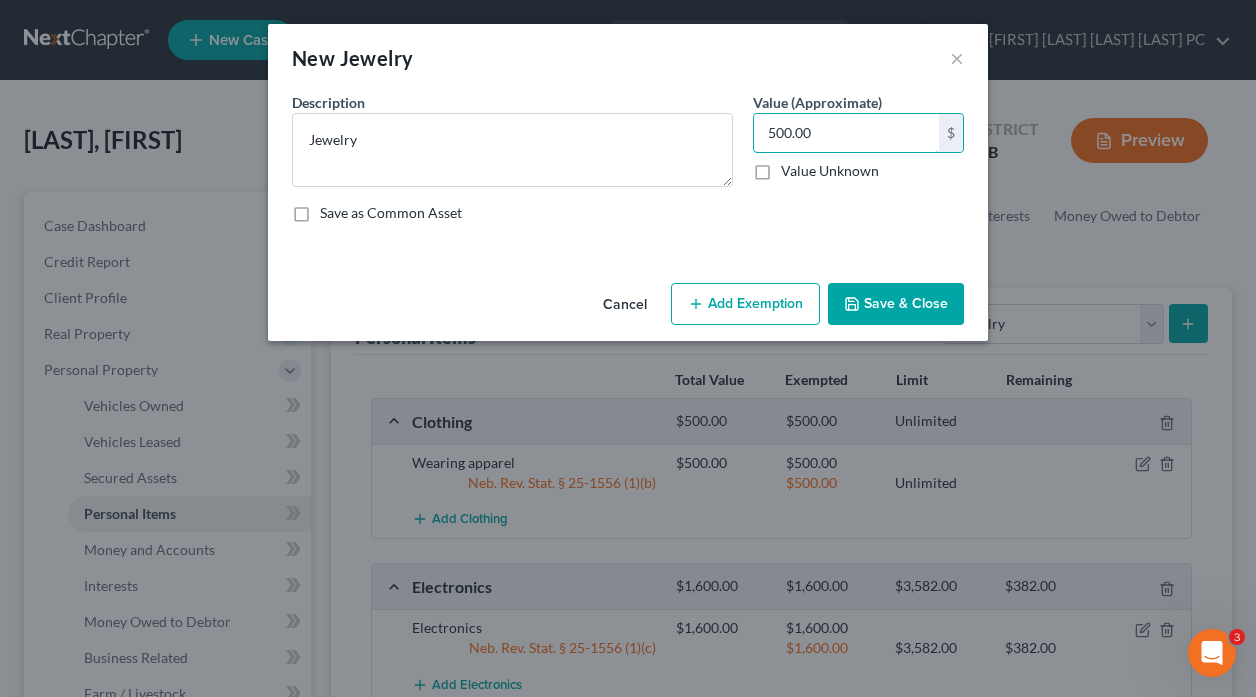 type on "500.00" 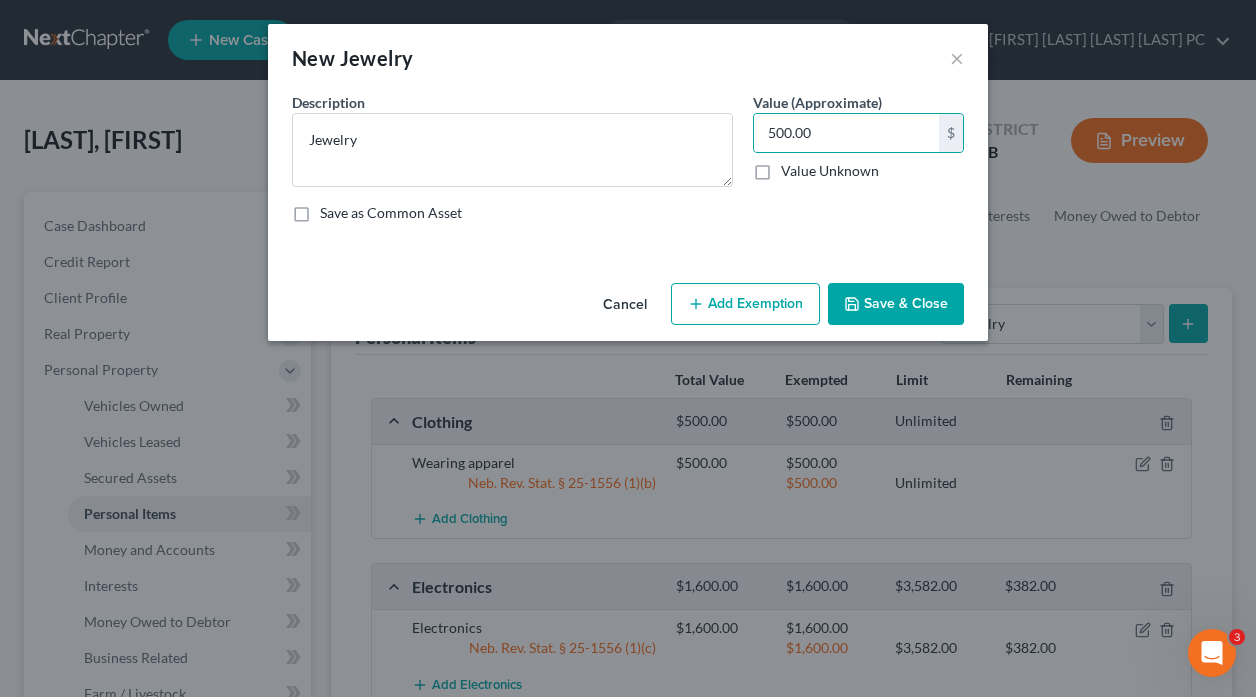 click on "Add Exemption" at bounding box center [745, 304] 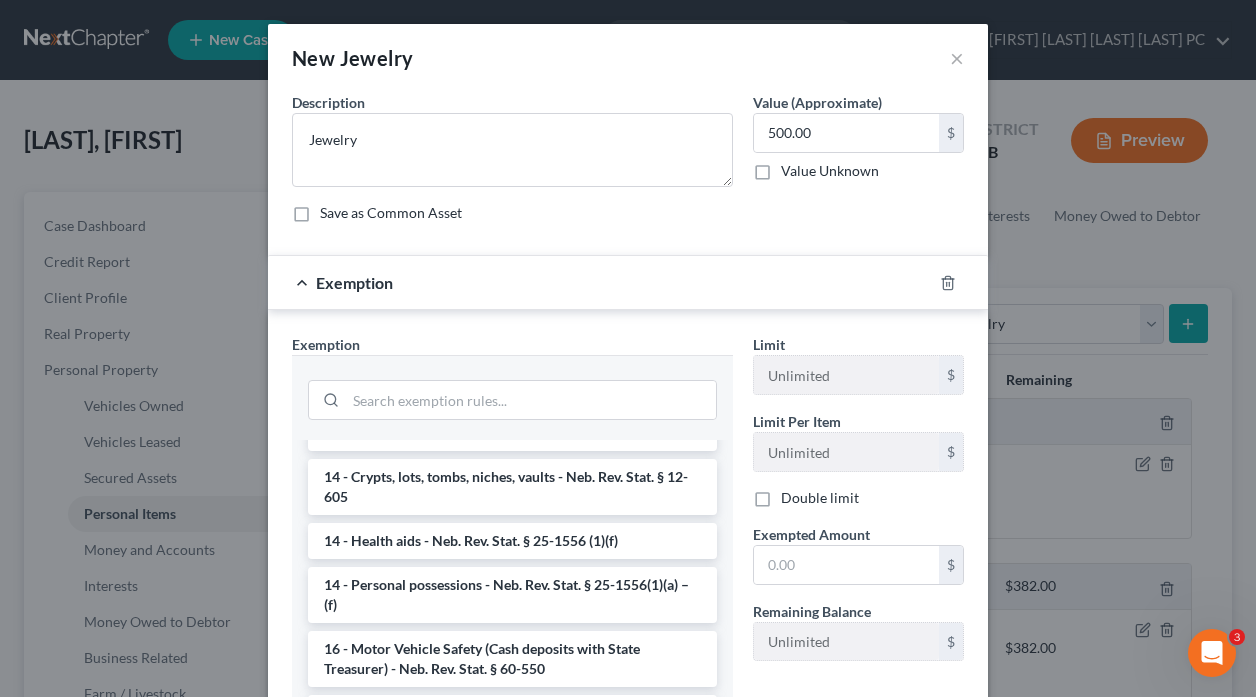 scroll, scrollTop: 300, scrollLeft: 0, axis: vertical 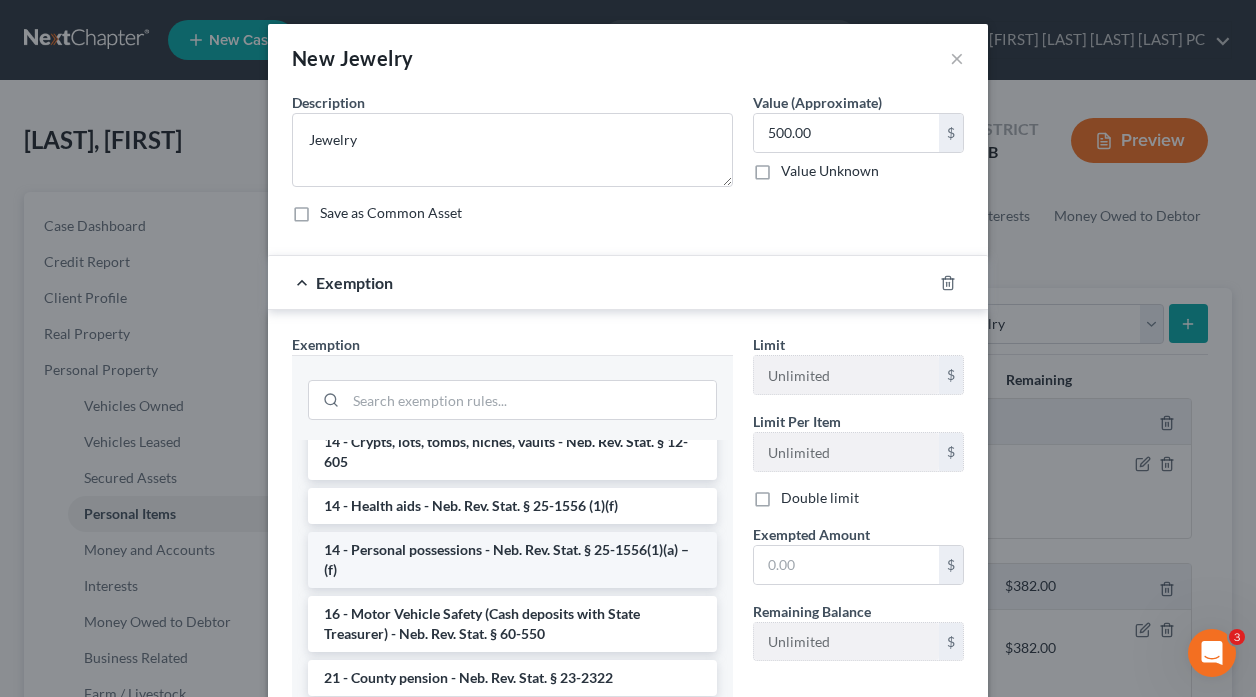 click on "14 - Personal possessions - Neb. Rev. Stat. § 25-1556(1)(a) – (f)" at bounding box center (512, 560) 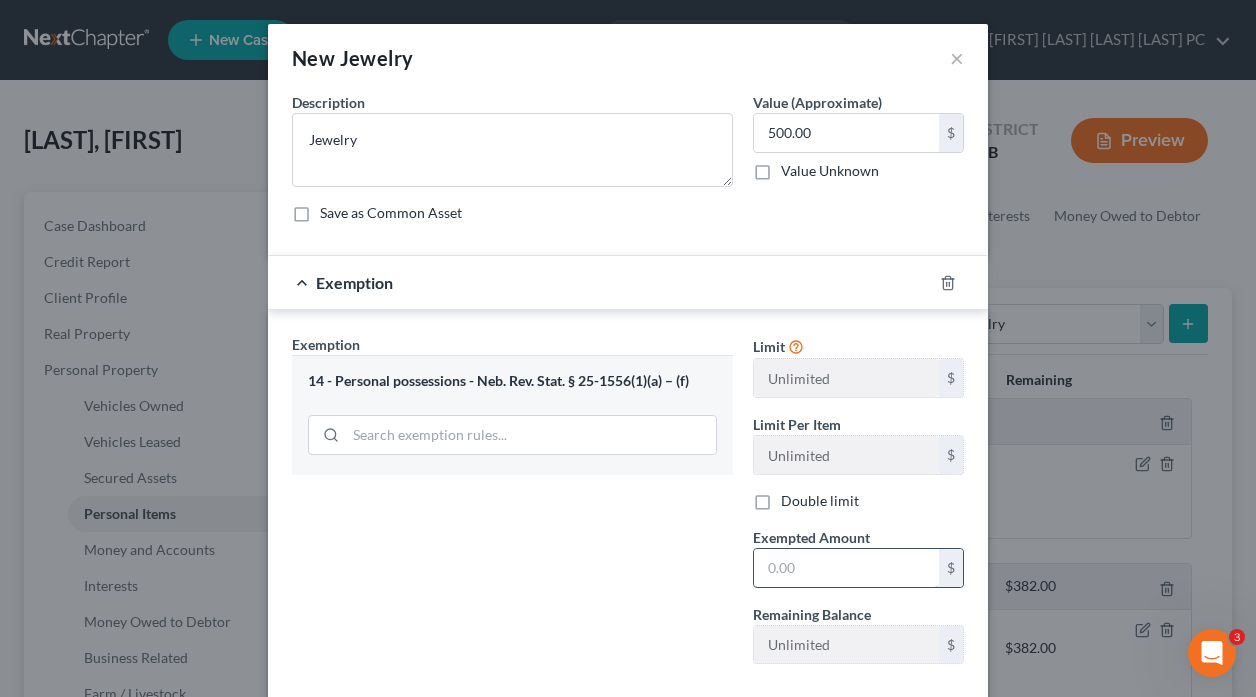 click at bounding box center (846, 568) 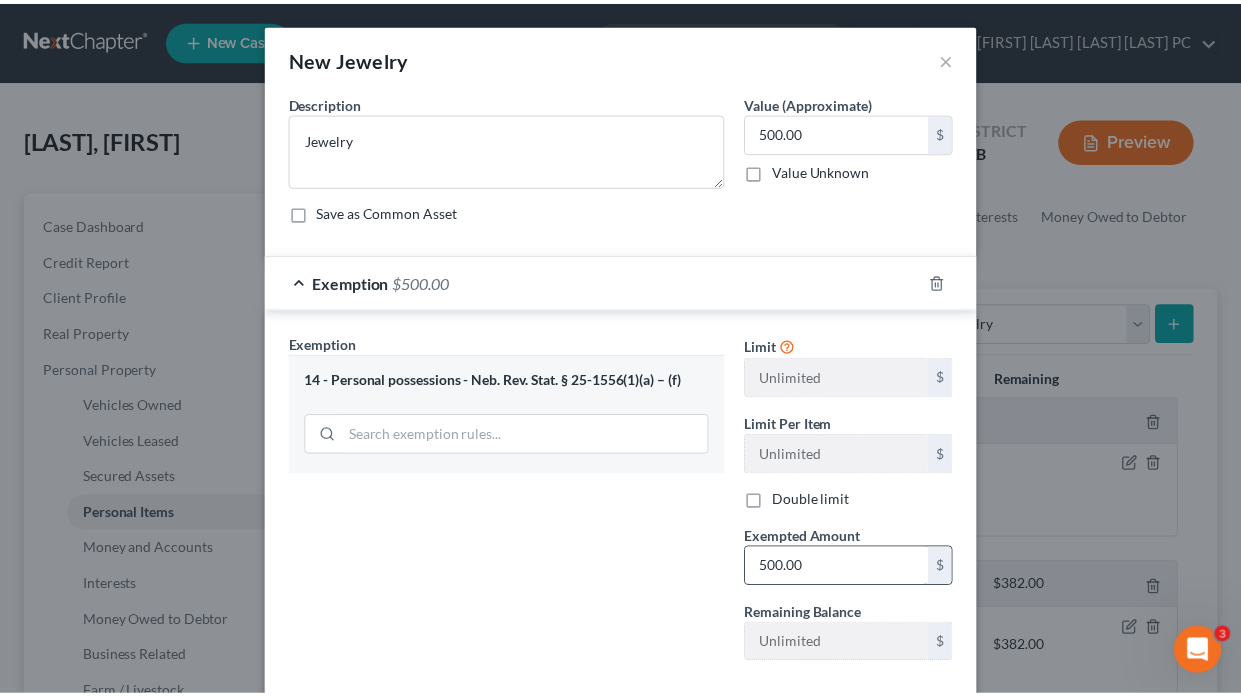 scroll, scrollTop: 110, scrollLeft: 0, axis: vertical 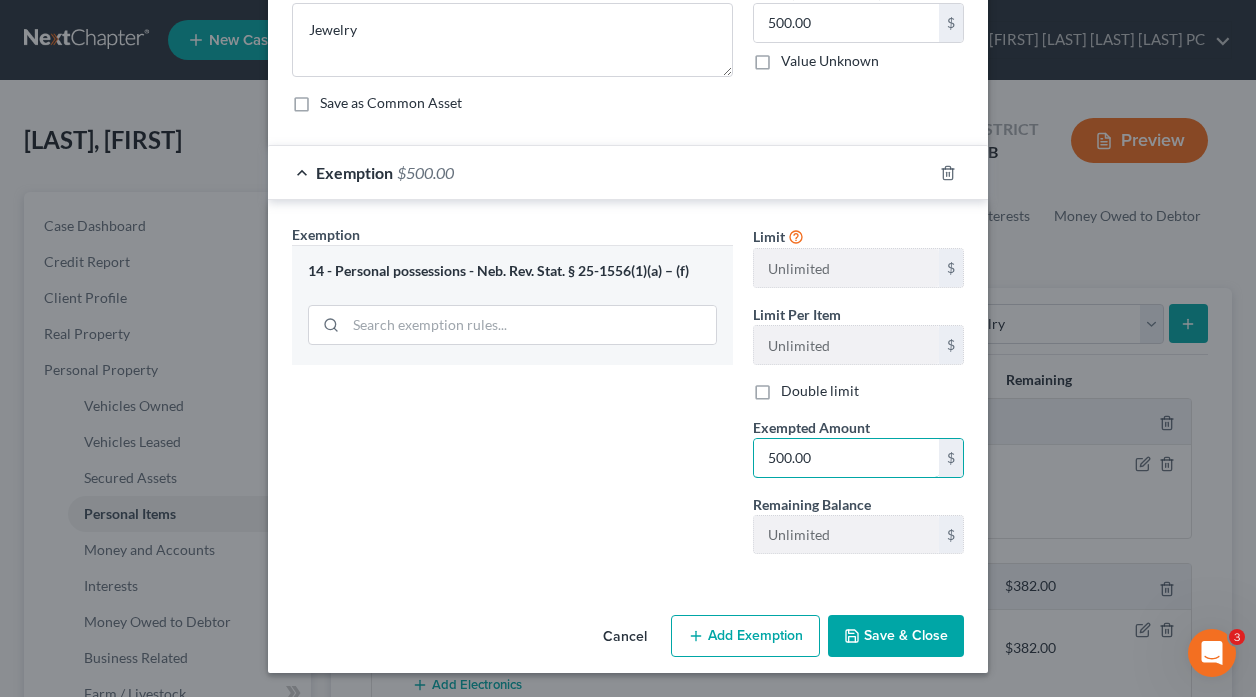 type on "500.00" 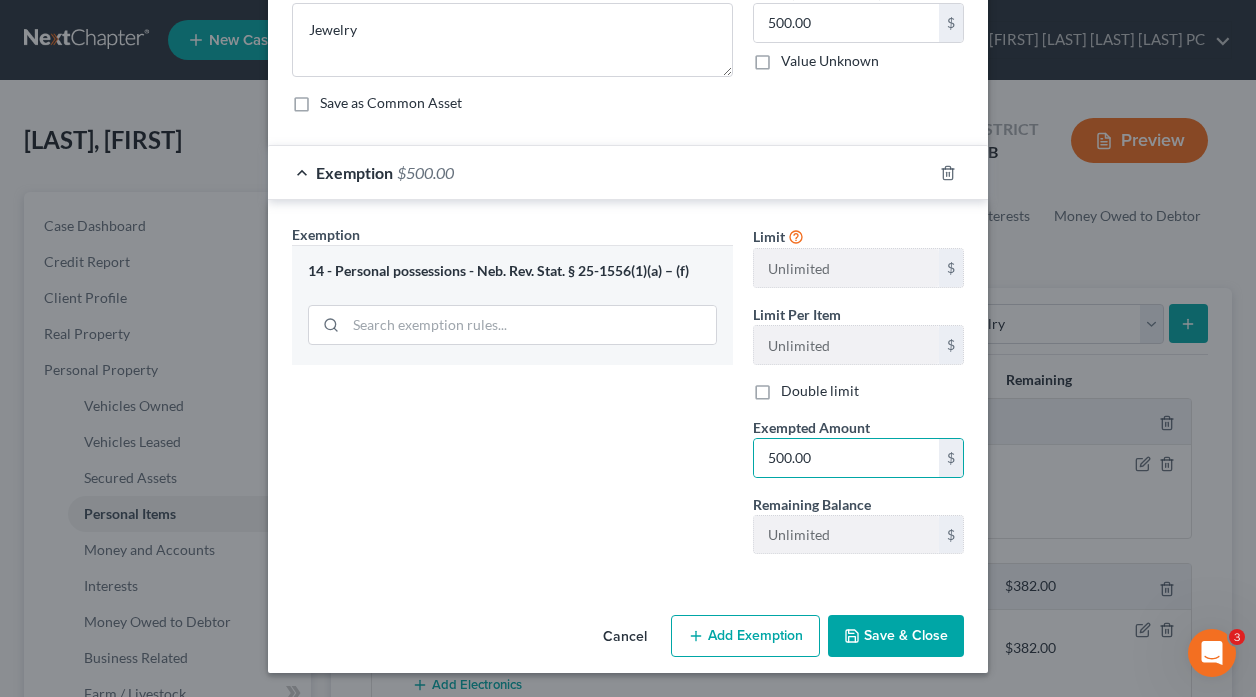 click on "Save & Close" at bounding box center (896, 636) 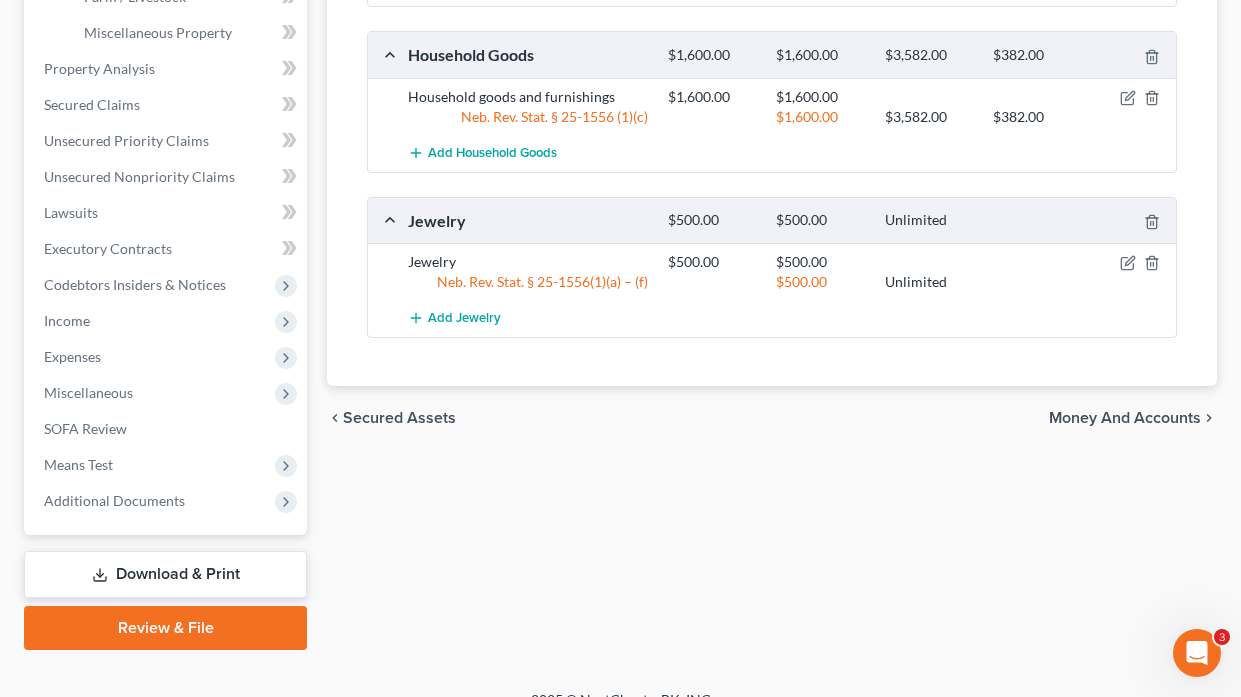scroll, scrollTop: 700, scrollLeft: 0, axis: vertical 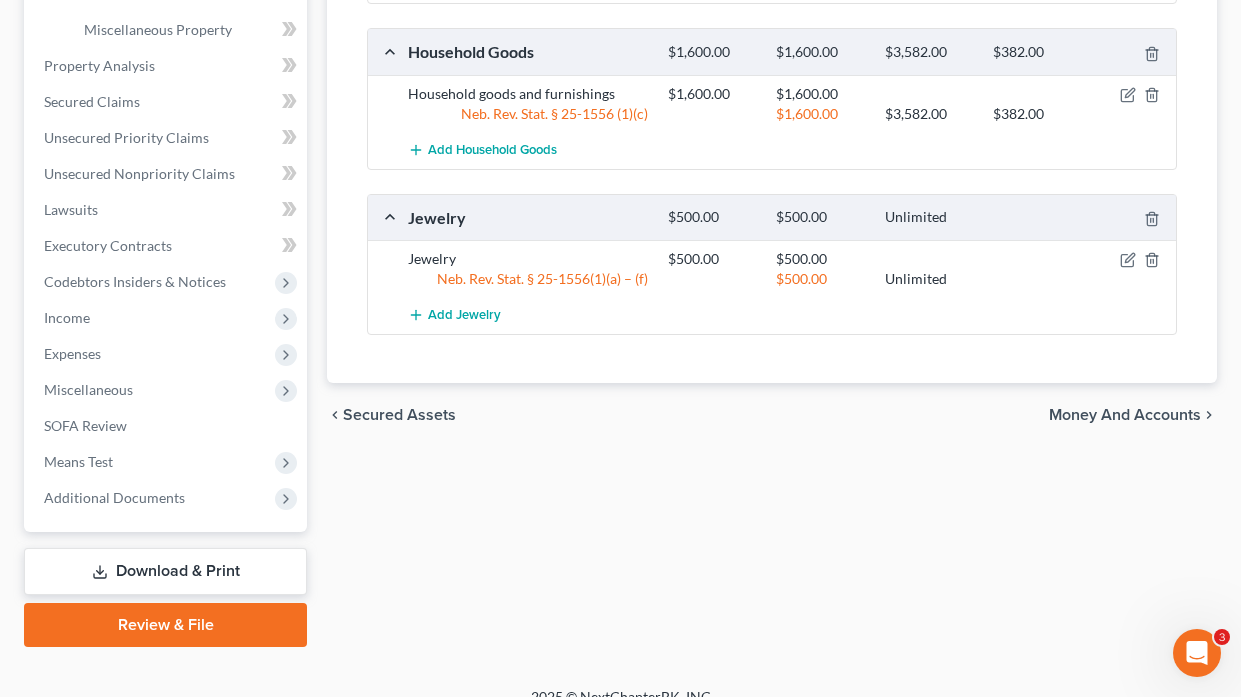 click on "Money and Accounts" at bounding box center (1125, 415) 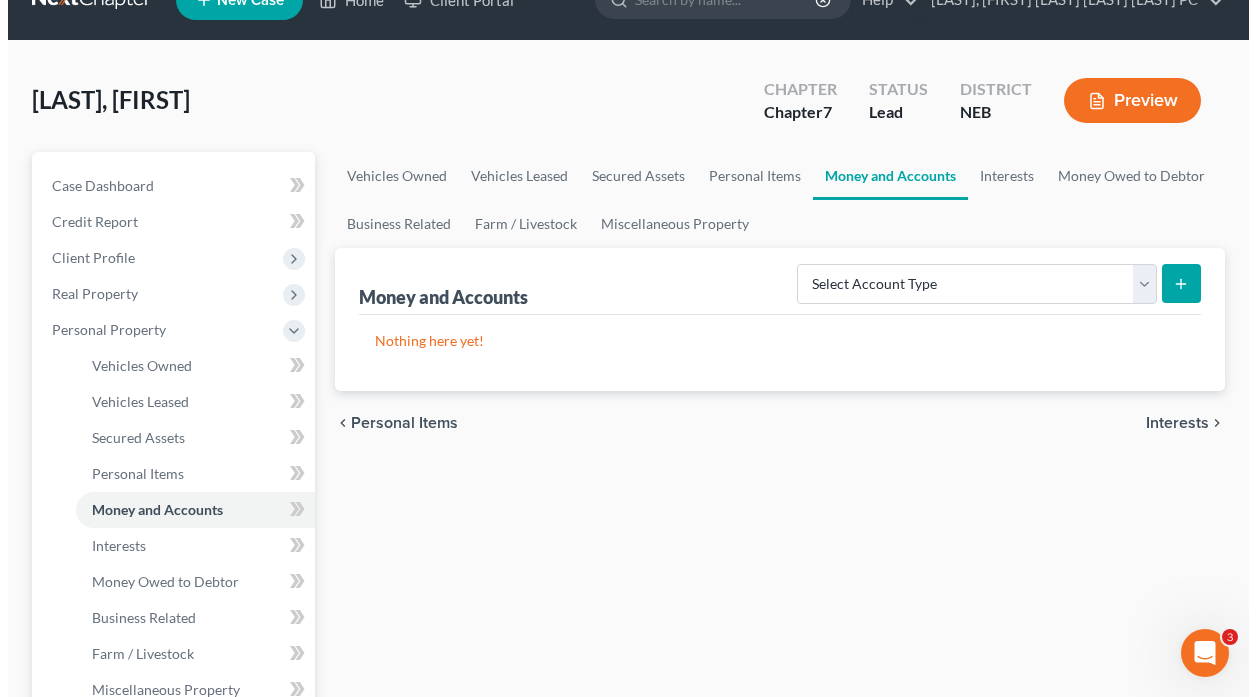 scroll, scrollTop: 0, scrollLeft: 0, axis: both 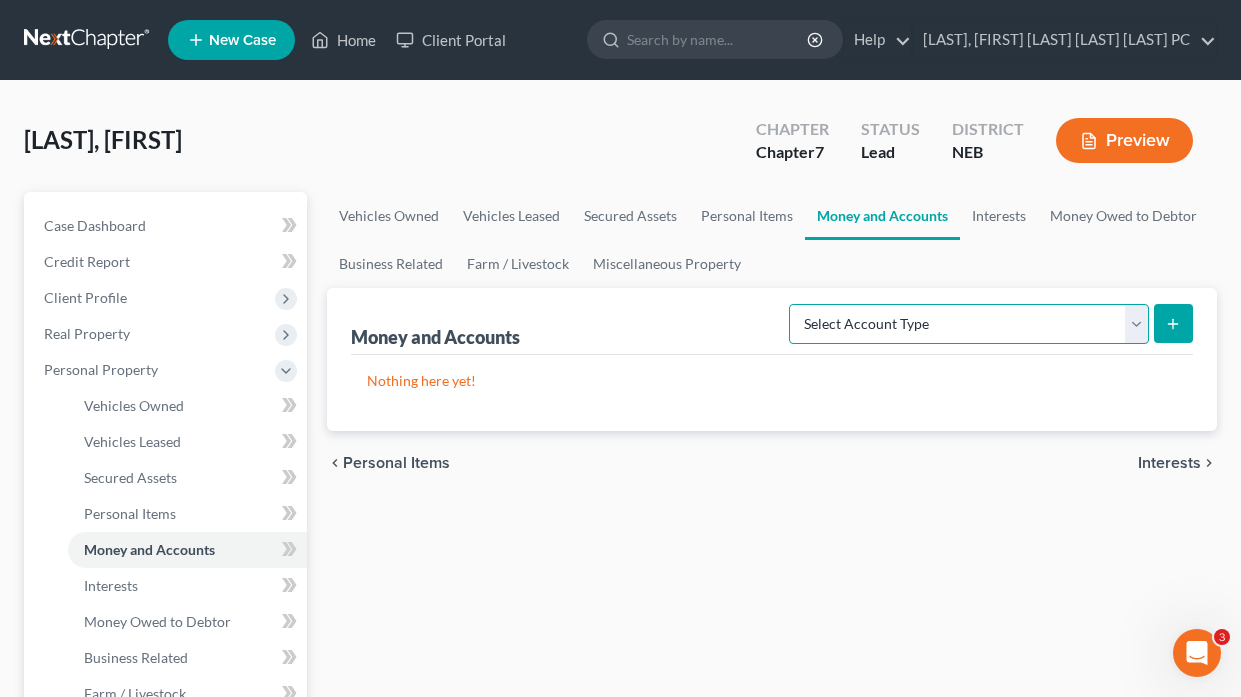 click on "Select Account Type Brokerage Cash on Hand Certificates of Deposit Checking Account Money Market Other (Credit Union, Health Savings Account, etc) Safe Deposit Box Savings Account Security Deposits or Prepayments" at bounding box center (969, 324) 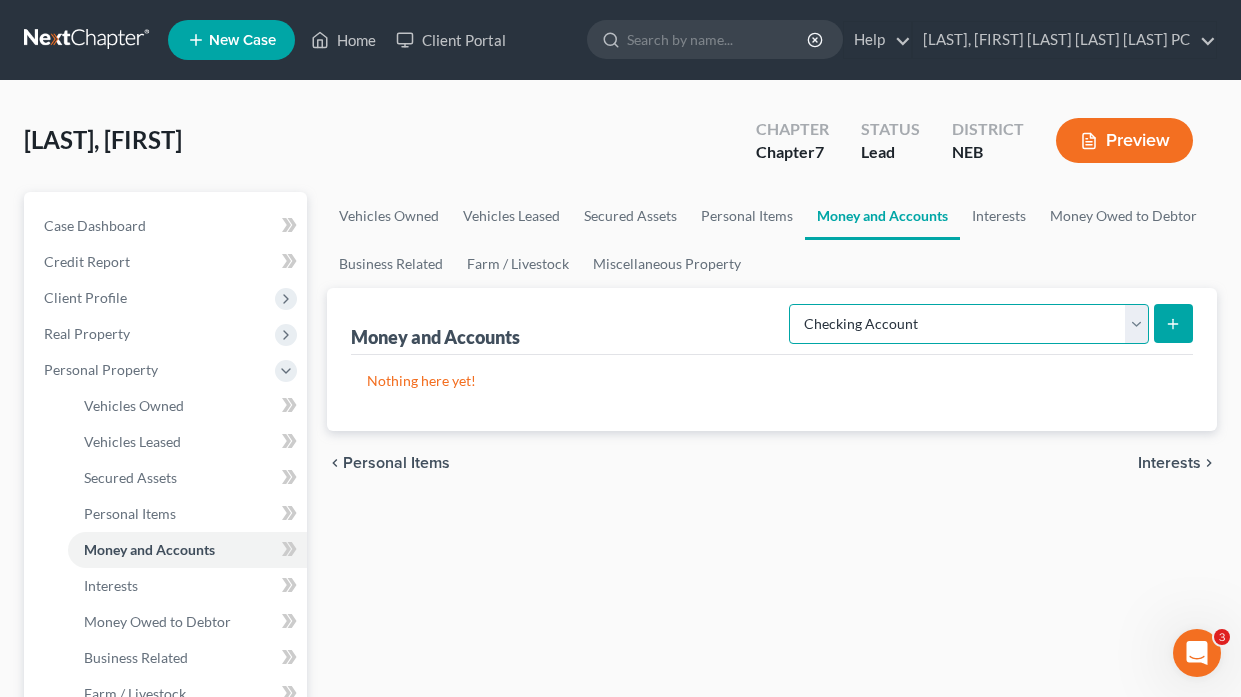 click on "Select Account Type Brokerage Cash on Hand Certificates of Deposit Checking Account Money Market Other (Credit Union, Health Savings Account, etc) Safe Deposit Box Savings Account Security Deposits or Prepayments" at bounding box center (969, 324) 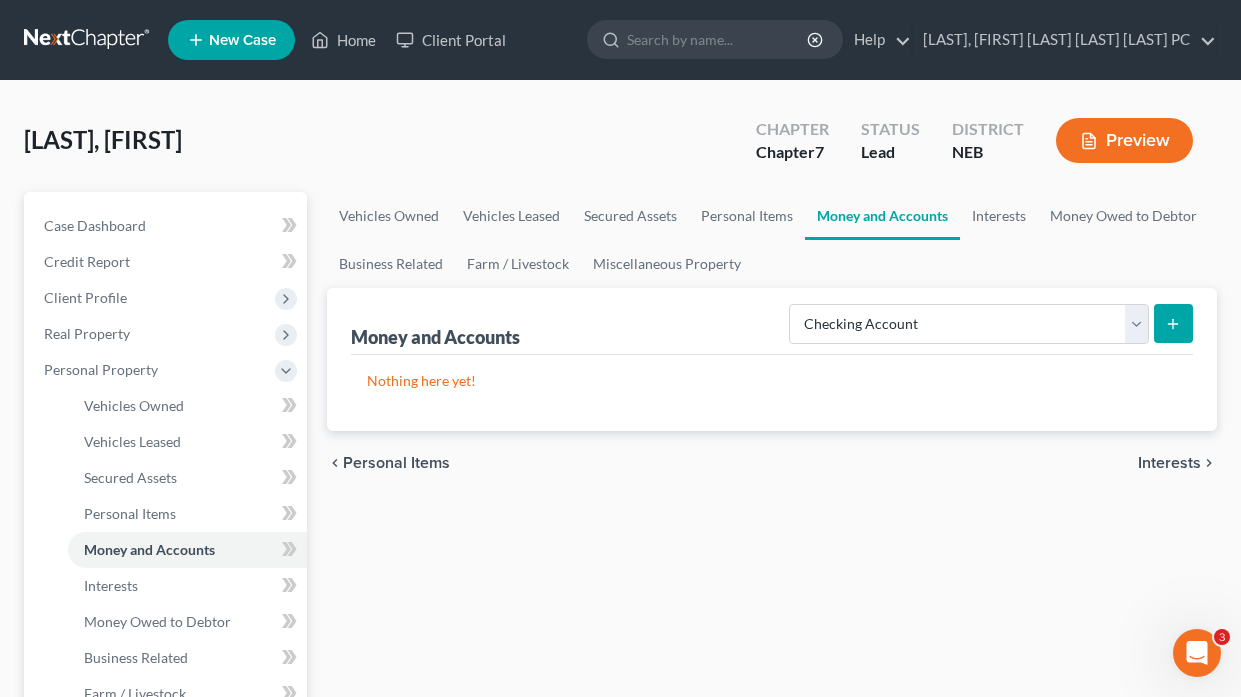 click 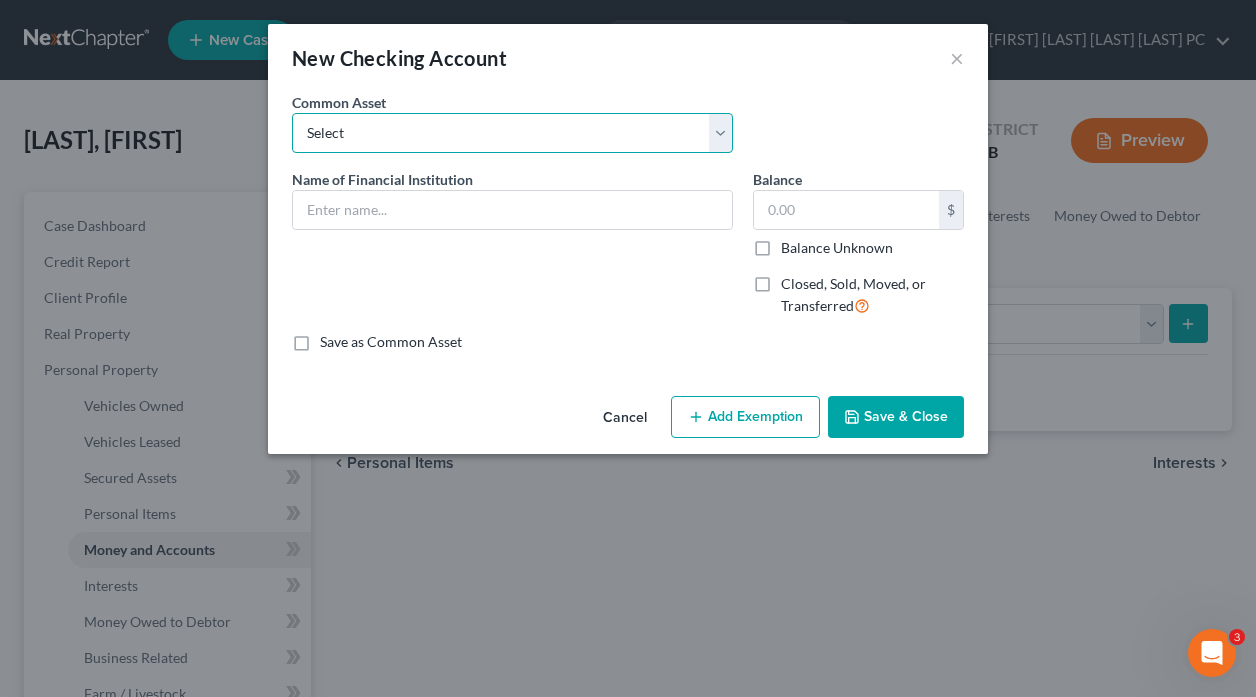 click on "Select Pinnacle Bank Schuyler" at bounding box center [512, 133] 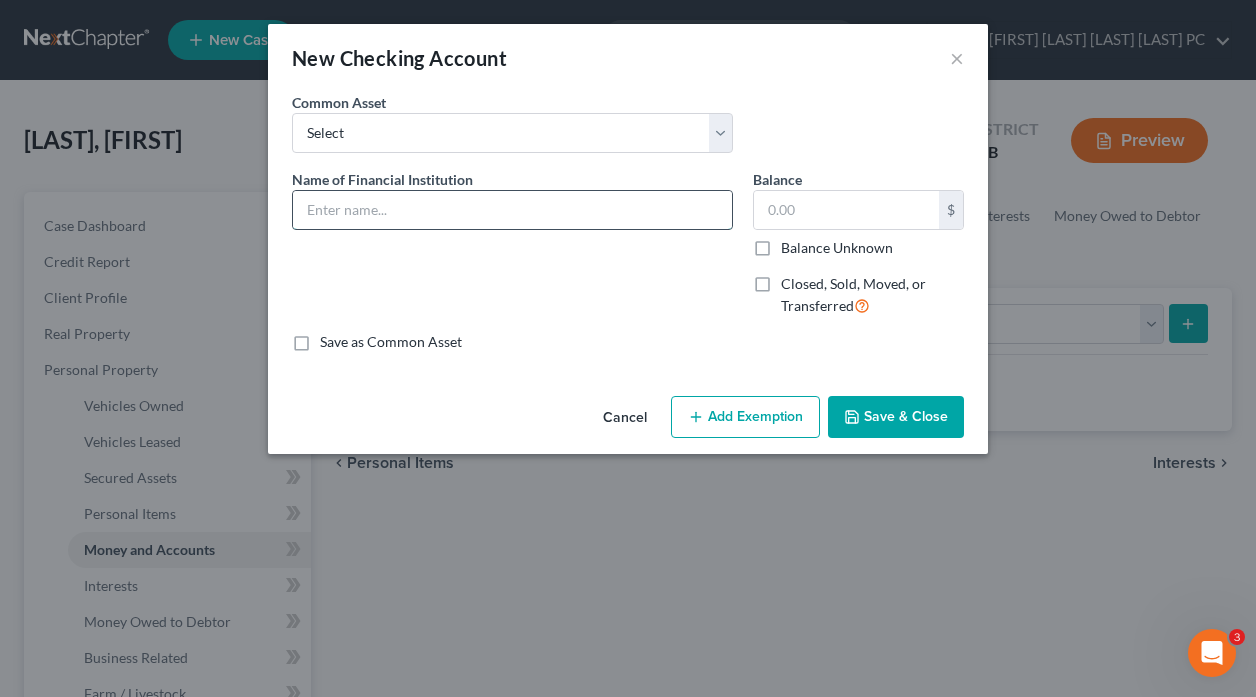 click at bounding box center (512, 210) 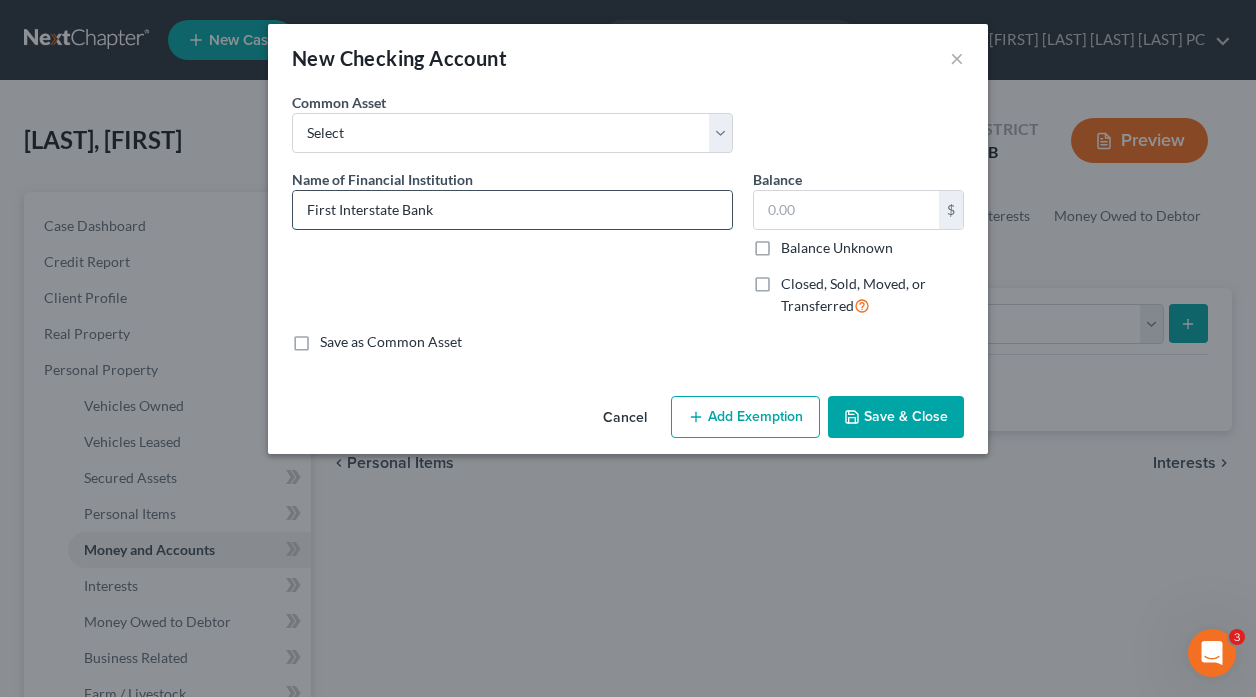 type on "First Interstate Bank" 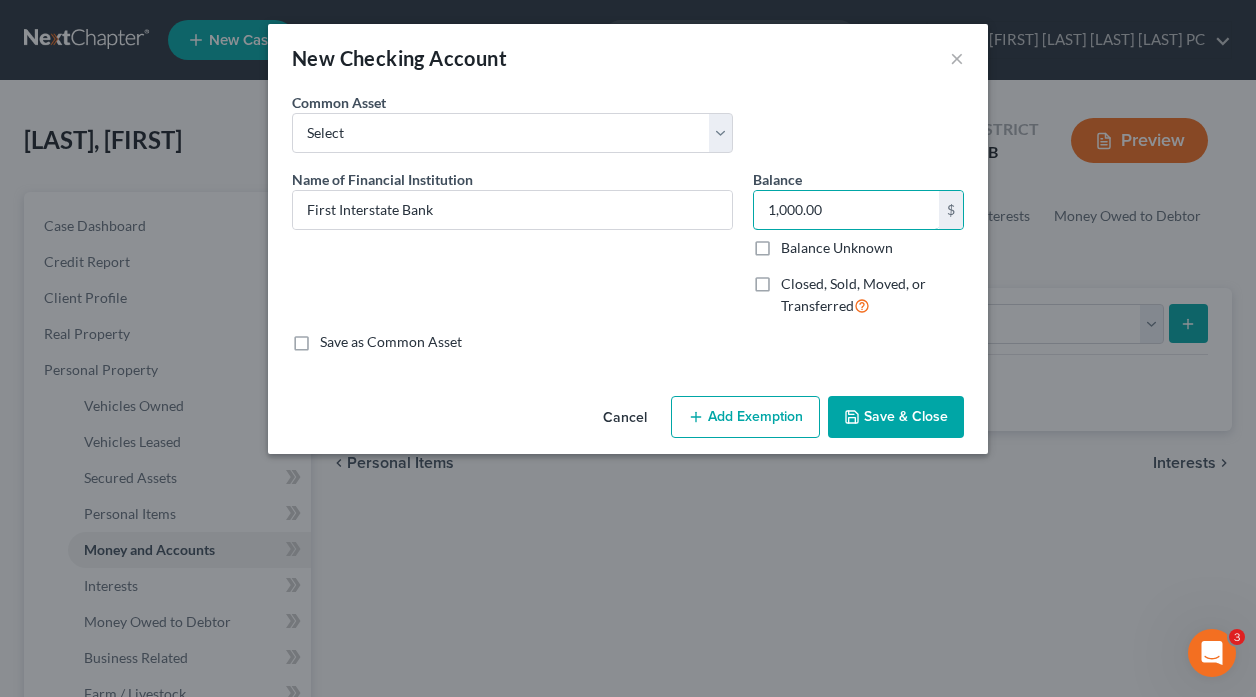type on "1,000.00" 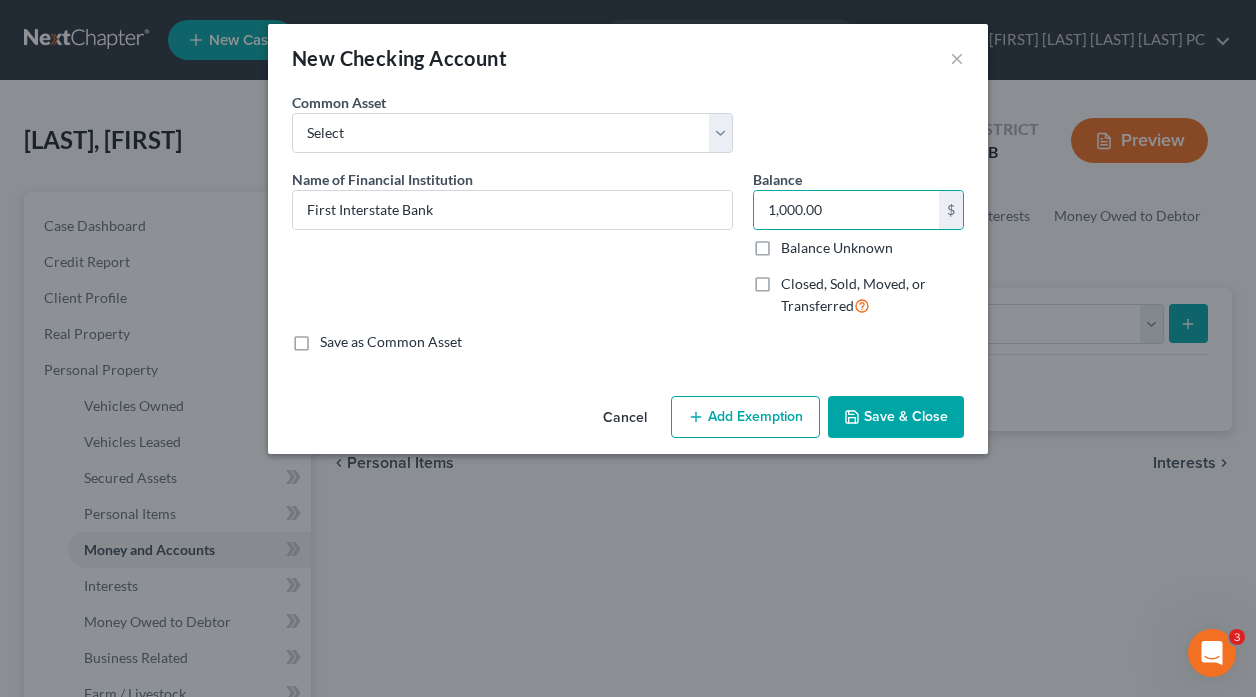click on "Add Exemption" at bounding box center [745, 417] 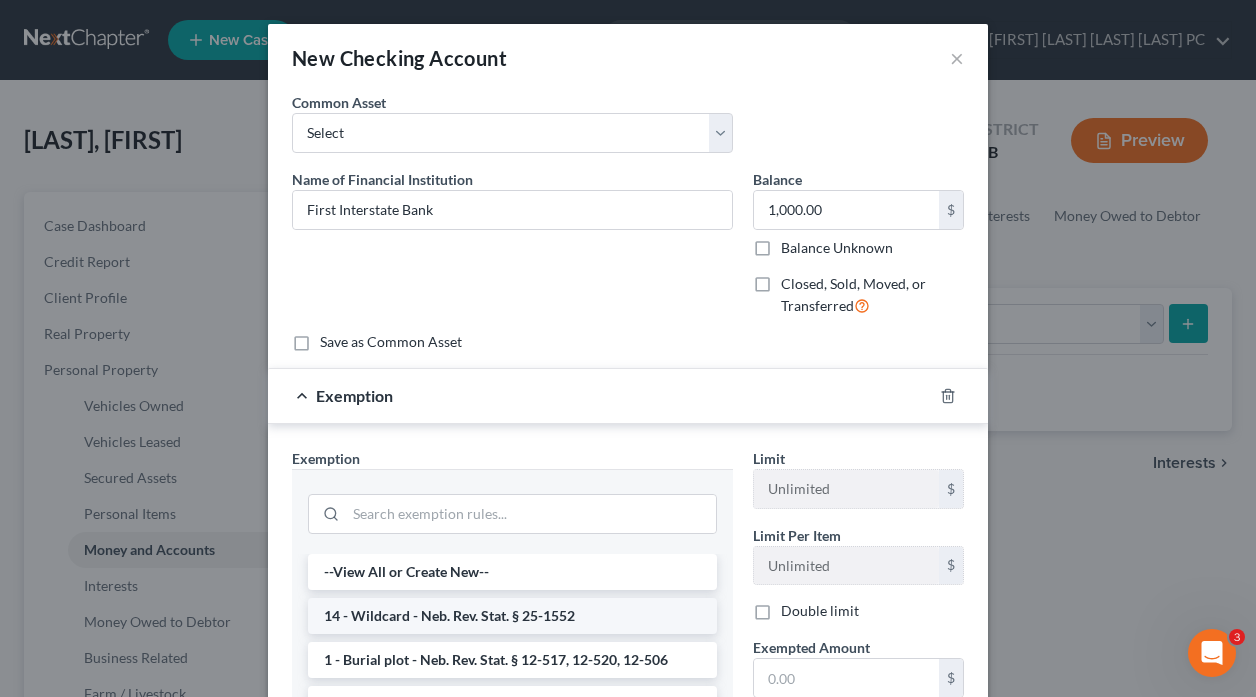 click on "14 - Wildcard - Neb. Rev. Stat. § 25-1552" at bounding box center (512, 616) 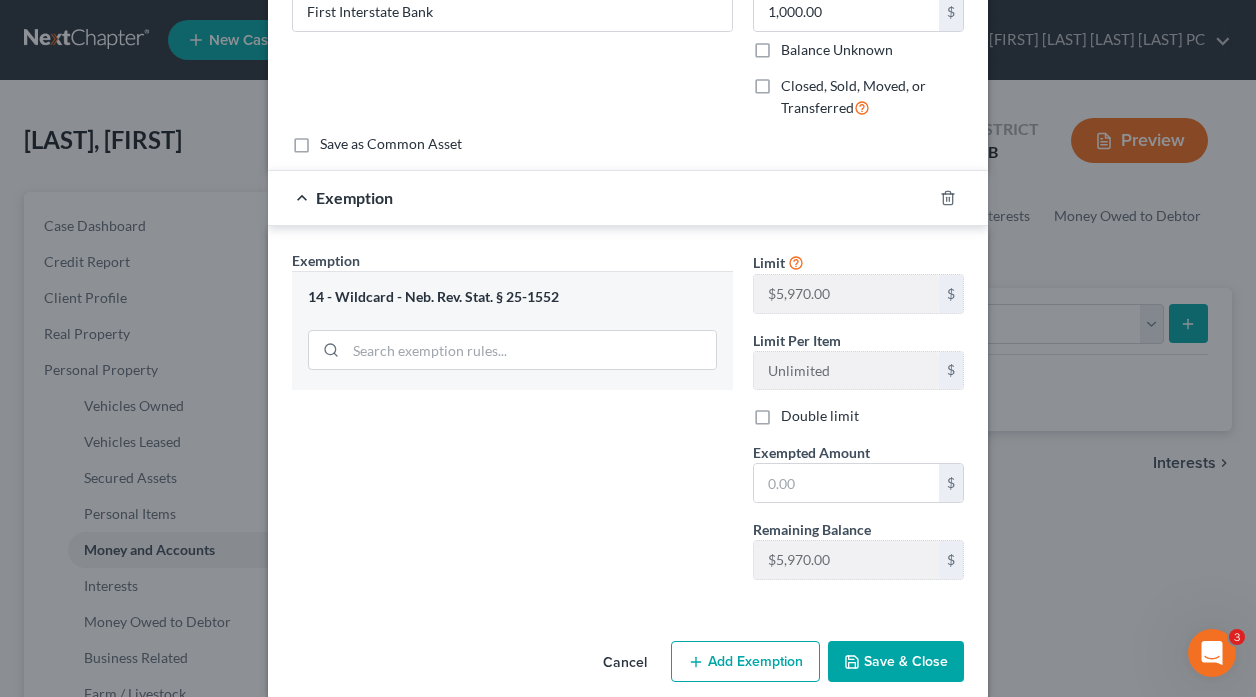 scroll, scrollTop: 200, scrollLeft: 0, axis: vertical 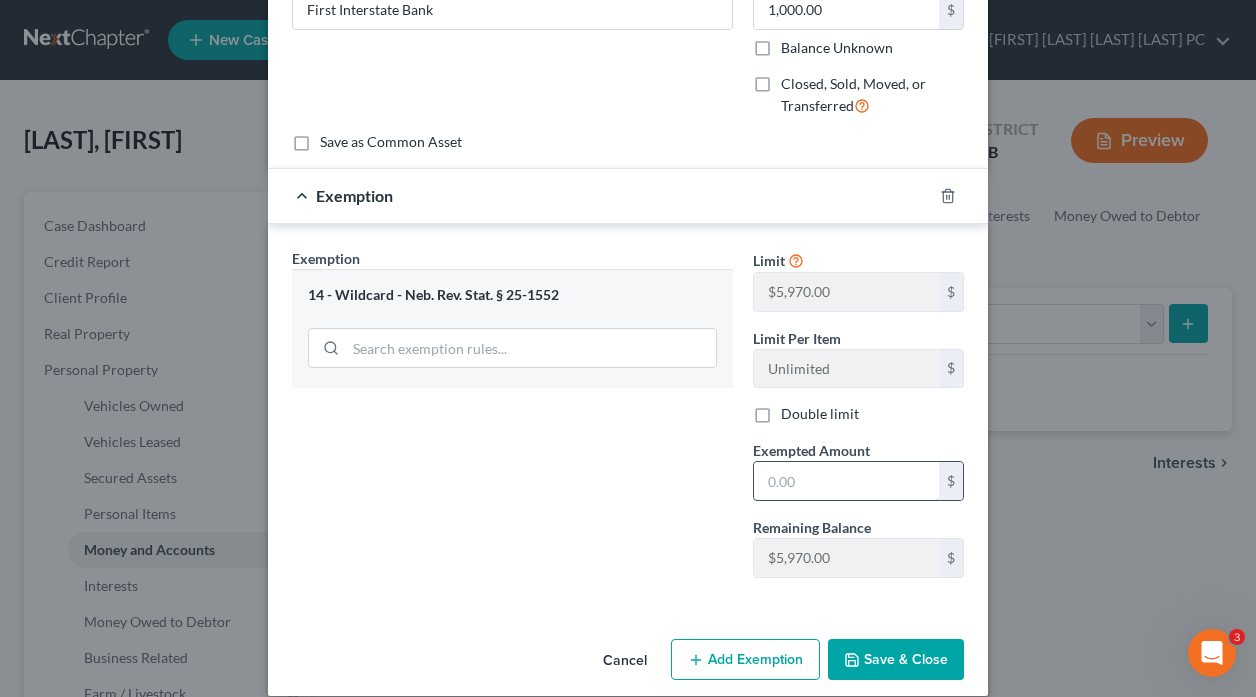 click at bounding box center [846, 481] 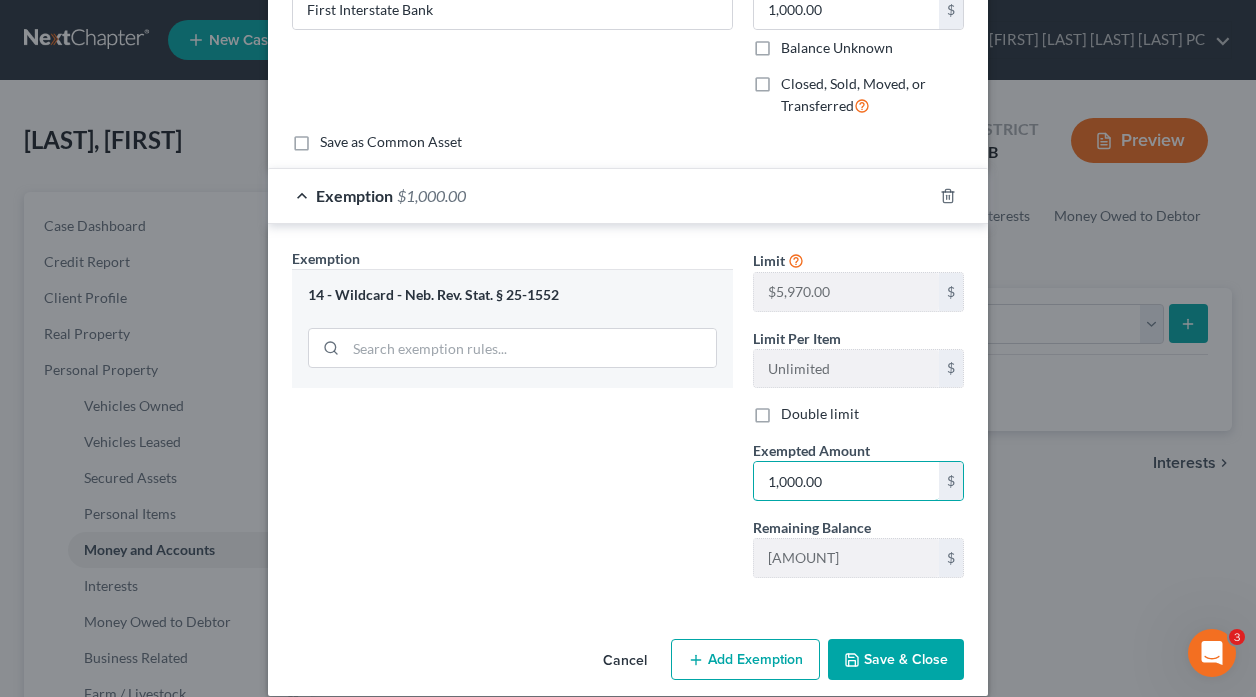 type on "1,000.00" 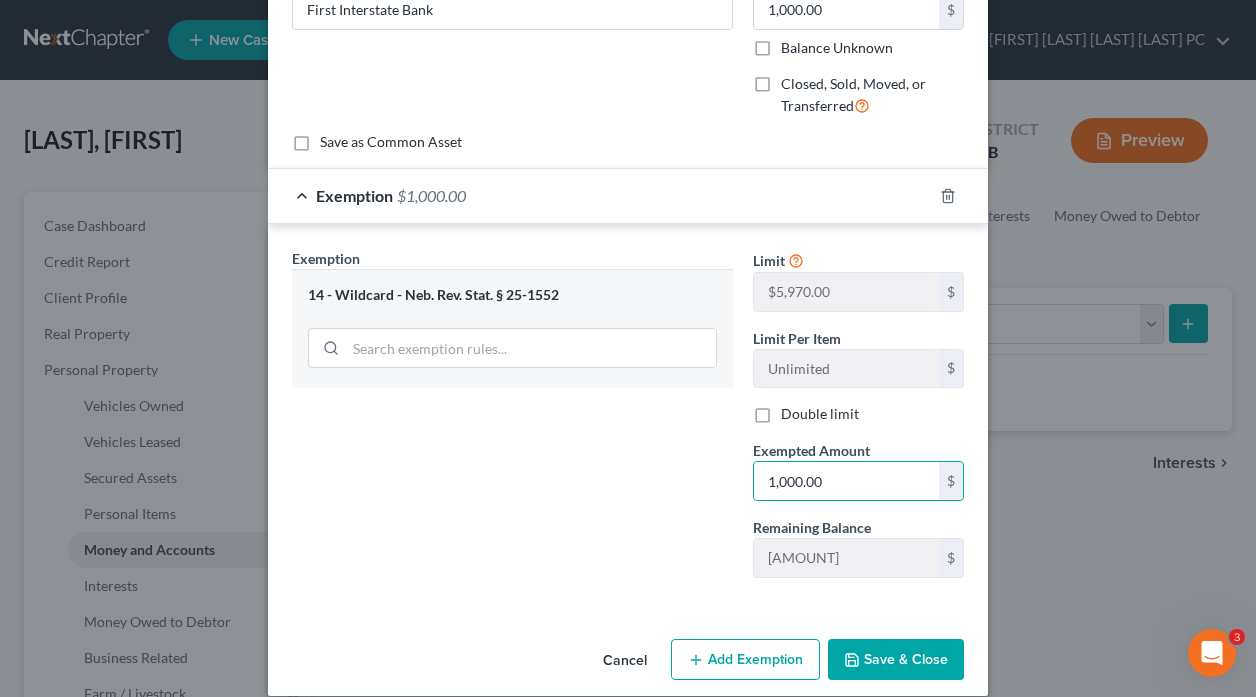 click on "Save & Close" at bounding box center (896, 660) 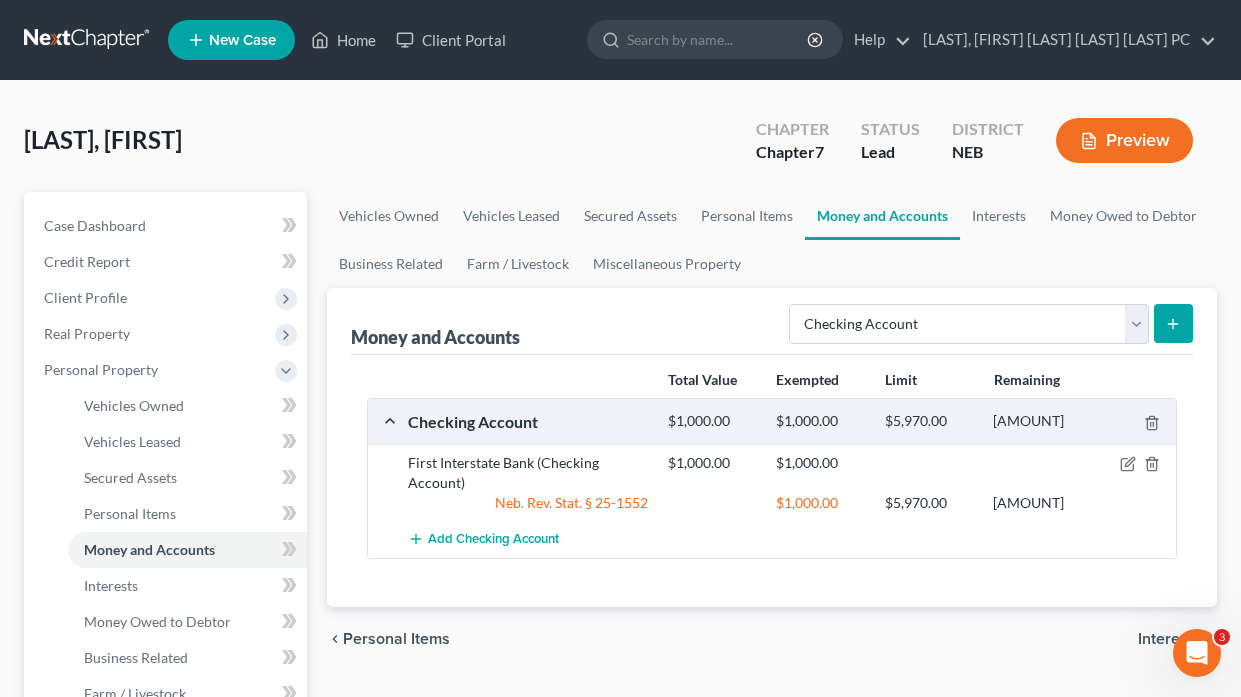 click on "Interests" at bounding box center (1169, 639) 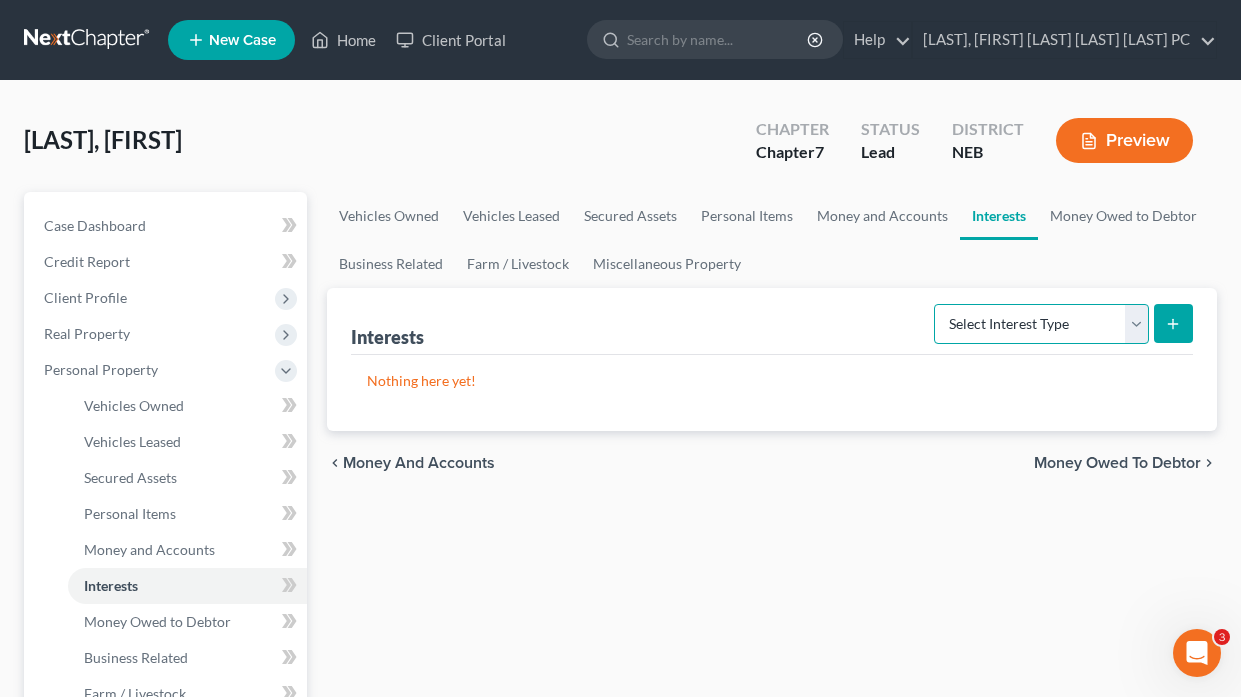 click on "Select Interest Type 401K Annuity Bond Education IRA Government Bond Government Pension Plan Incorporated Business IRA Joint Venture (Active) Joint Venture (Inactive) Keogh Mutual Fund Other Retirement Plan Partnership (Active) Partnership (Inactive) Pension Plan Stock Term Life Insurance Unincorporated Business Whole Life Insurance" at bounding box center (1041, 324) 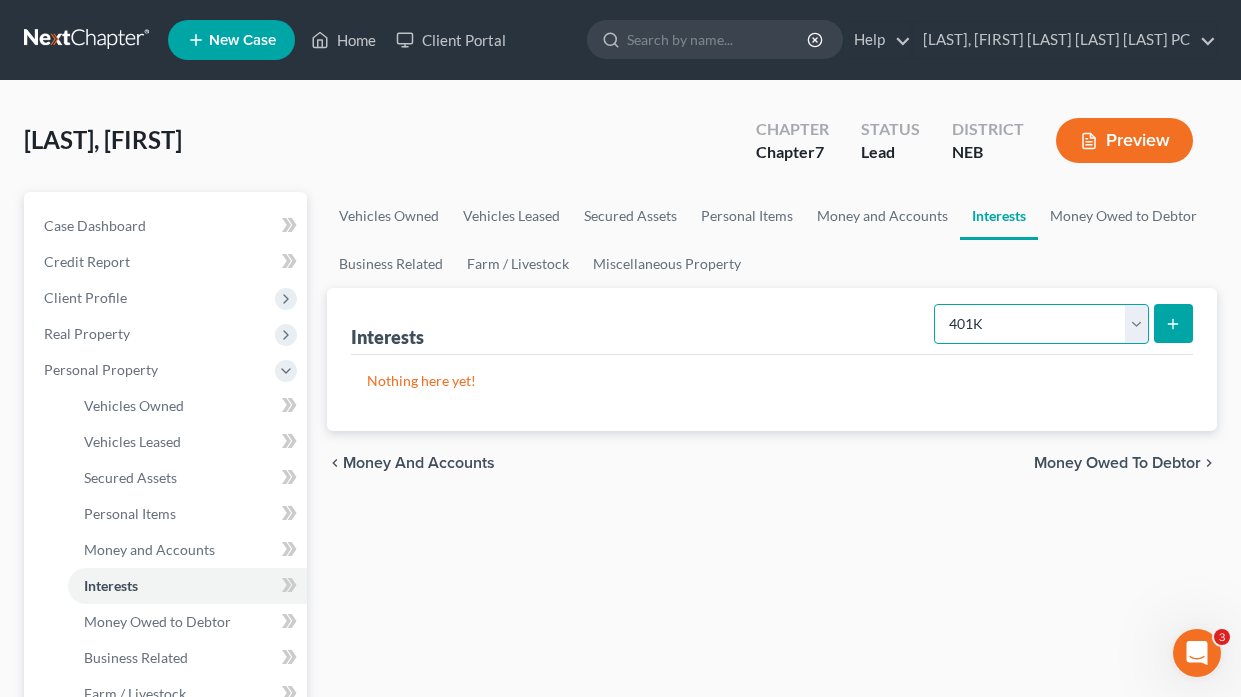 click on "Select Interest Type 401K Annuity Bond Education IRA Government Bond Government Pension Plan Incorporated Business IRA Joint Venture (Active) Joint Venture (Inactive) Keogh Mutual Fund Other Retirement Plan Partnership (Active) Partnership (Inactive) Pension Plan Stock Term Life Insurance Unincorporated Business Whole Life Insurance" at bounding box center [1041, 324] 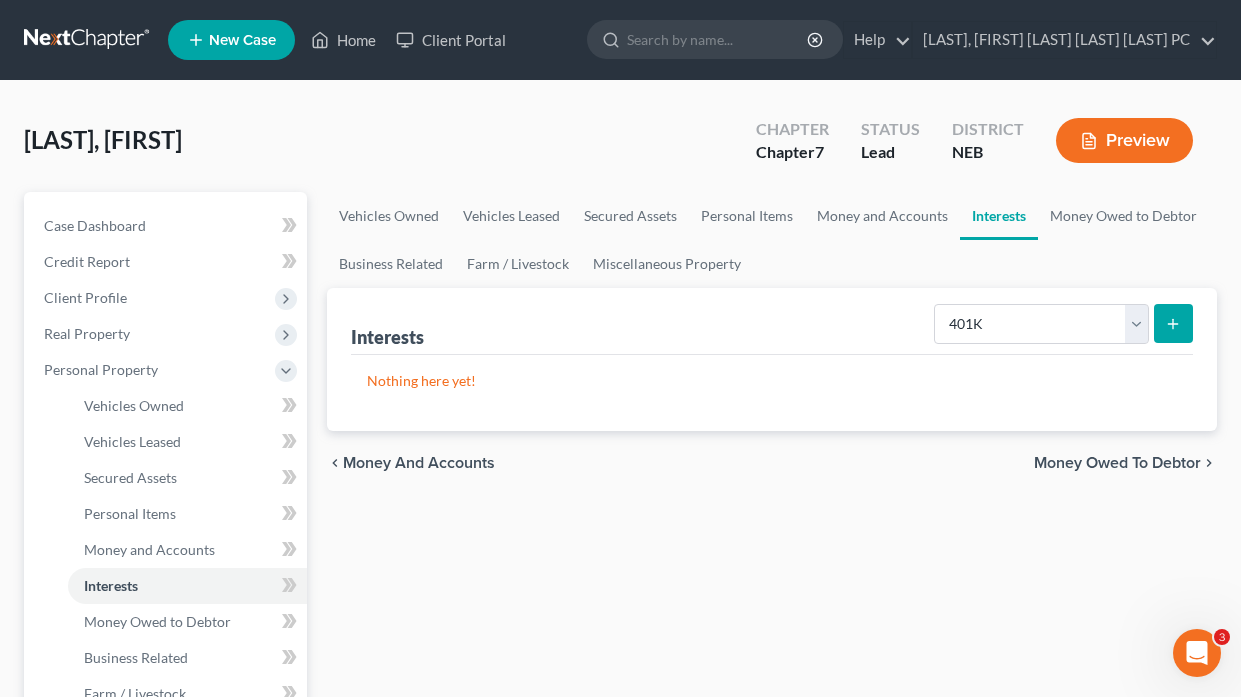 click at bounding box center (1173, 323) 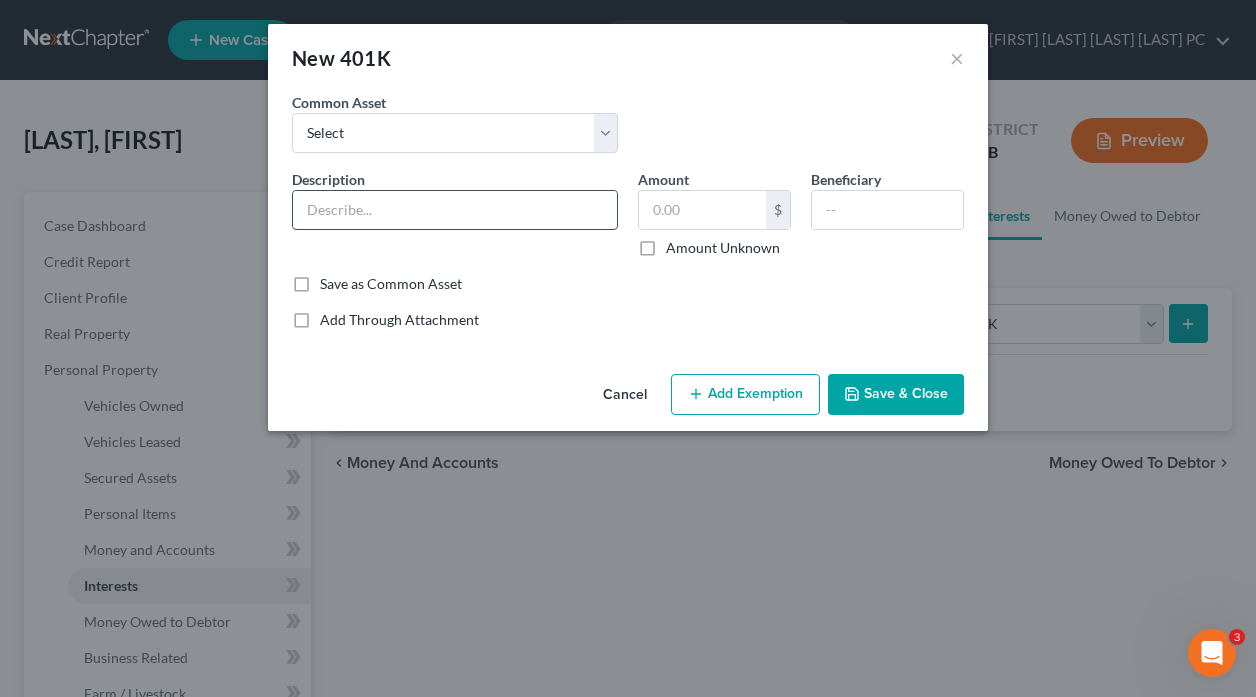 click at bounding box center (455, 210) 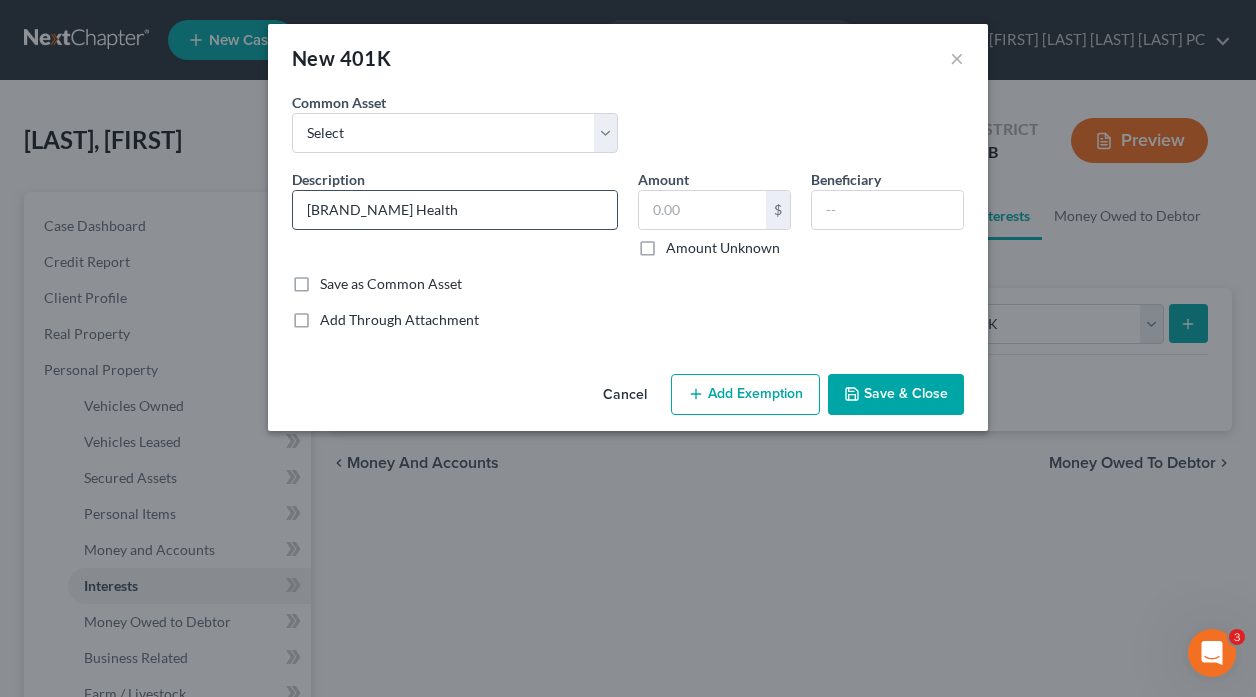 type on "[BRAND_NAME] Health" 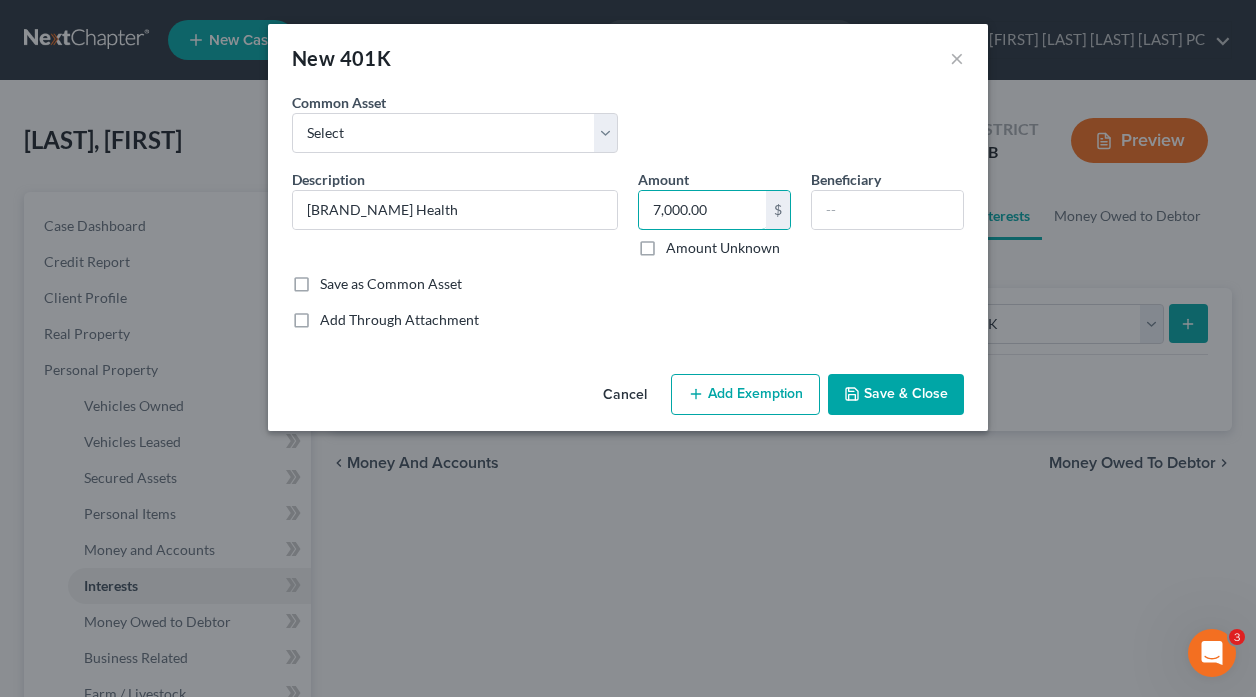 type on "7,000.00" 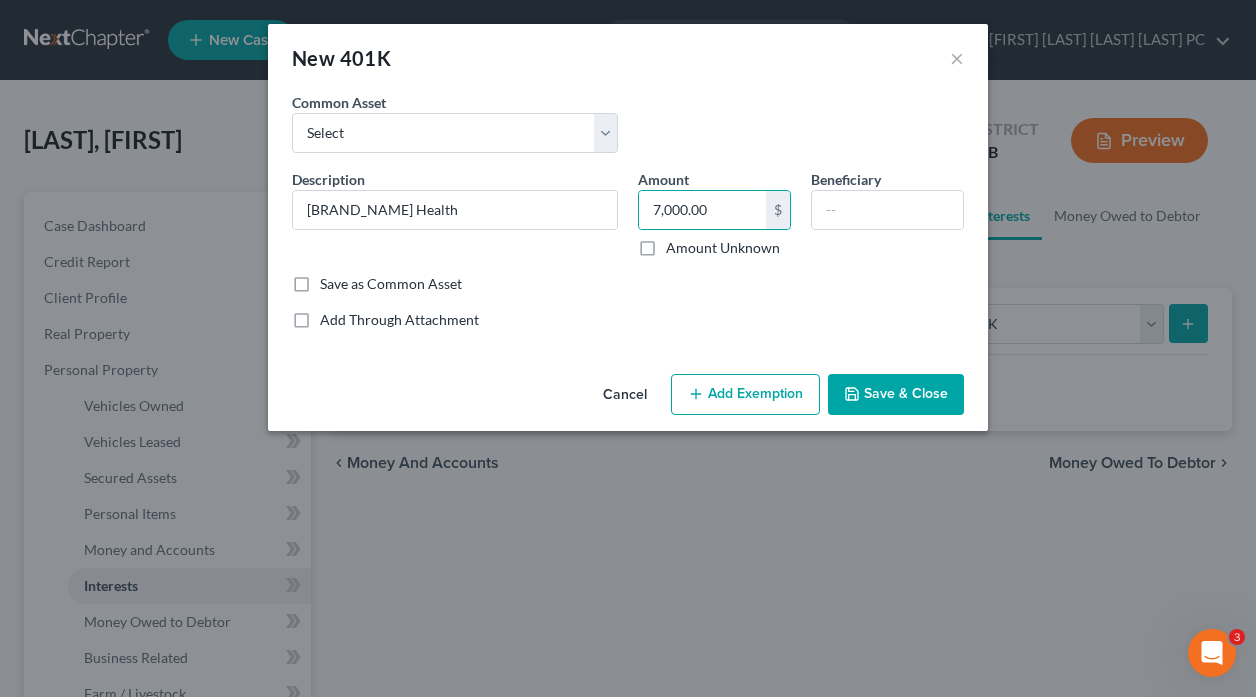 click on "Add Exemption" at bounding box center [745, 395] 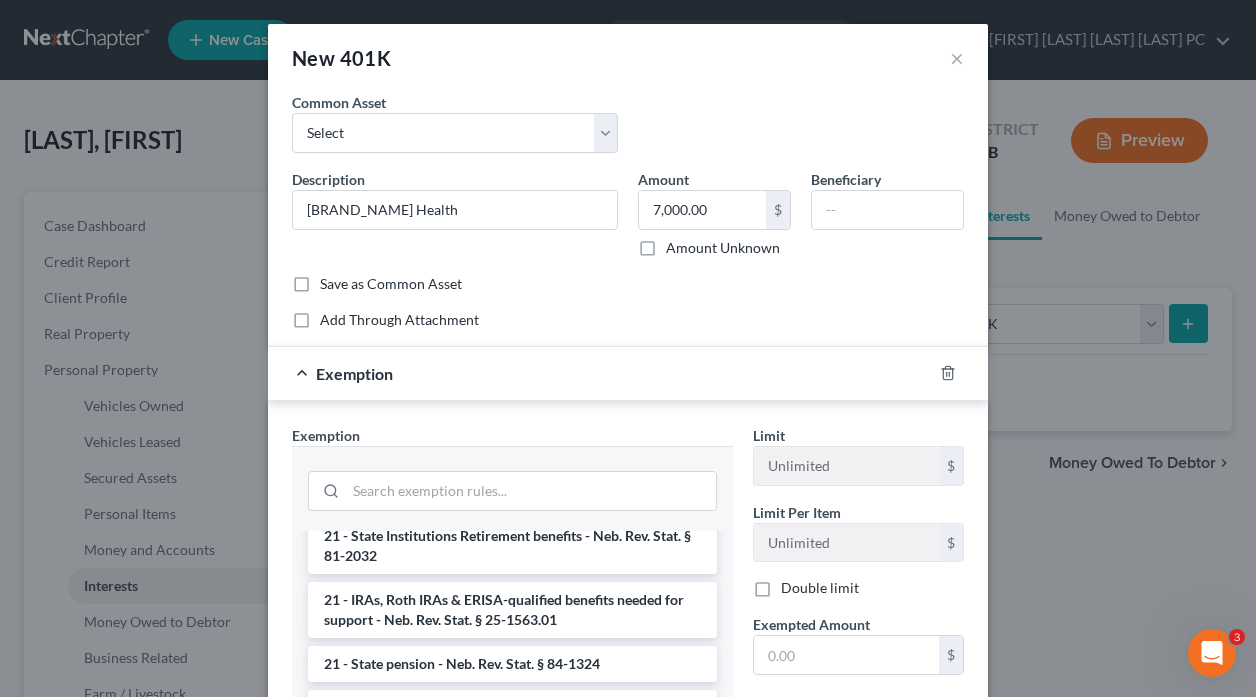 scroll, scrollTop: 1300, scrollLeft: 0, axis: vertical 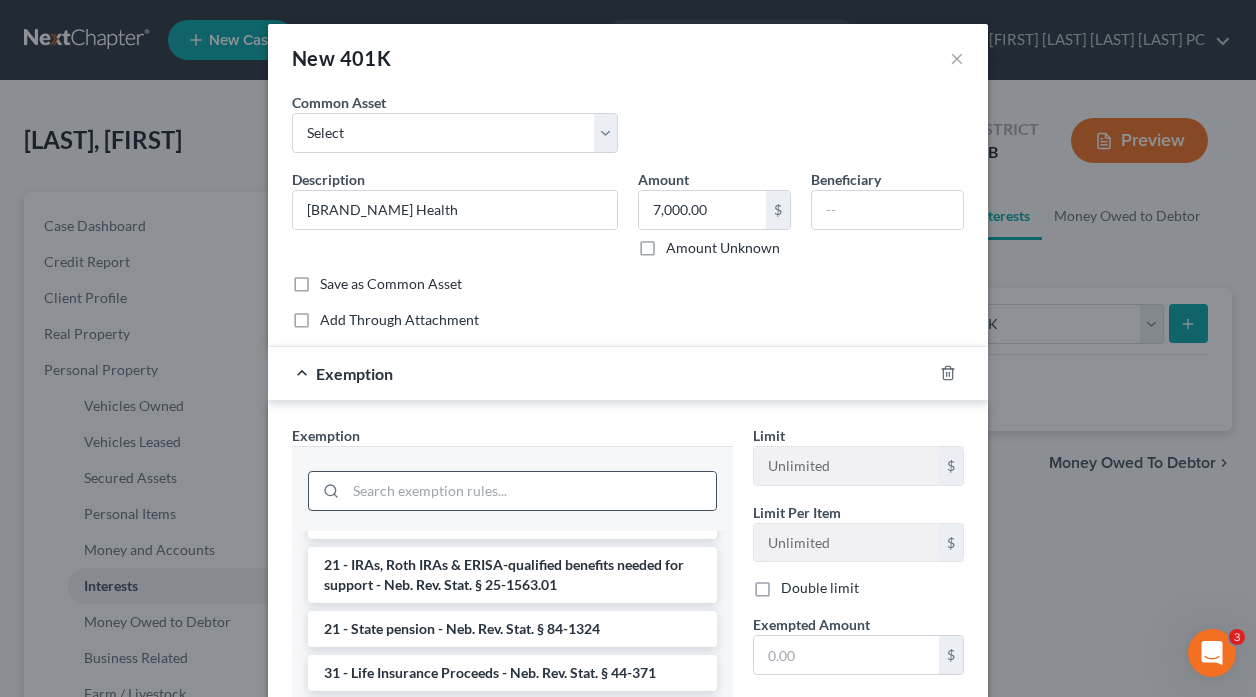 drag, startPoint x: 453, startPoint y: 566, endPoint x: 504, endPoint y: 563, distance: 51.088158 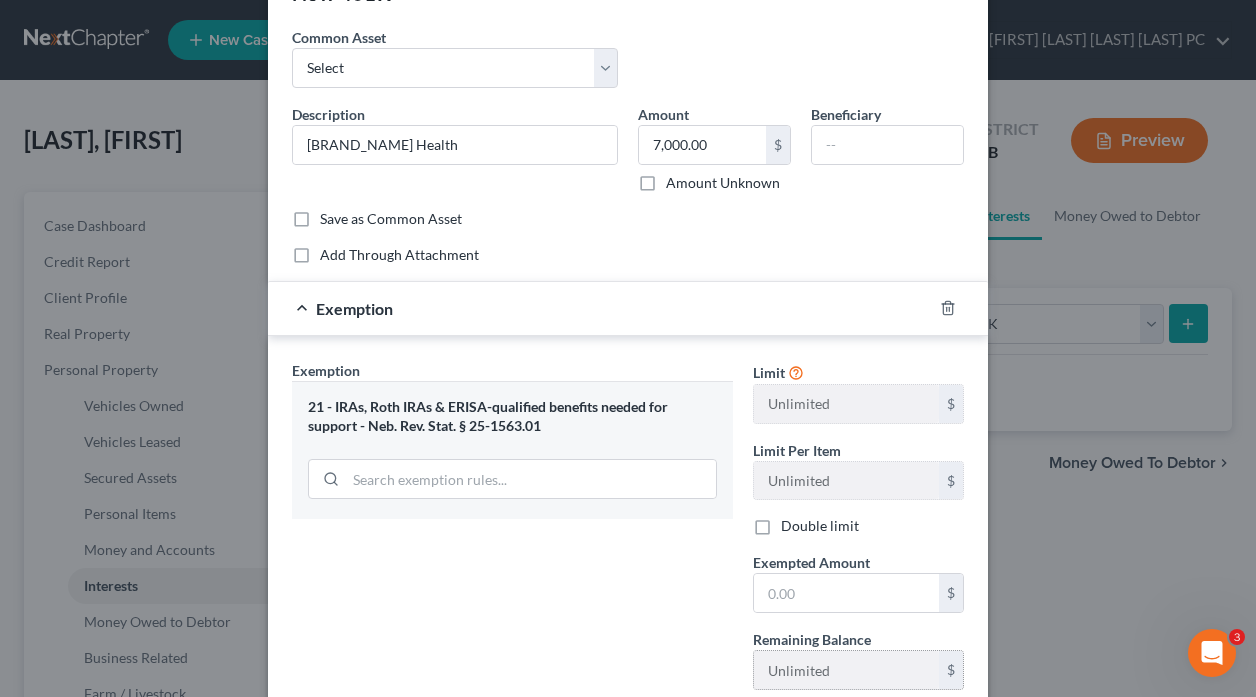 scroll, scrollTop: 100, scrollLeft: 0, axis: vertical 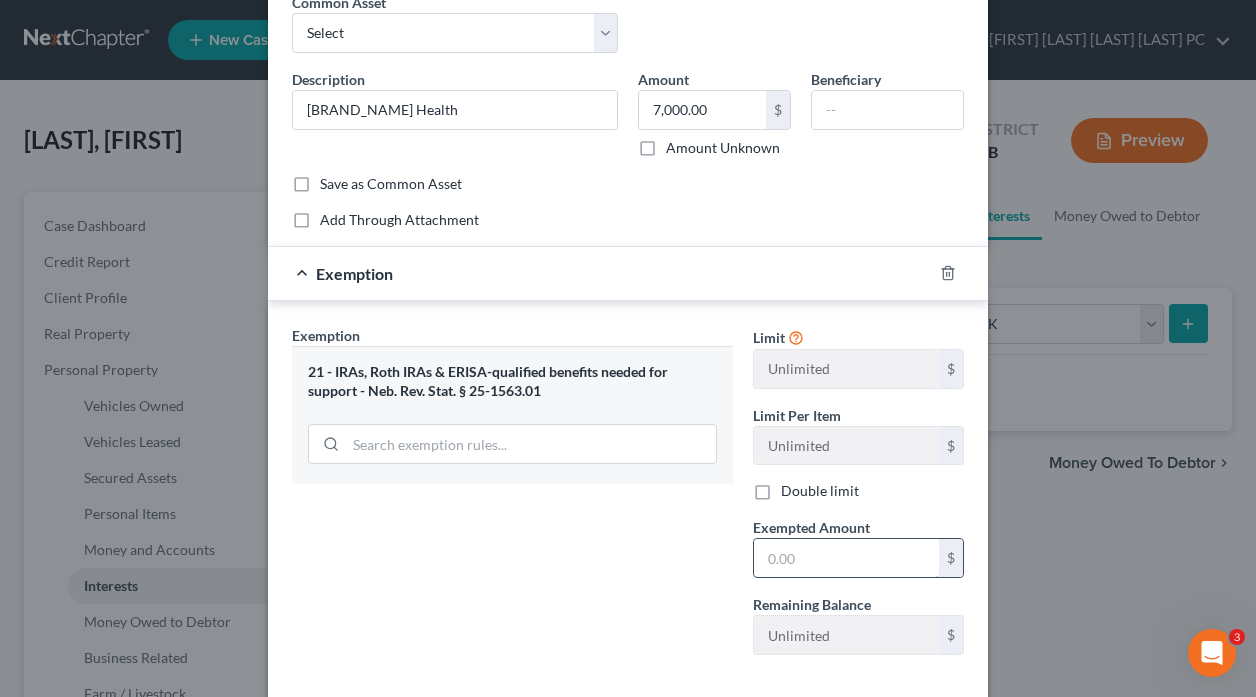 click at bounding box center (846, 558) 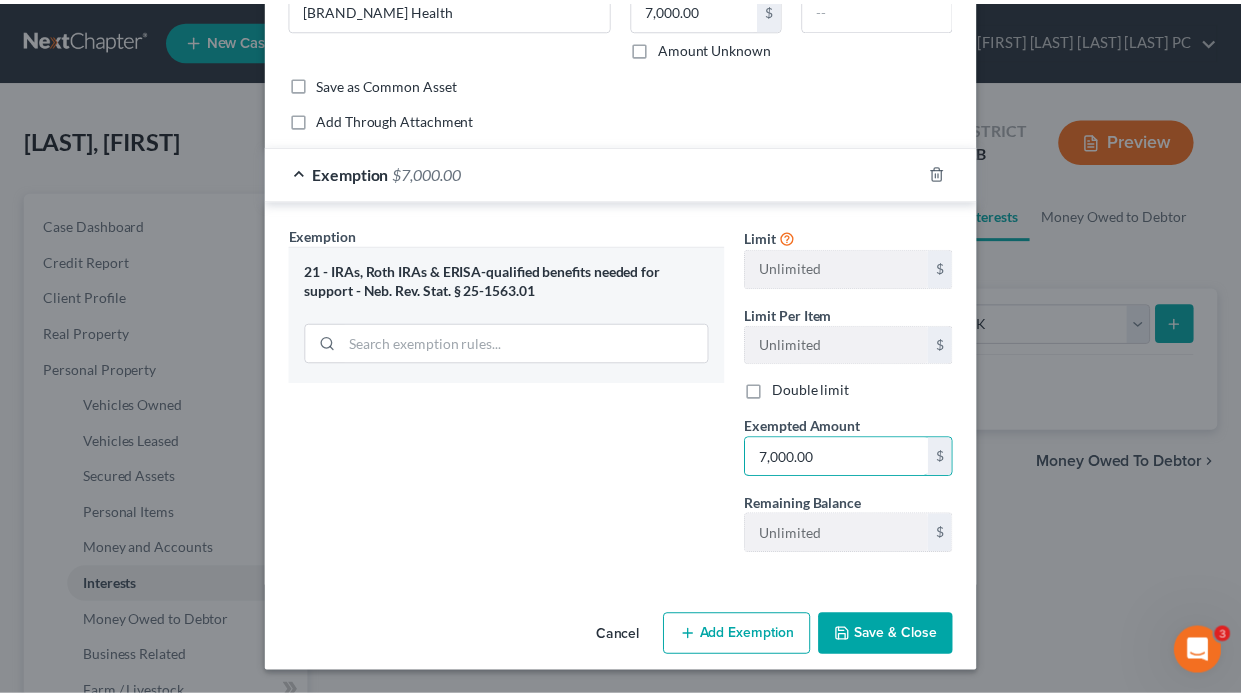 scroll, scrollTop: 201, scrollLeft: 0, axis: vertical 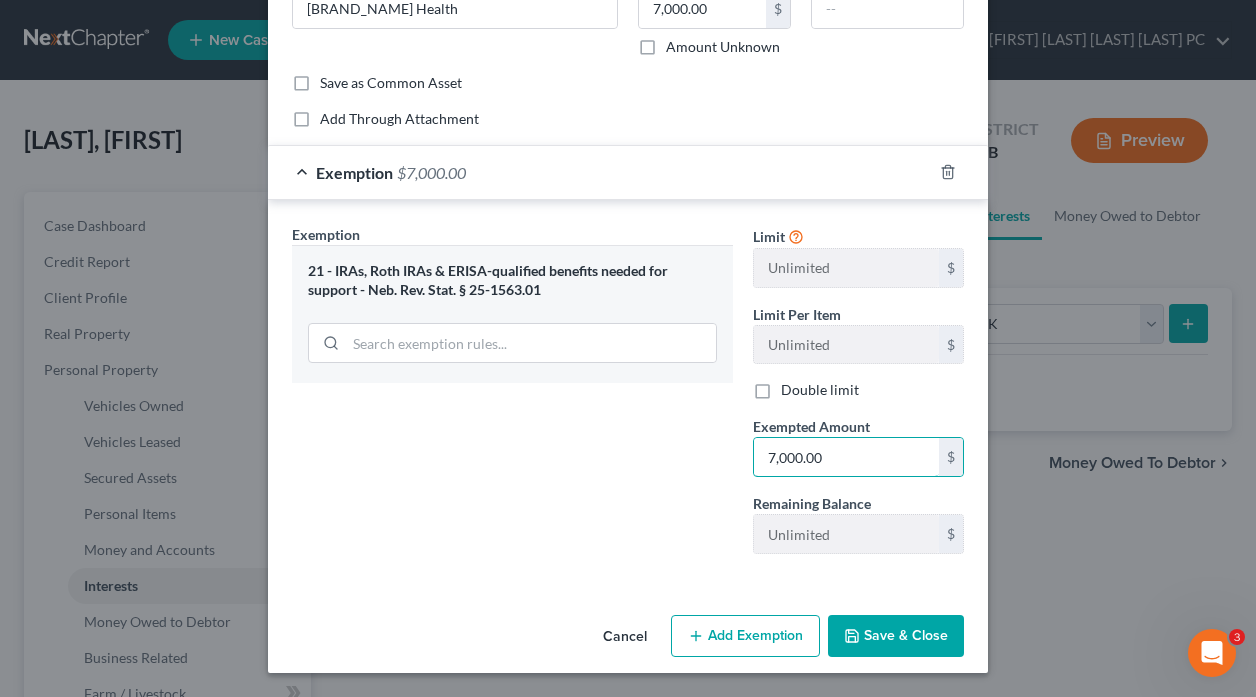 type on "7,000.00" 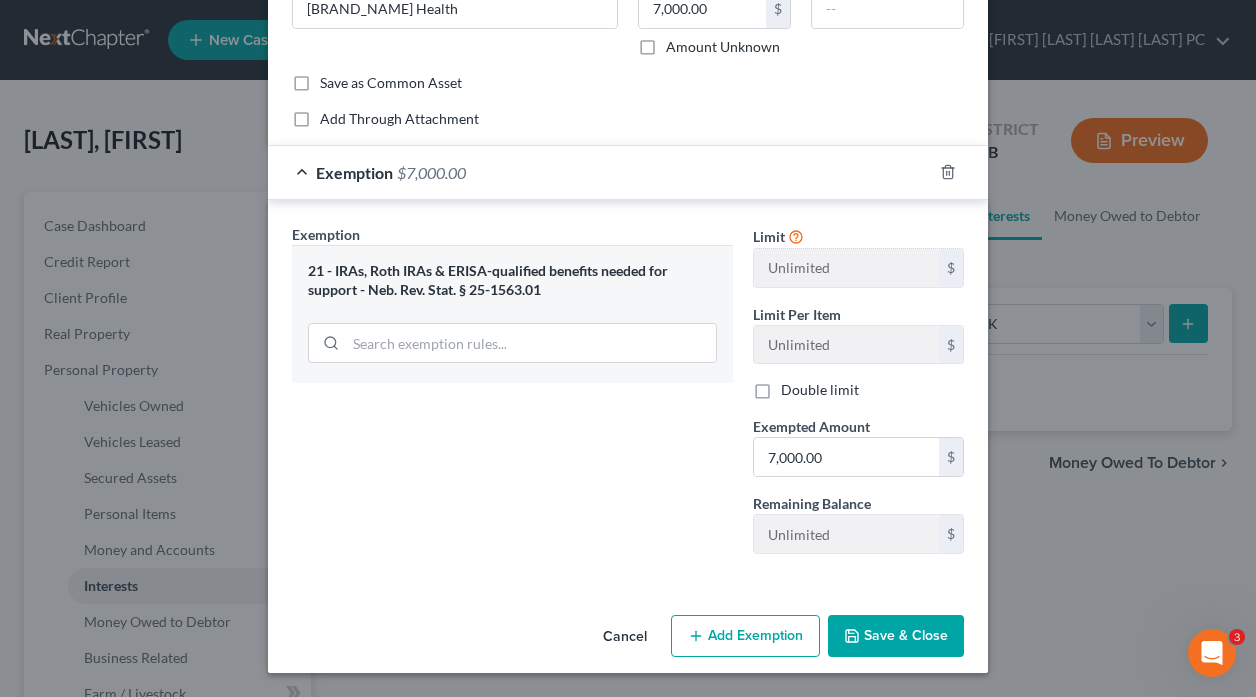 click on "Save & Close" at bounding box center [896, 636] 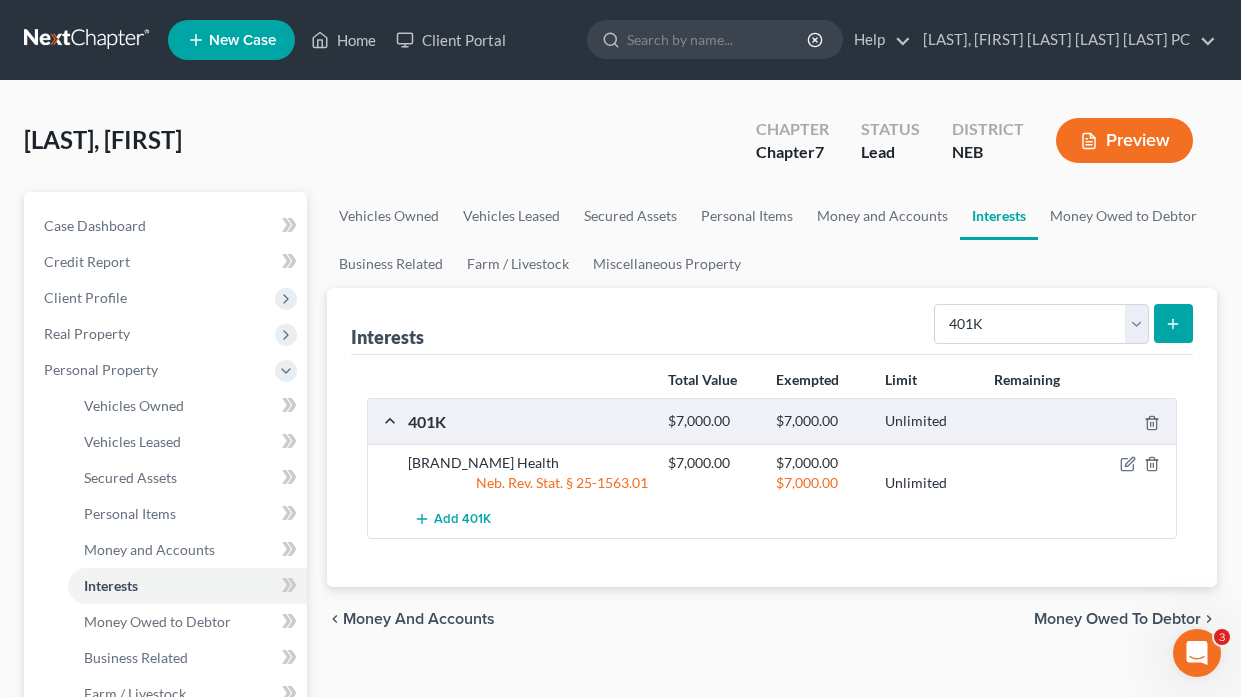 click on "Money Owed to Debtor" at bounding box center (1117, 619) 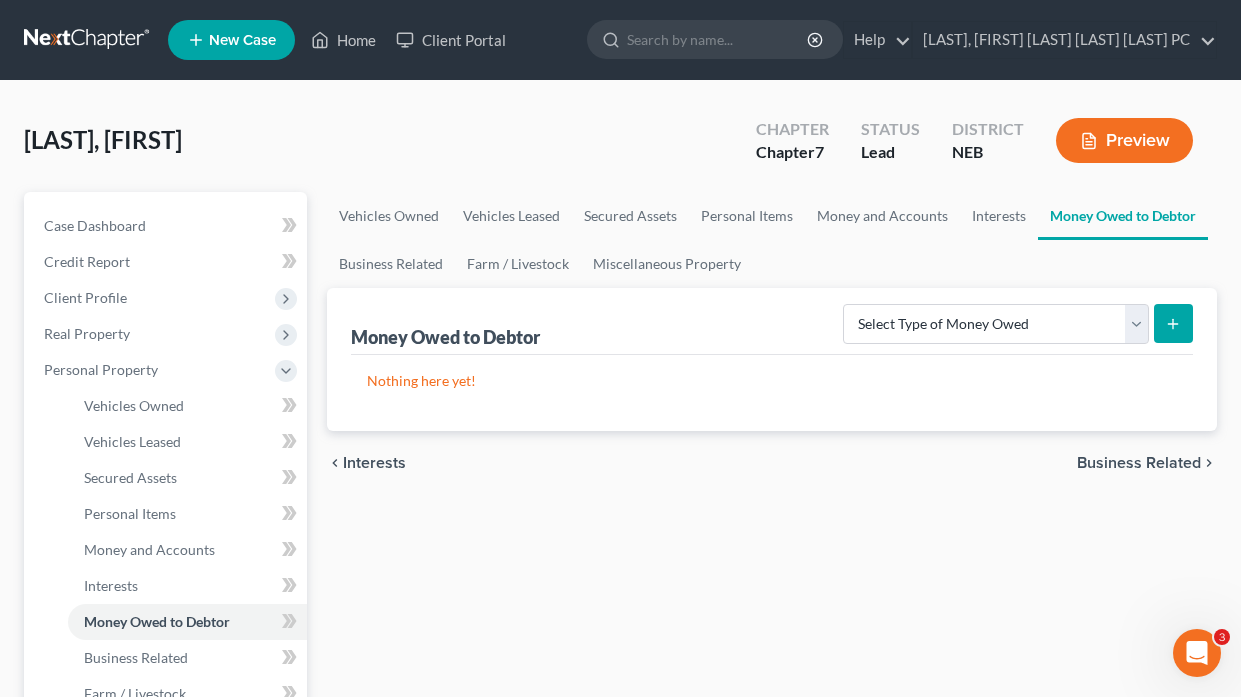 click on "Vehicles Owned
Vehicles Leased
Secured Assets
Personal Items
Money and Accounts
Interests
Money Owed to Debtor
Business Related
Farm / Livestock
Miscellaneous Property
Money Owed to Debtor Select Type of Money Owed Accounts Receivable Alimony Child Support Claims Against Third Parties Disability Benefits Disability Insurance Payments Divorce Settlements Equitable or Future Interests Expected Tax Refund and Unused NOLs Financial Assets Not Yet Listed Life Estate of Descendants Maintenance Other Contingent & Unliquidated Claims Property Settlements Sick or Vacation Pay Social Security Benefits Trusts Unpaid Loans Unpaid Wages Workers Compensation
Nothing here yet!
chevron_left
Interests
Business Related
chevron_right" at bounding box center [772, 769] 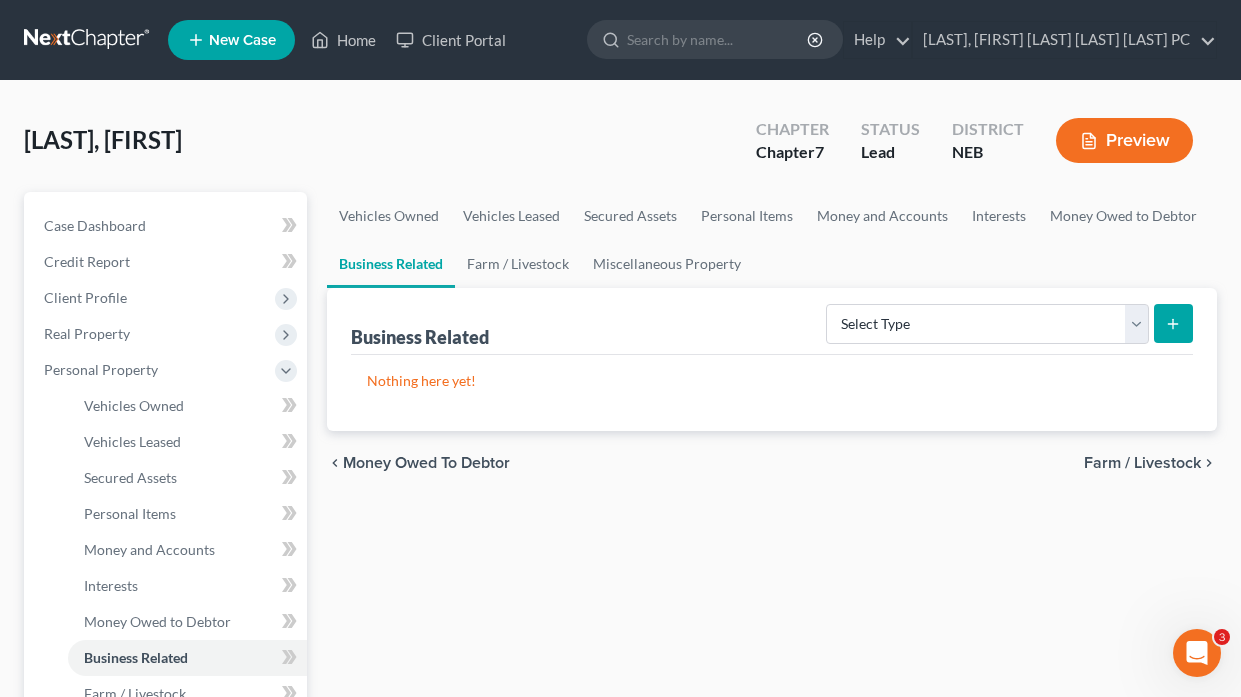 click on "Farm / Livestock" at bounding box center (1142, 463) 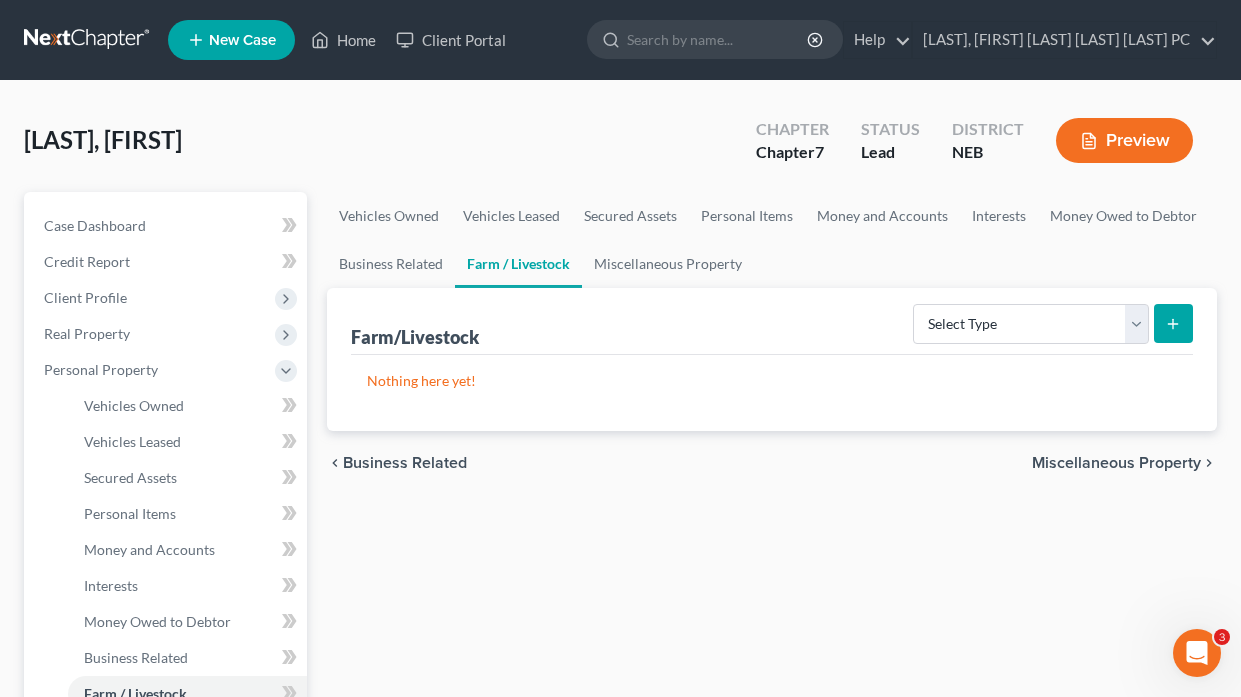 click on "Miscellaneous Property" at bounding box center [1116, 463] 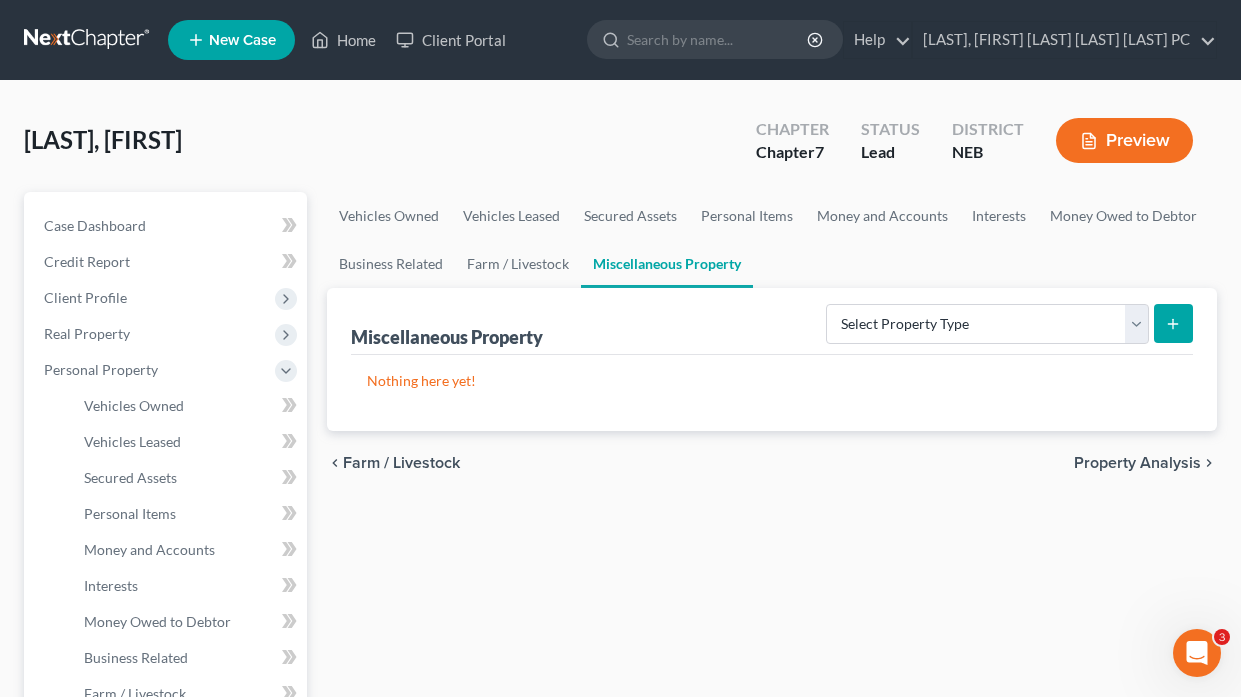 click on "Property Analysis" at bounding box center [1137, 463] 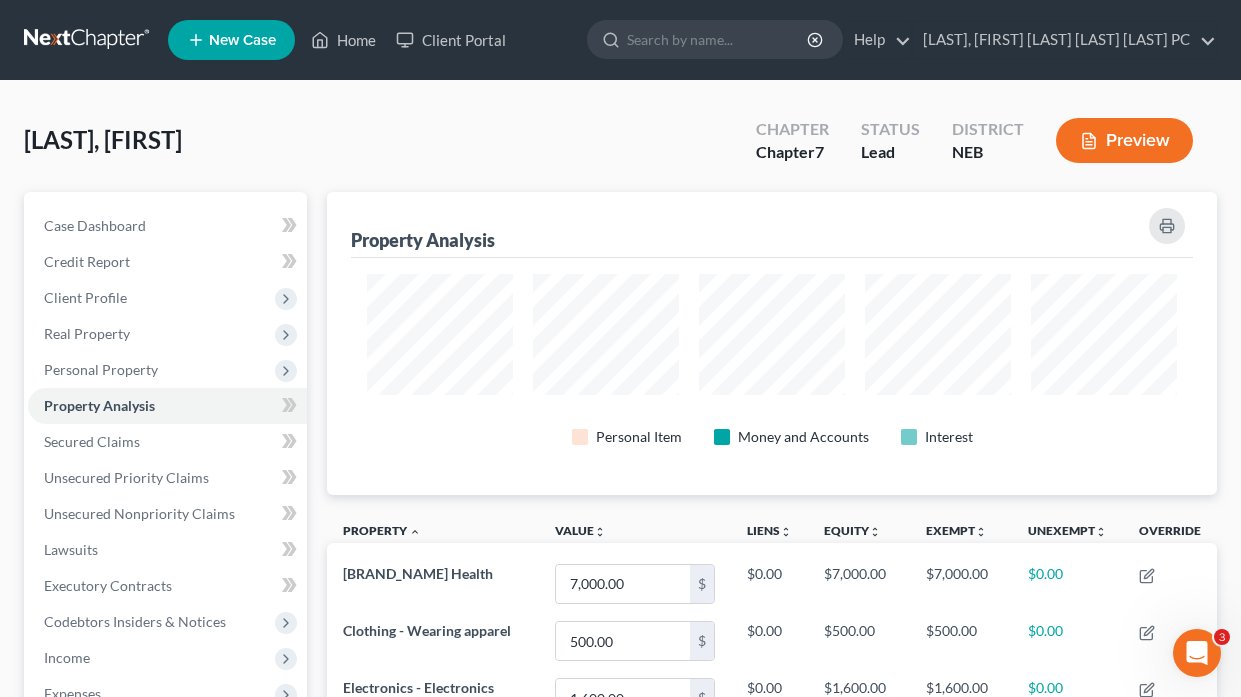 scroll, scrollTop: 999697, scrollLeft: 999110, axis: both 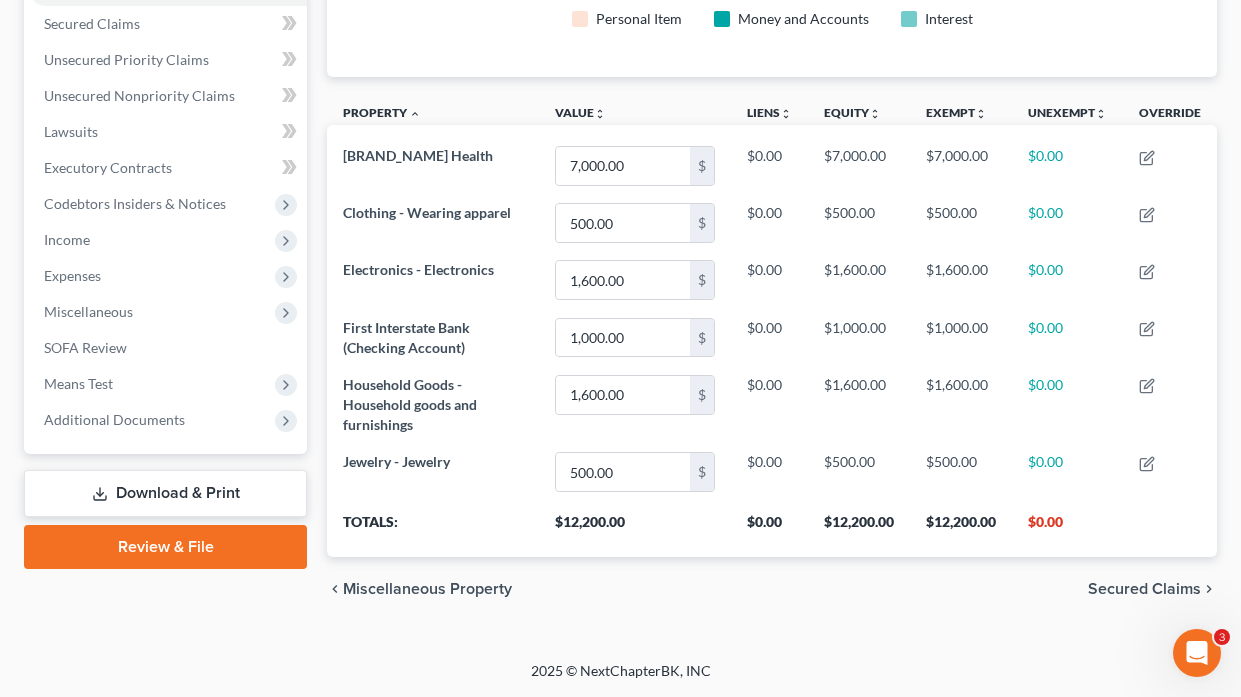 click on "Secured Claims" at bounding box center [1144, 589] 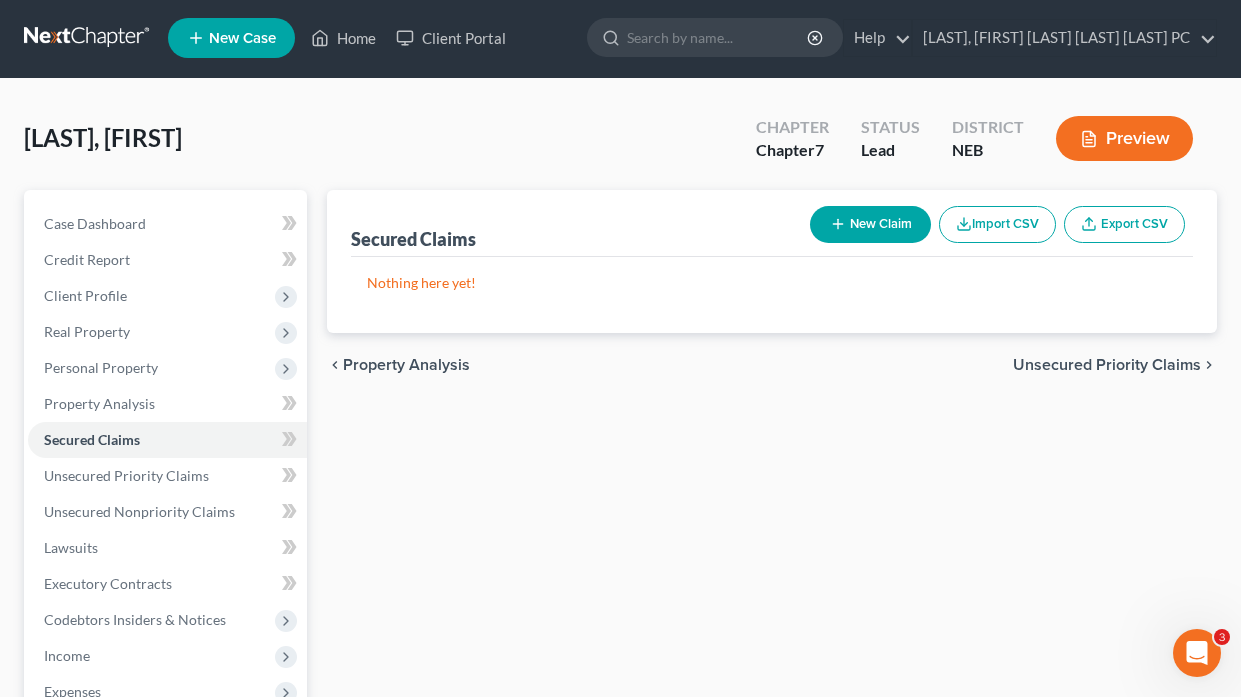 scroll, scrollTop: 0, scrollLeft: 0, axis: both 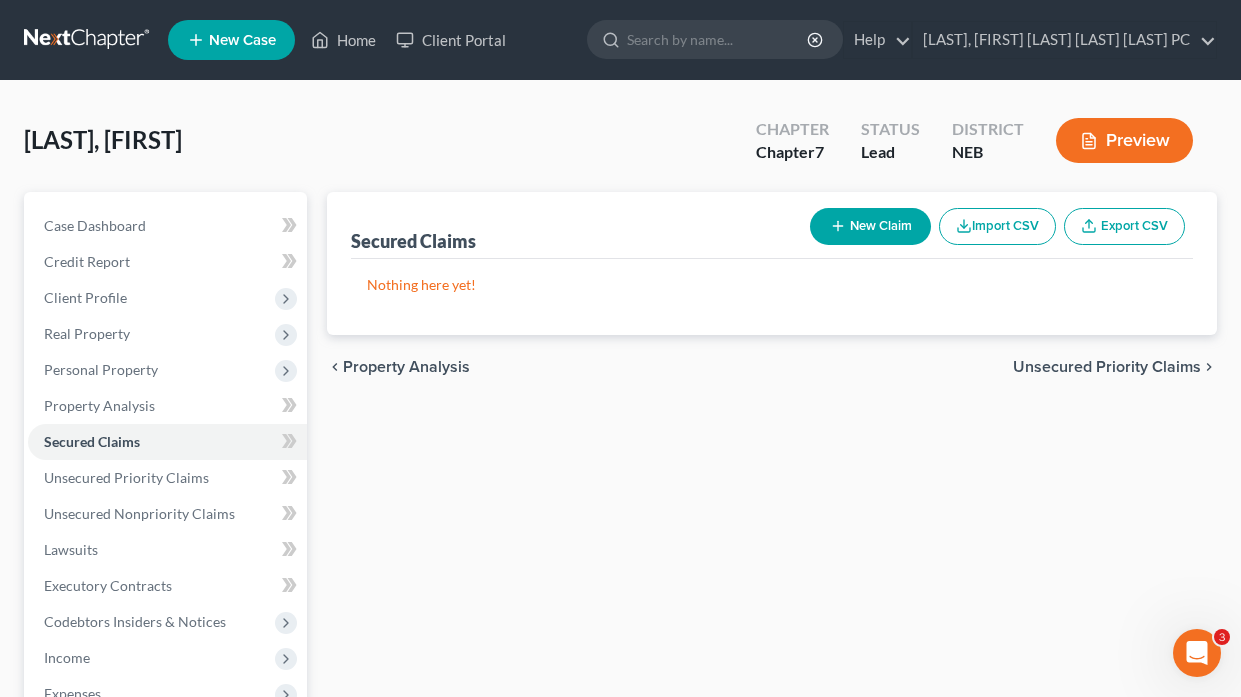 click on "Unsecured Priority Claims" at bounding box center (1107, 367) 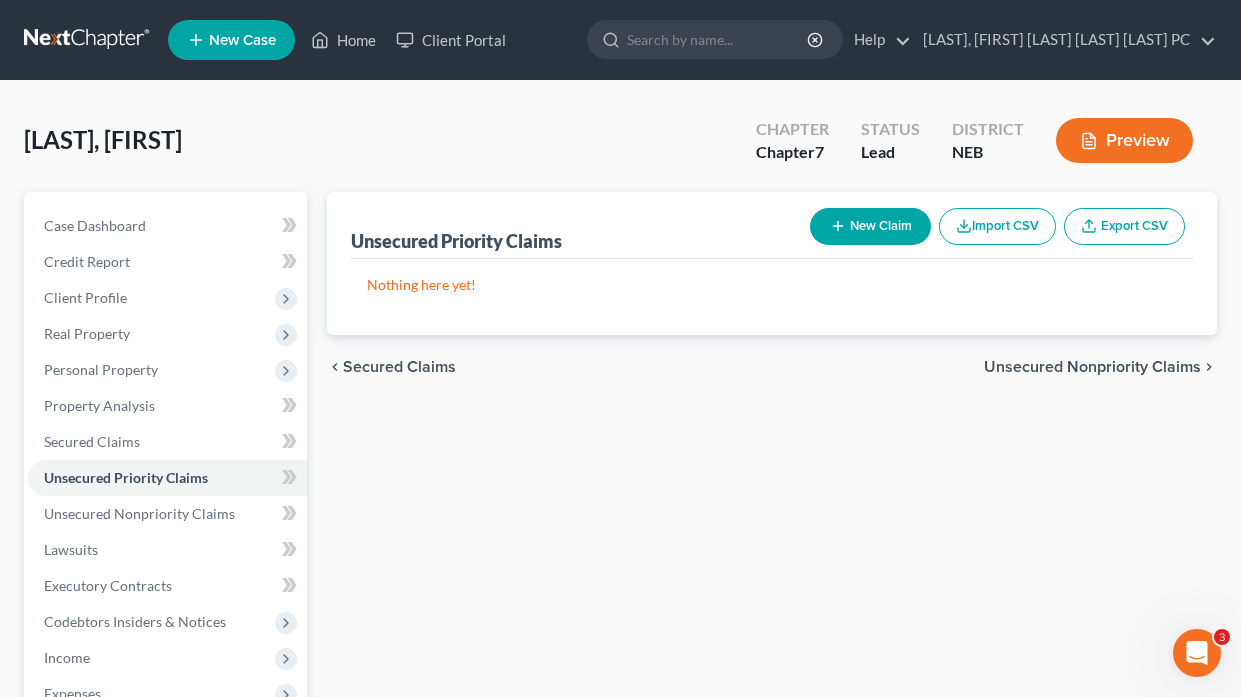 click on "Unsecured Nonpriority Claims" at bounding box center [1092, 367] 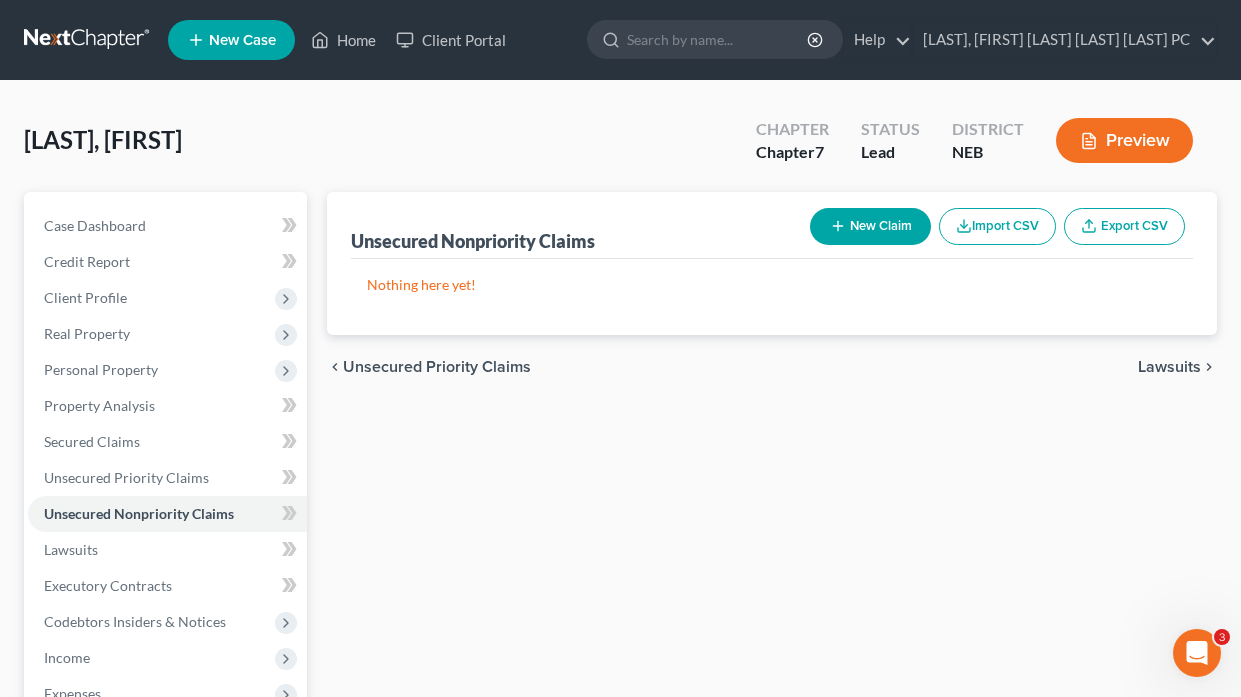click on "New Claim" at bounding box center [870, 226] 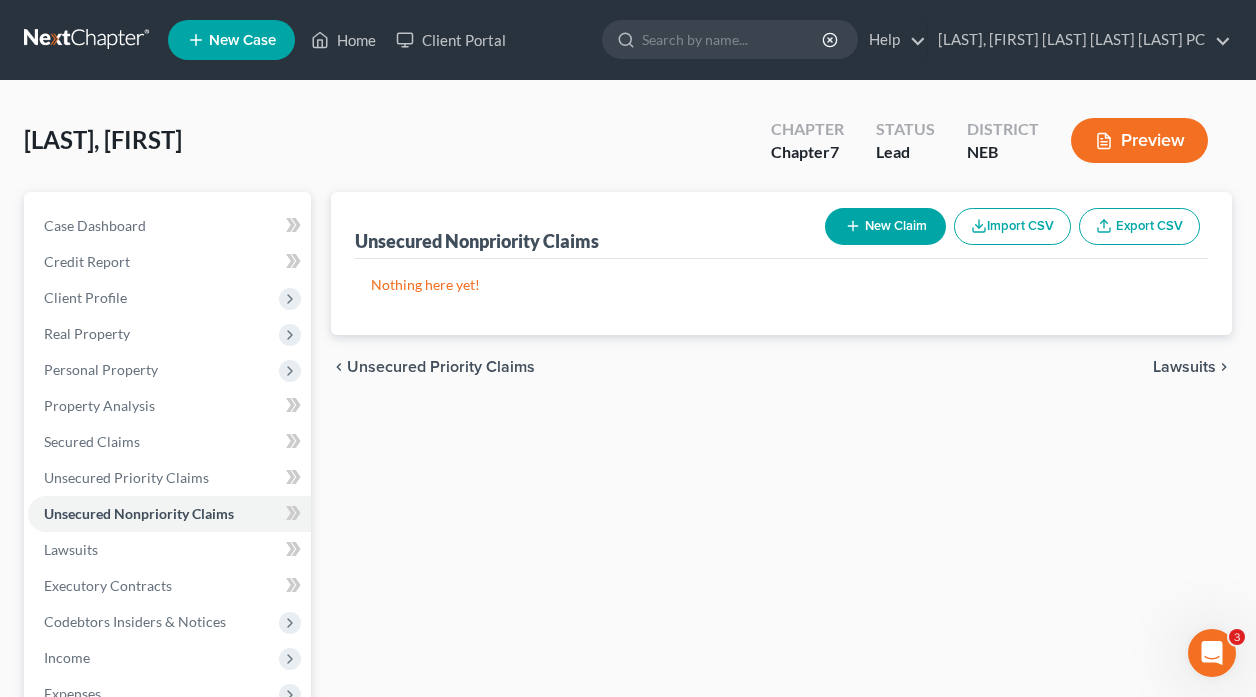 select on "0" 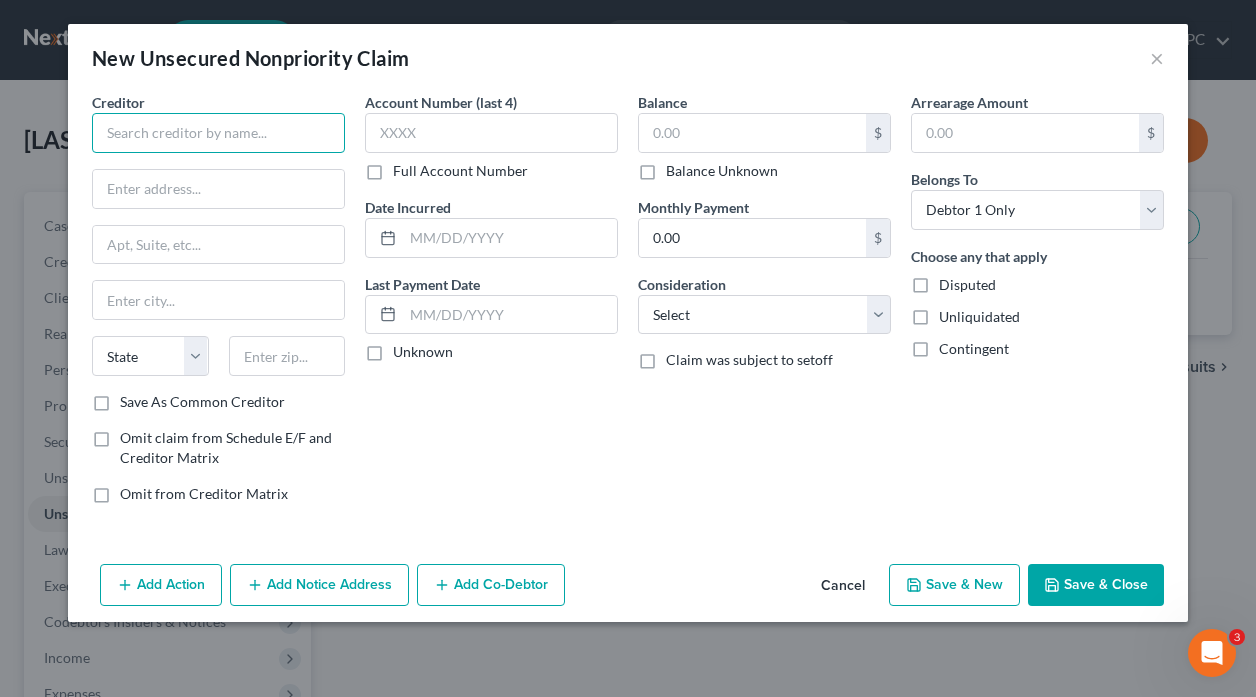 click at bounding box center [218, 133] 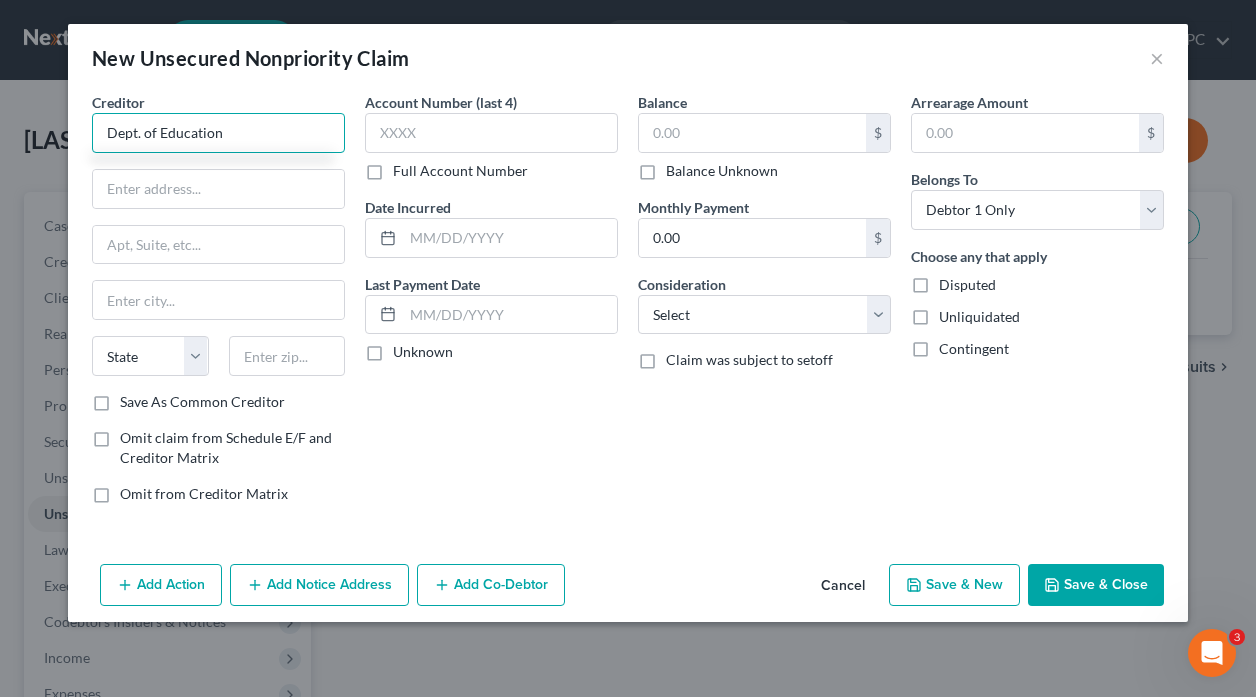 type on "Dept. of Education" 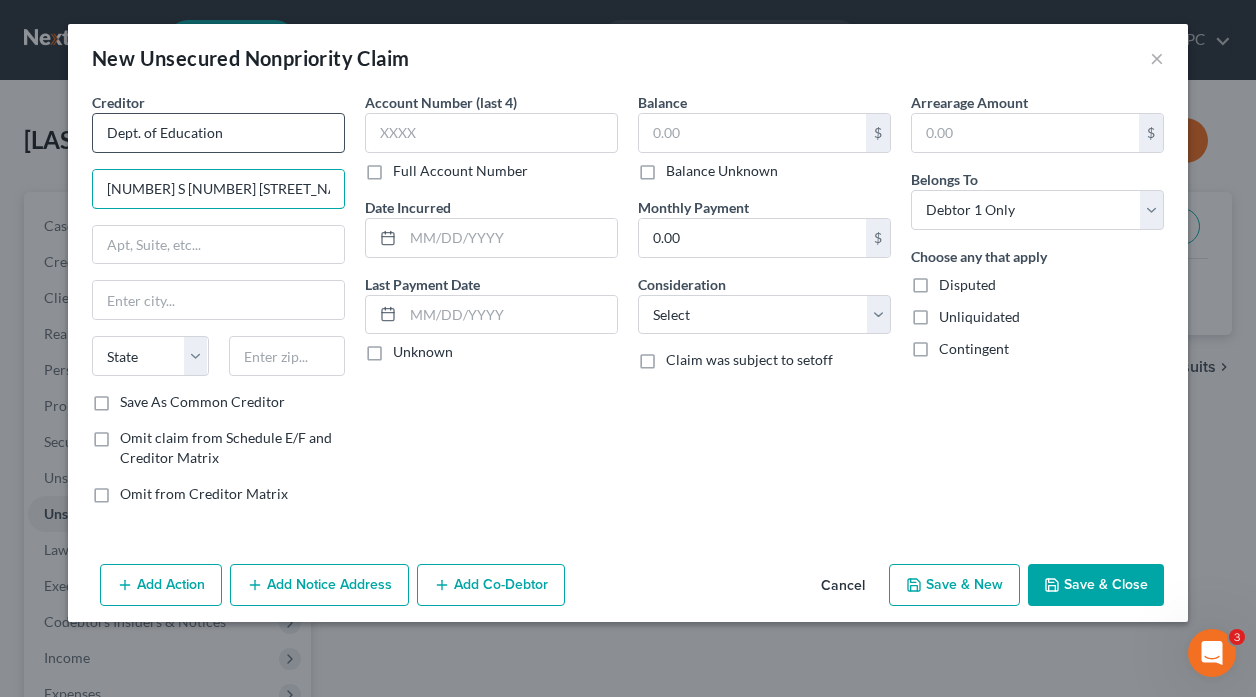 type on "[NUMBER] S [NUMBER] [STREET_NAME]" 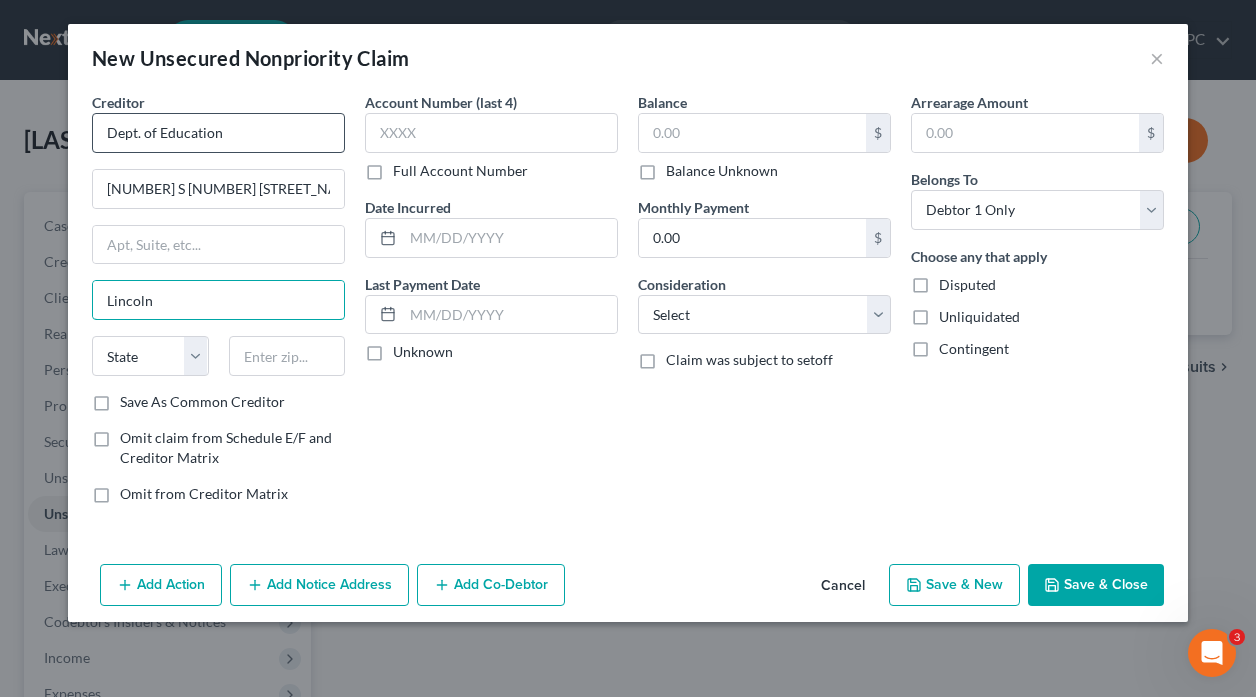 type on "Lincoln" 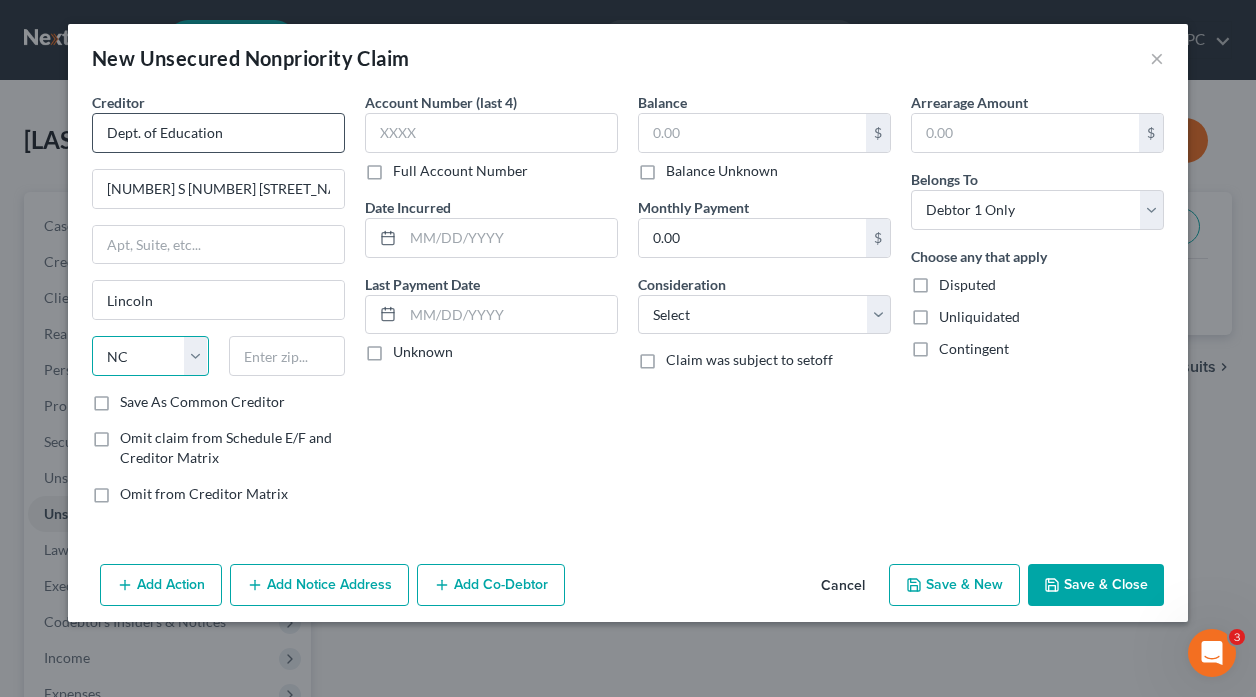 select on "30" 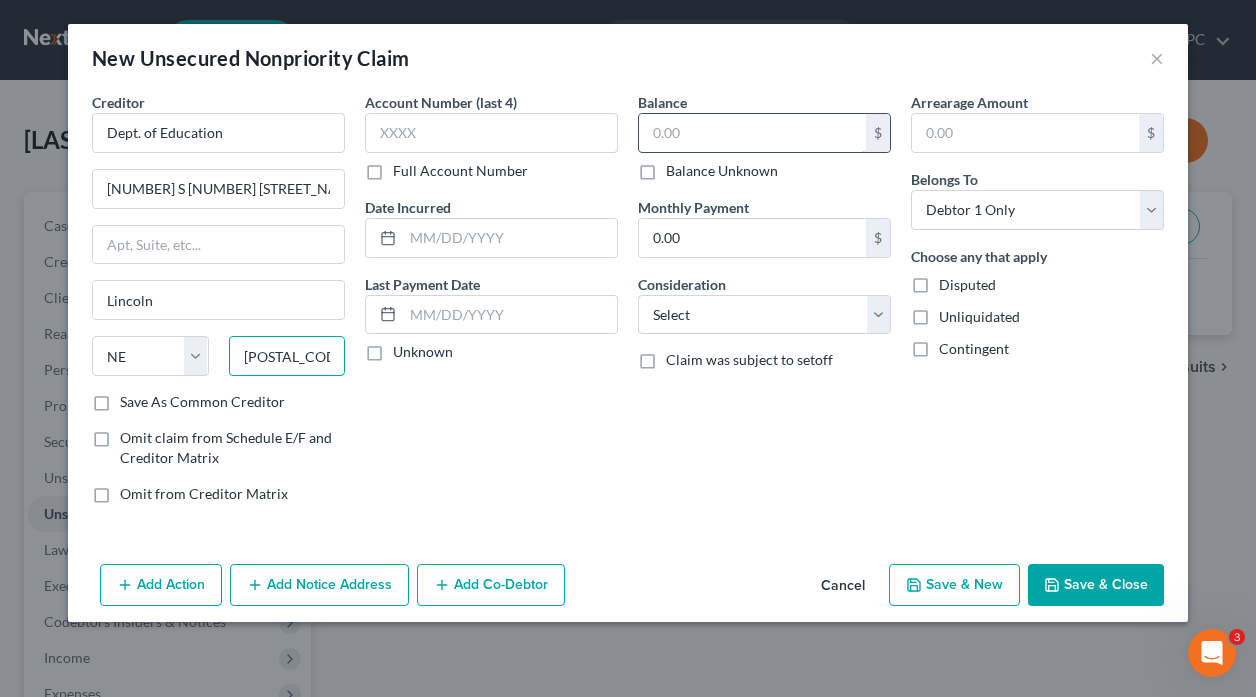 type on "[POSTAL_CODE]" 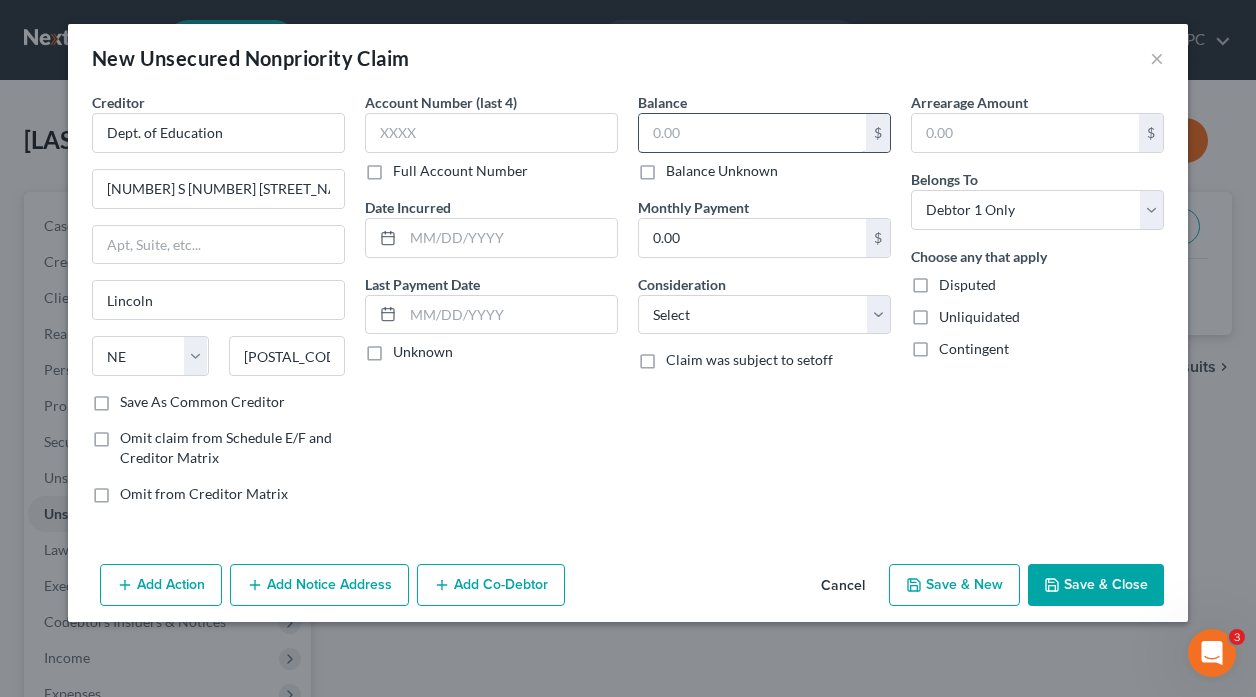 drag, startPoint x: 679, startPoint y: 144, endPoint x: 693, endPoint y: 139, distance: 14.866069 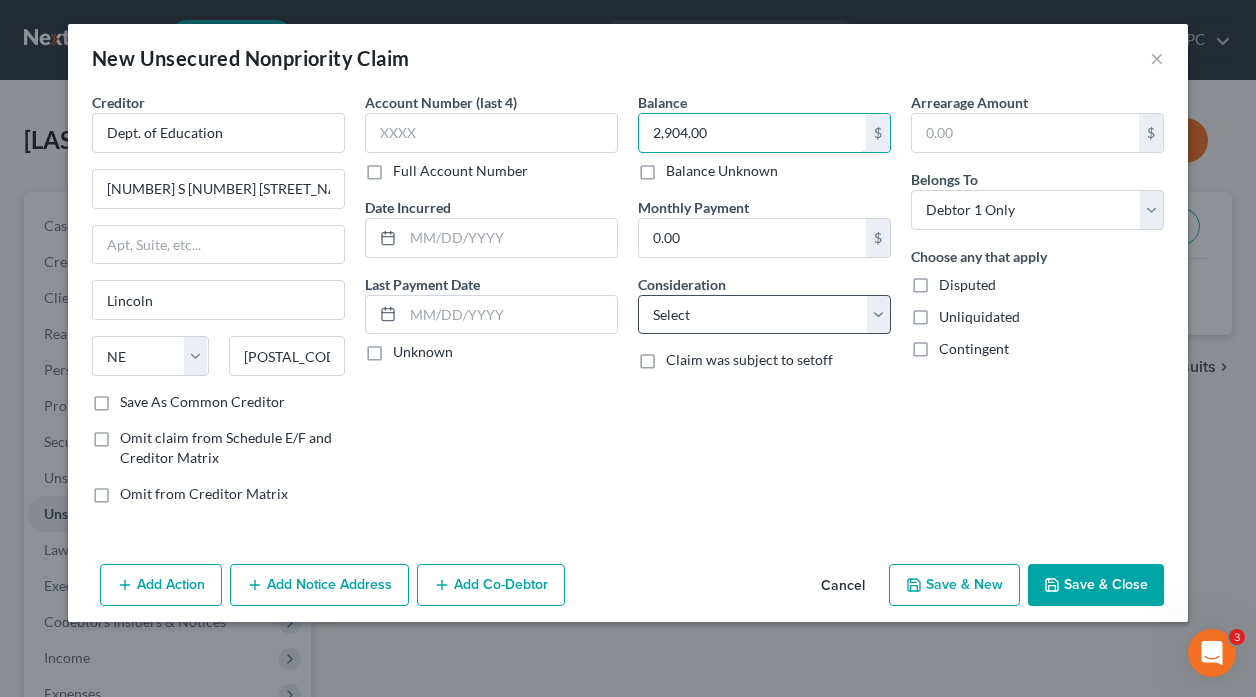 type on "2,904.00" 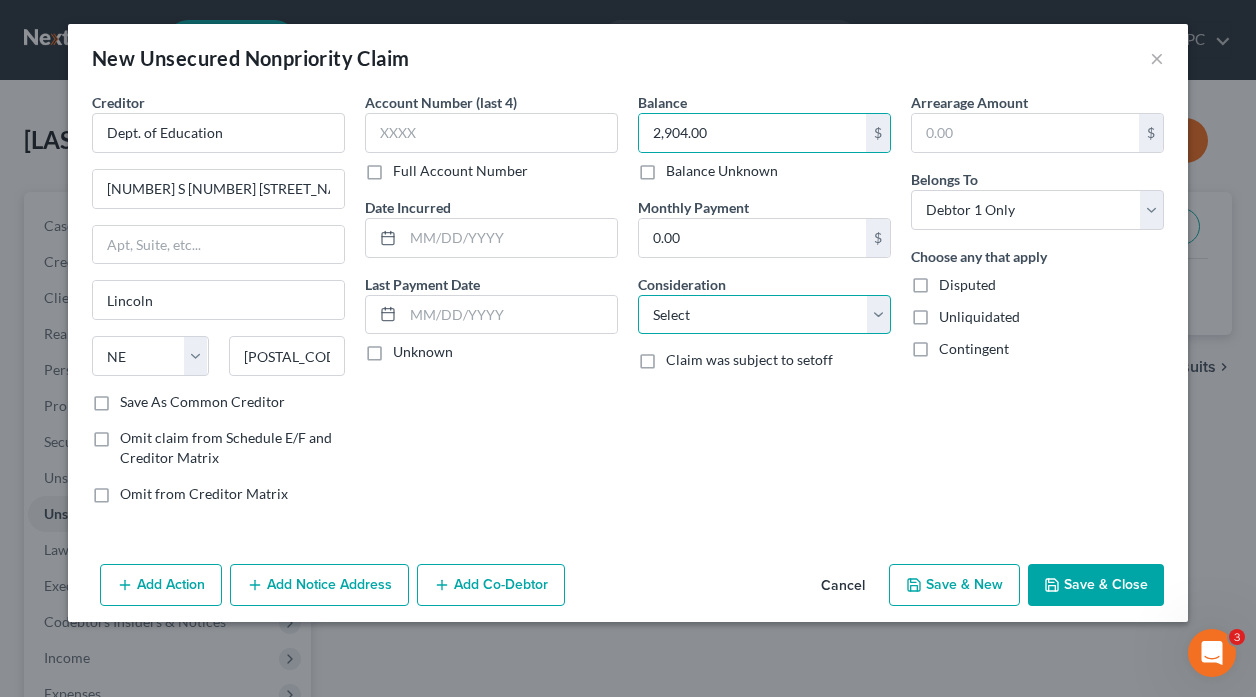 click on "Select Cable / Satellite Services Collection Agency Credit Card Debt Debt Counseling / Attorneys Deficiency Balance Domestic Support Obligations Home / Car Repairs Income Taxes Judgment Liens Medical Services Monies Loaned / Advanced Mortgage Obligation From Divorce Or Separation Obligation To Pensions Other Overdrawn Bank Account Promised To Help Pay Creditors Student Loans Suppliers And Vendors Telephone / Internet Services Utility Services" at bounding box center (764, 315) 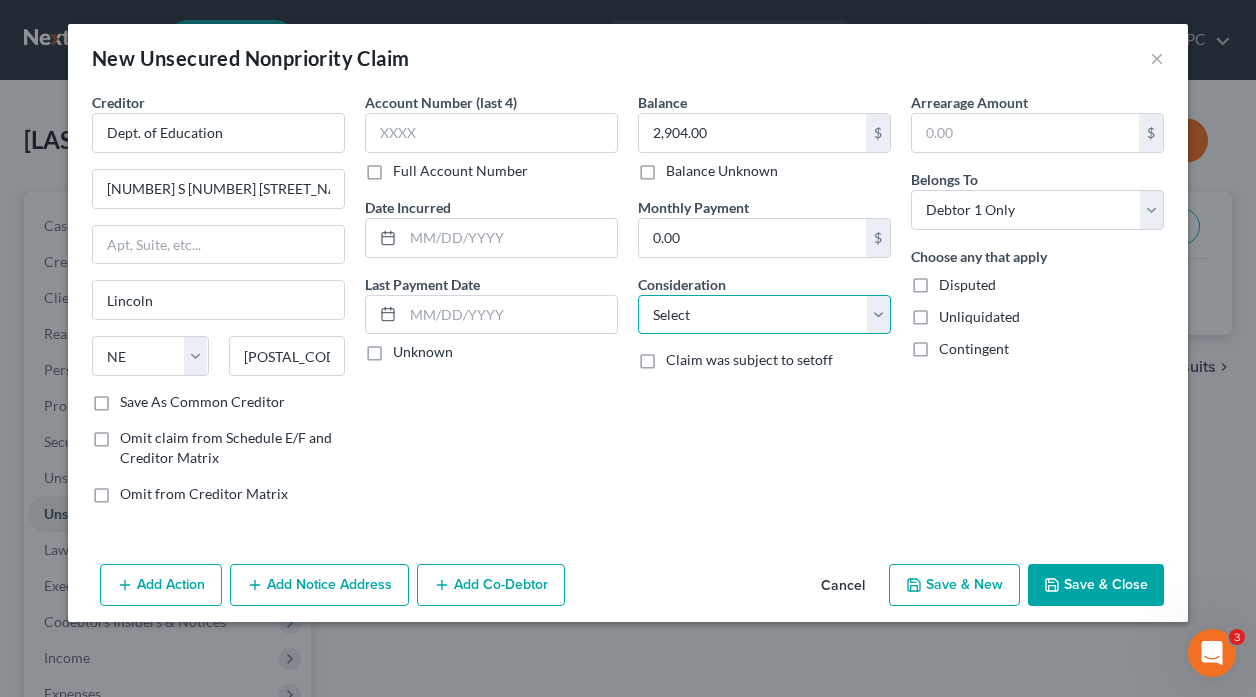 select on "17" 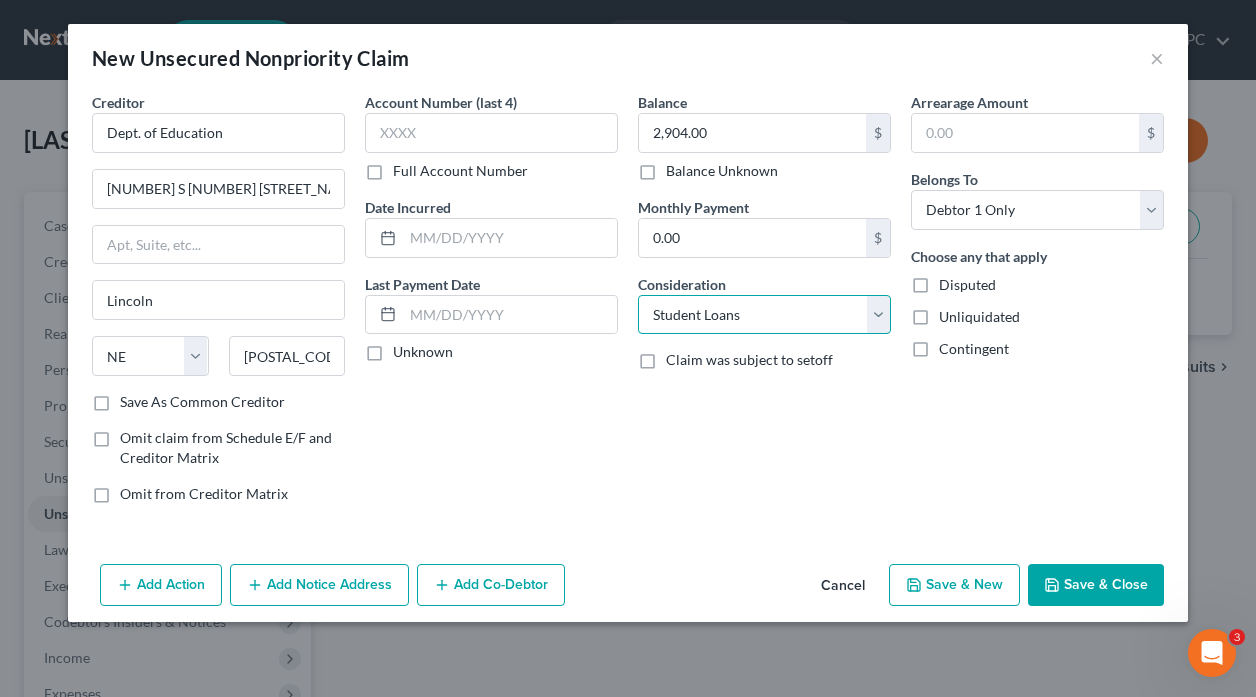 click on "Select Cable / Satellite Services Collection Agency Credit Card Debt Debt Counseling / Attorneys Deficiency Balance Domestic Support Obligations Home / Car Repairs Income Taxes Judgment Liens Medical Services Monies Loaned / Advanced Mortgage Obligation From Divorce Or Separation Obligation To Pensions Other Overdrawn Bank Account Promised To Help Pay Creditors Student Loans Suppliers And Vendors Telephone / Internet Services Utility Services" at bounding box center (764, 315) 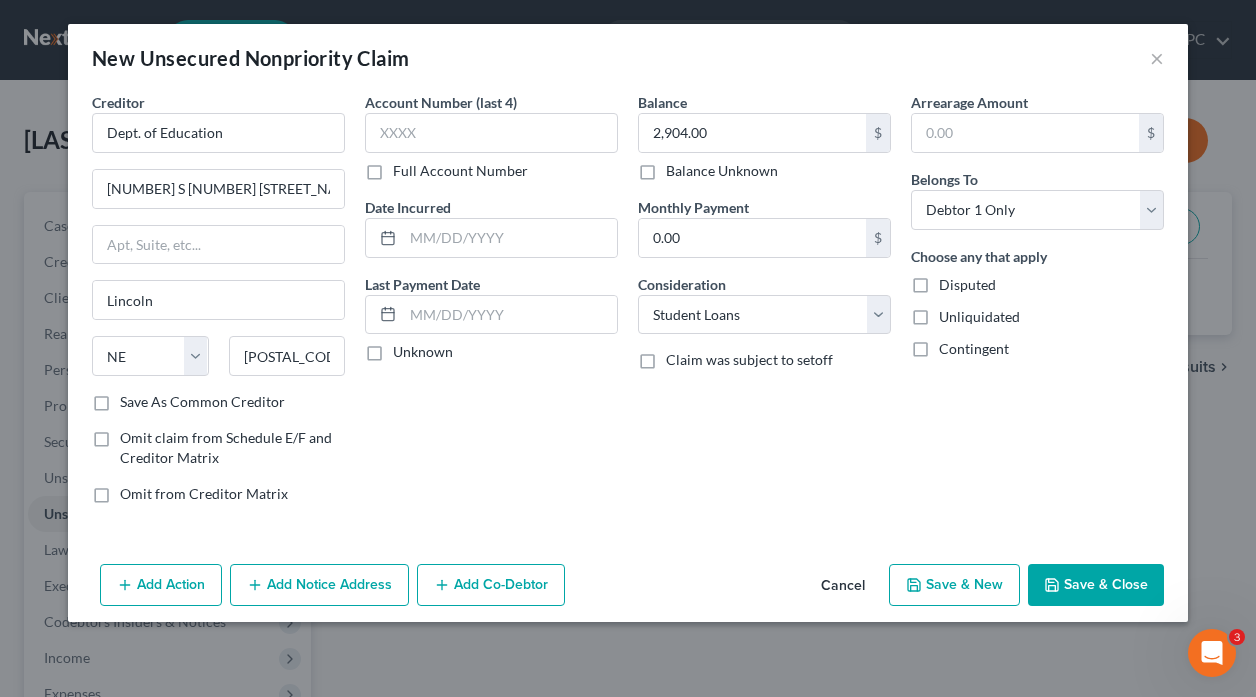 click on "Save & New" at bounding box center [954, 585] 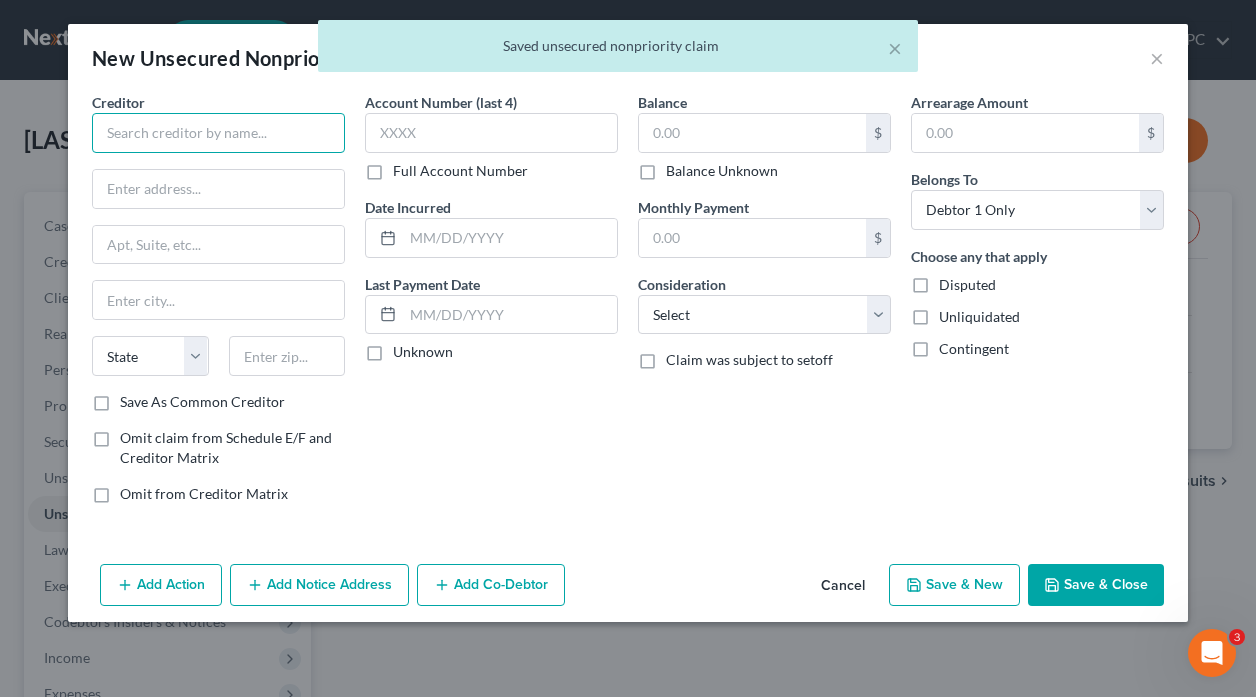 click at bounding box center (218, 133) 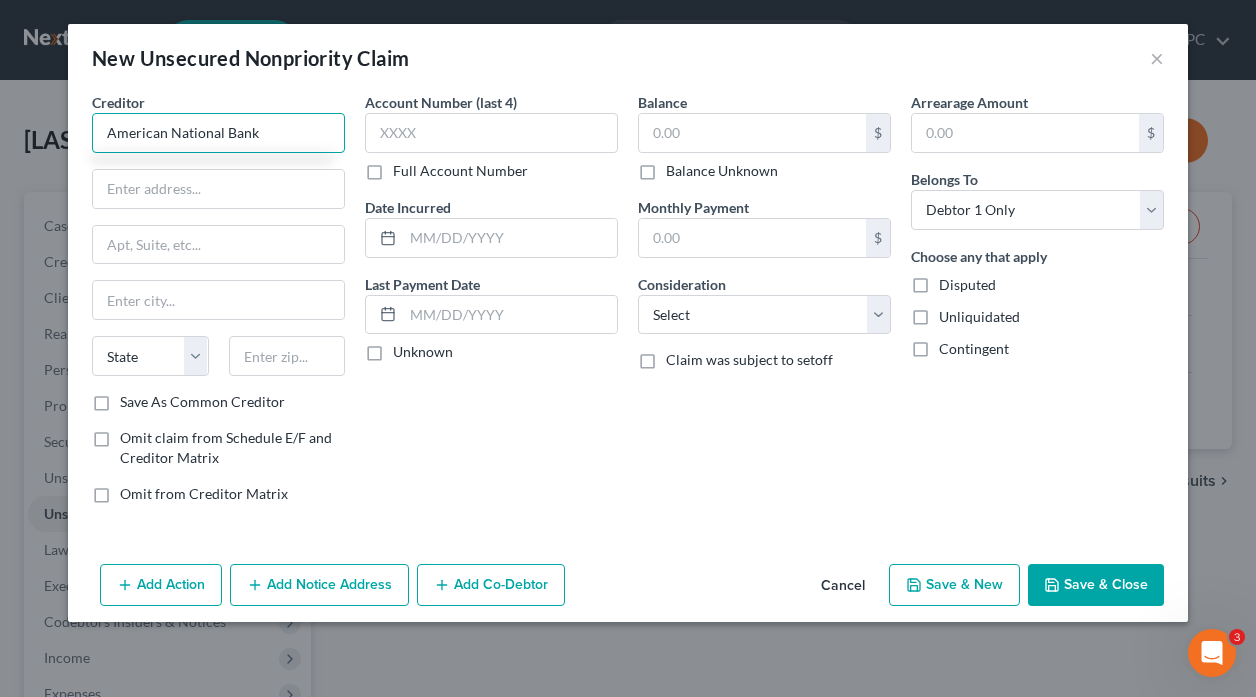 type on "American National Bank" 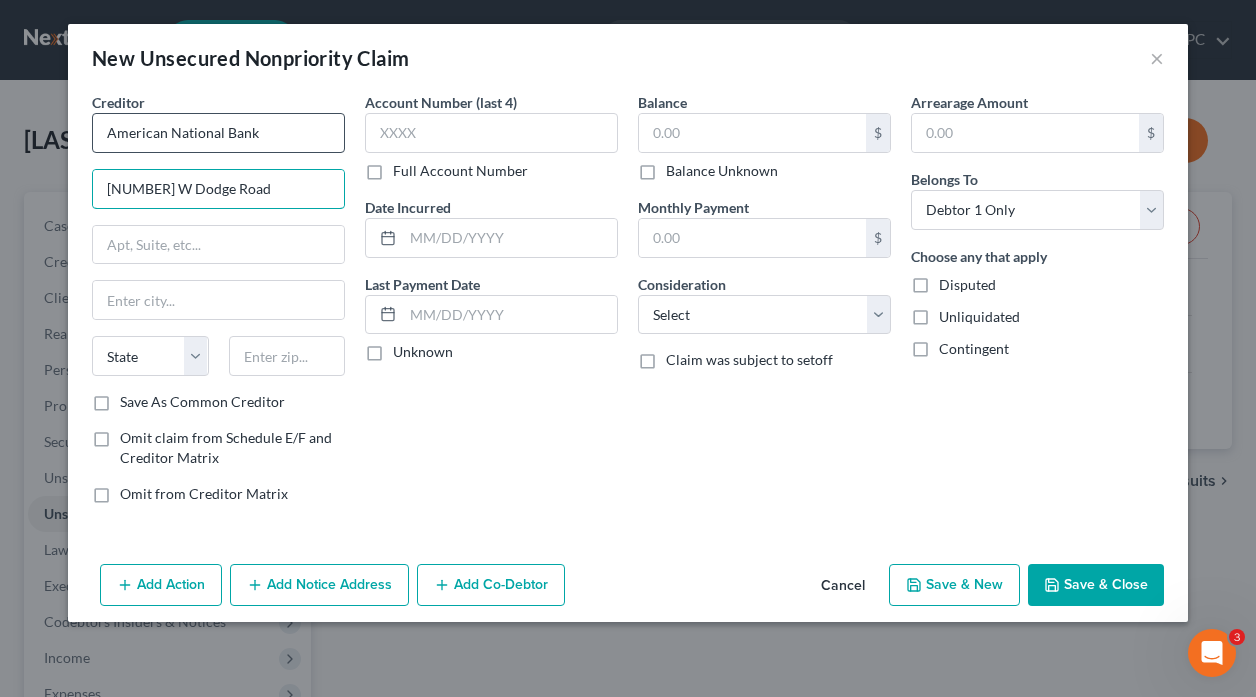 type on "[NUMBER] W Dodge Road" 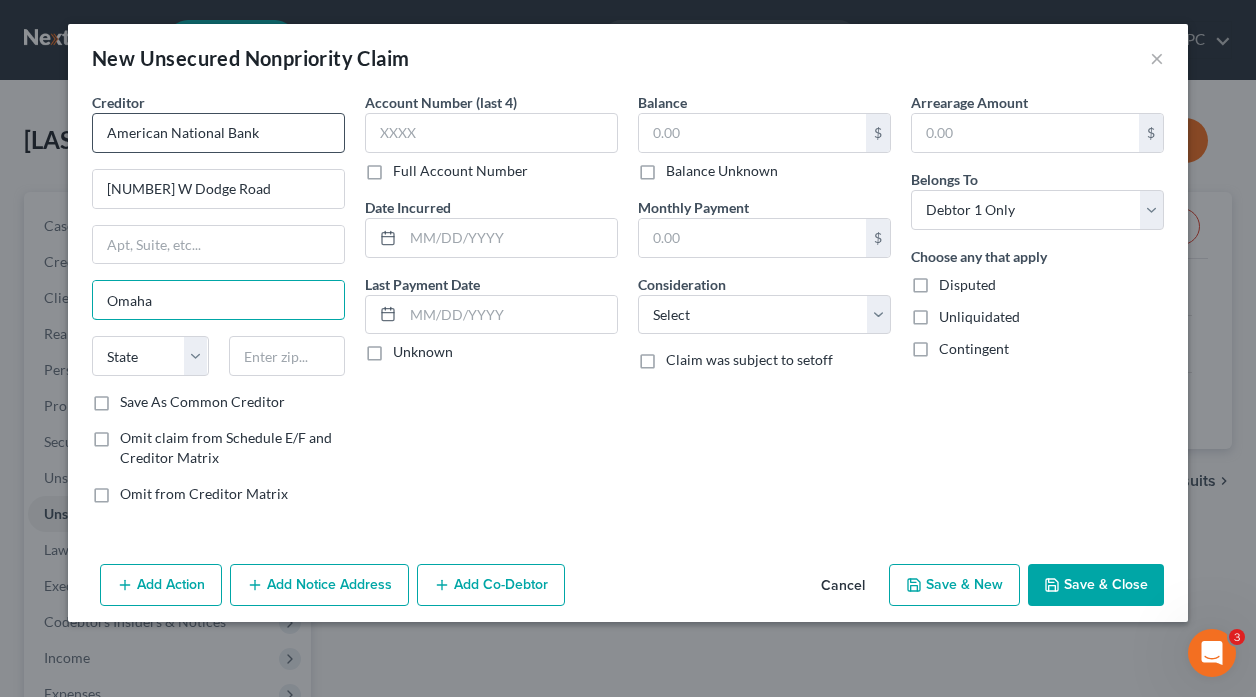 type on "Omaha" 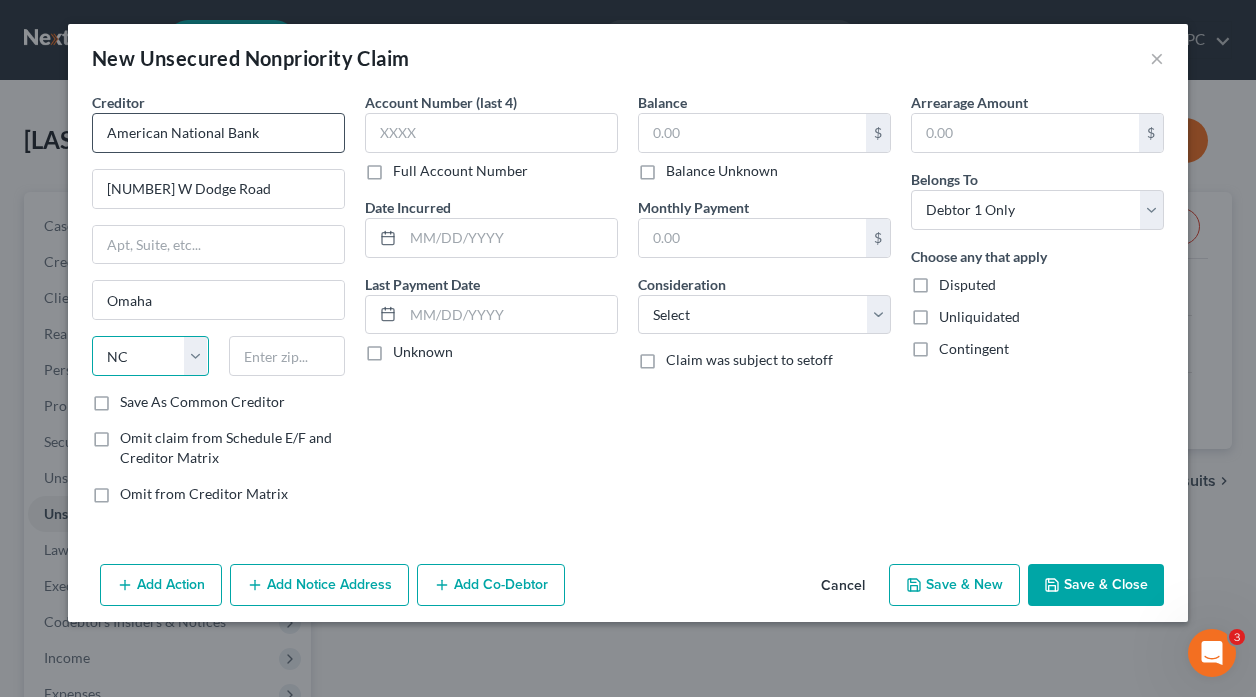 select on "30" 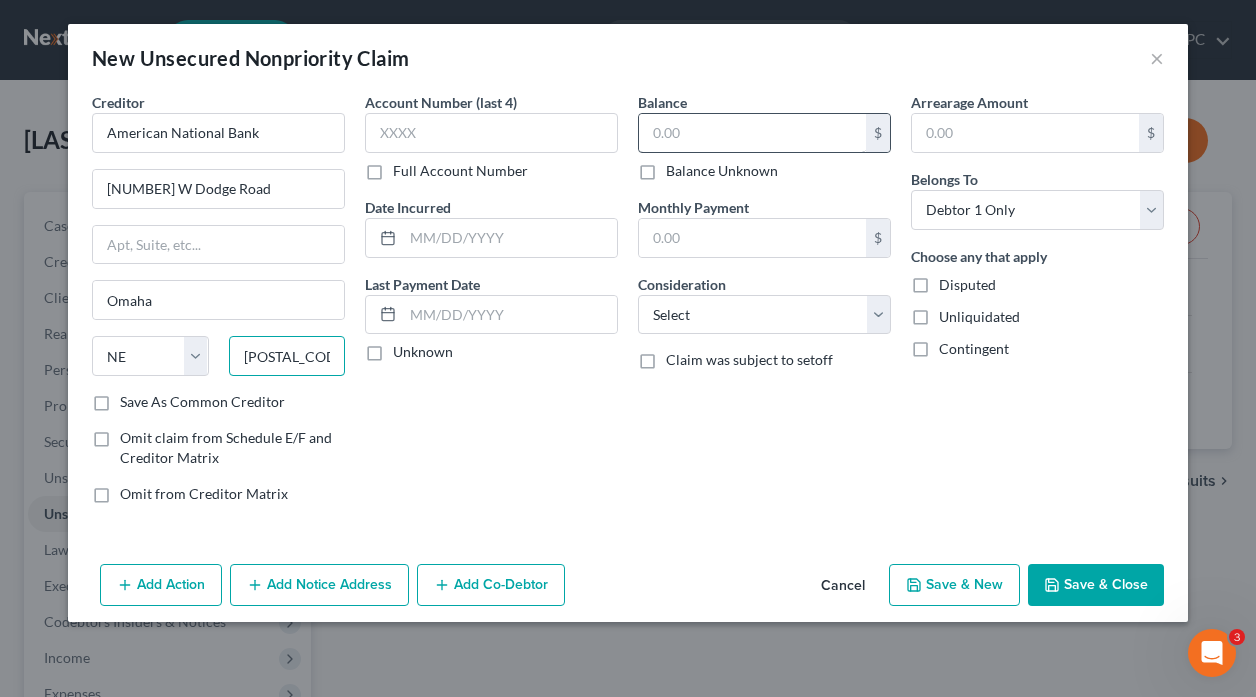 type on "[POSTAL_CODE]" 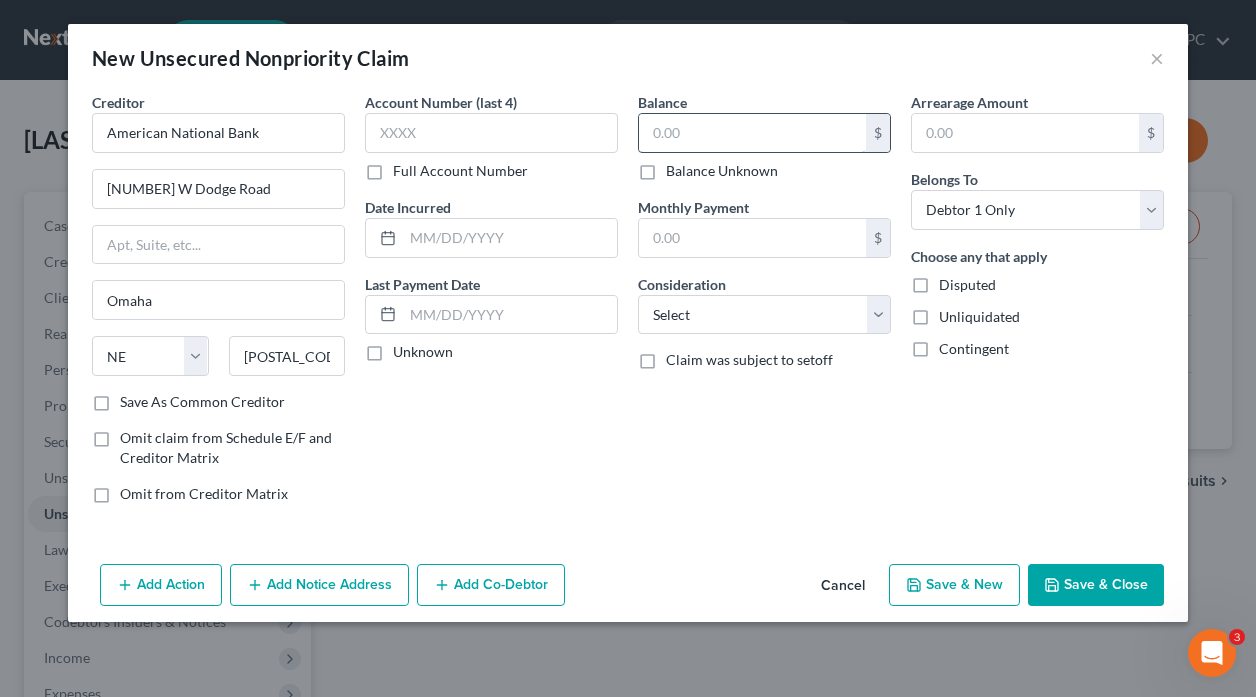 click at bounding box center (752, 133) 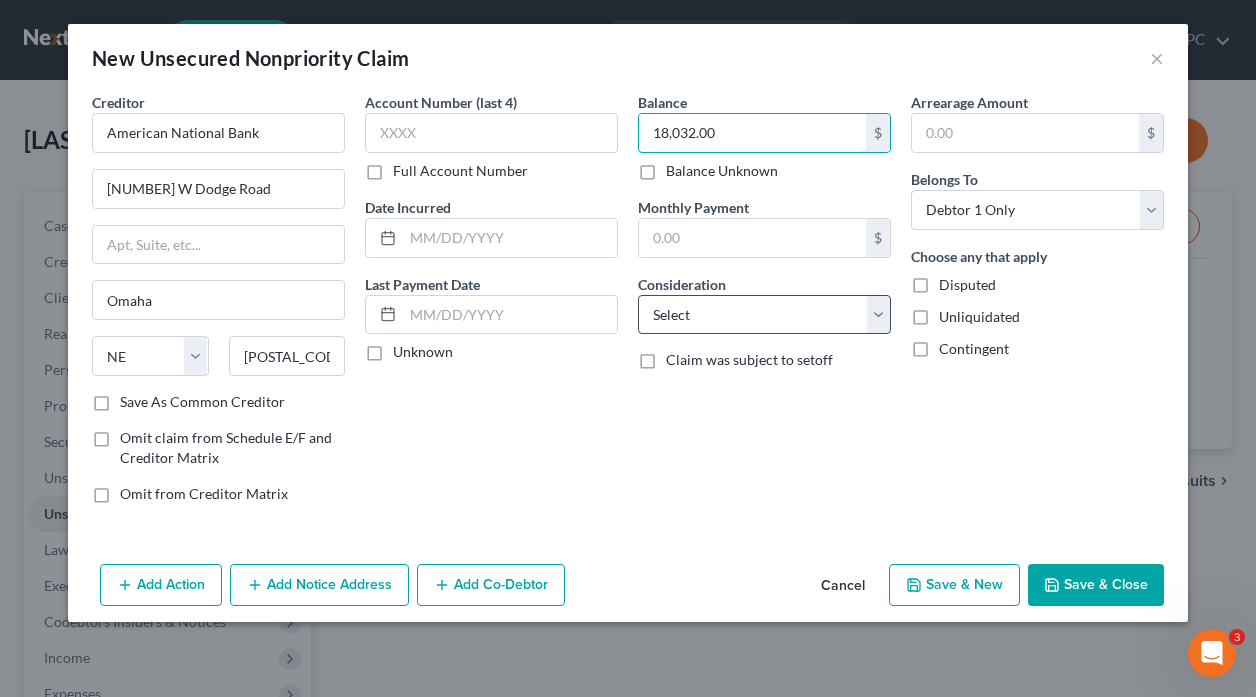 type on "18,032.00" 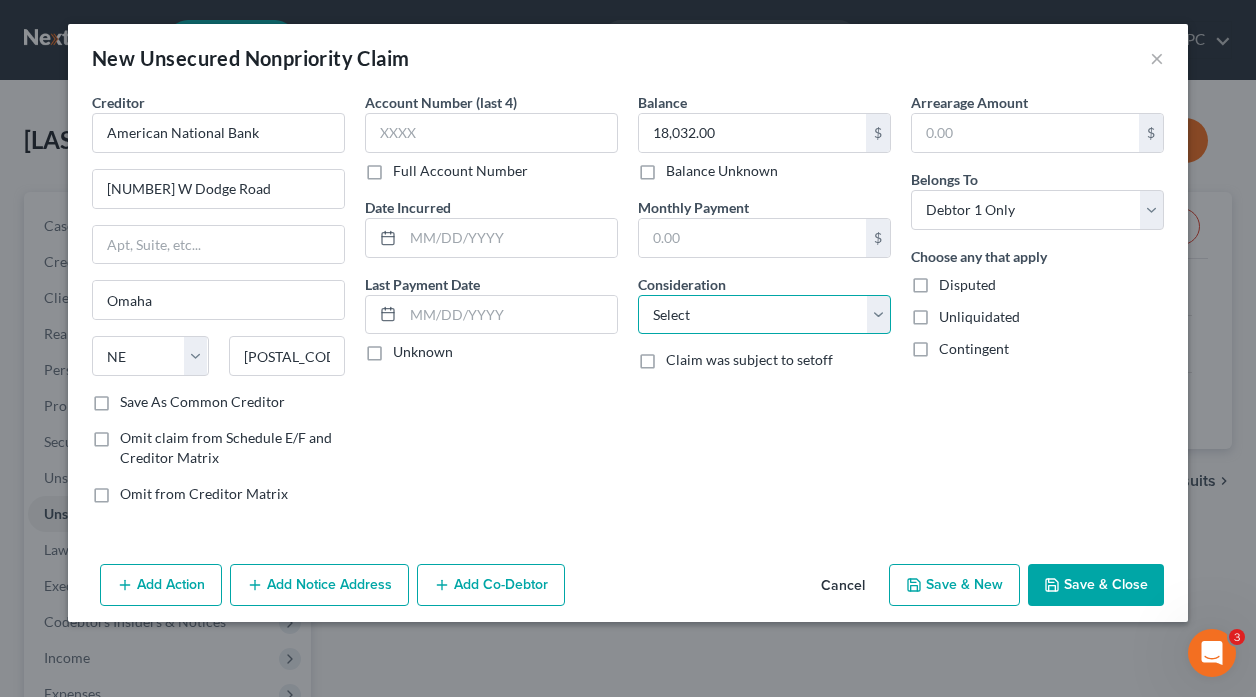 click on "Select Cable / Satellite Services Collection Agency Credit Card Debt Debt Counseling / Attorneys Deficiency Balance Domestic Support Obligations Home / Car Repairs Income Taxes Judgment Liens Medical Services Monies Loaned / Advanced Mortgage Obligation From Divorce Or Separation Obligation To Pensions Other Overdrawn Bank Account Promised To Help Pay Creditors Student Loans Suppliers And Vendors Telephone / Internet Services Utility Services" at bounding box center (764, 315) 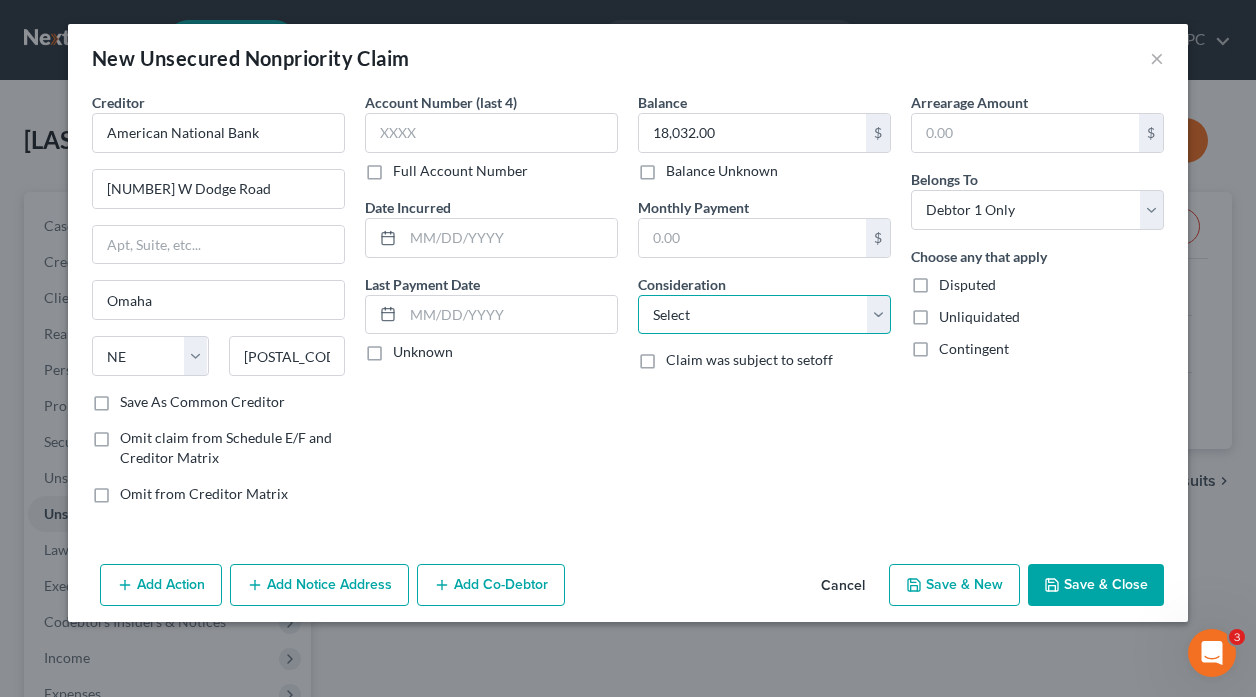 select on "14" 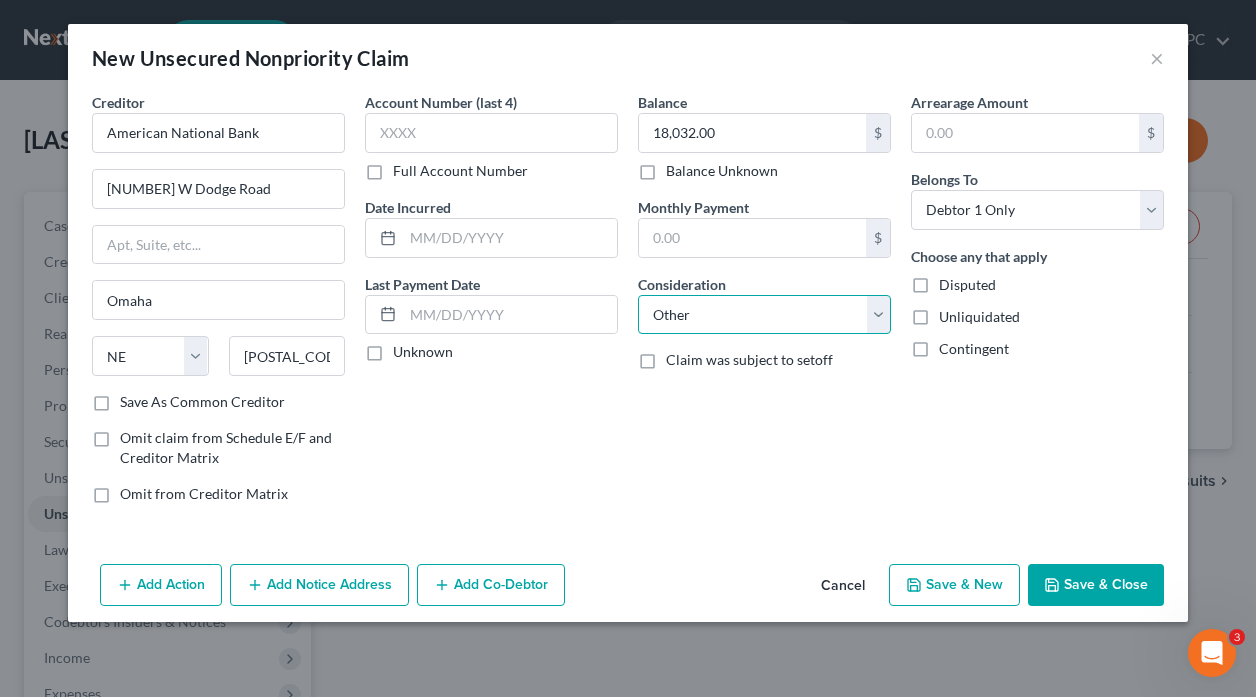 click on "Select Cable / Satellite Services Collection Agency Credit Card Debt Debt Counseling / Attorneys Deficiency Balance Domestic Support Obligations Home / Car Repairs Income Taxes Judgment Liens Medical Services Monies Loaned / Advanced Mortgage Obligation From Divorce Or Separation Obligation To Pensions Other Overdrawn Bank Account Promised To Help Pay Creditors Student Loans Suppliers And Vendors Telephone / Internet Services Utility Services" at bounding box center [764, 315] 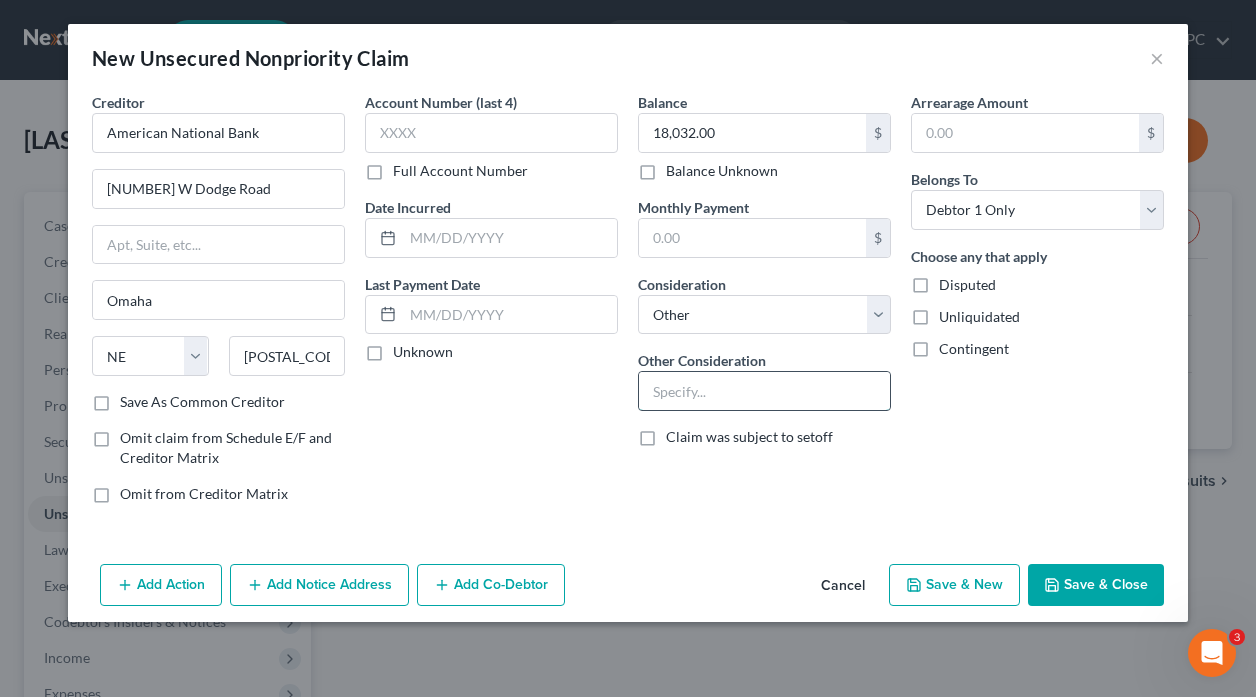 click at bounding box center (764, 391) 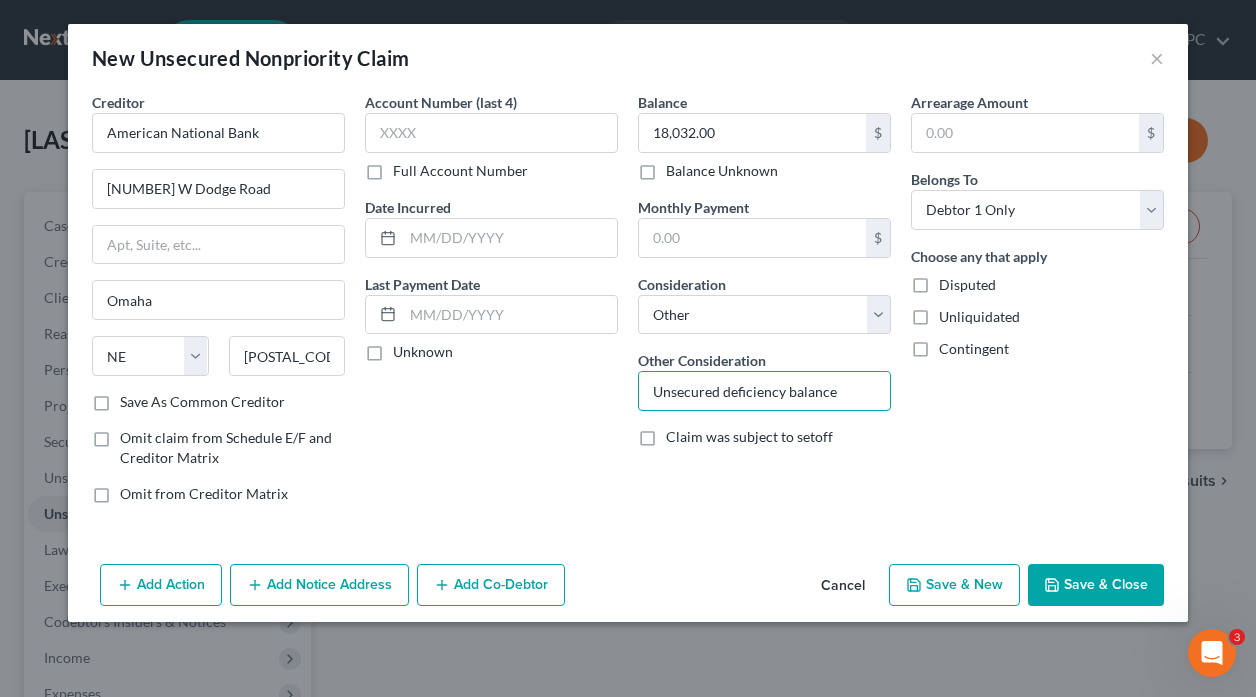 type on "Unsecured deficiency balance" 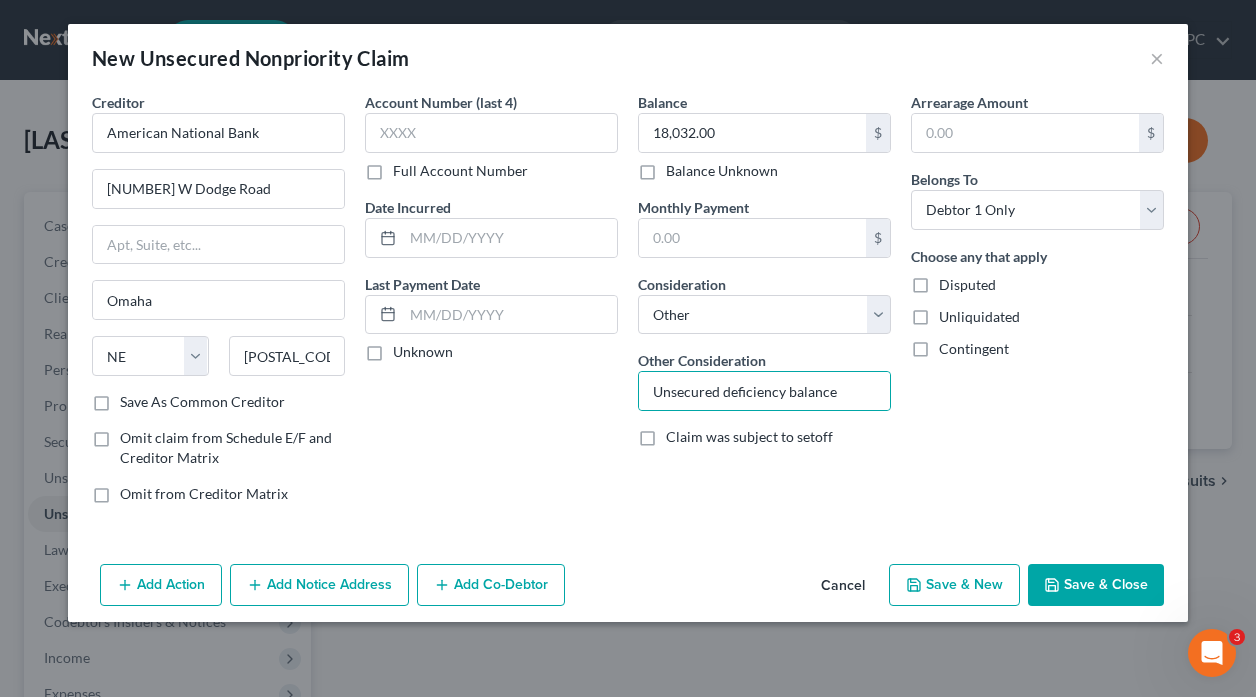 click on "Save & New" at bounding box center (954, 585) 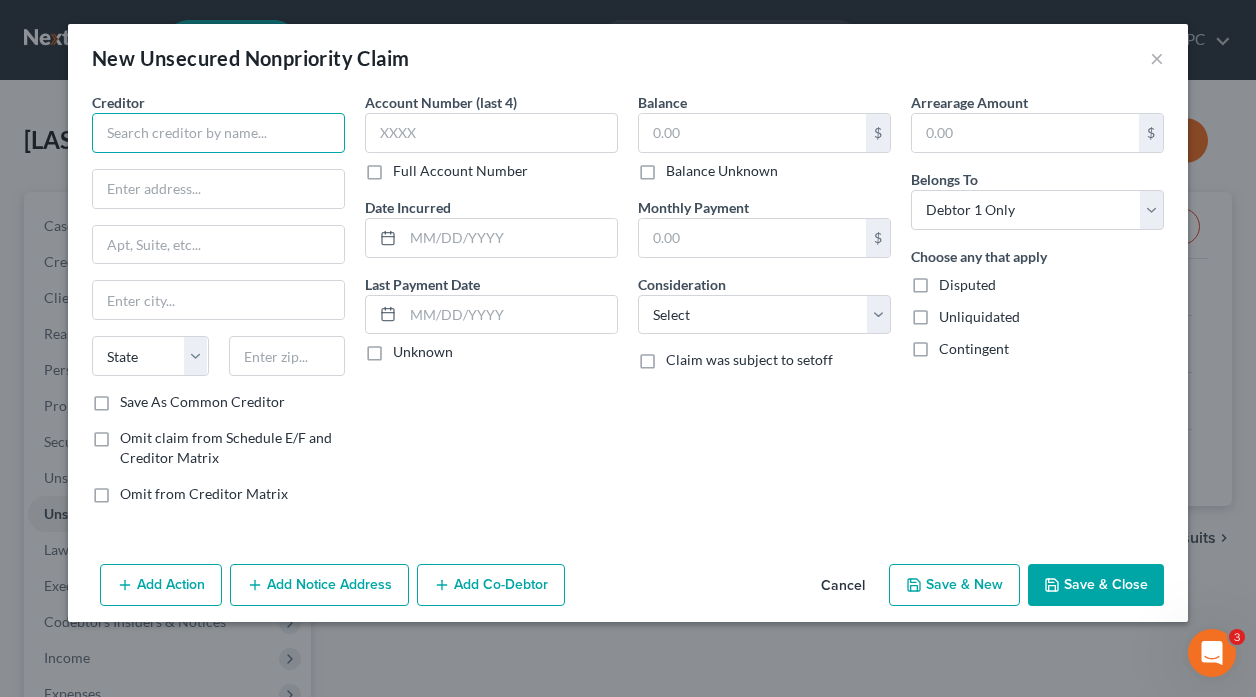 click at bounding box center (218, 133) 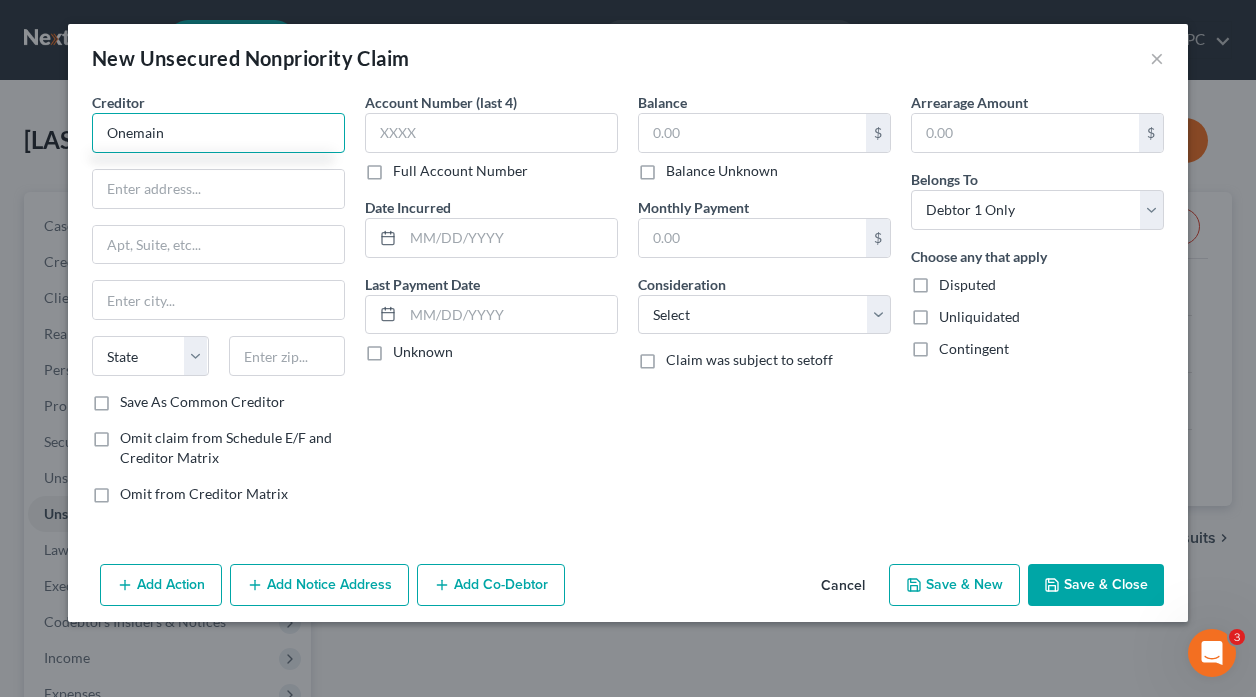 type on "Onemain" 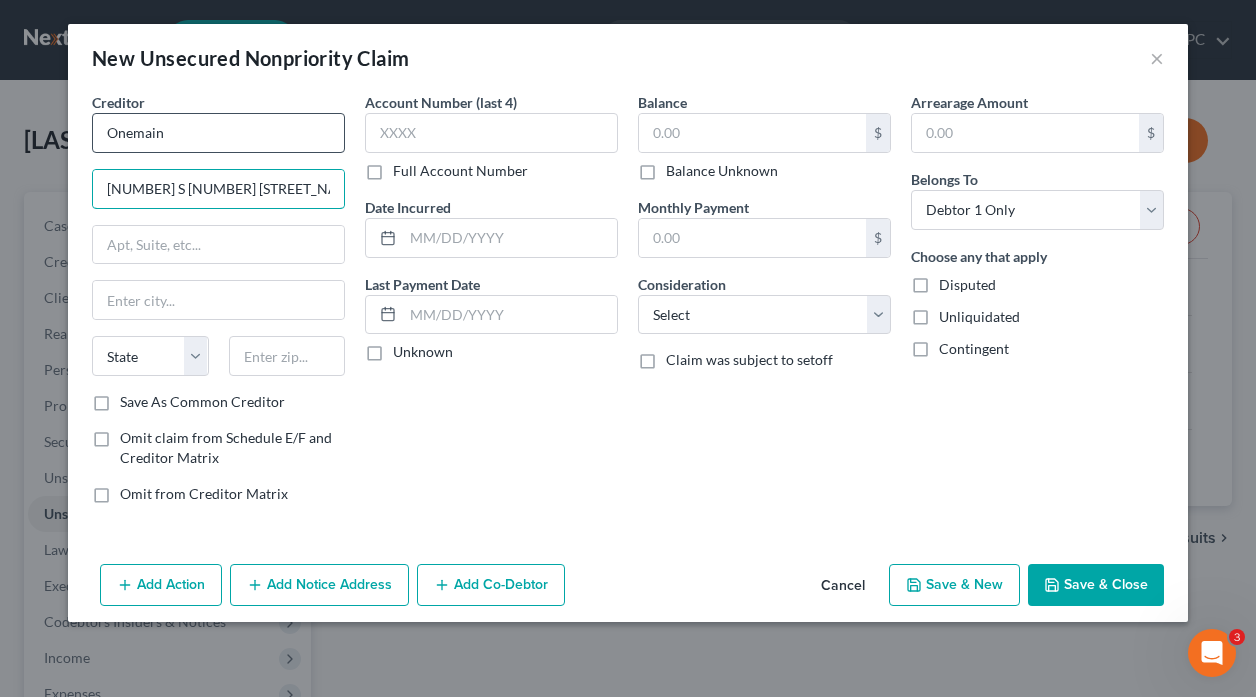 type on "[NUMBER] S [NUMBER] [STREET_NAME]" 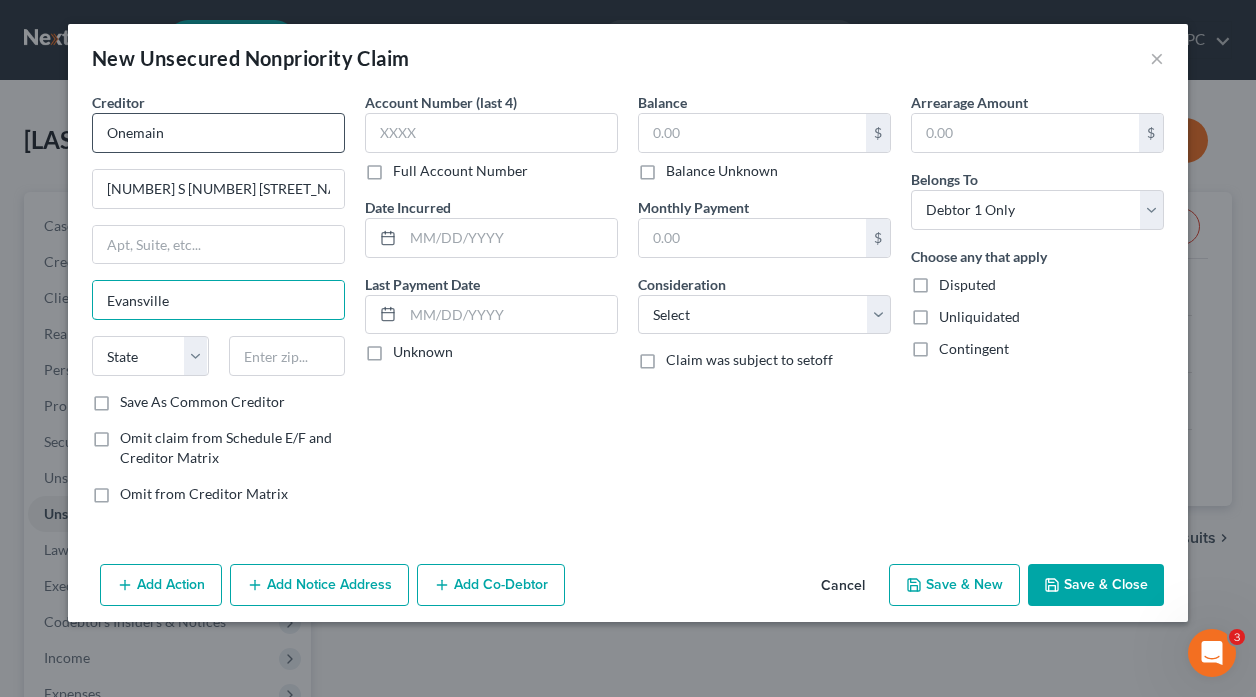 type on "Evansville" 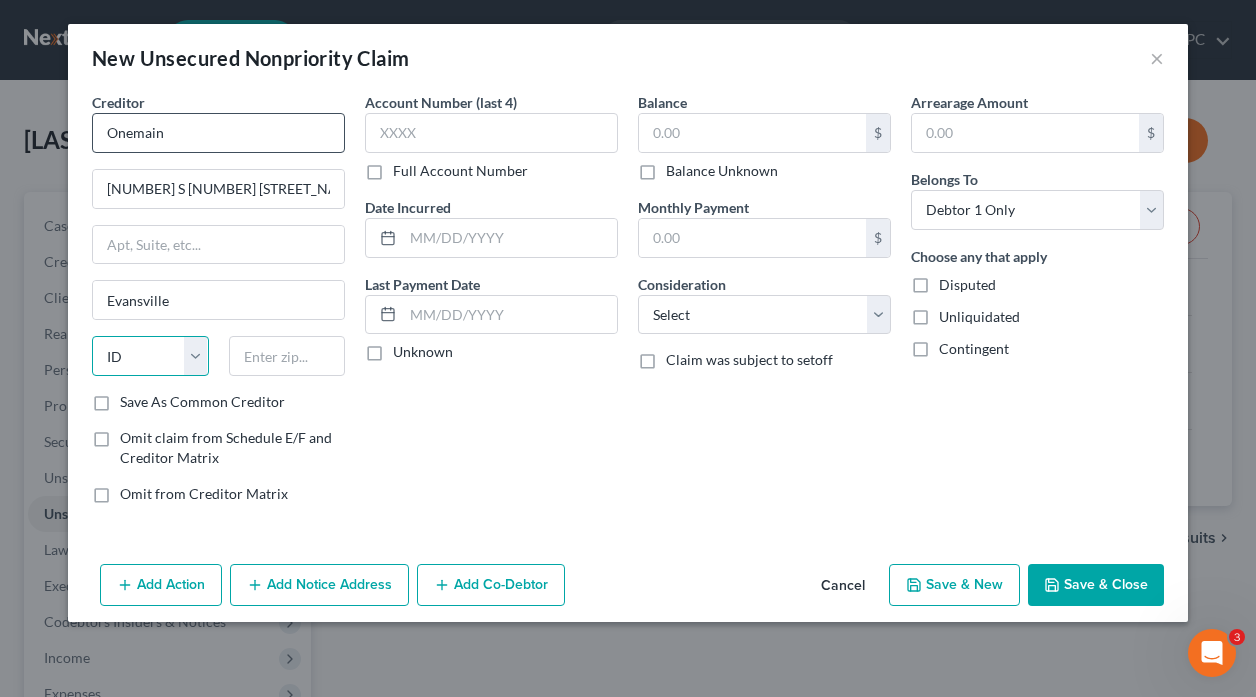 select on "15" 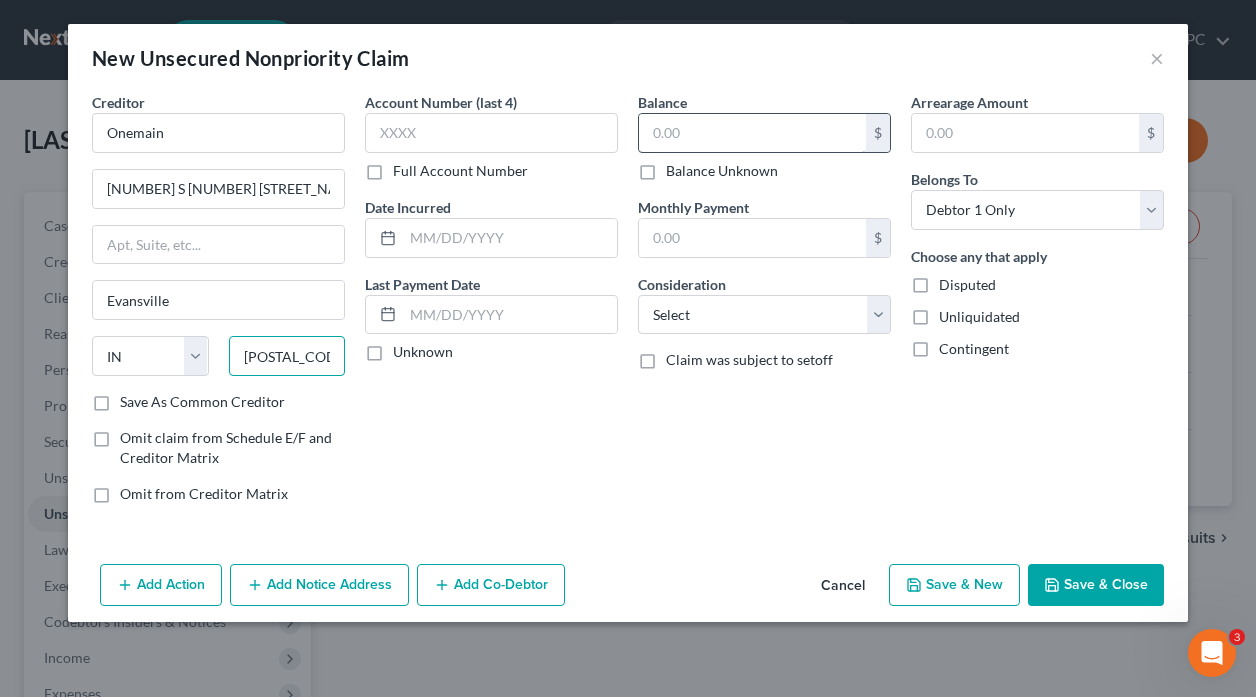 type on "[POSTAL_CODE]" 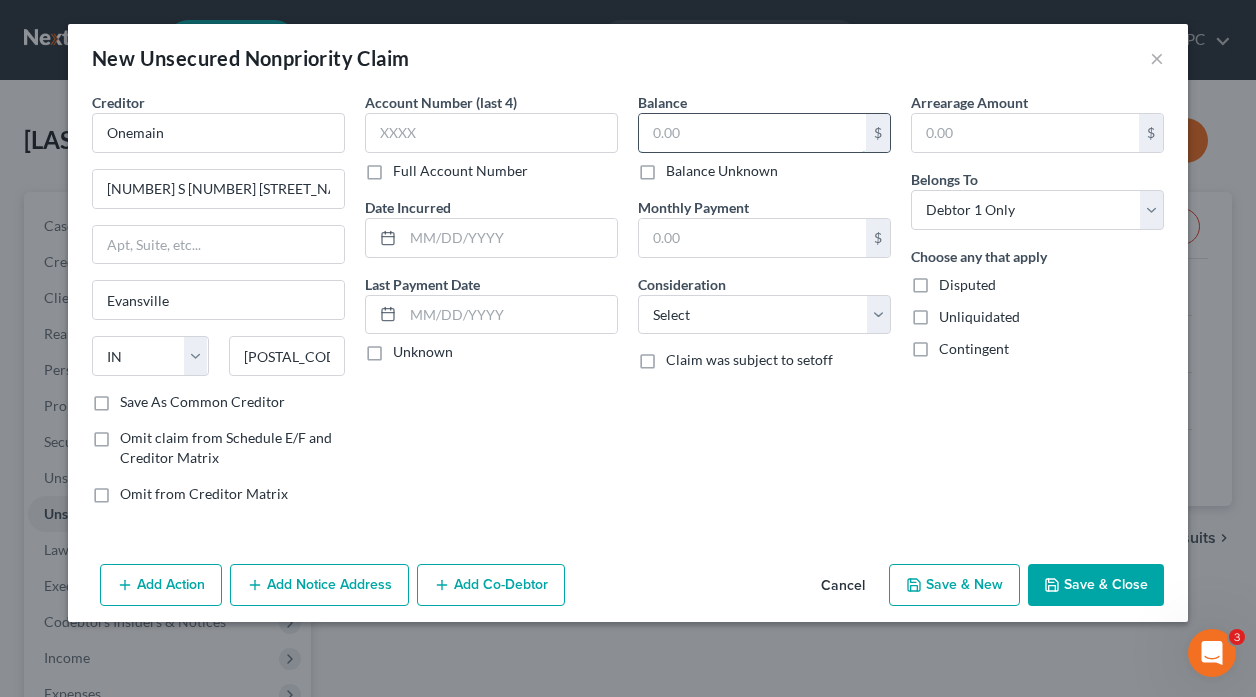 click at bounding box center [752, 133] 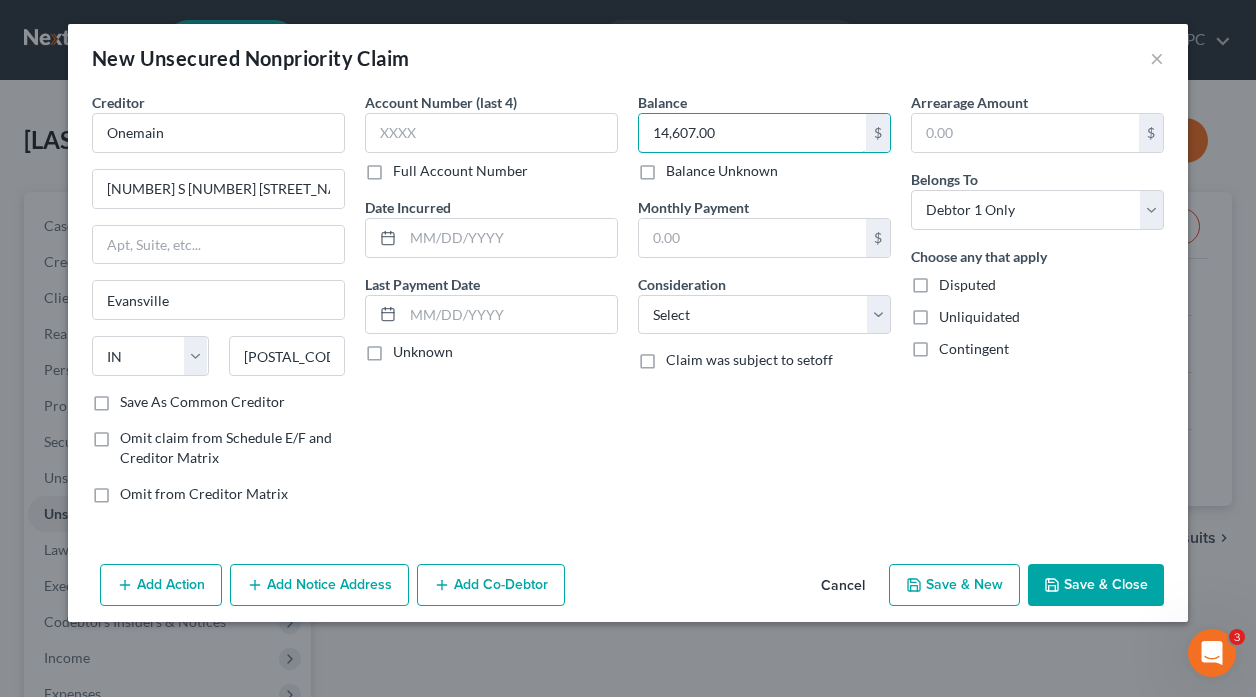 type on "14,607.00" 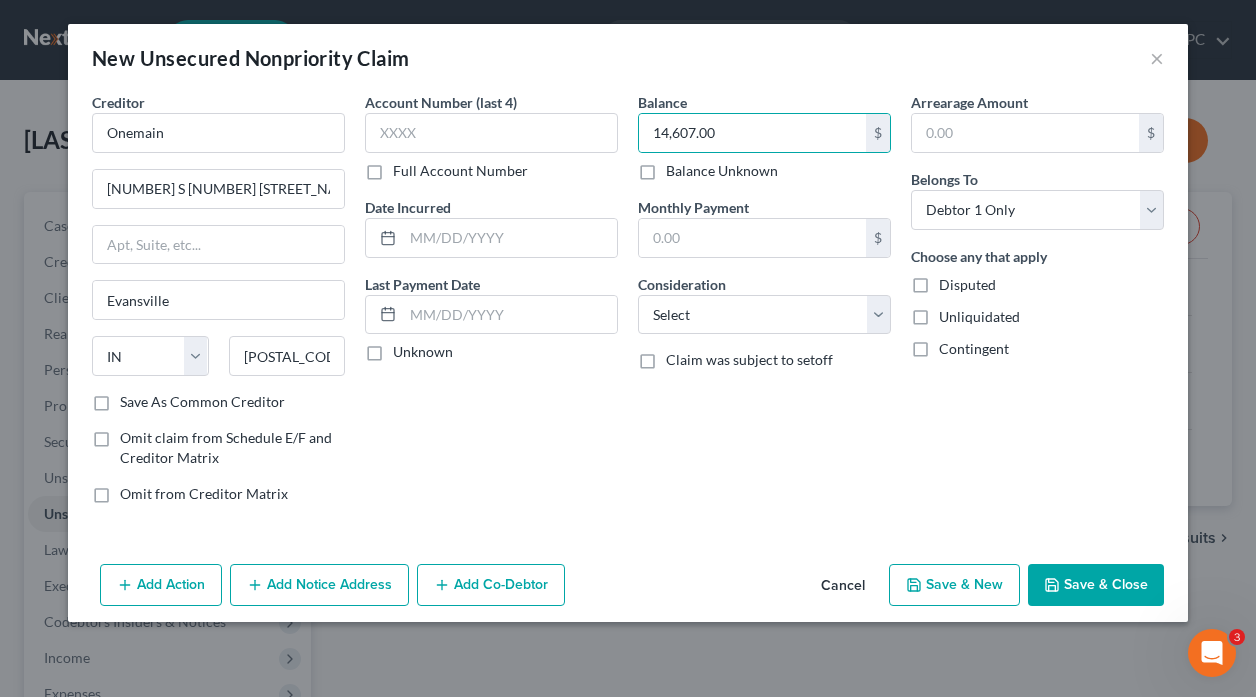 click on "Save & New" at bounding box center (954, 585) 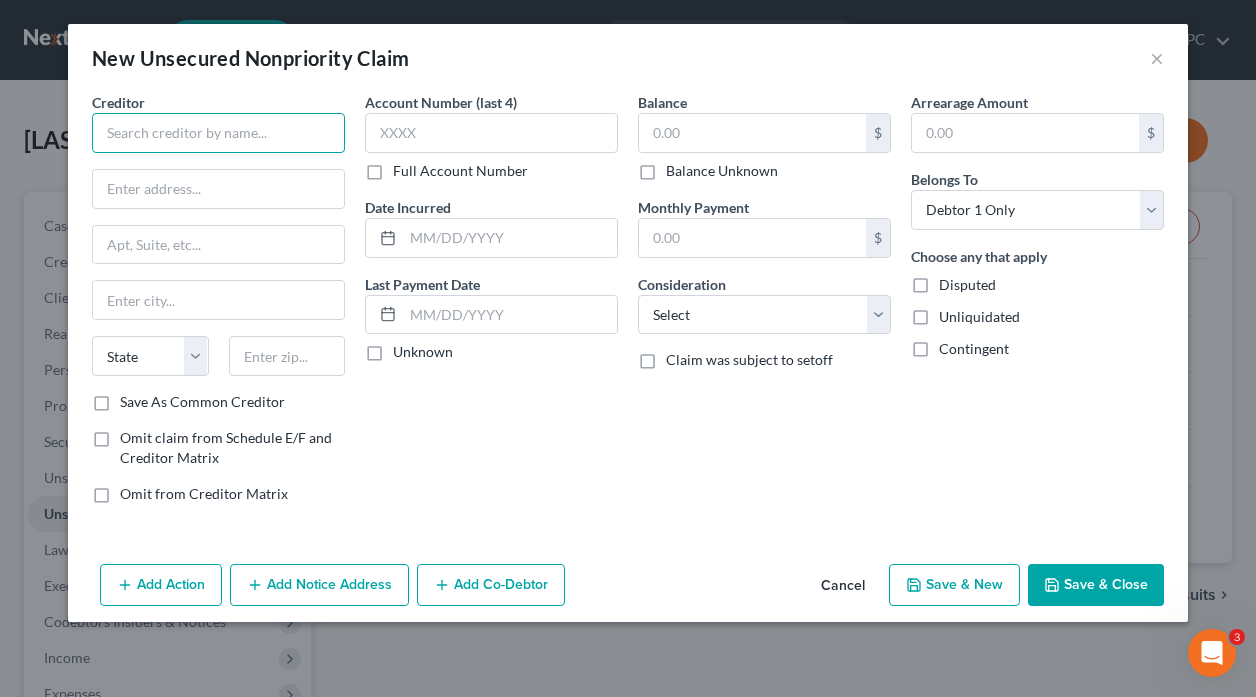click at bounding box center [218, 133] 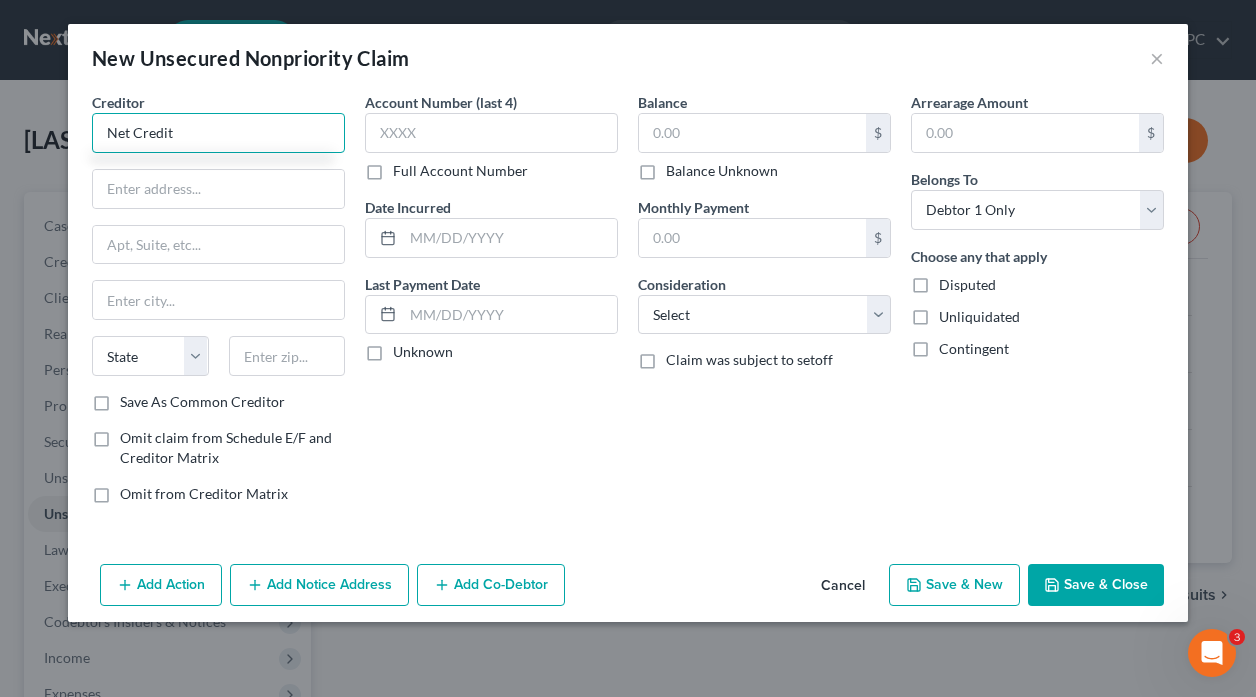 type on "Net Credit" 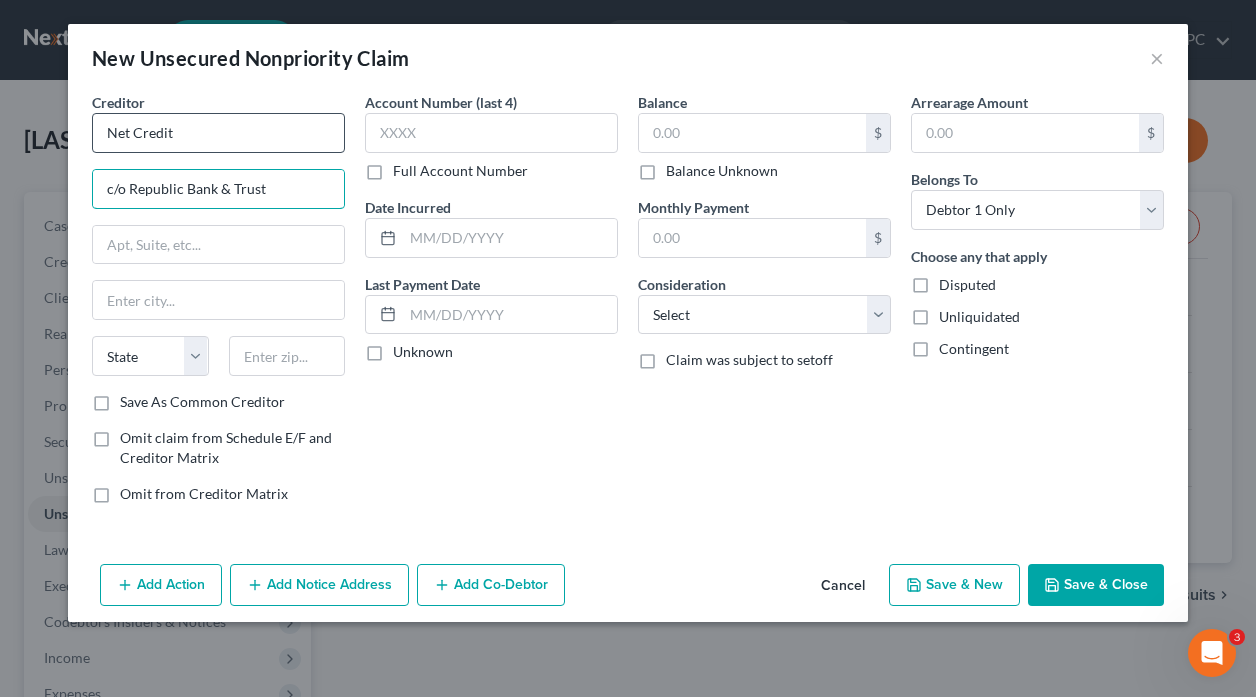 type on "c/o Republic Bank & Trust" 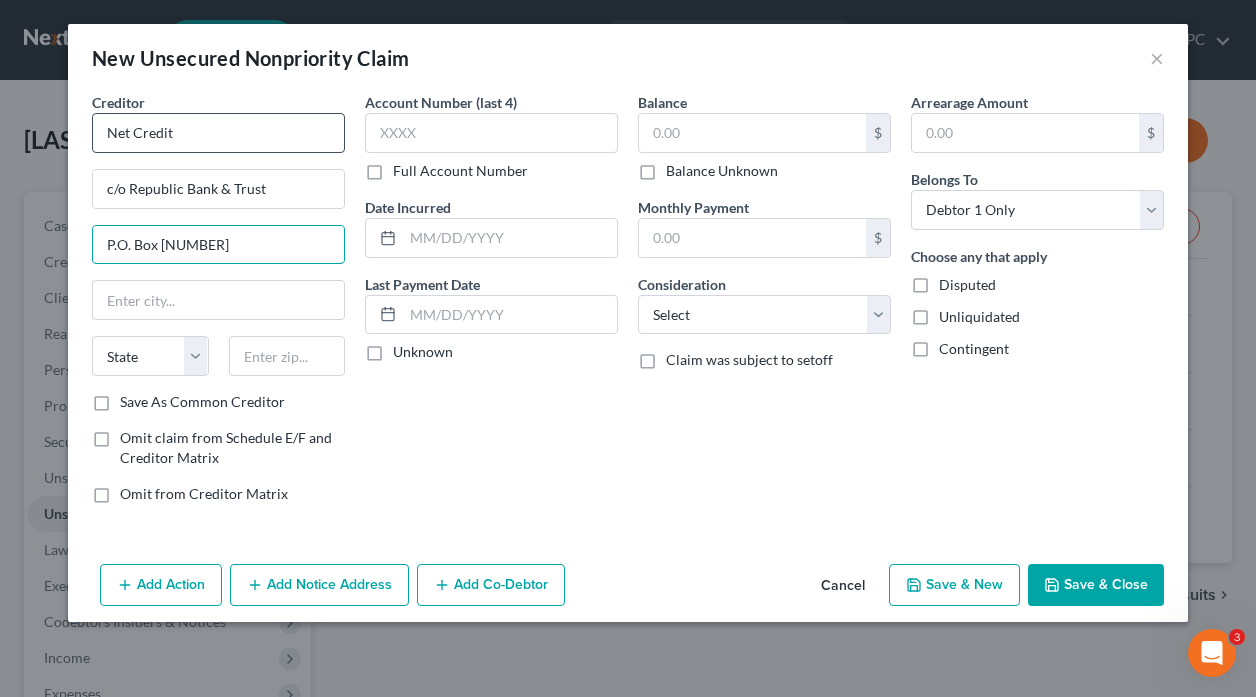 type on "P.O. Box [NUMBER]" 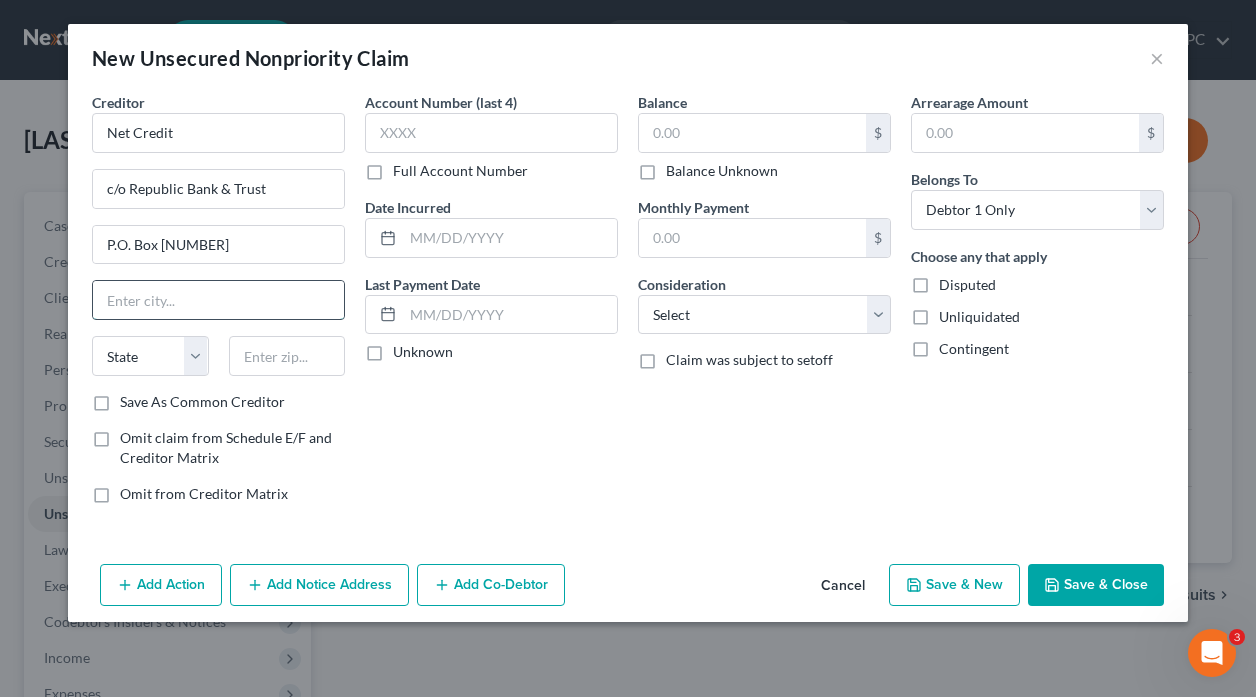 click at bounding box center (218, 300) 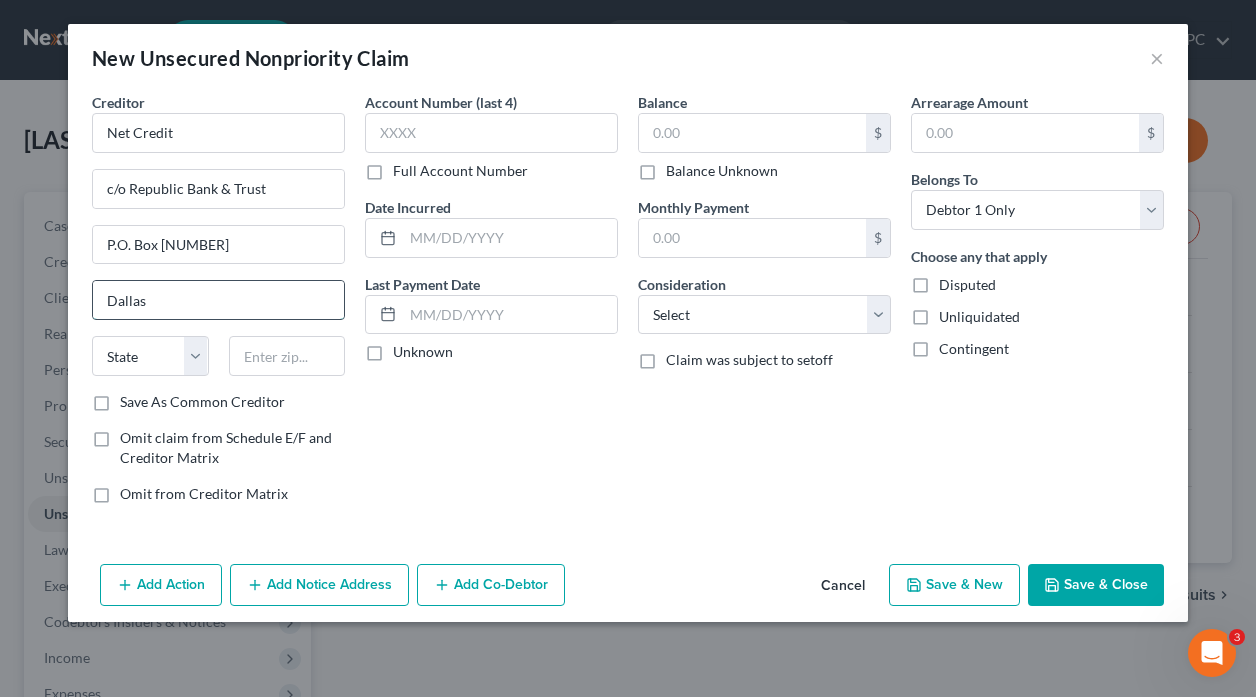 type on "Dallas" 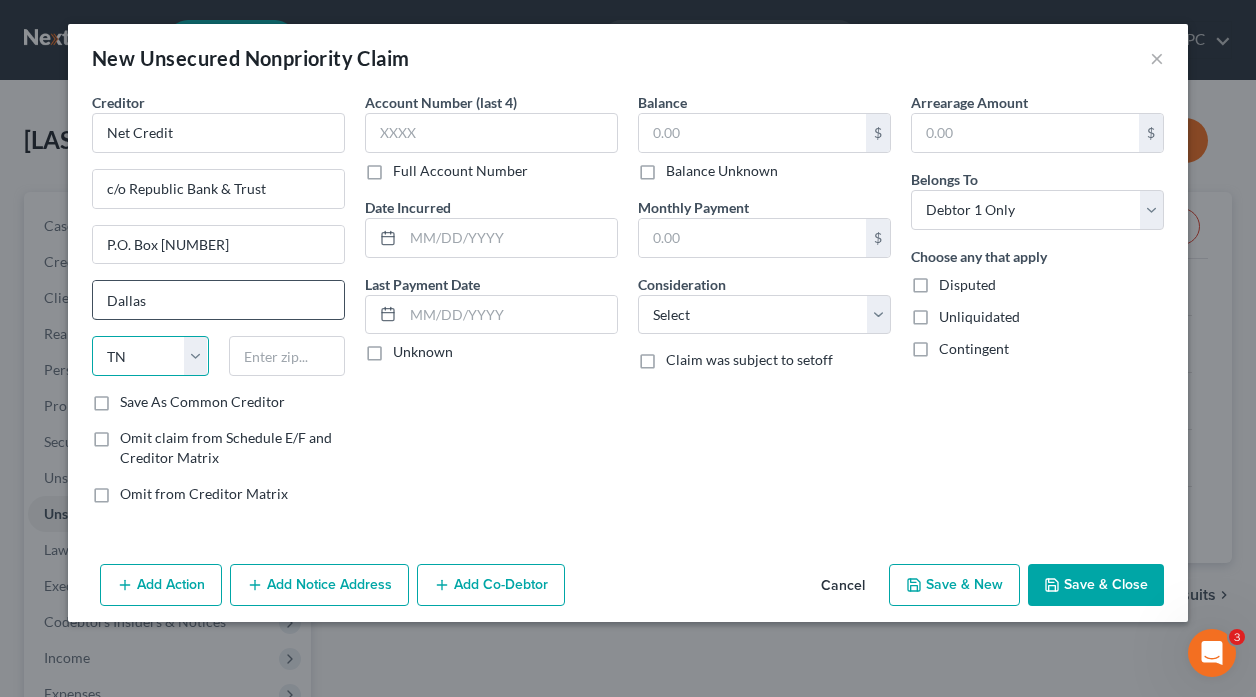 select on "45" 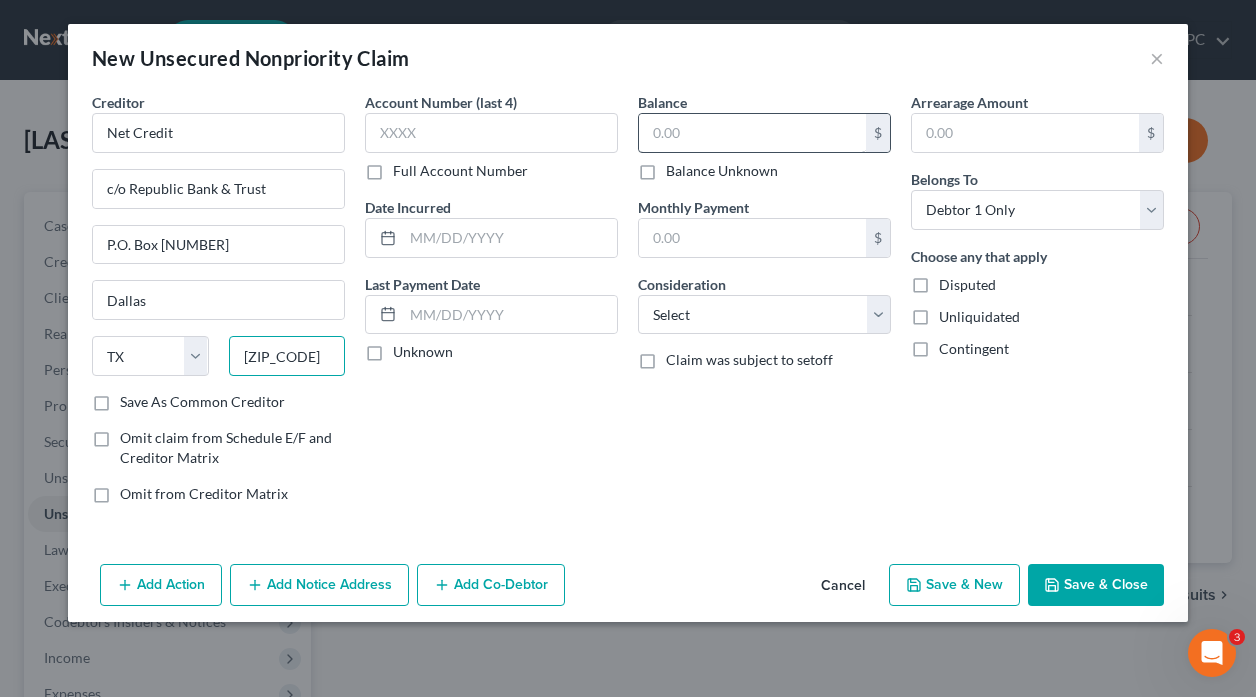 type on "[ZIP_CODE]" 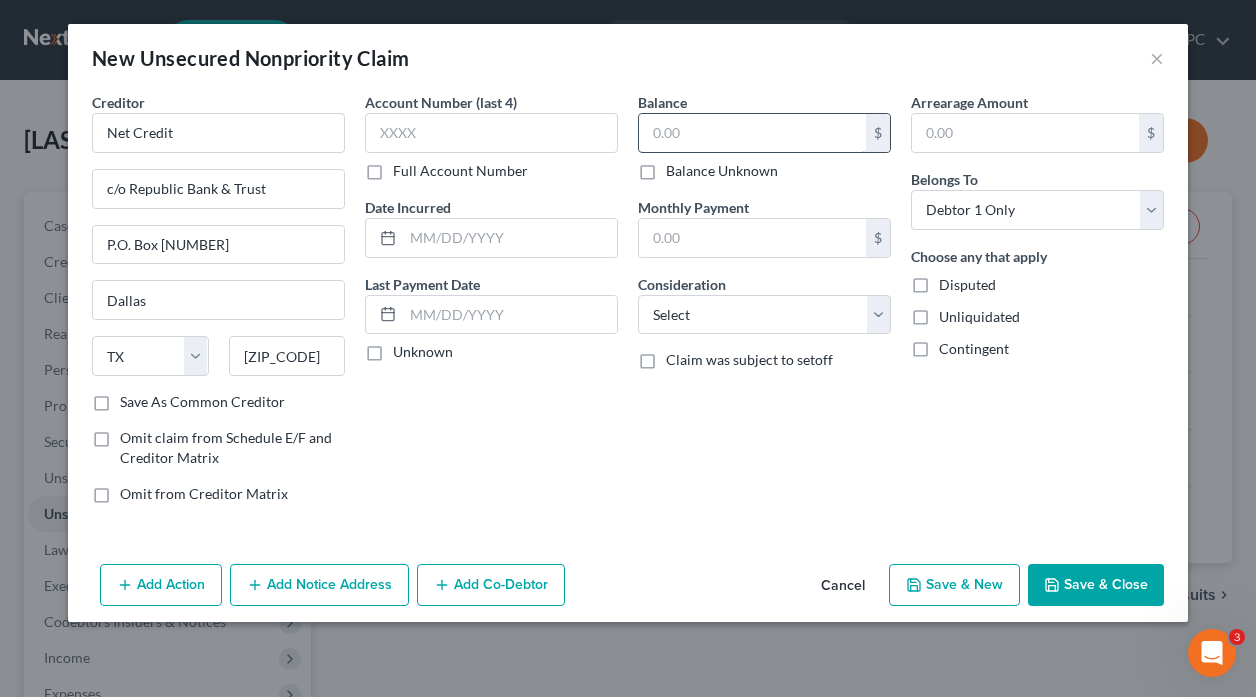 drag, startPoint x: 748, startPoint y: 147, endPoint x: 779, endPoint y: 138, distance: 32.280025 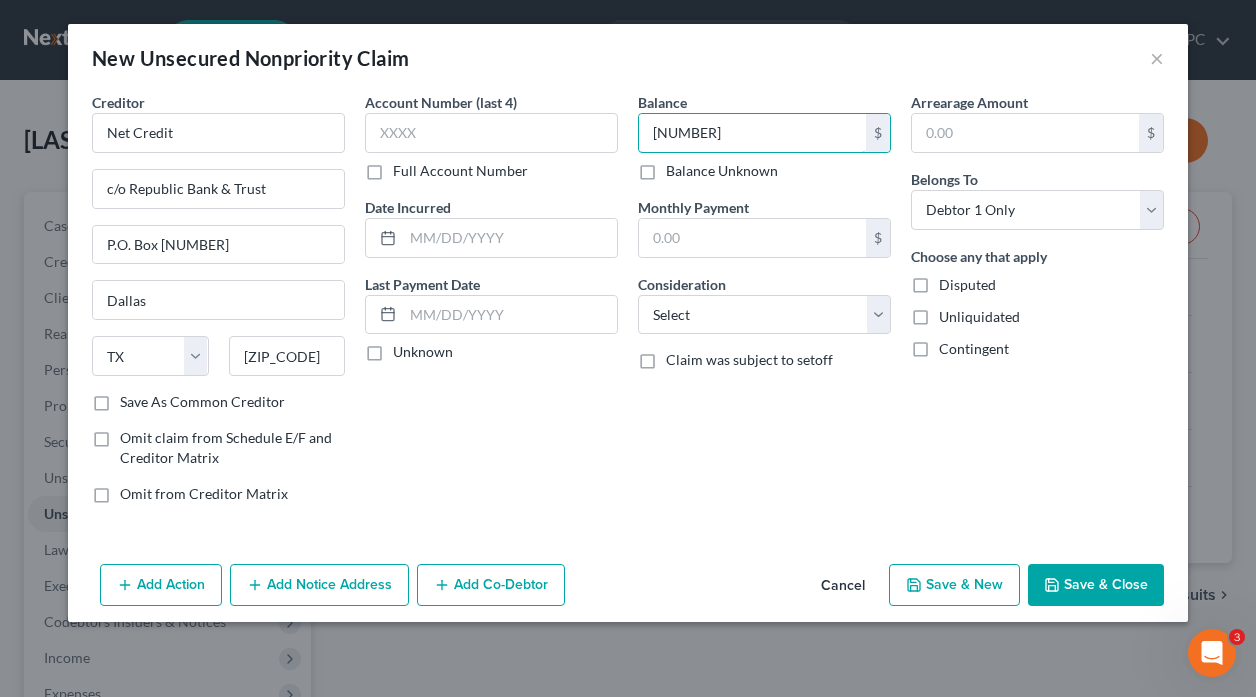 type on "[NUMBER]" 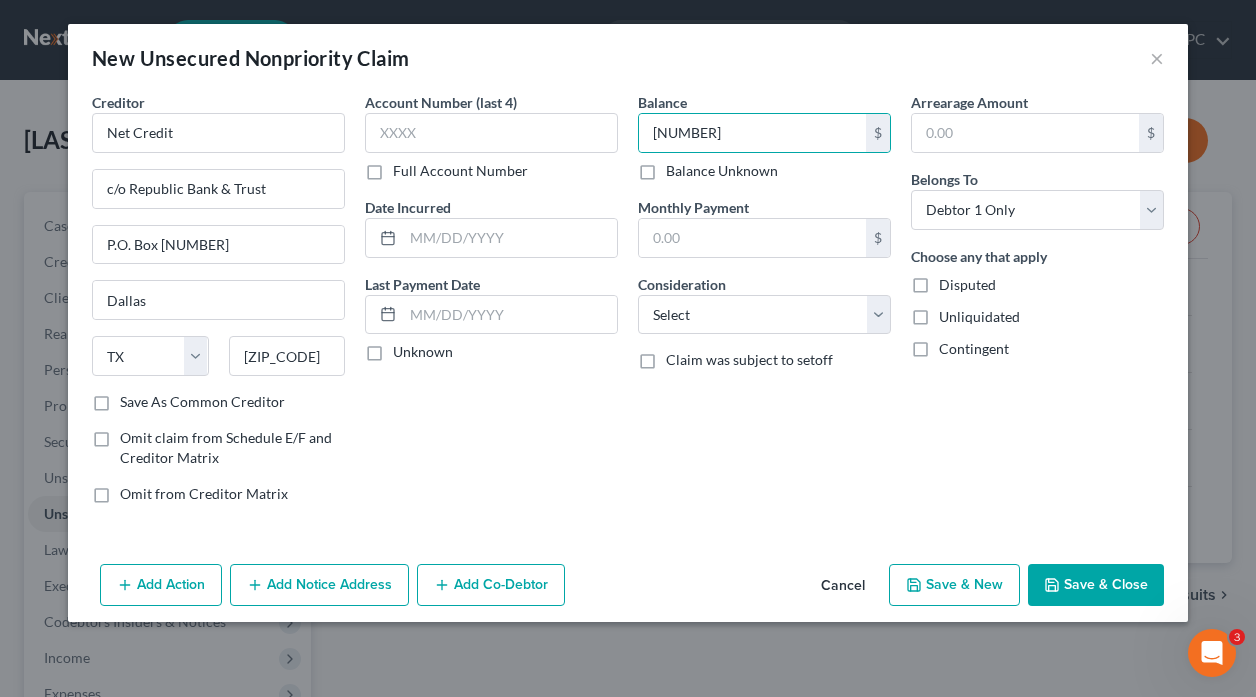 click on "Save & New" at bounding box center [954, 585] 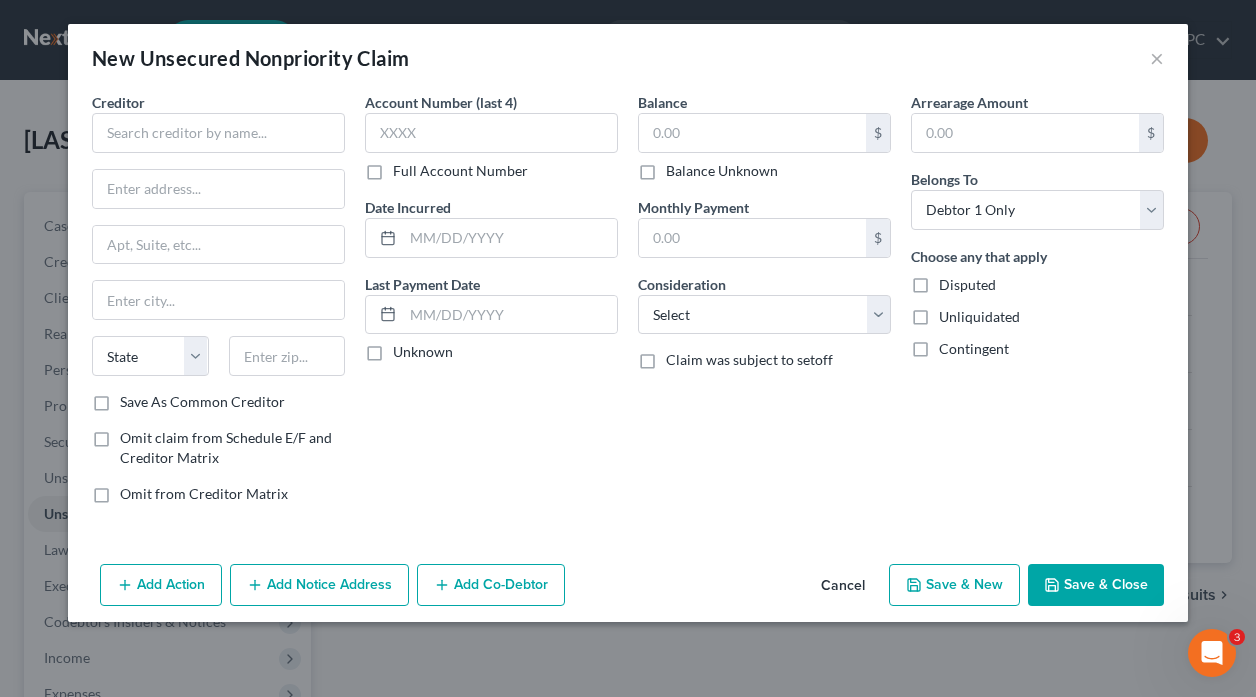 type on "0.00" 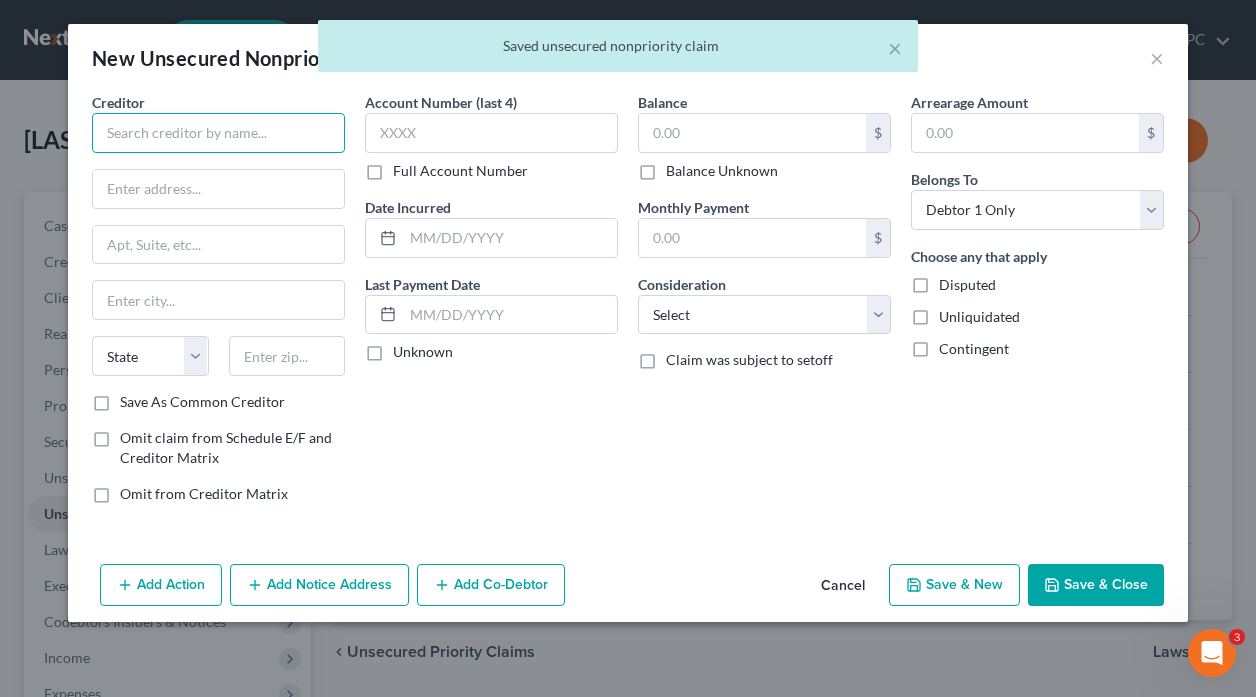 click at bounding box center [218, 133] 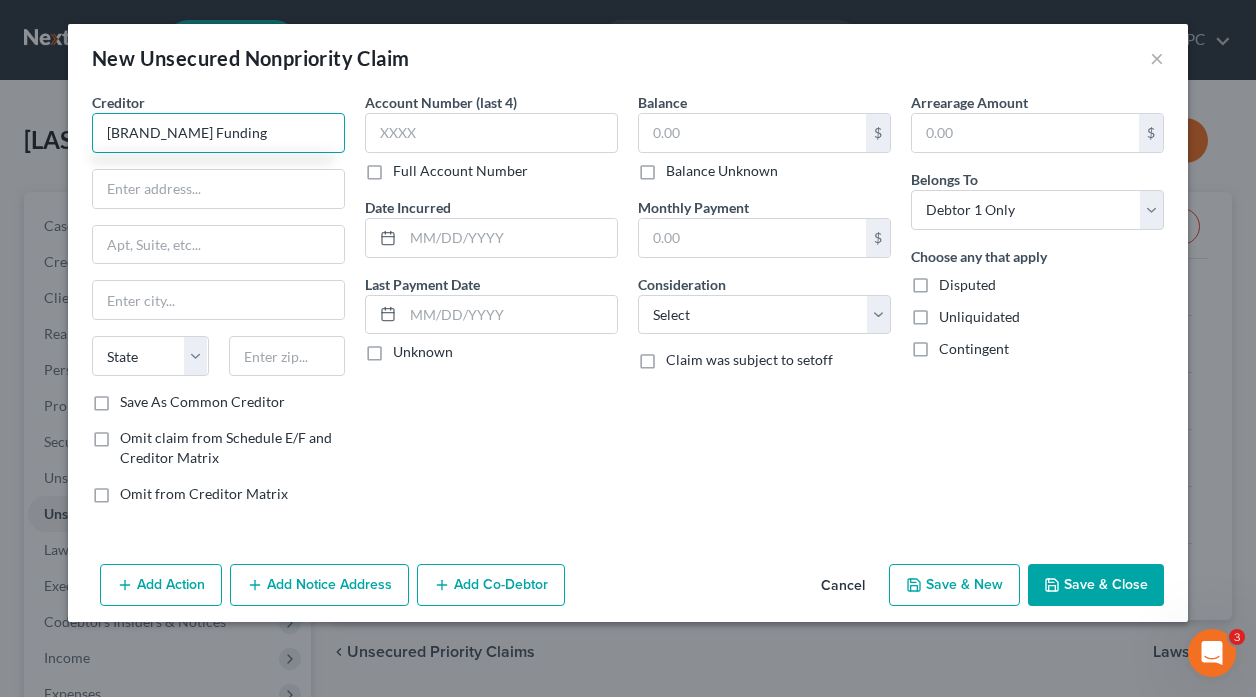 type on "[BRAND_NAME] Funding" 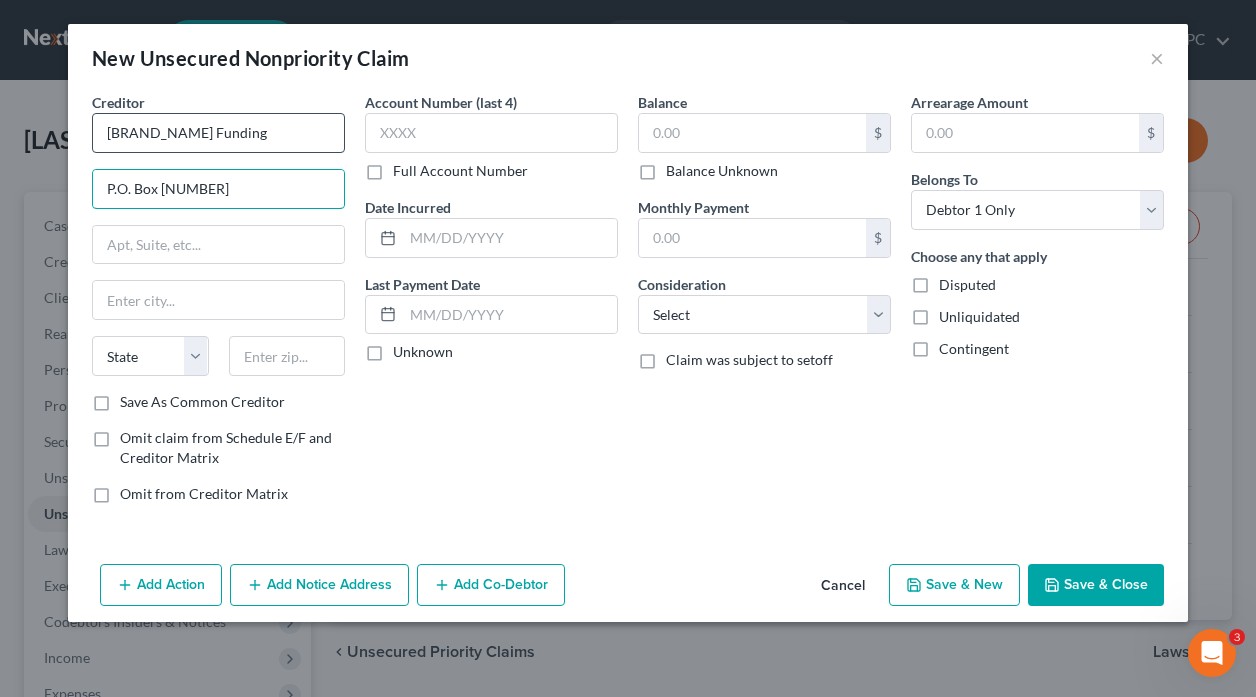 type on "P.O. Box [NUMBER]" 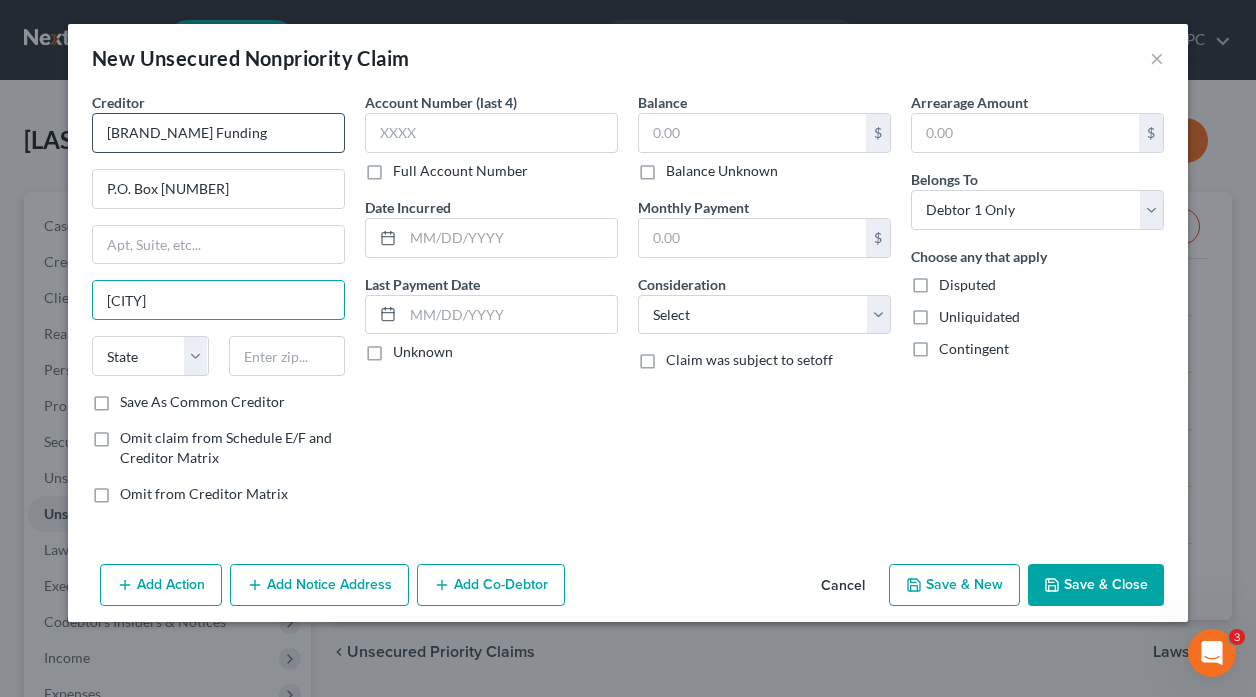 type on "[CITY]" 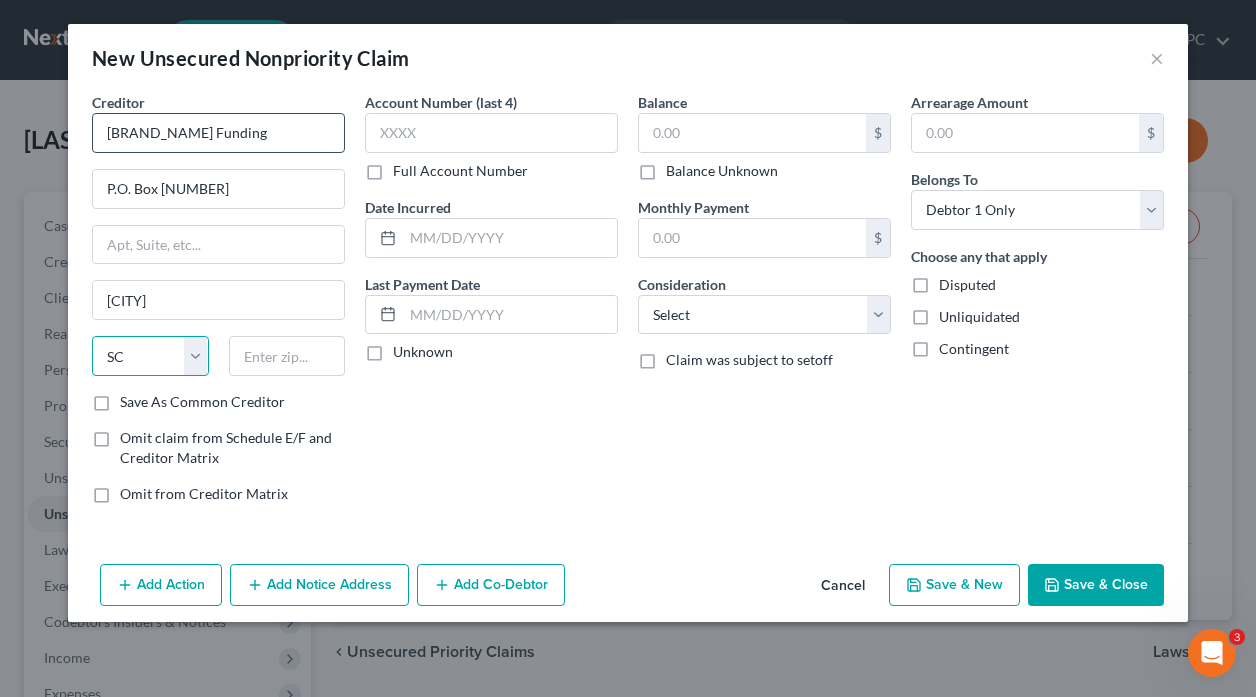 select on "43" 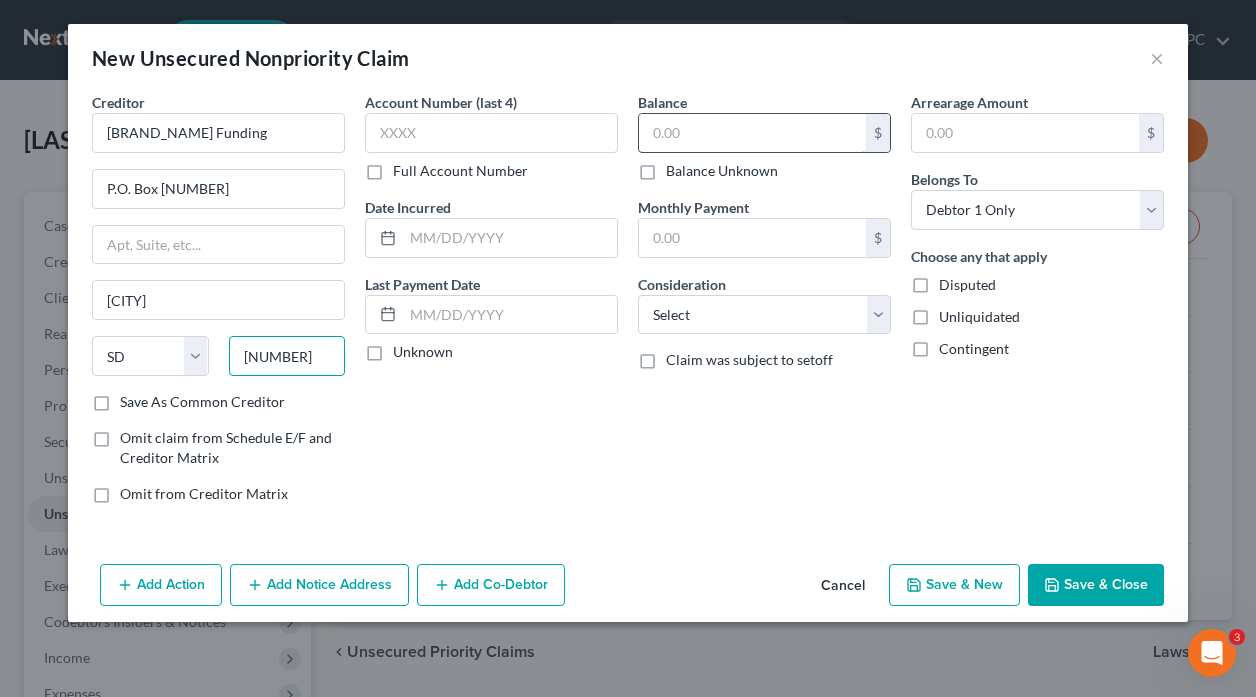 type on "[NUMBER]" 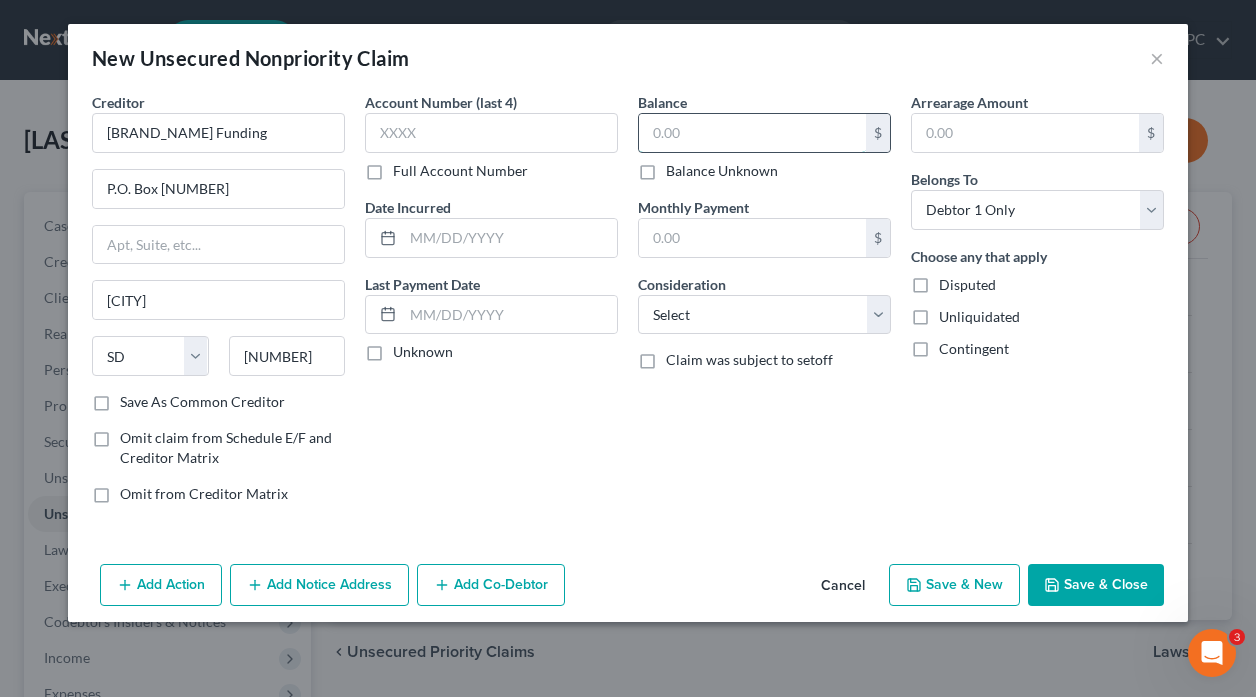 click at bounding box center (752, 133) 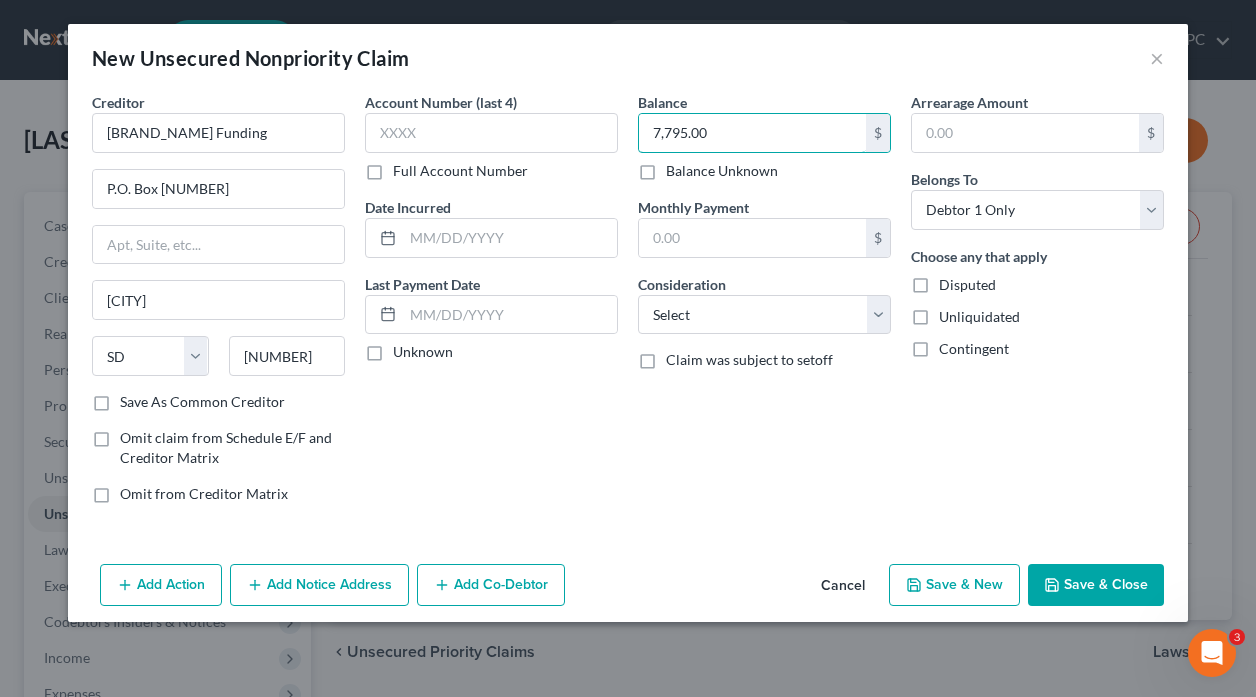 type on "7,795.00" 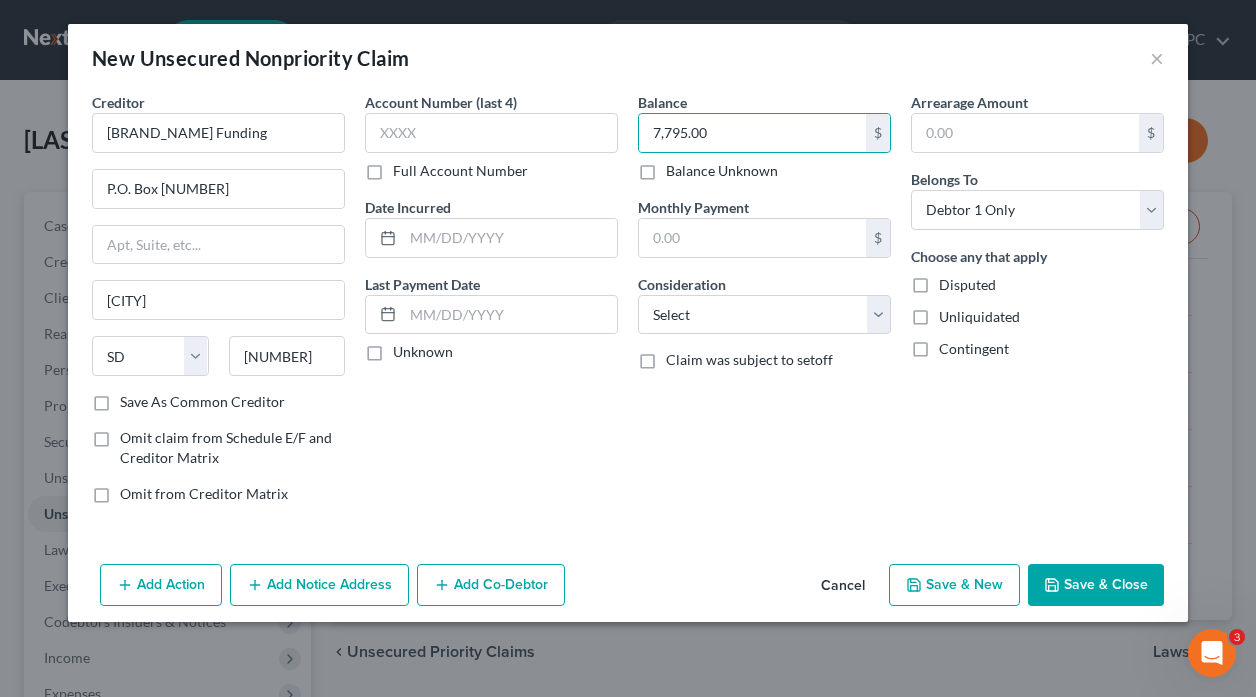 click on "Save & New" at bounding box center (954, 585) 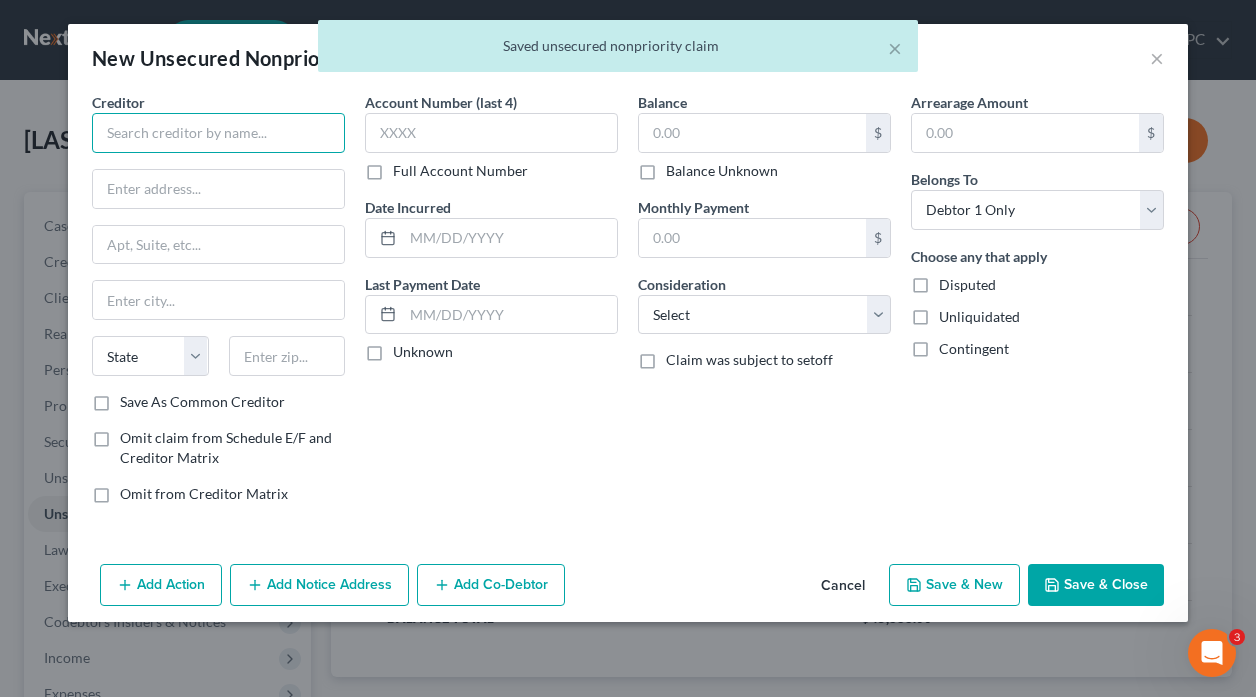 click at bounding box center [218, 133] 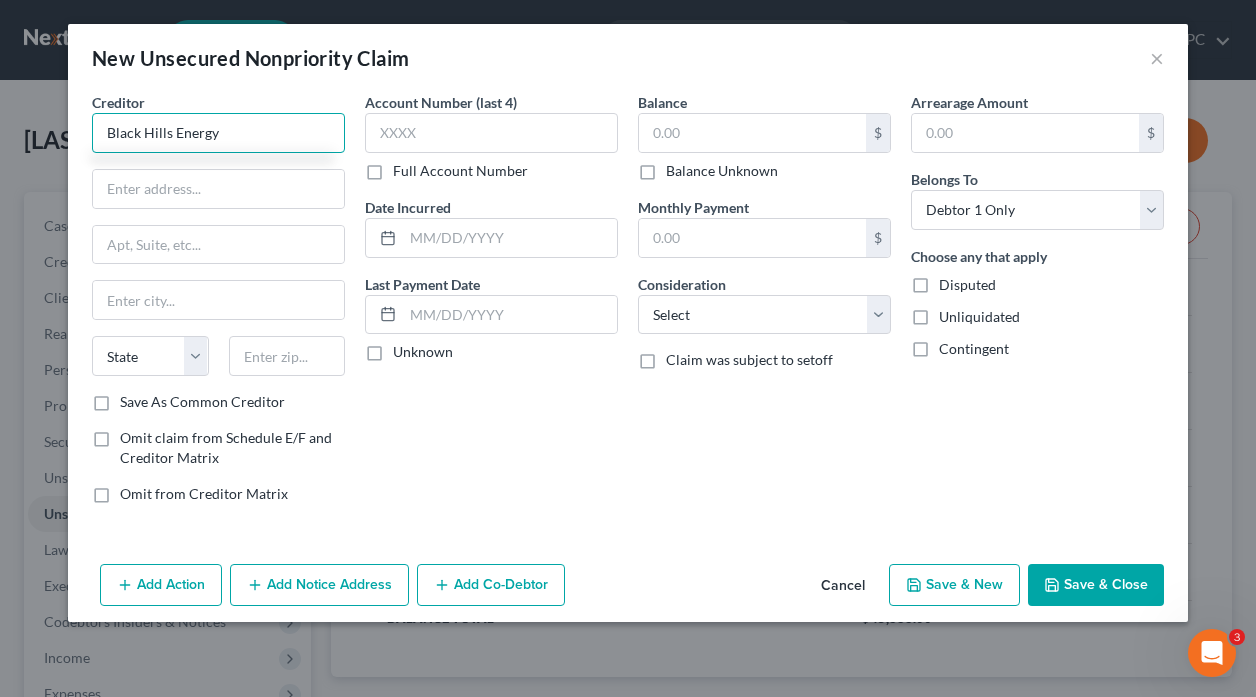 type on "Black Hills Energy" 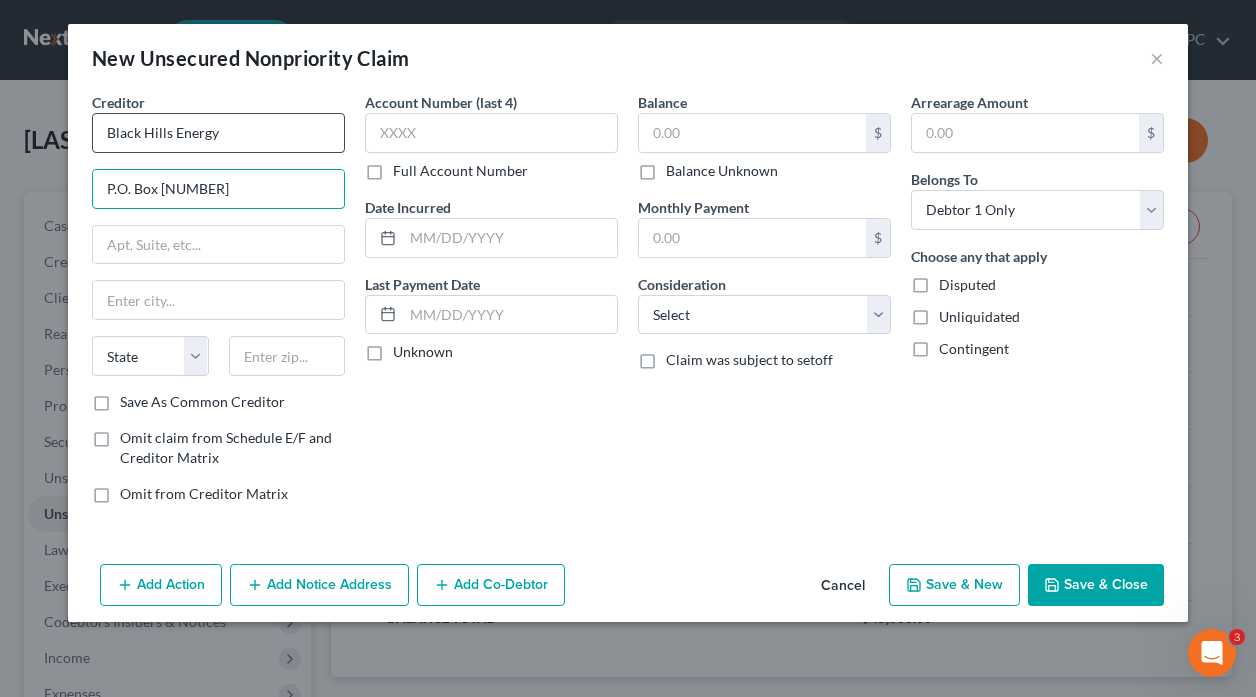 type on "P.O. Box [NUMBER]" 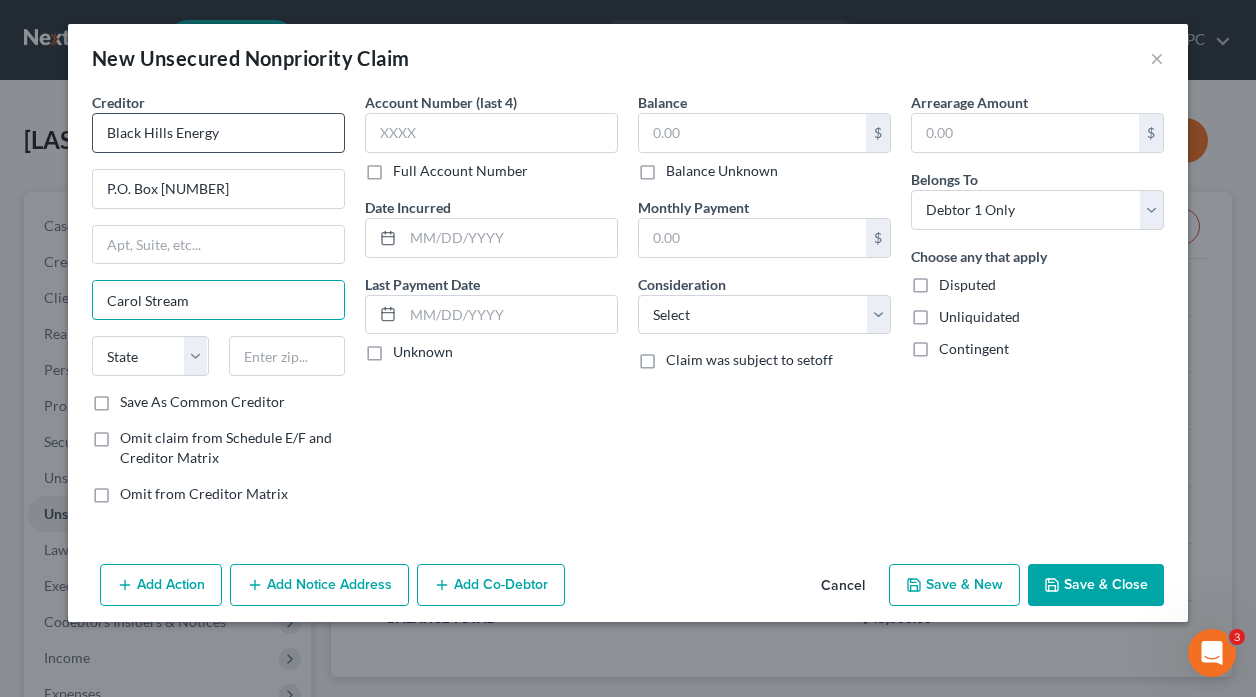 type on "Carol Stream" 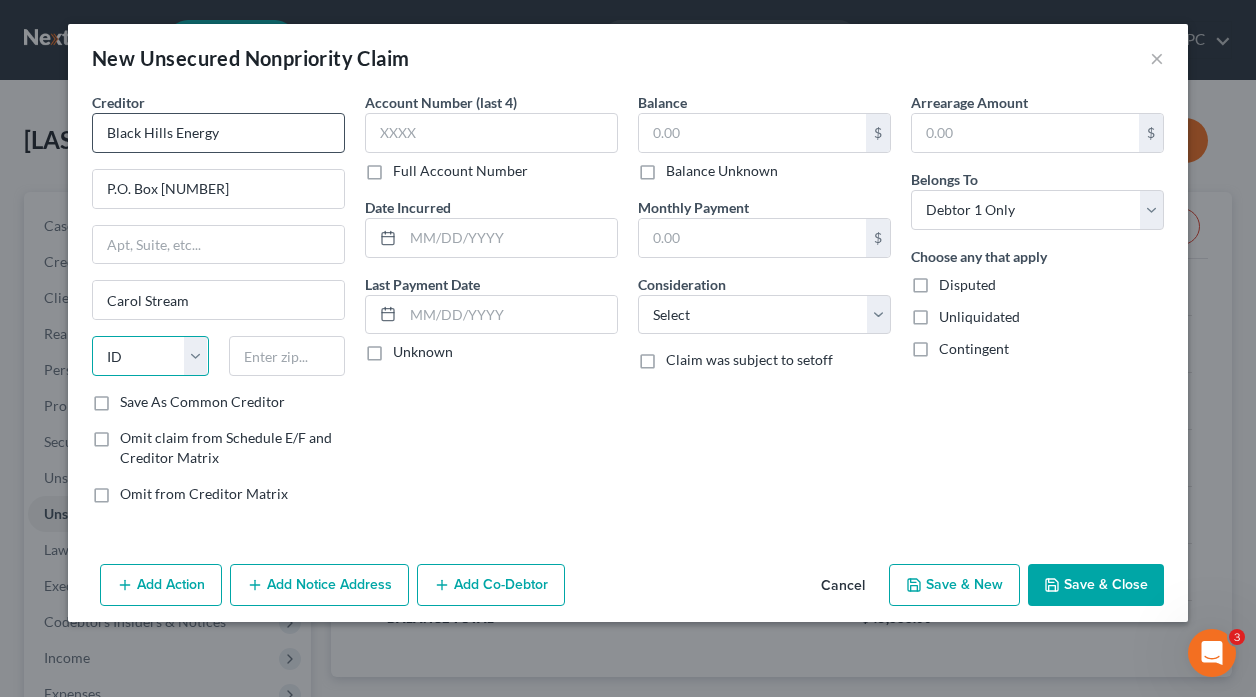 select on "14" 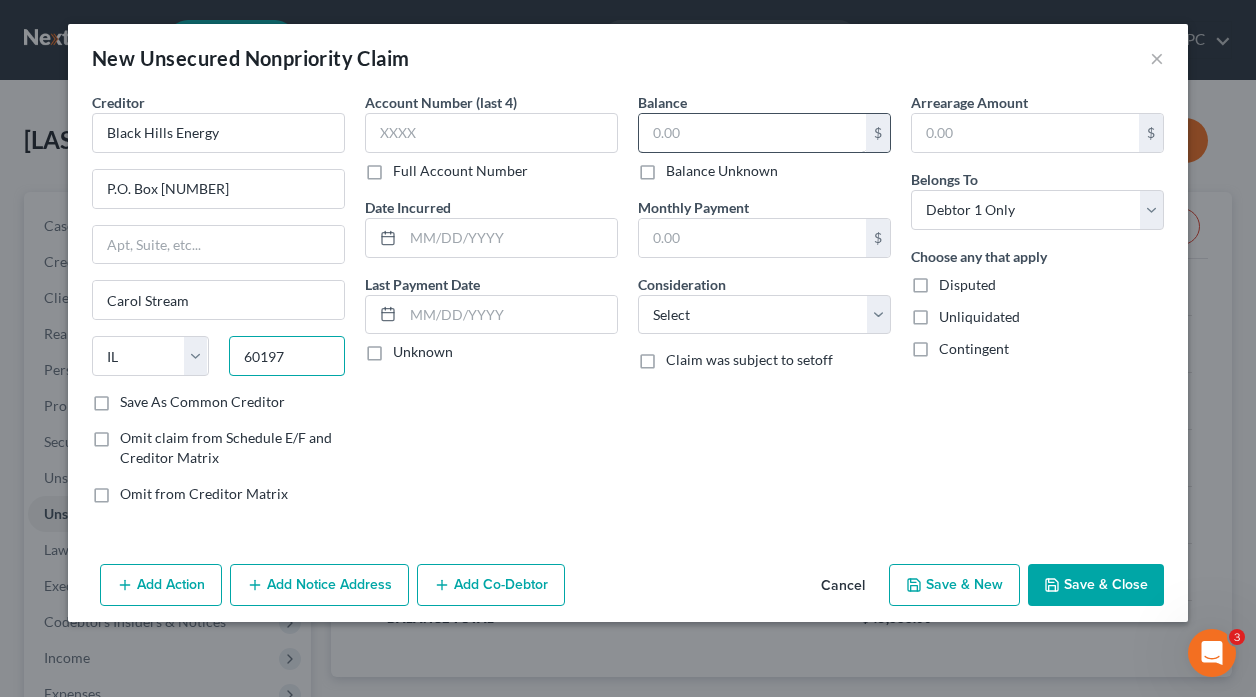 type on "60197" 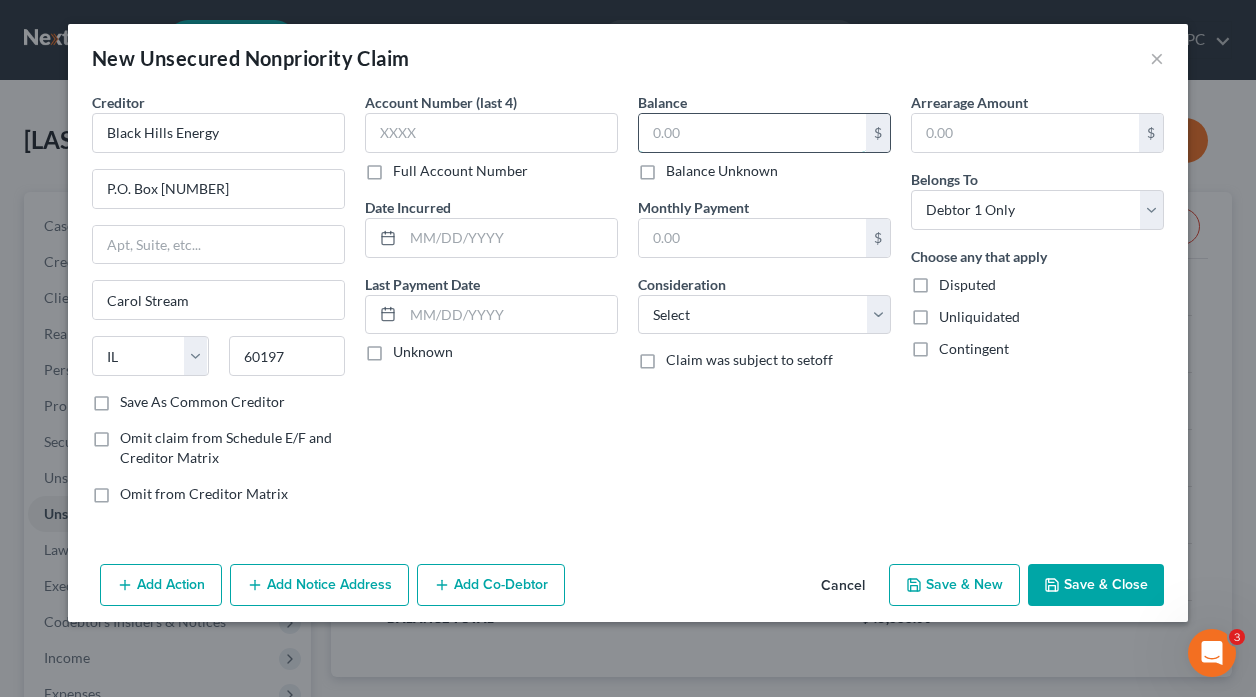 click at bounding box center [752, 133] 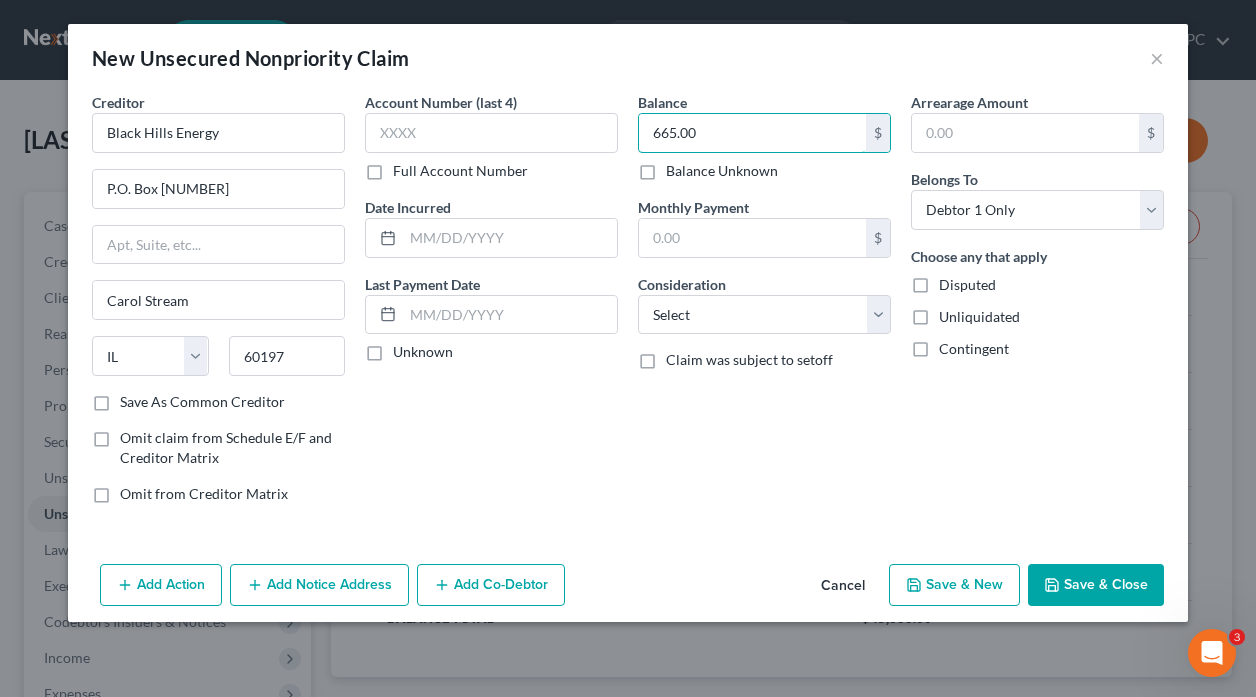 type on "665.00" 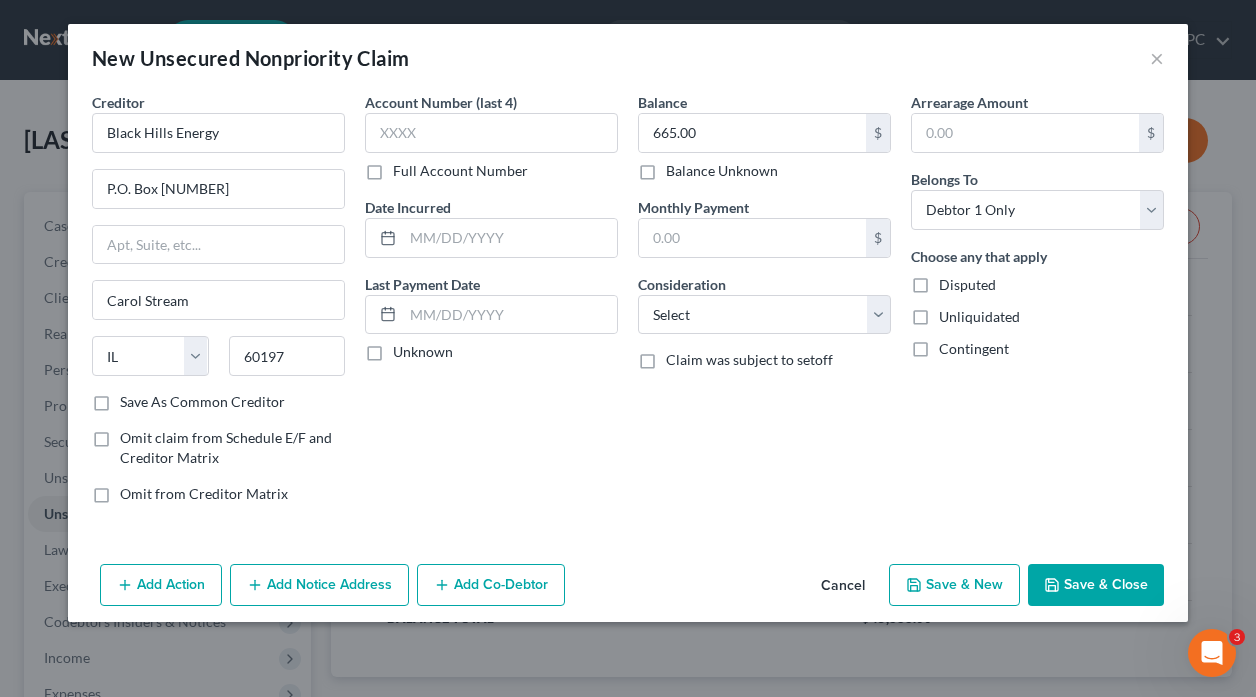 click on "Save & Close" at bounding box center (1096, 585) 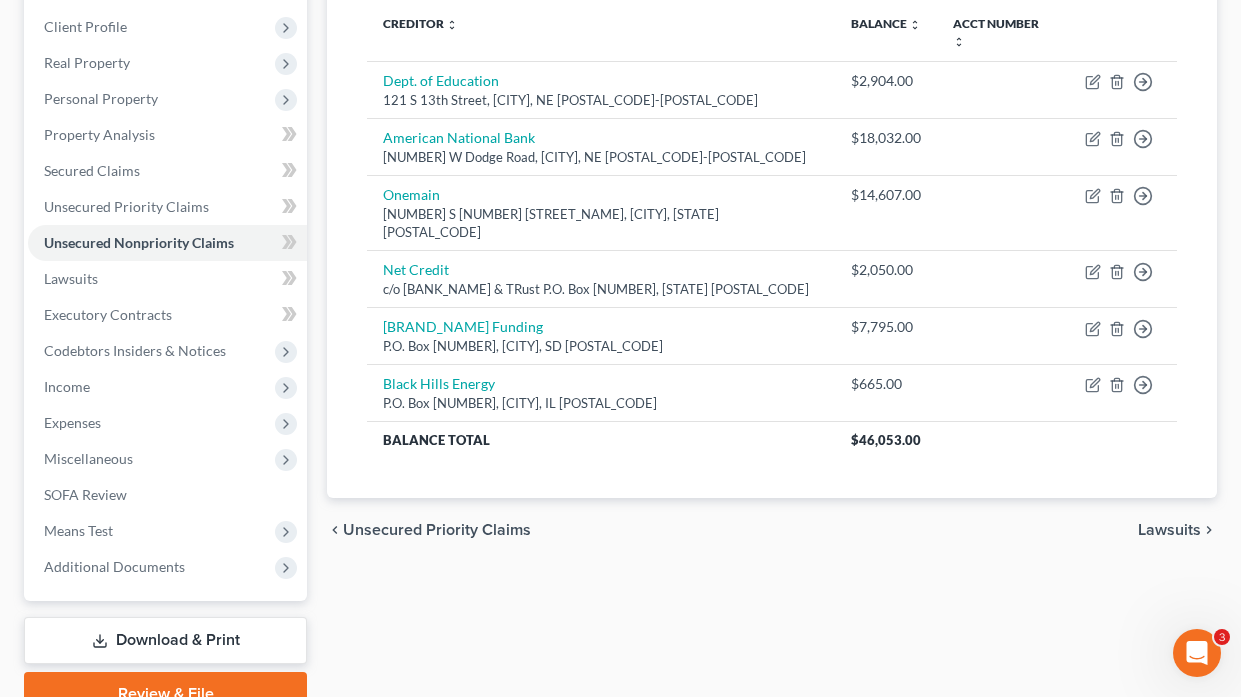 scroll, scrollTop: 300, scrollLeft: 0, axis: vertical 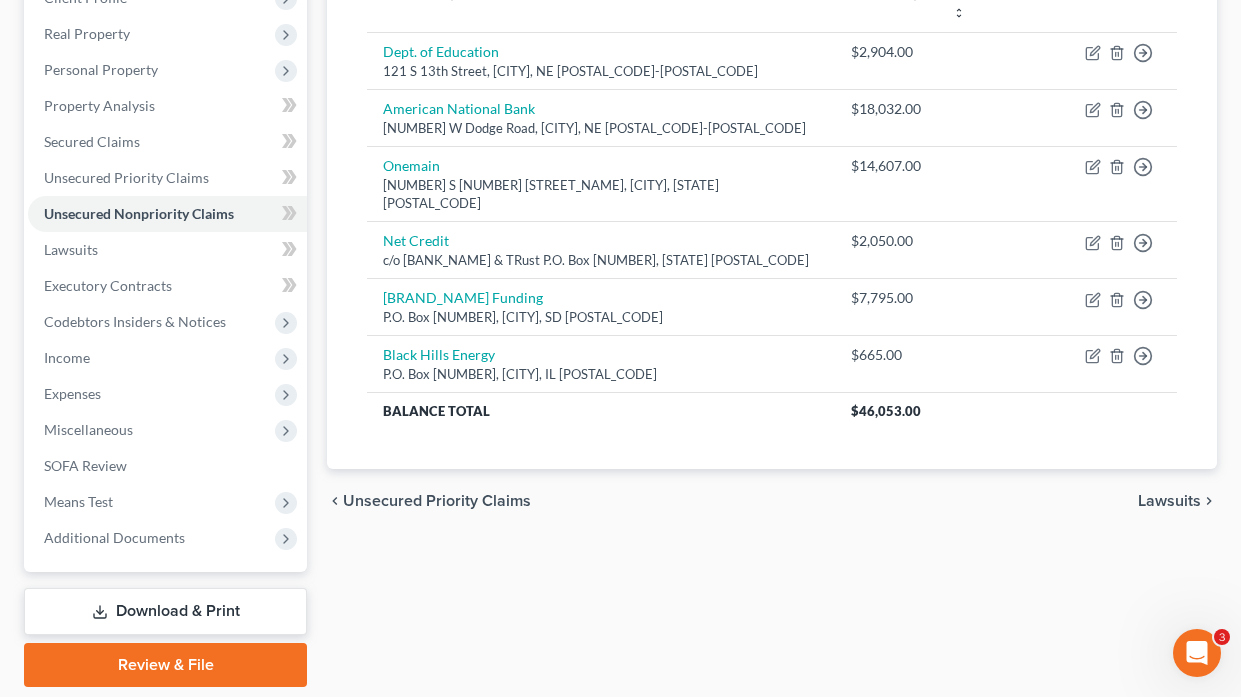 click on "Lawsuits" at bounding box center (1169, 501) 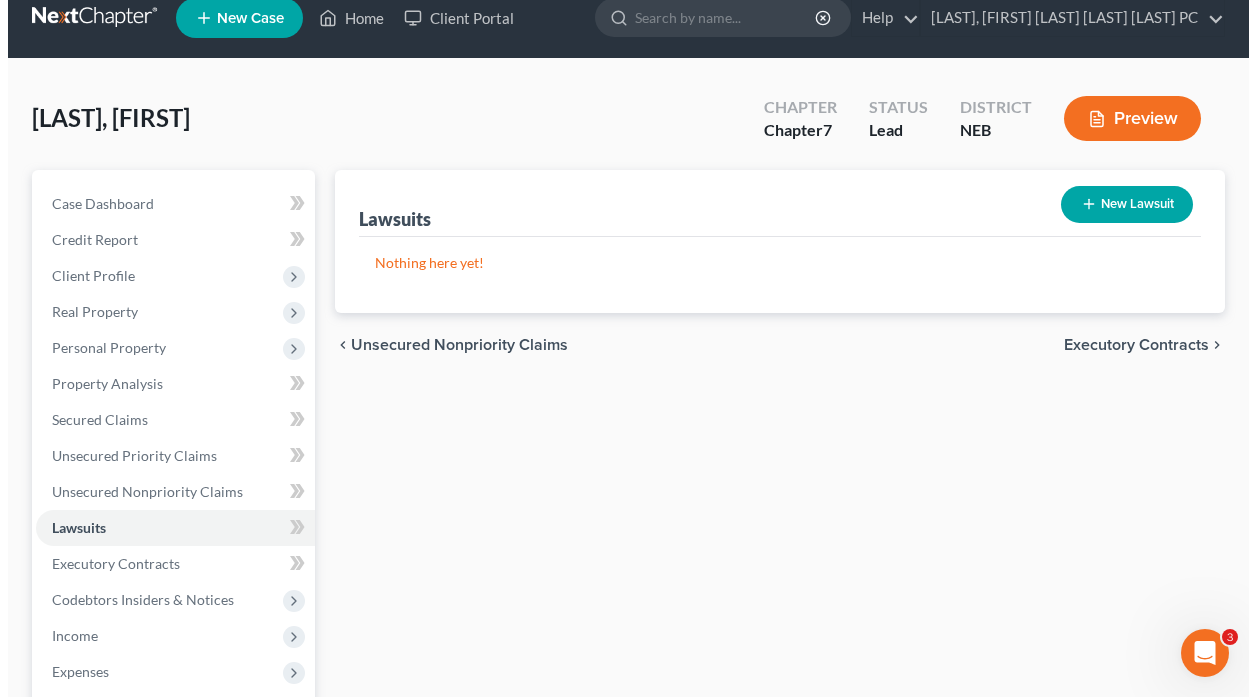 scroll, scrollTop: 0, scrollLeft: 0, axis: both 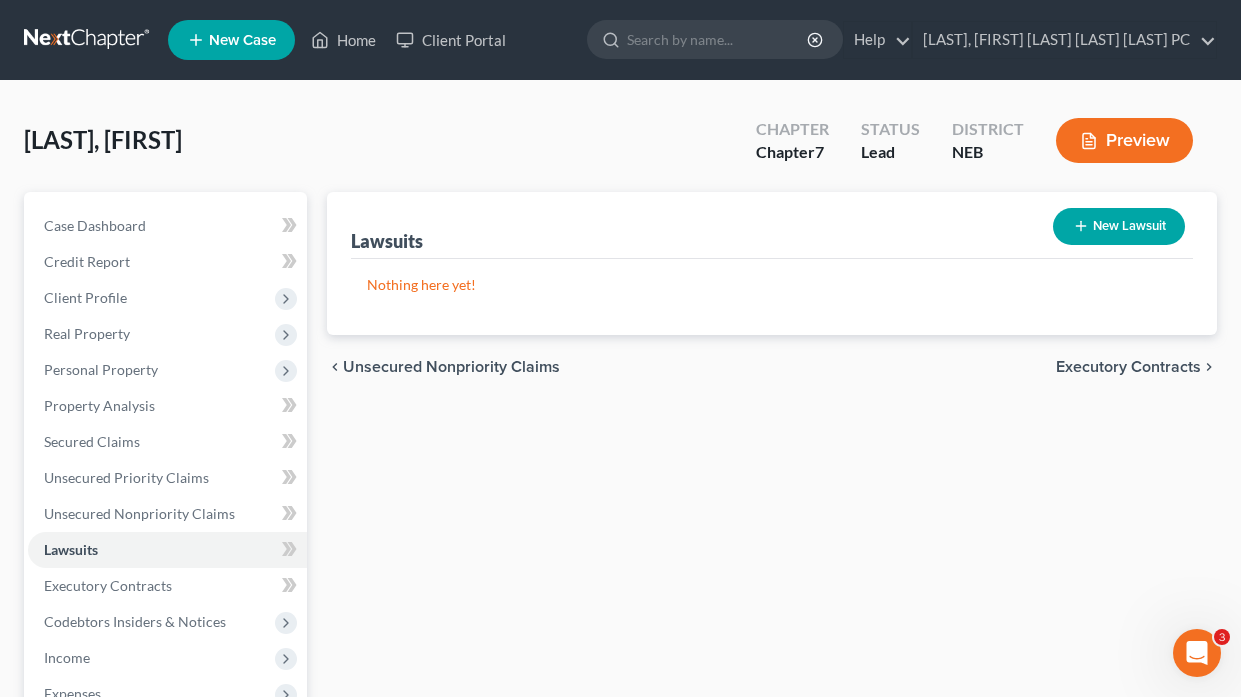 click on "Executory Contracts" at bounding box center [1128, 367] 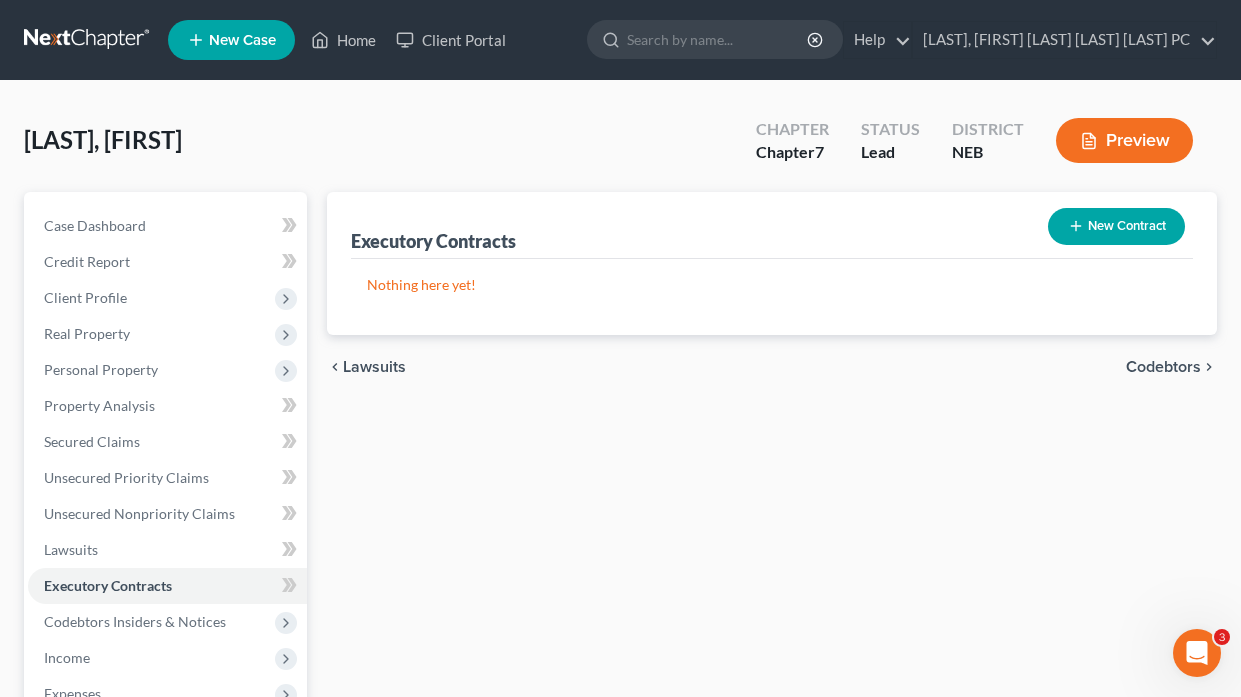 click on "Codebtors" at bounding box center (1163, 367) 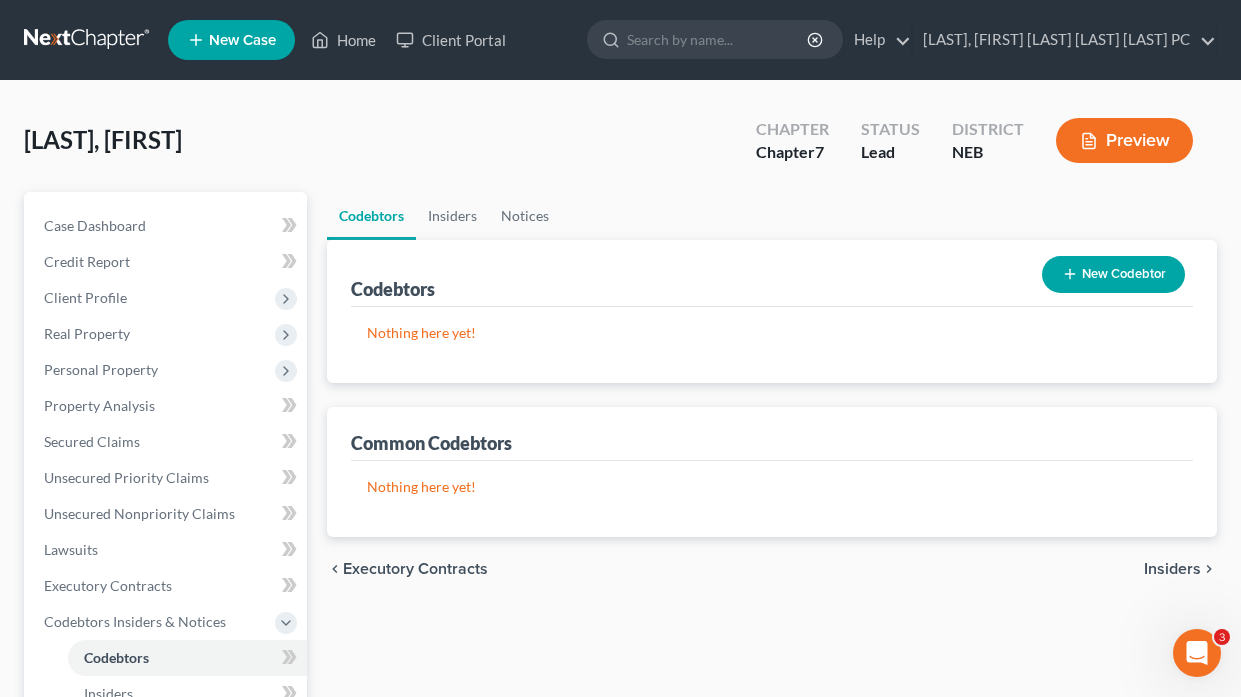 click on "Insiders" at bounding box center (1172, 569) 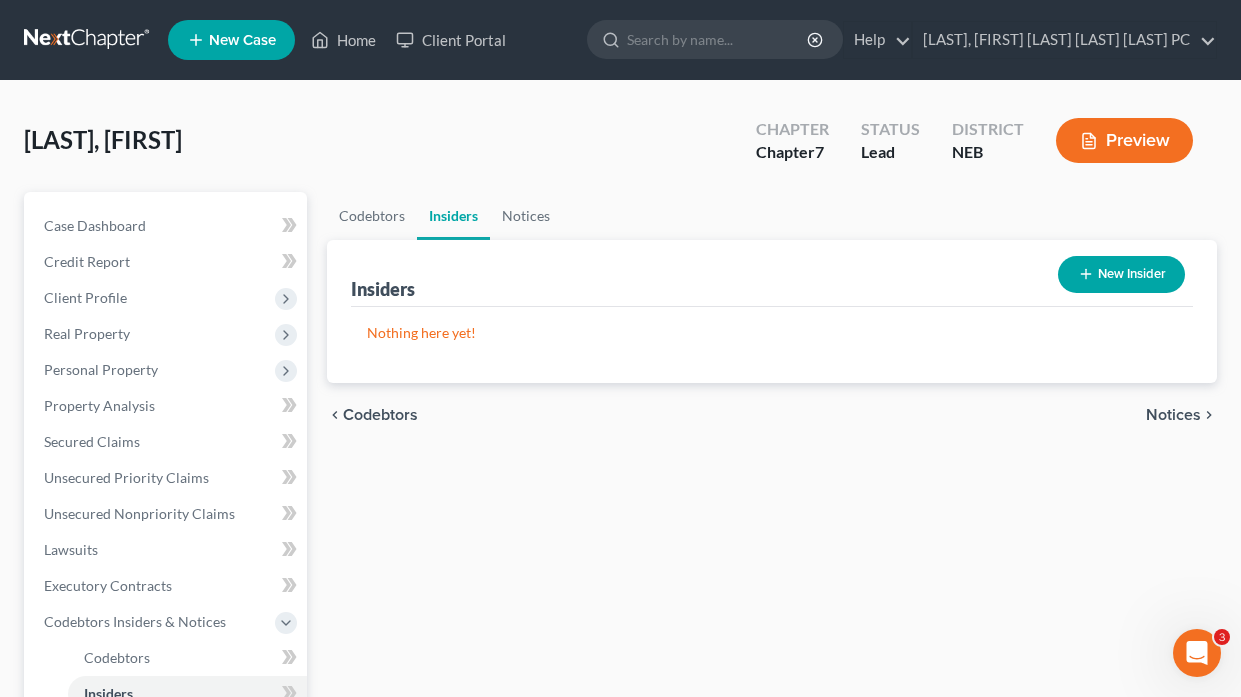 click on "Notices" at bounding box center (1173, 415) 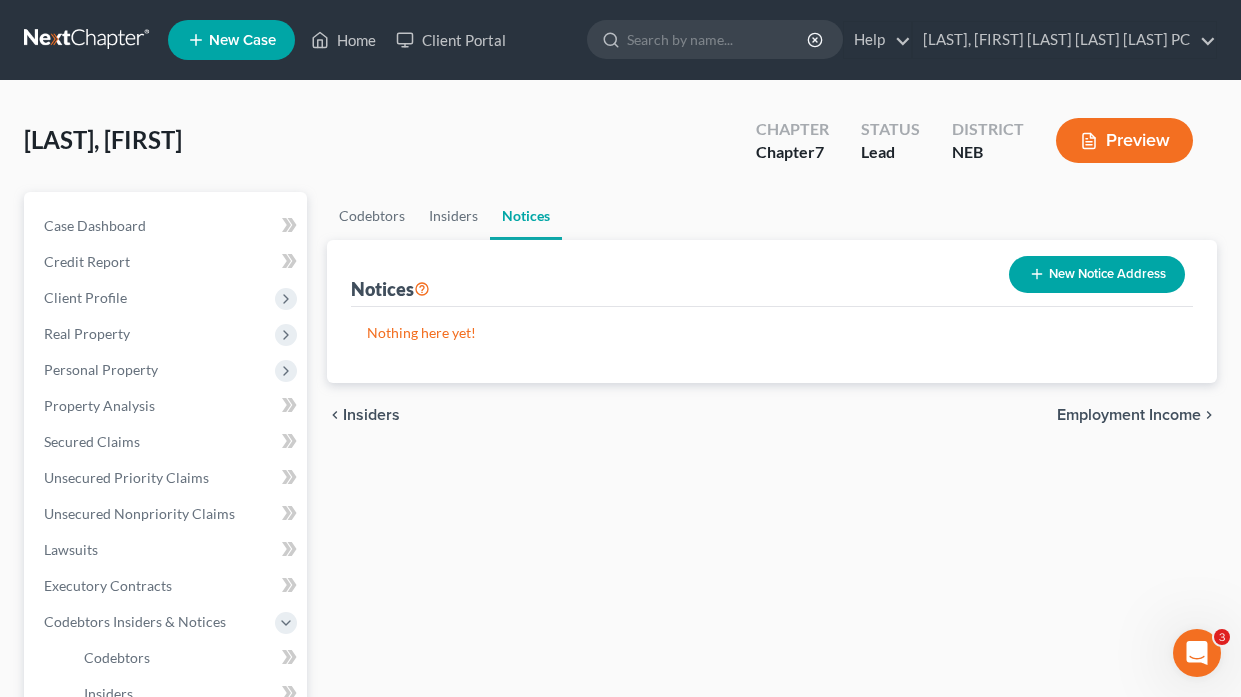 click on "New Notice Address" at bounding box center [1097, 274] 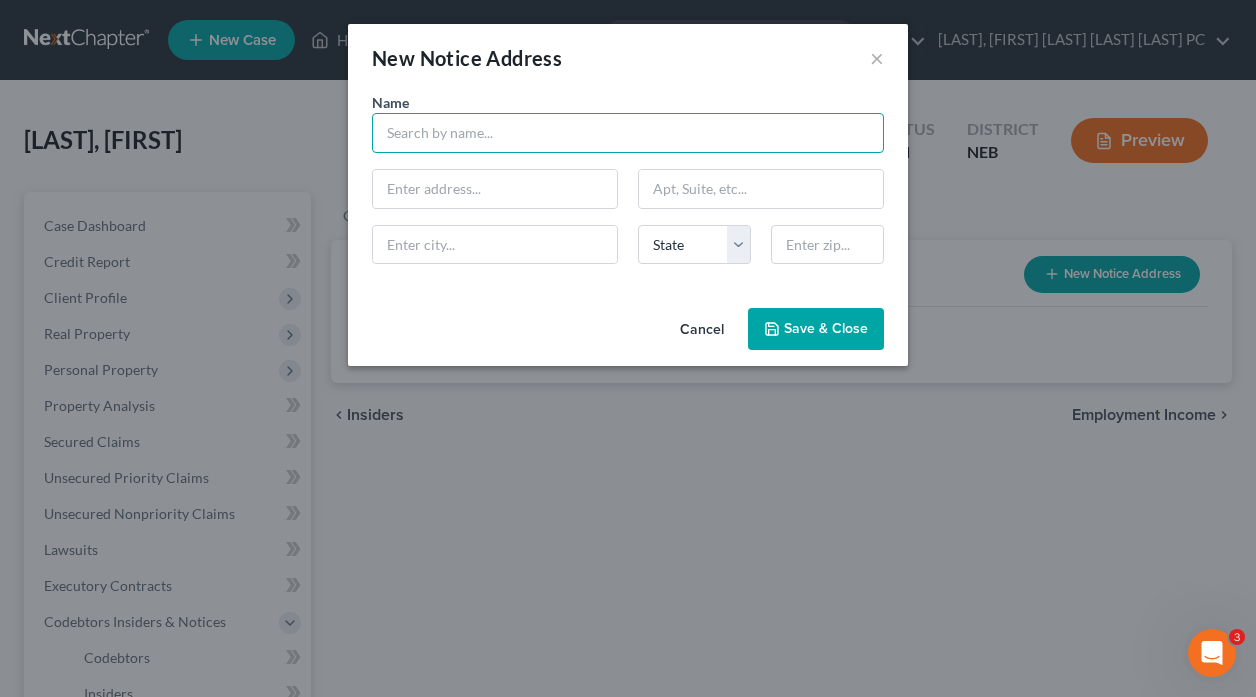drag, startPoint x: 578, startPoint y: 142, endPoint x: 590, endPoint y: 141, distance: 12.0415945 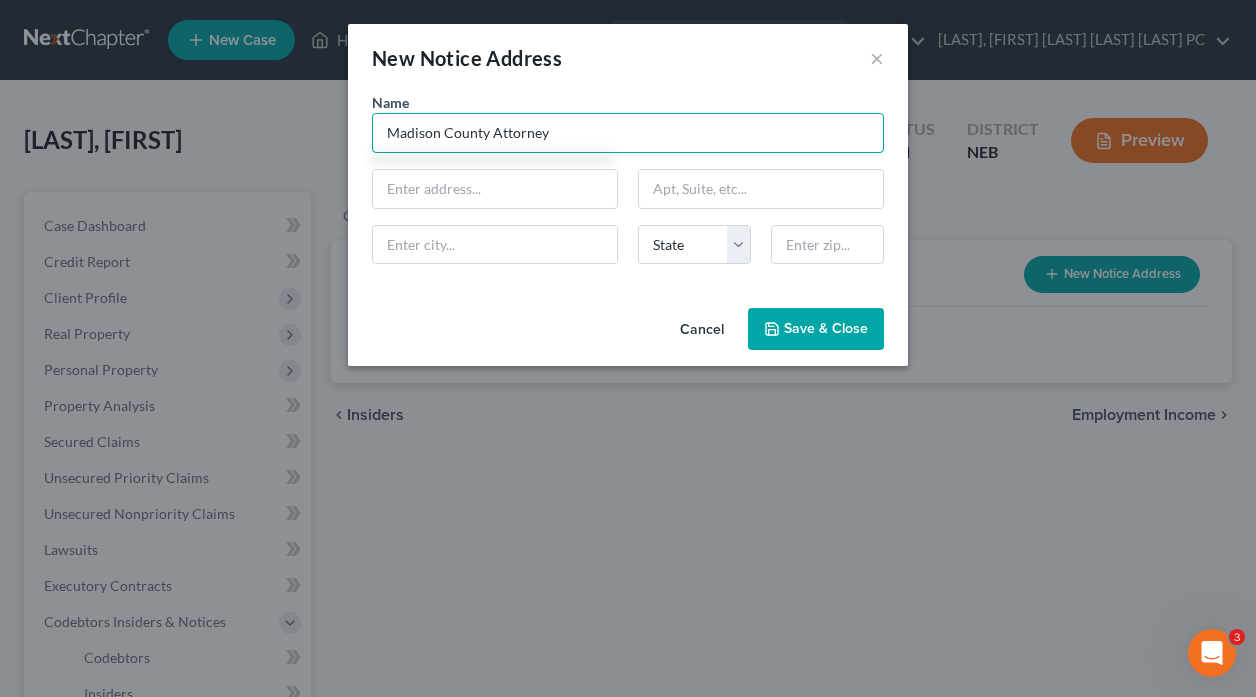 type on "Madison County Attorney" 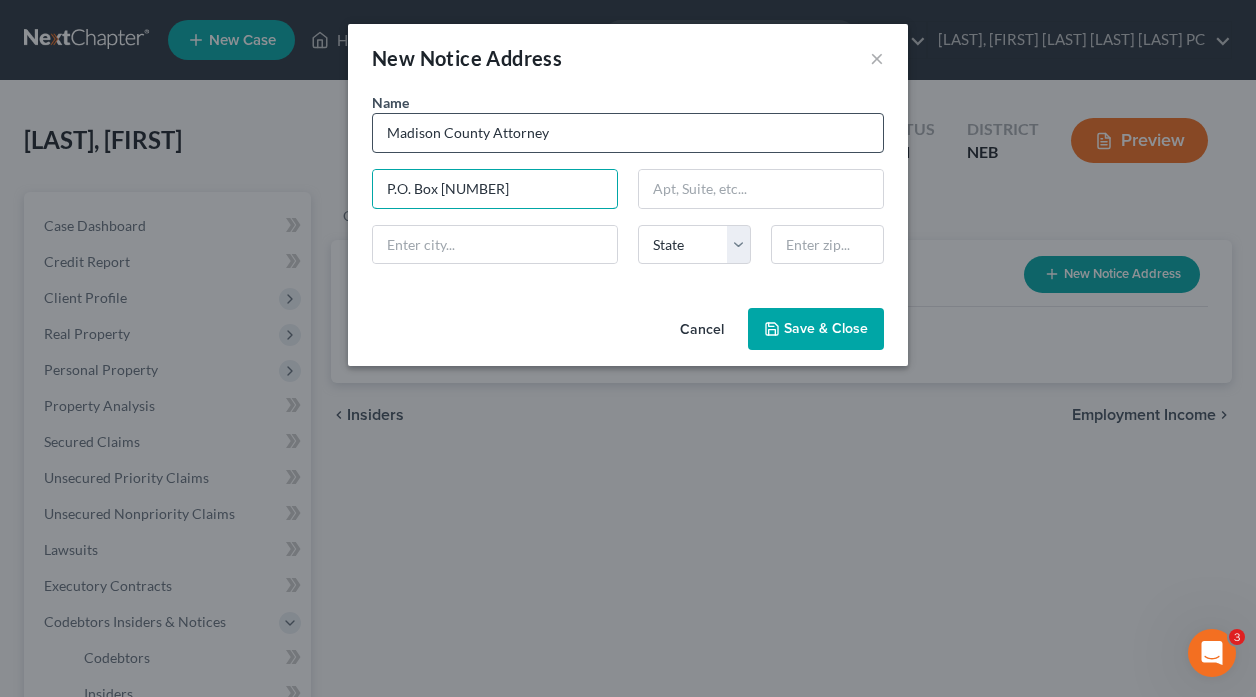 type on "P.O. Box [NUMBER]" 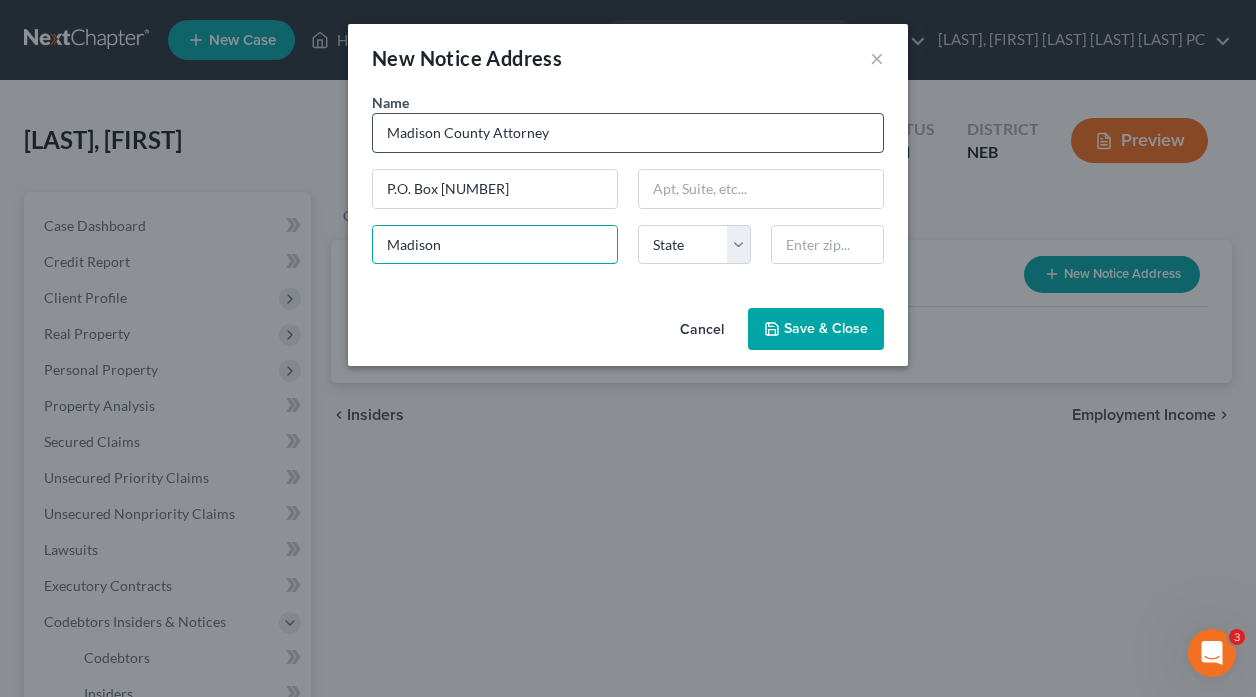 type on "Madison" 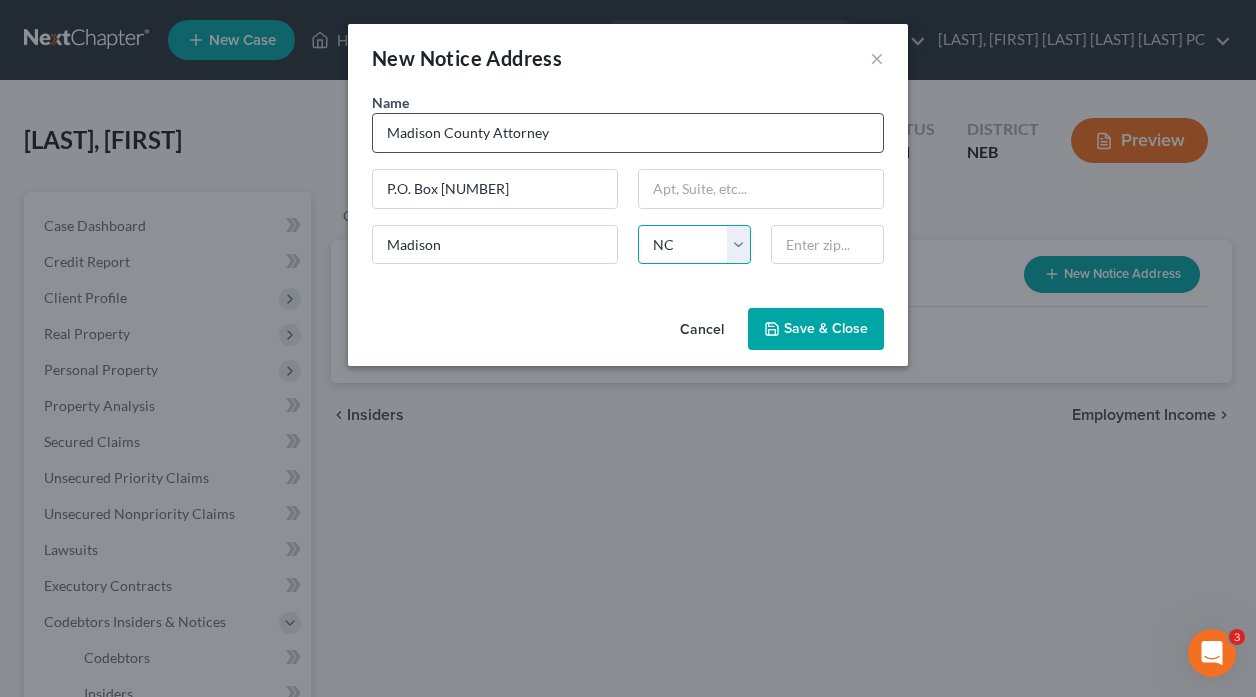 select on "30" 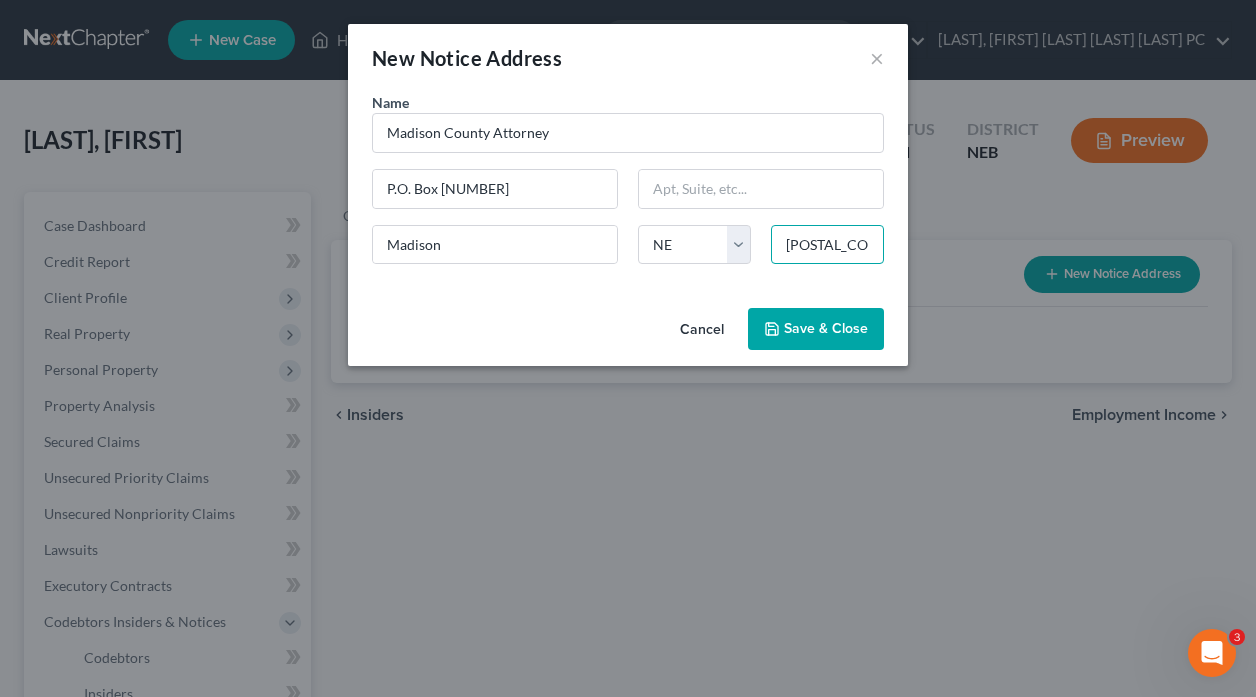 type on "[POSTAL_CODE]" 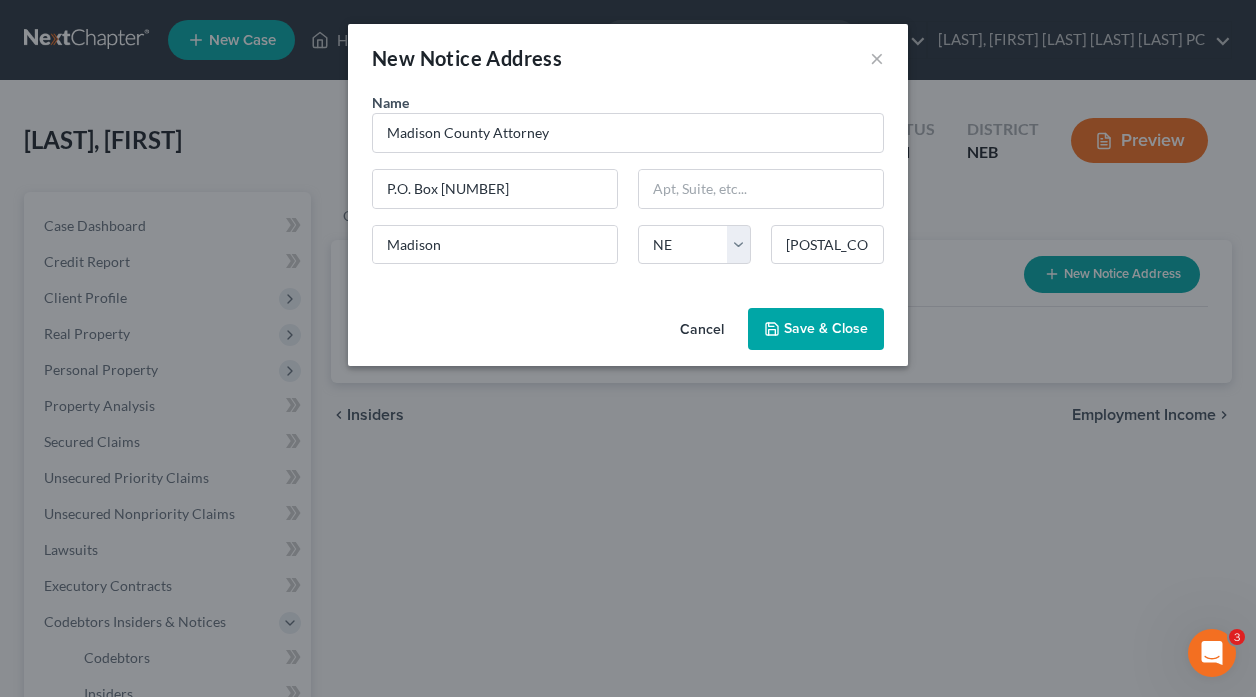 click on "Save & Close" at bounding box center [816, 329] 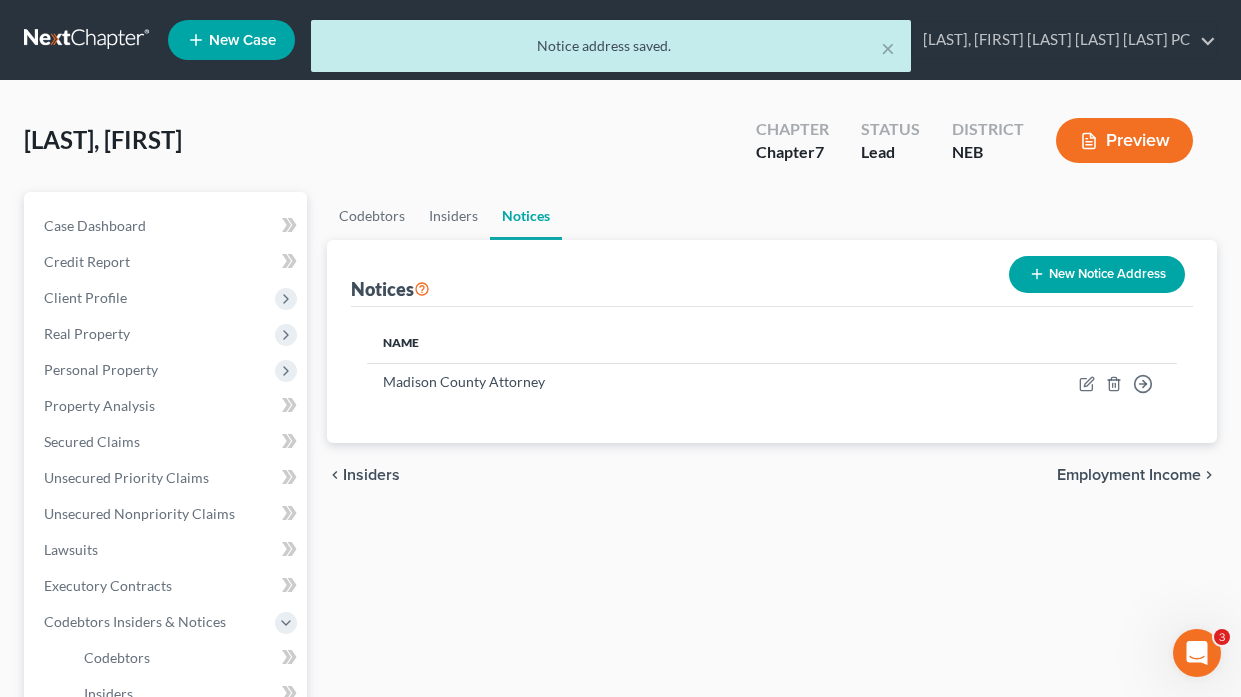 click 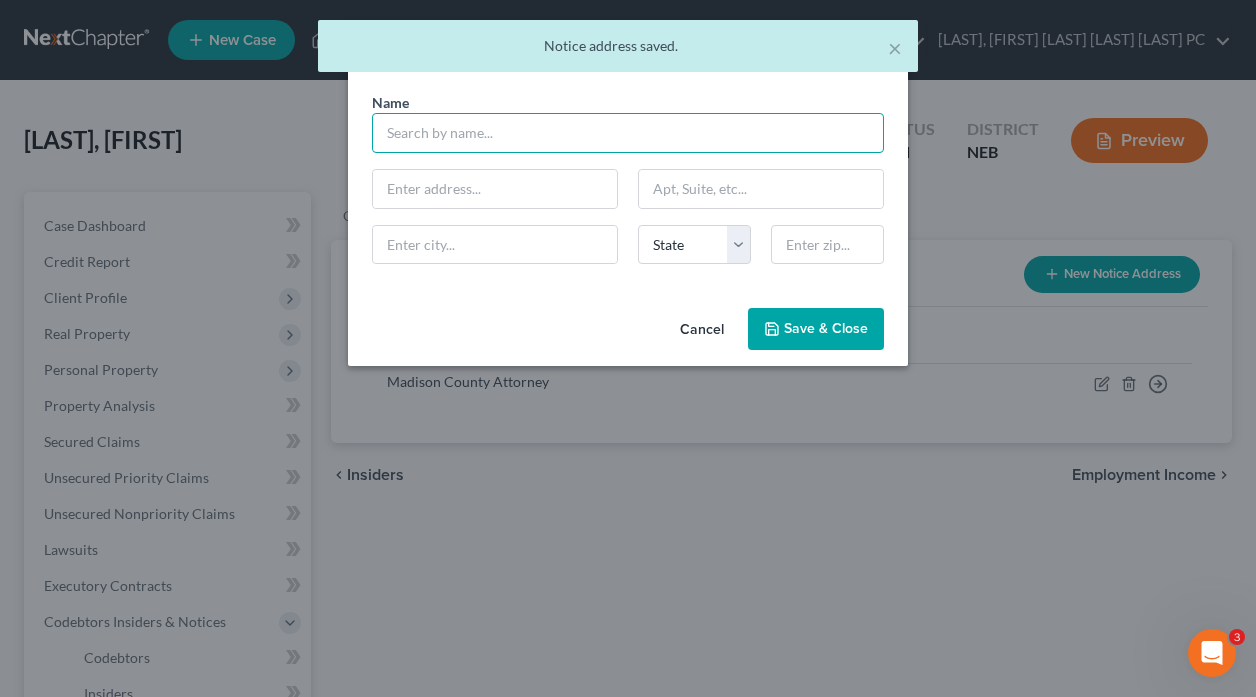 drag, startPoint x: 477, startPoint y: 137, endPoint x: 494, endPoint y: 137, distance: 17 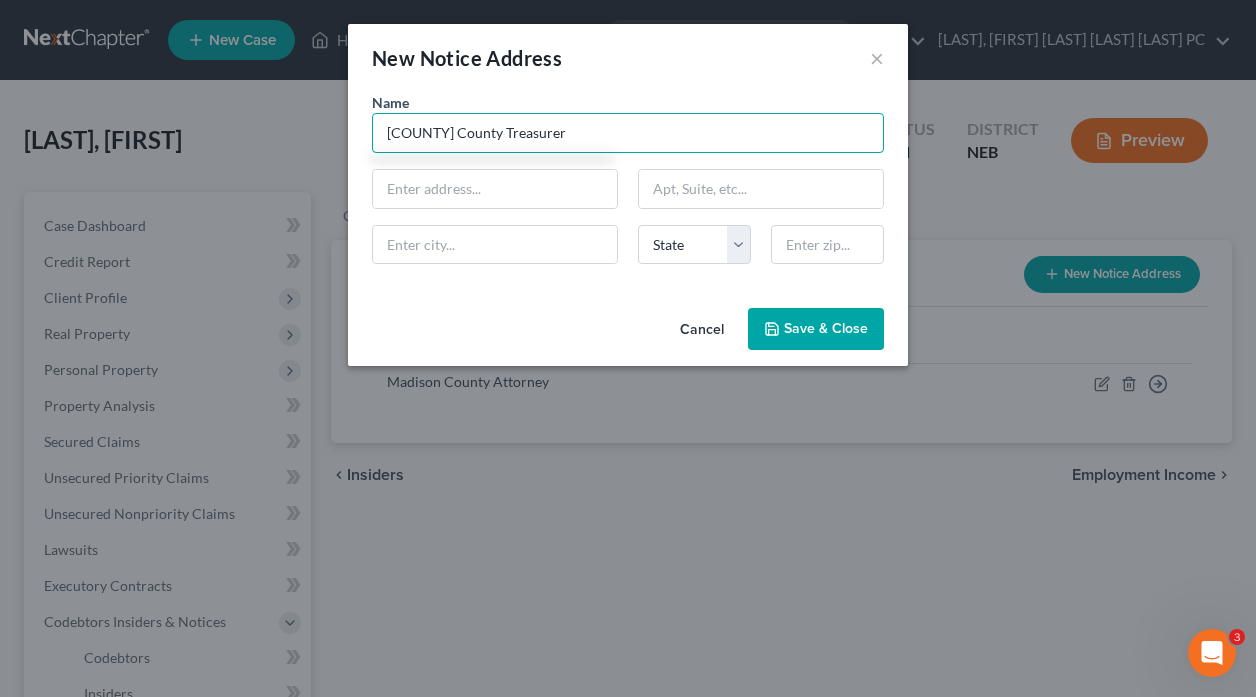 type on "[COUNTY] County Treasurer" 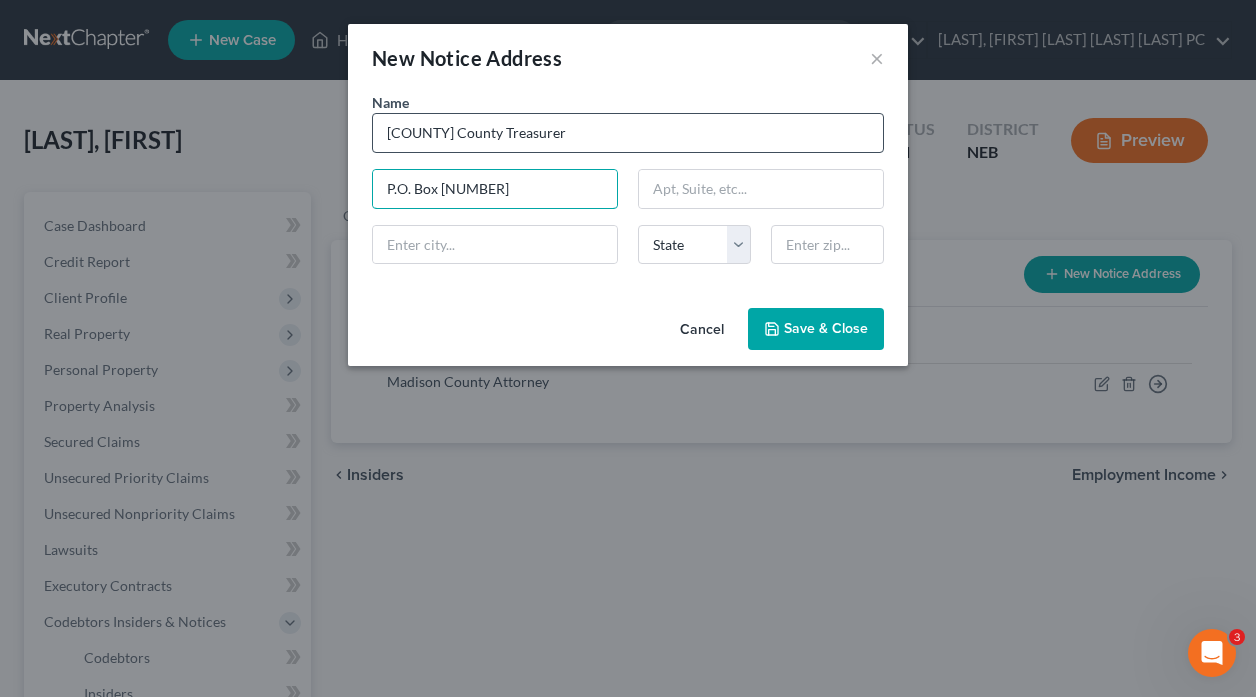 type on "P.O. Box [NUMBER]" 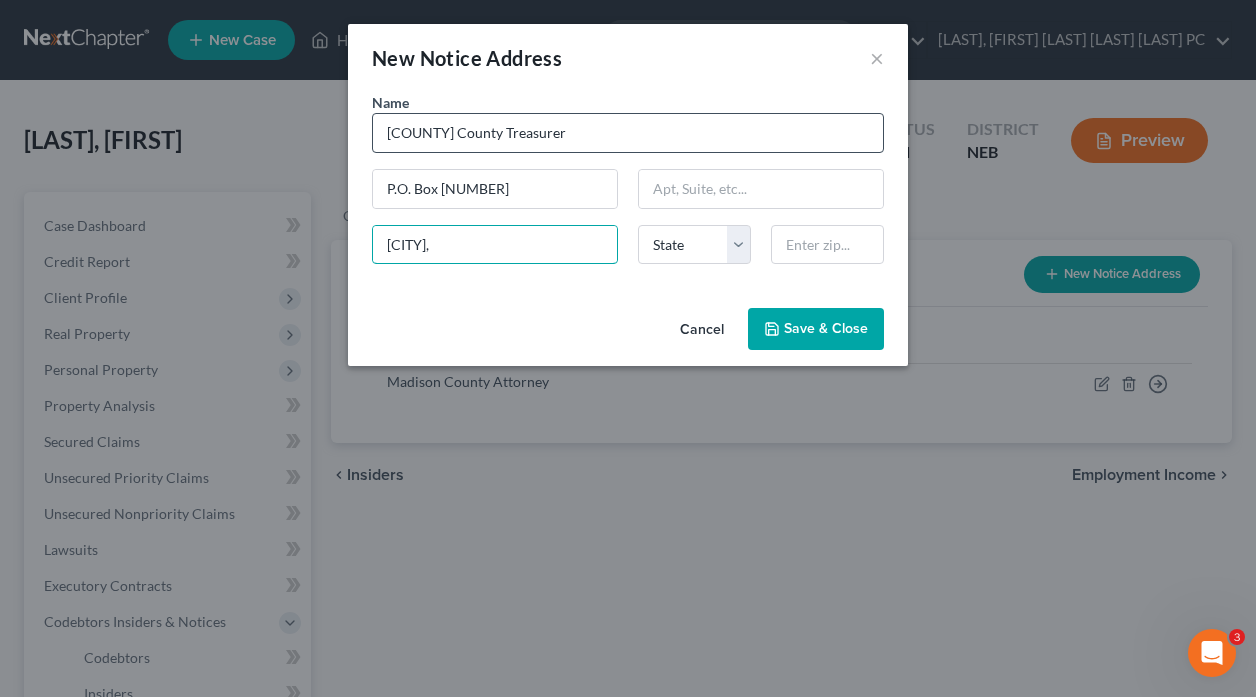 type on "[CITY]," 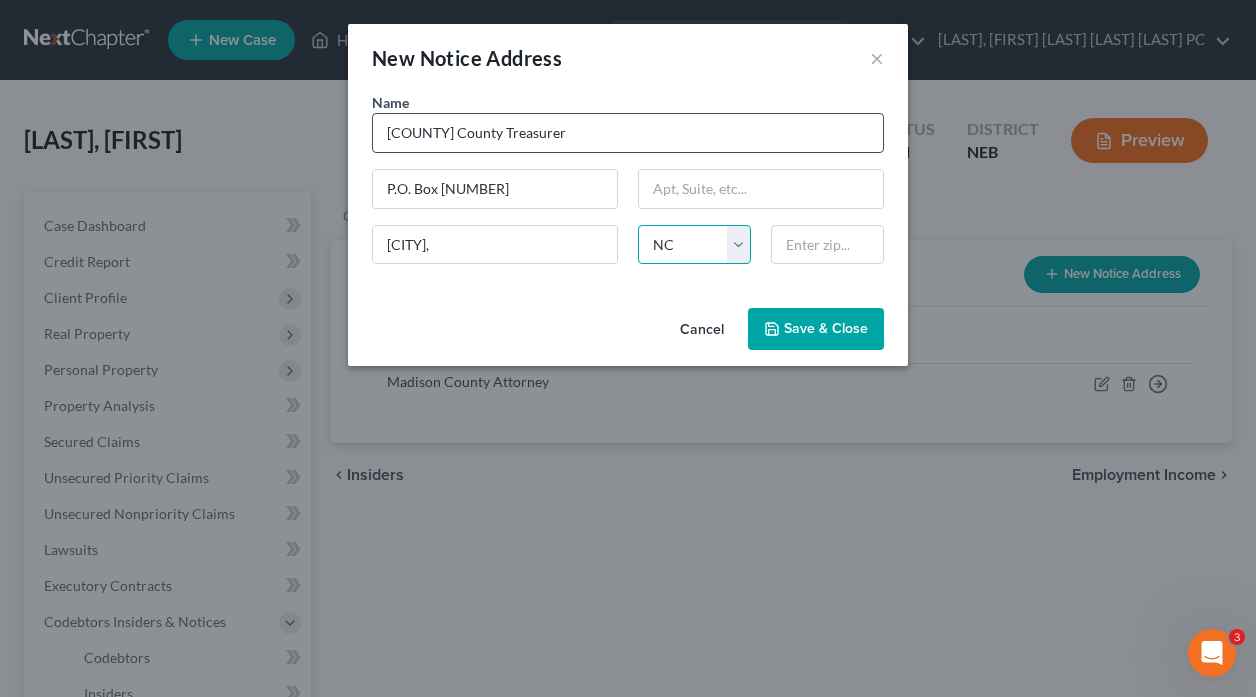 select on "30" 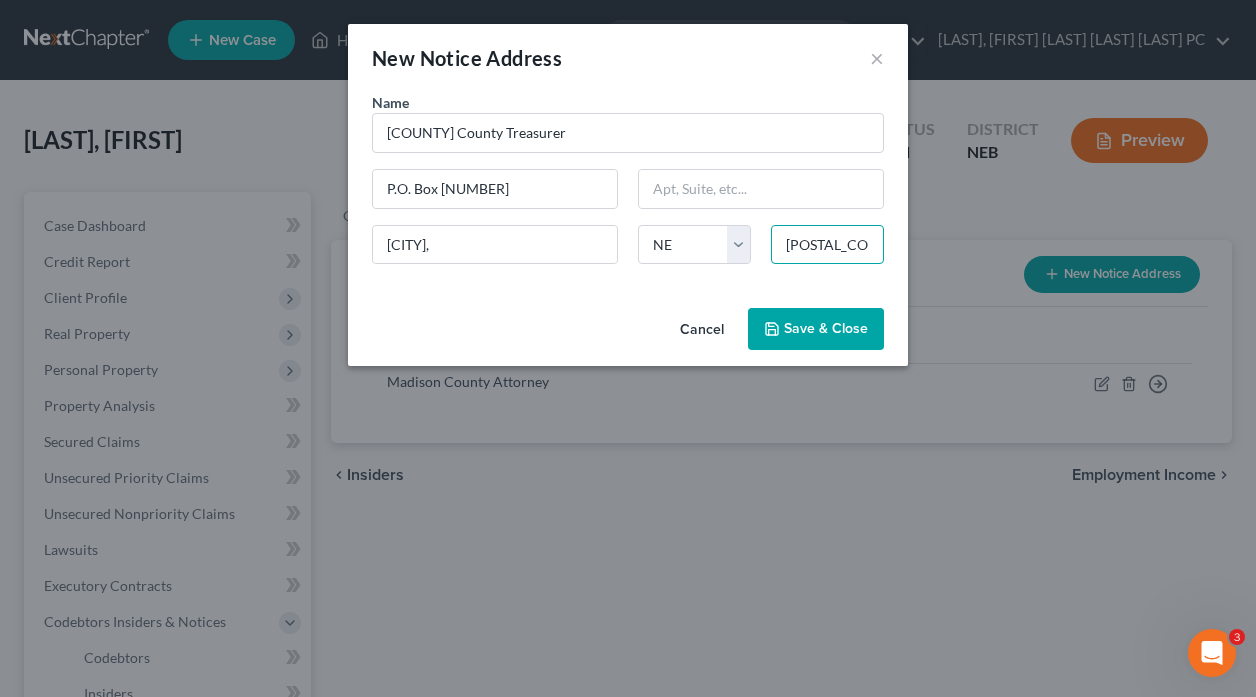 type on "[POSTAL_CODE]" 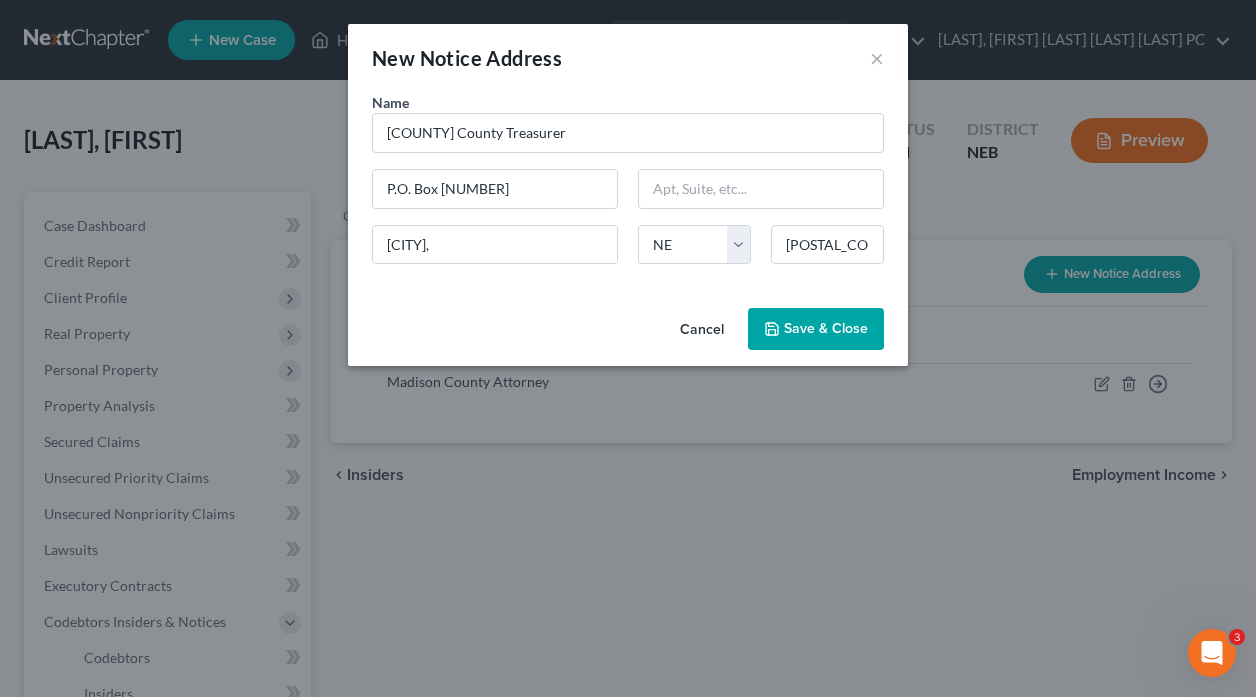 click on "Save & Close" at bounding box center [826, 328] 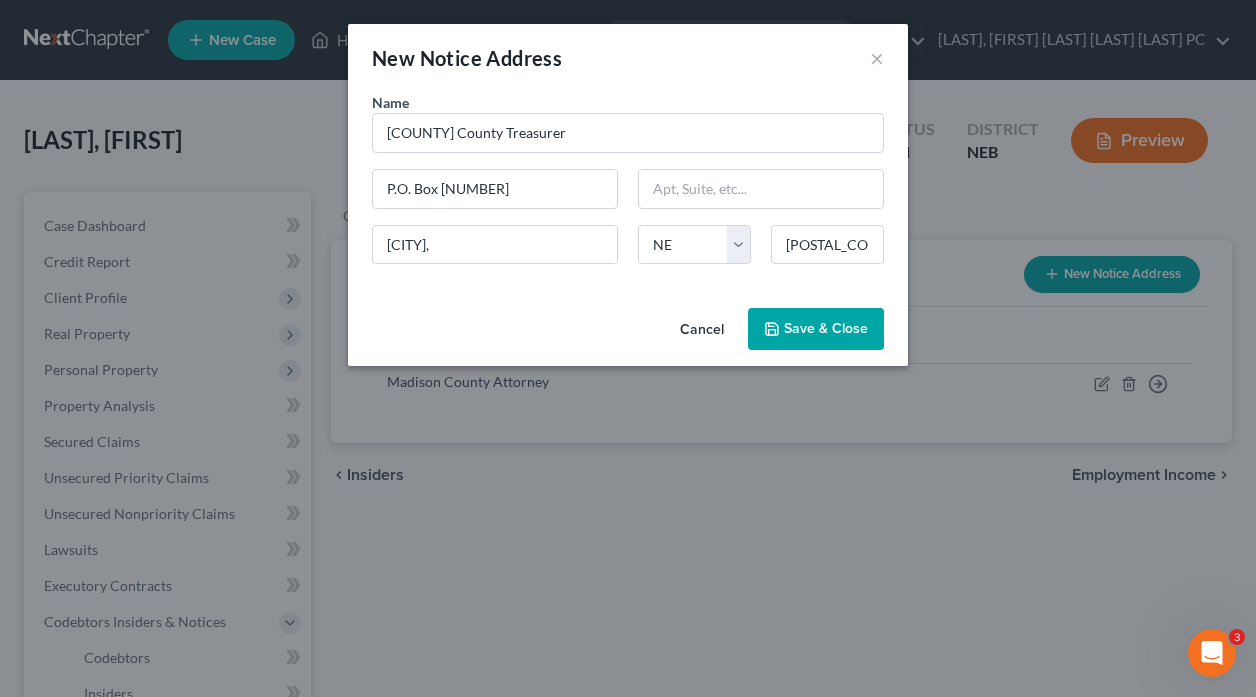 type on "Madison" 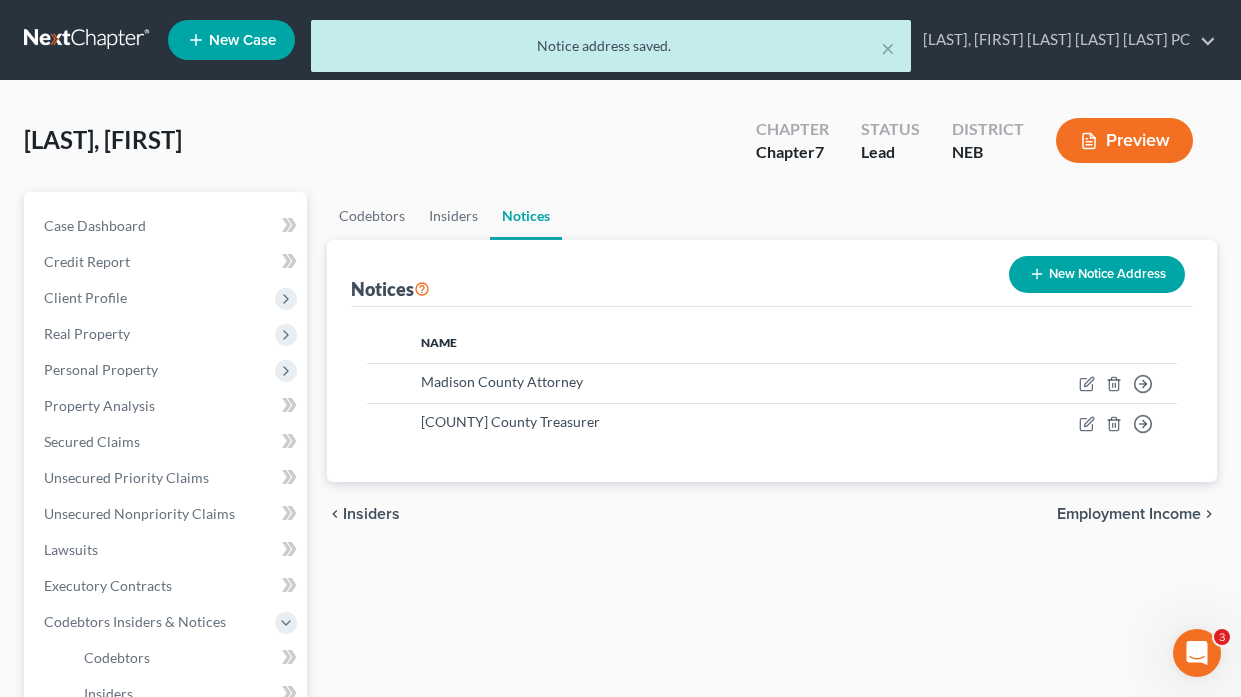 click on "New Notice Address" at bounding box center [1097, 274] 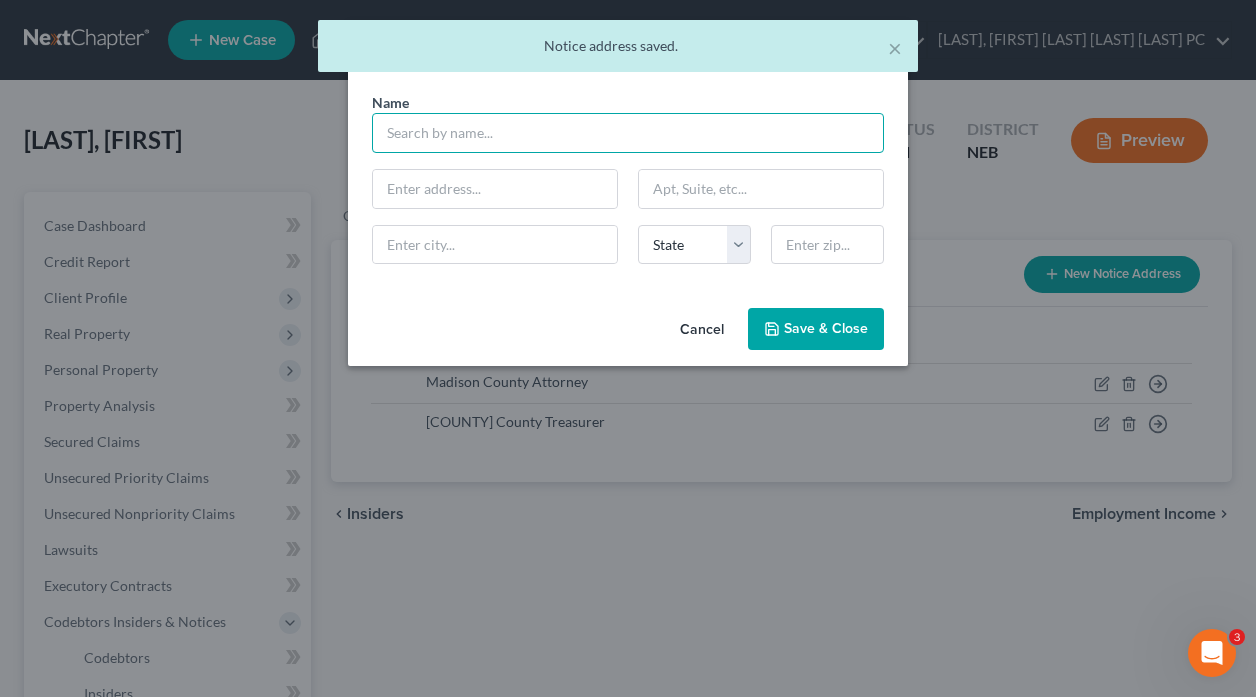 click at bounding box center [628, 133] 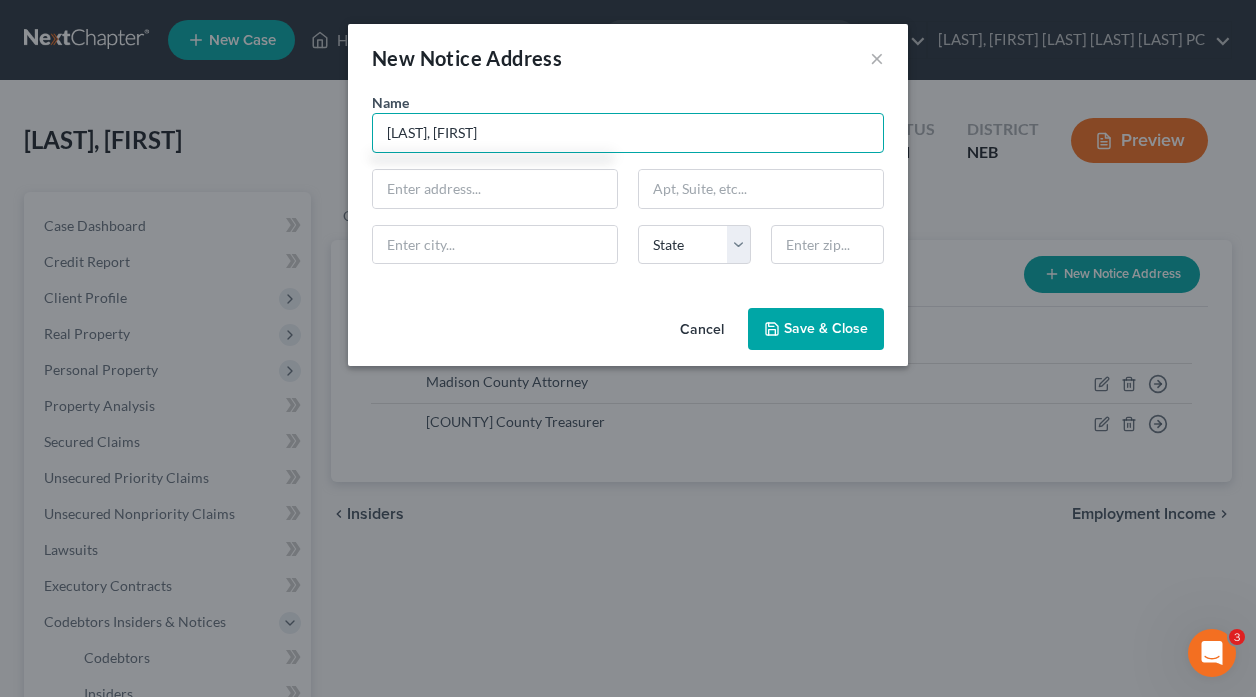 type on "[LAST], [FIRST]" 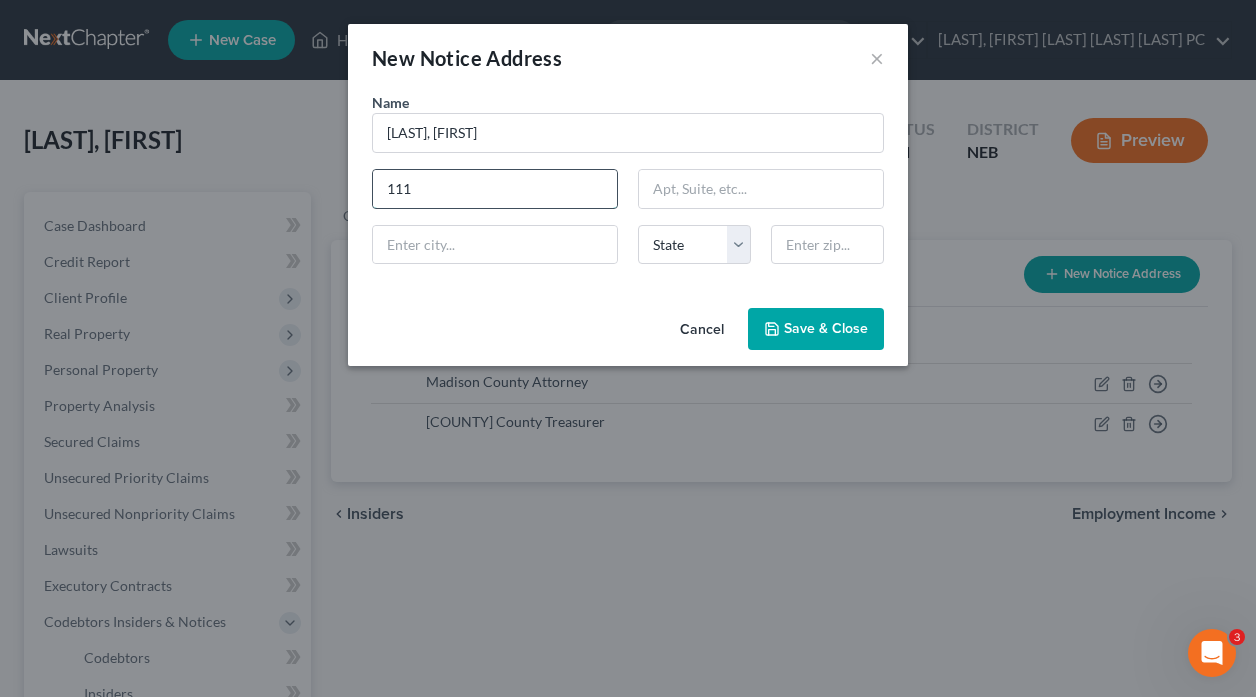type on "111 S. 18th Plaza" 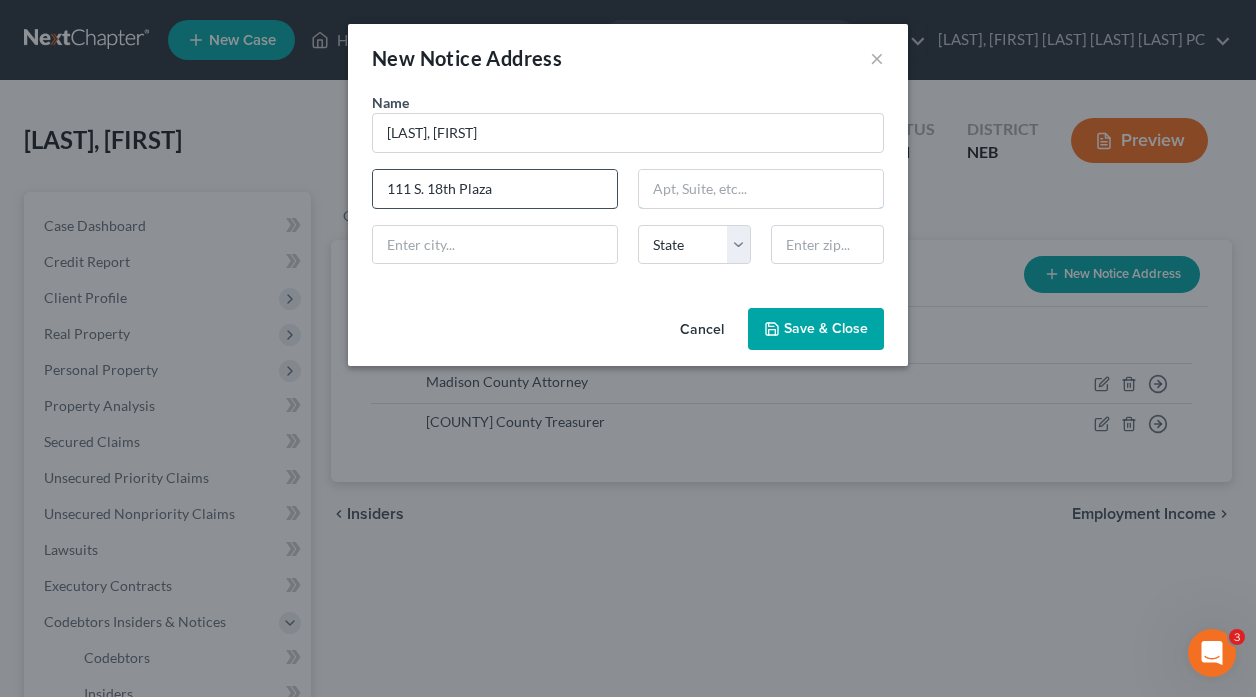 type on "Suite 1148" 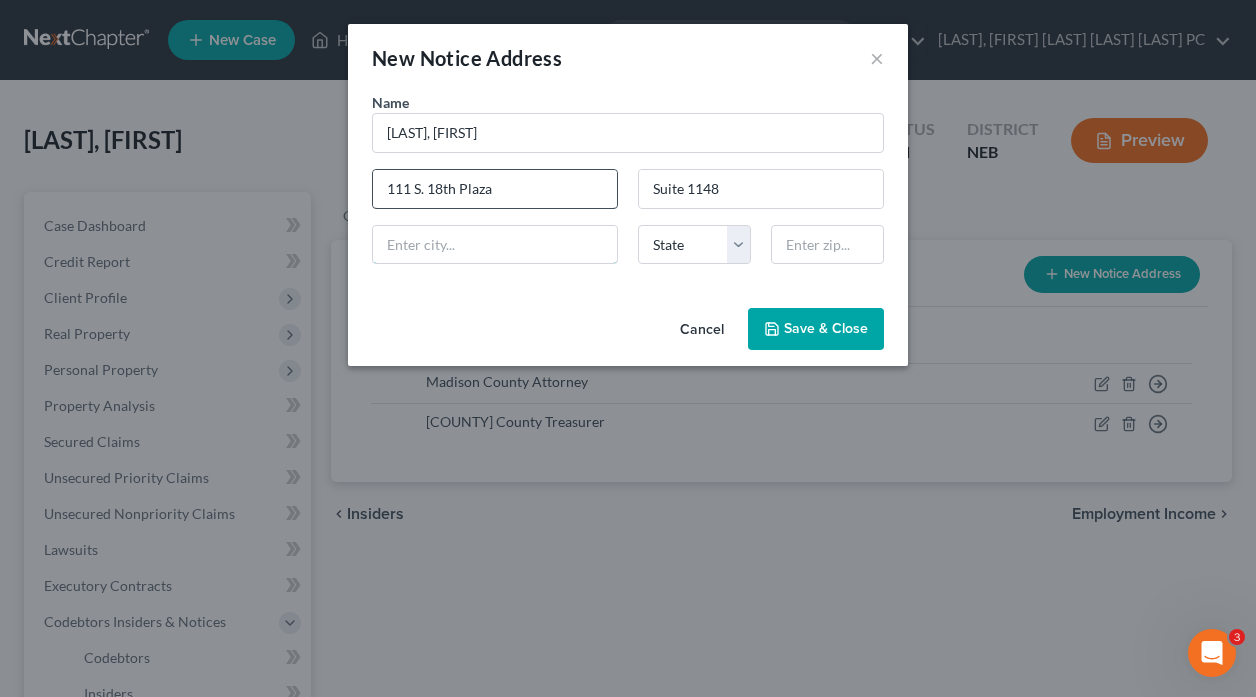 type on "Omaha" 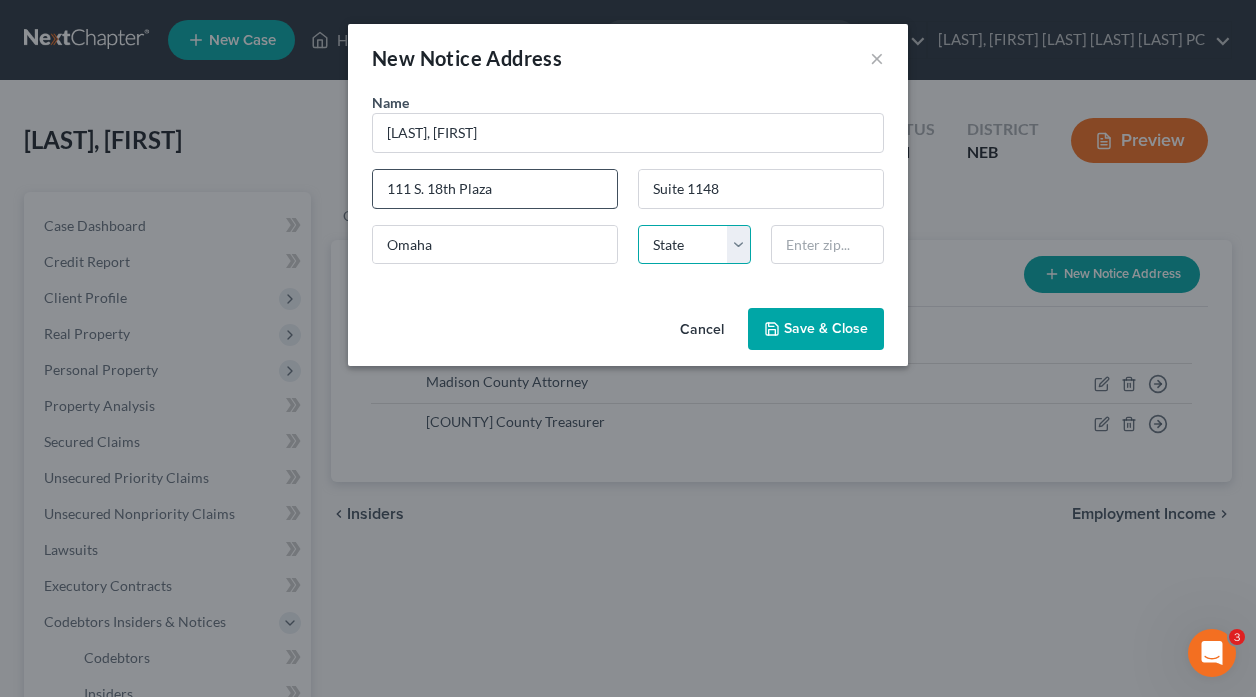 select on "30" 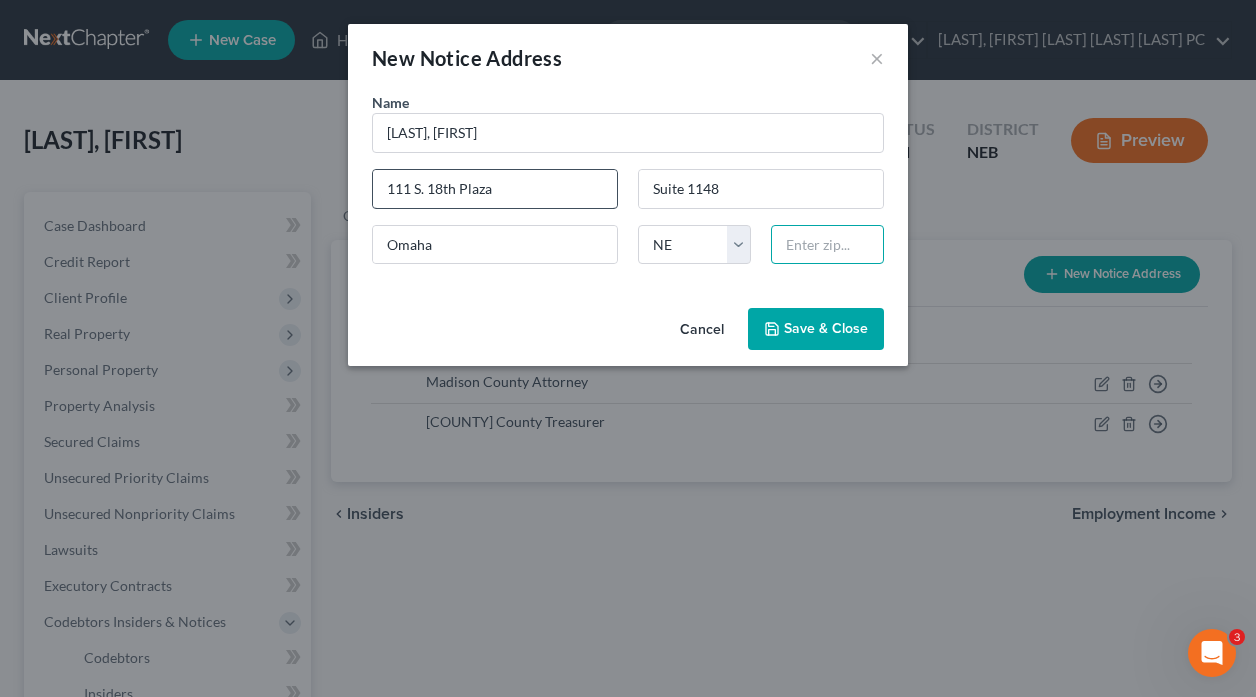 type on "[POSTAL_CODE]" 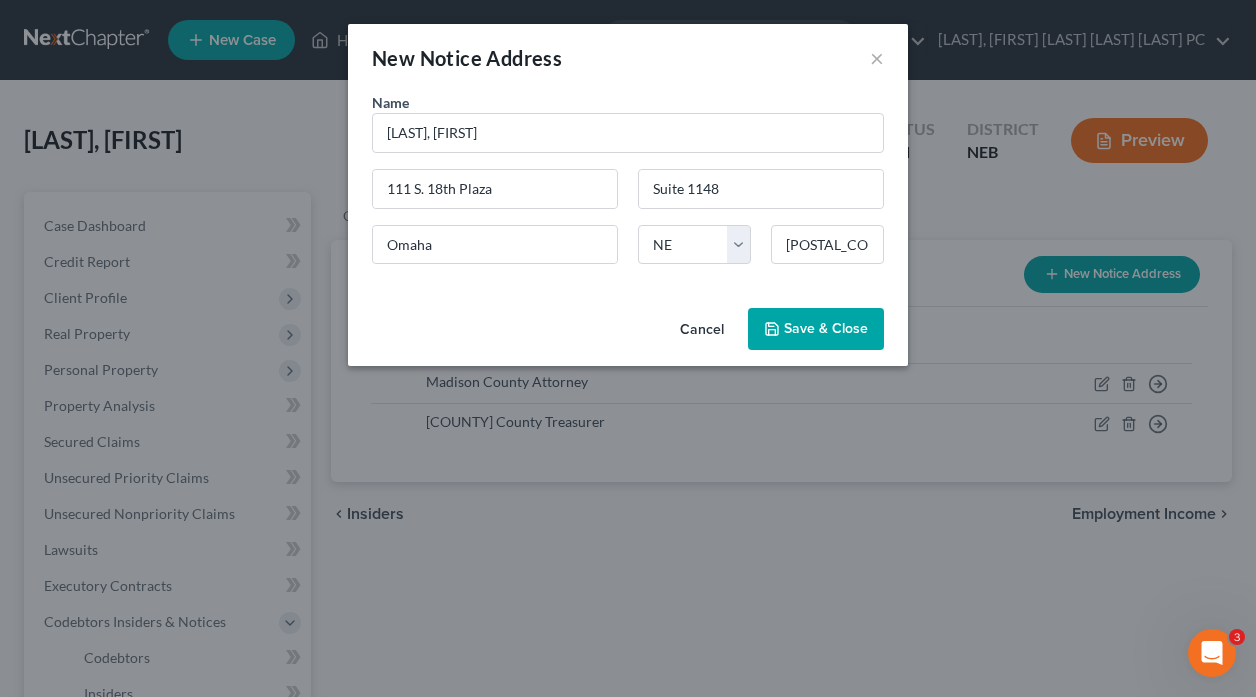drag, startPoint x: 827, startPoint y: 331, endPoint x: 904, endPoint y: 404, distance: 106.10372 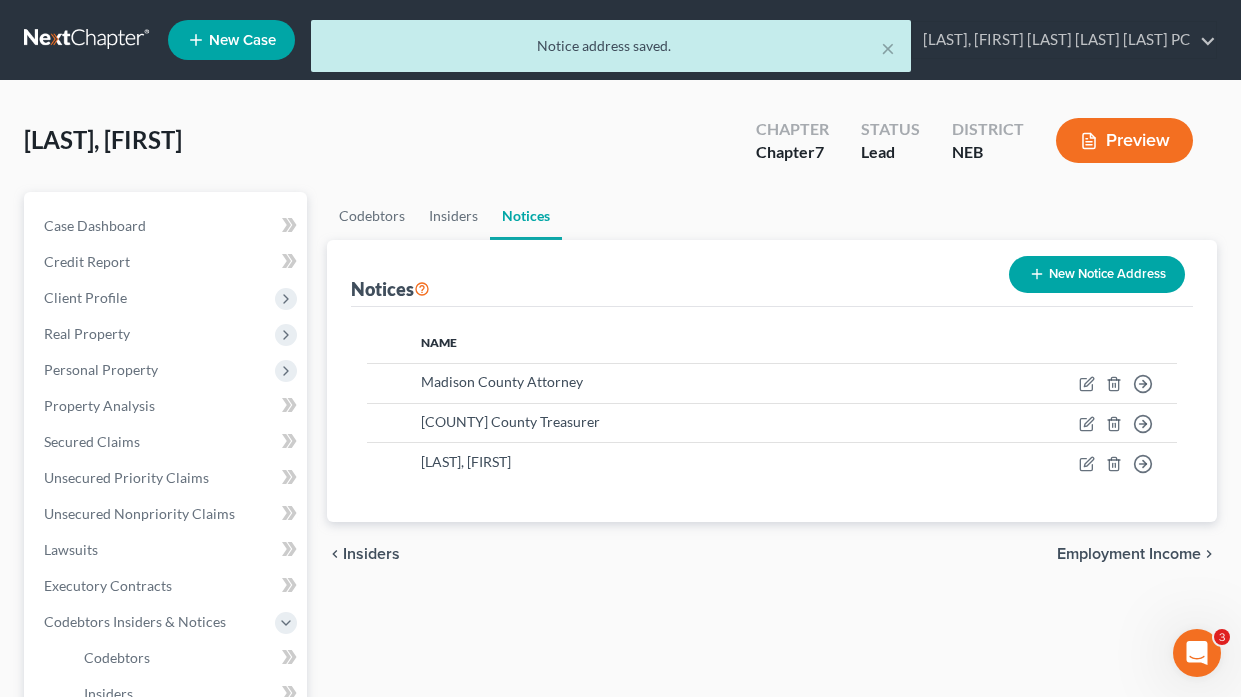 click on "Employment Income" at bounding box center [1129, 554] 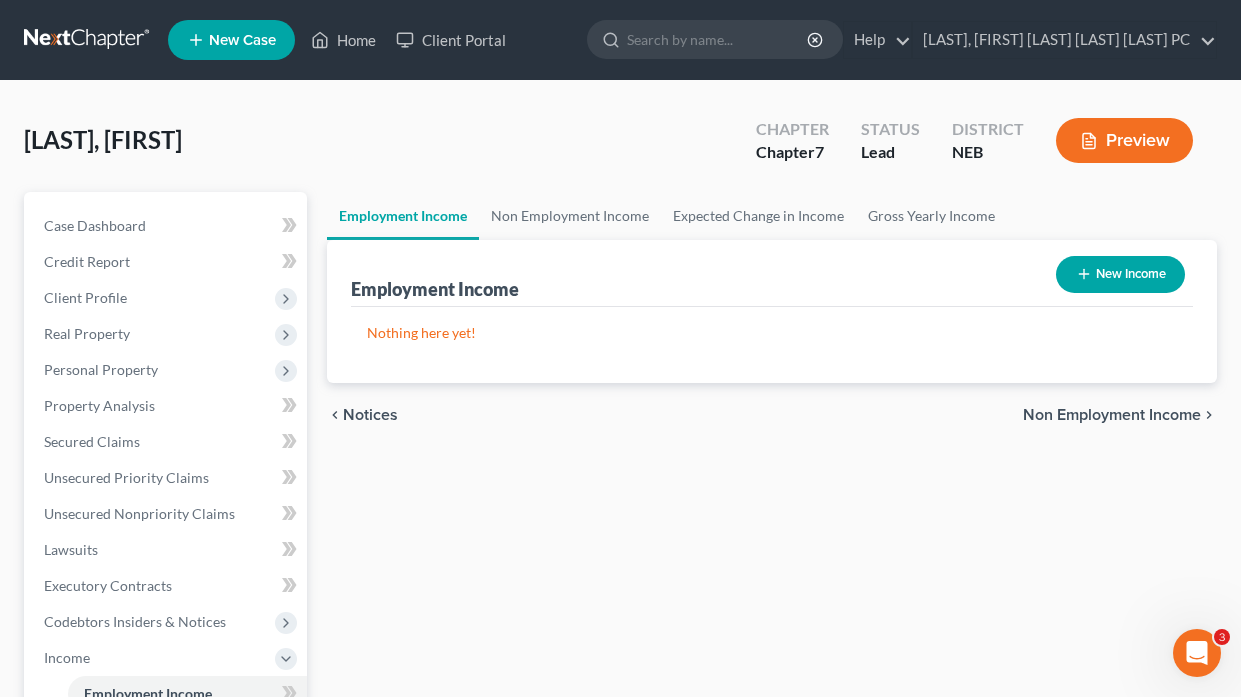 drag, startPoint x: 1105, startPoint y: 286, endPoint x: 1095, endPoint y: 288, distance: 10.198039 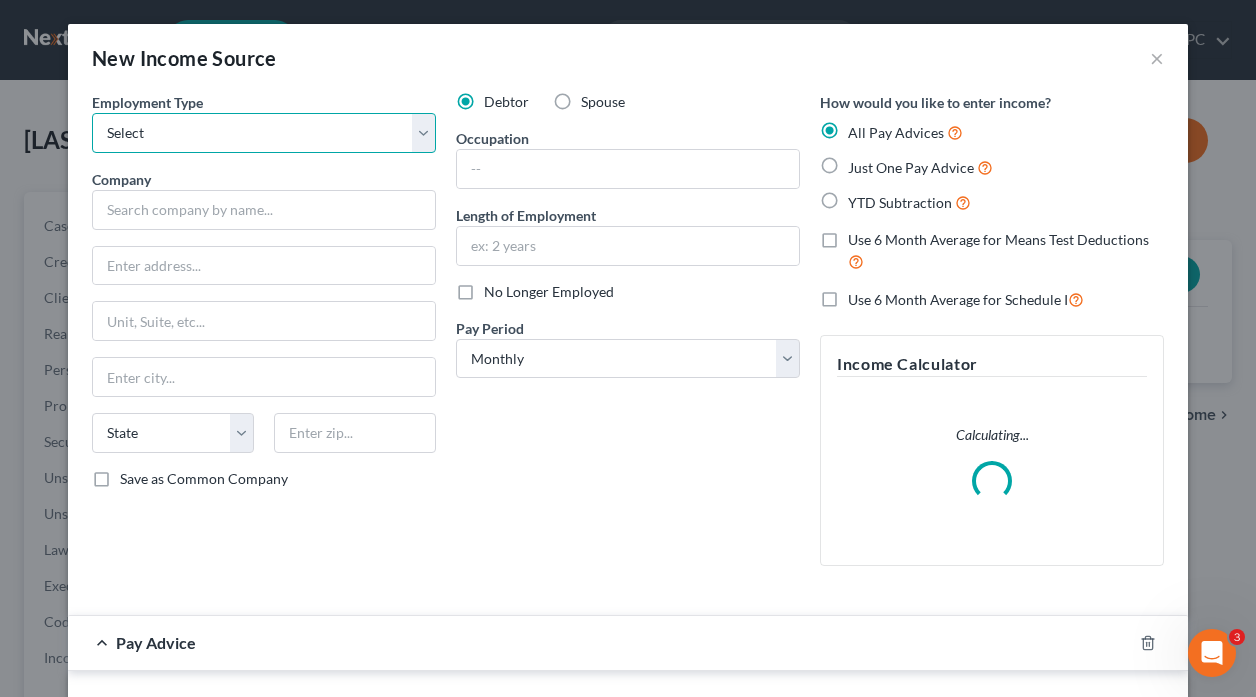 click on "Select Full or Part Time Employment Self Employment" at bounding box center [264, 133] 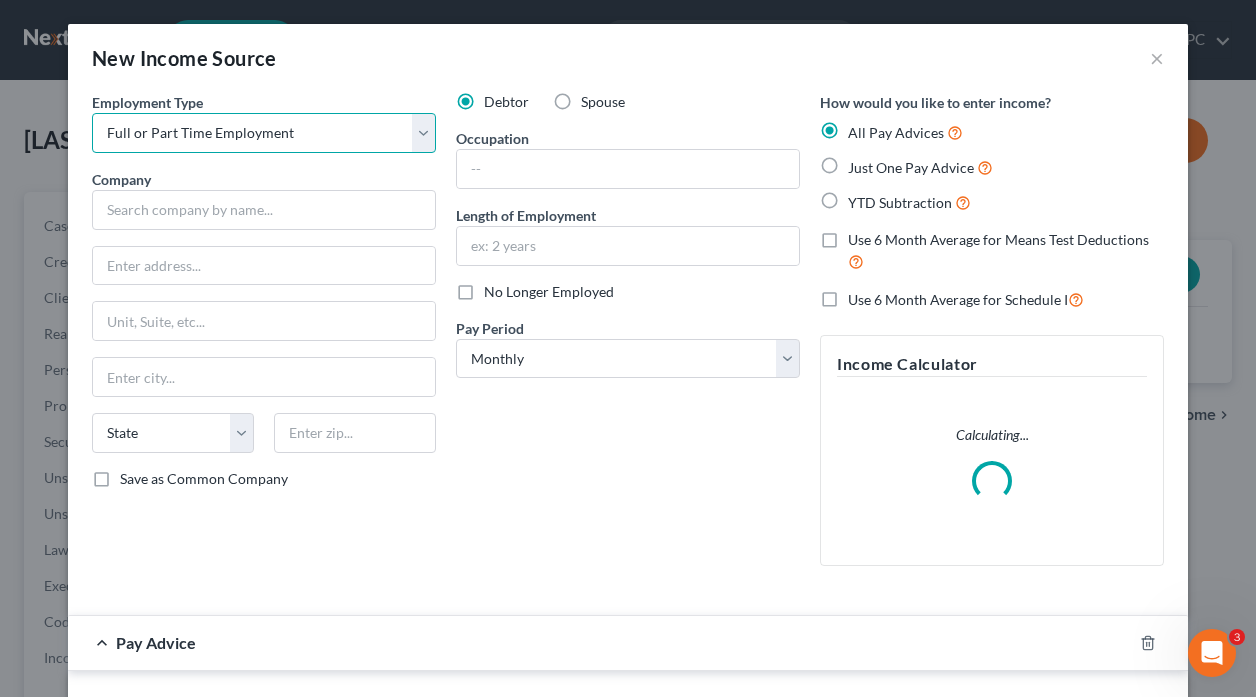 click on "Select Full or Part Time Employment Self Employment" at bounding box center (264, 133) 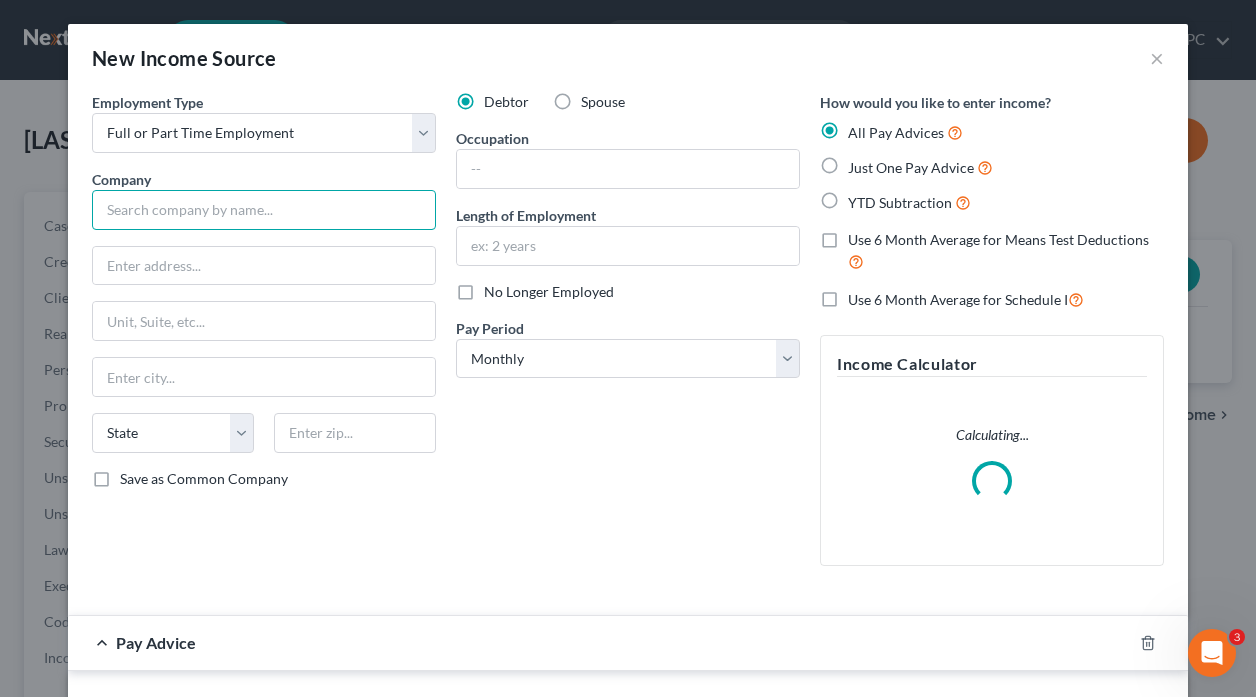 click at bounding box center [264, 210] 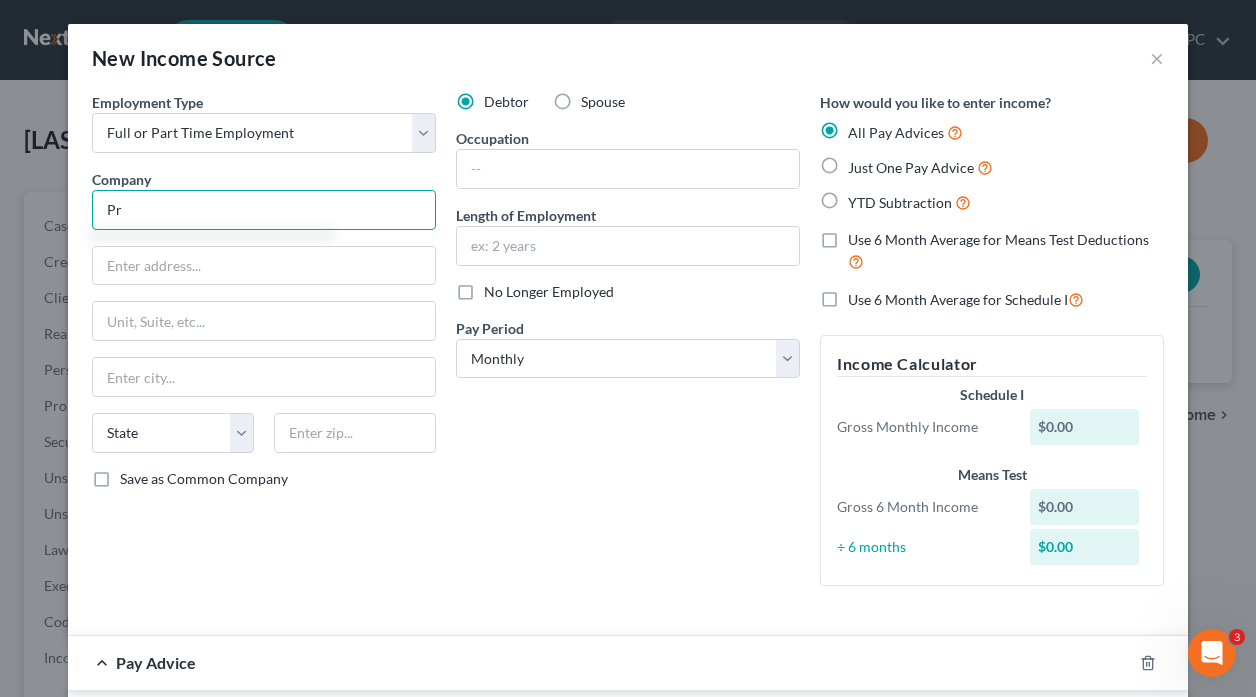 type on "P" 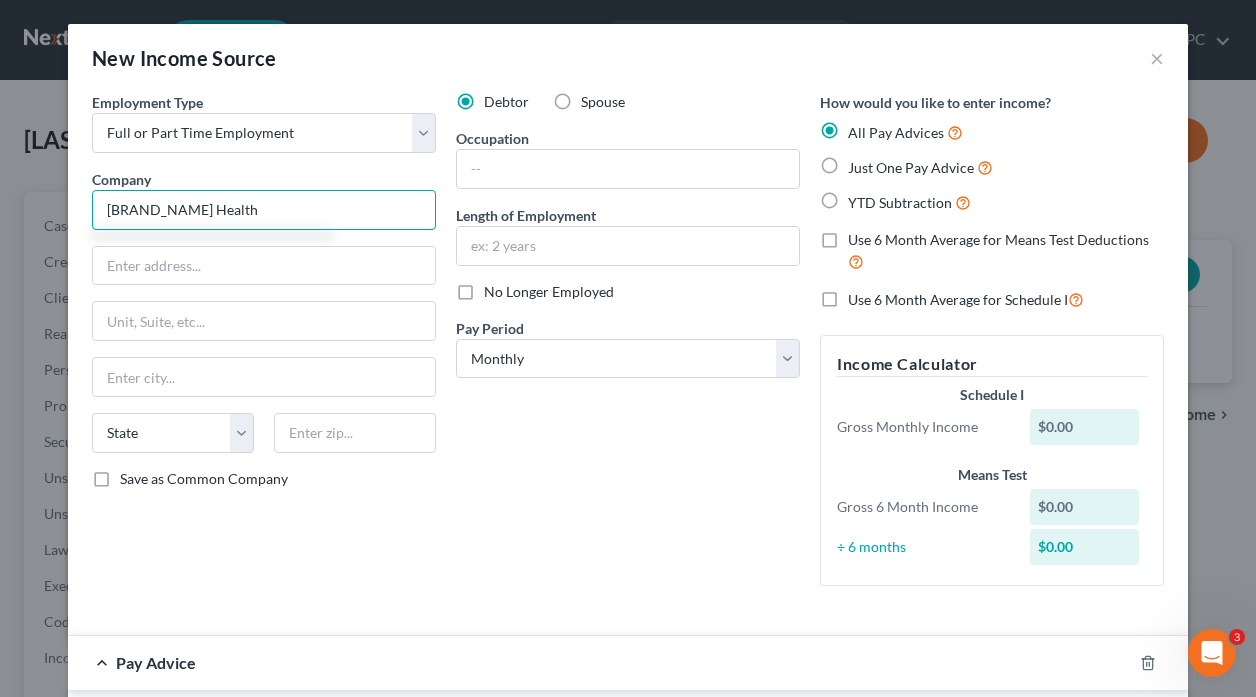 type on "[BRAND_NAME] Health" 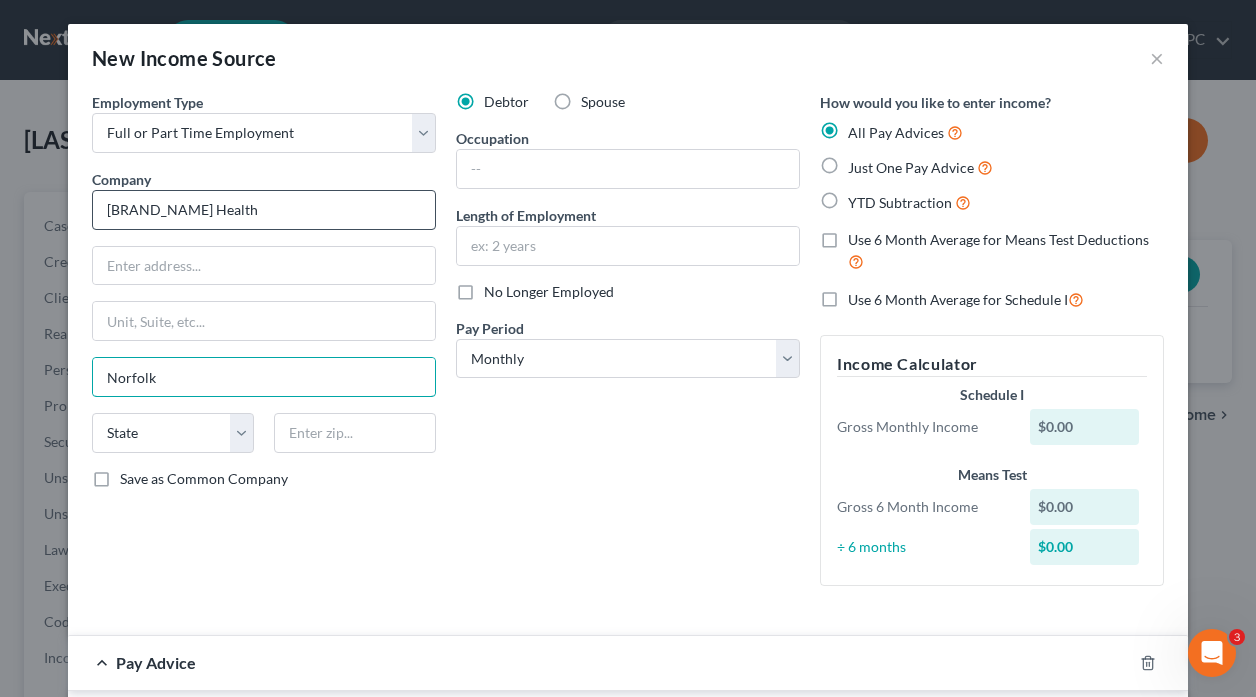type on "Norfolk" 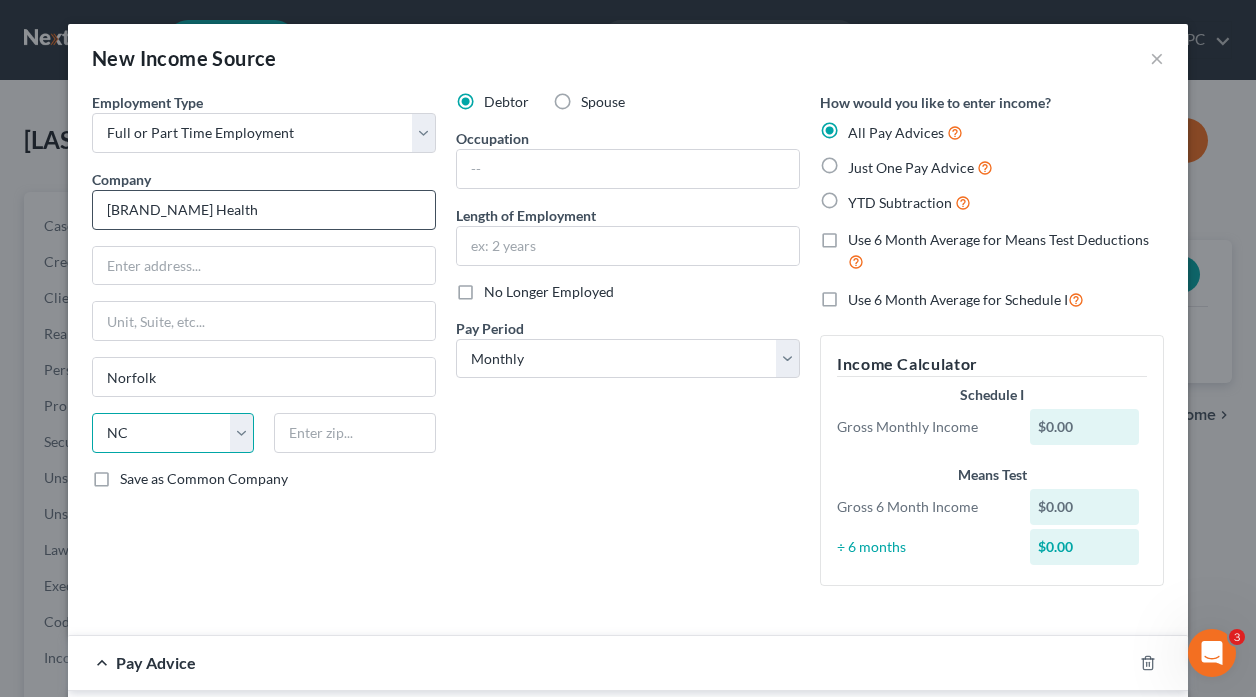 select on "30" 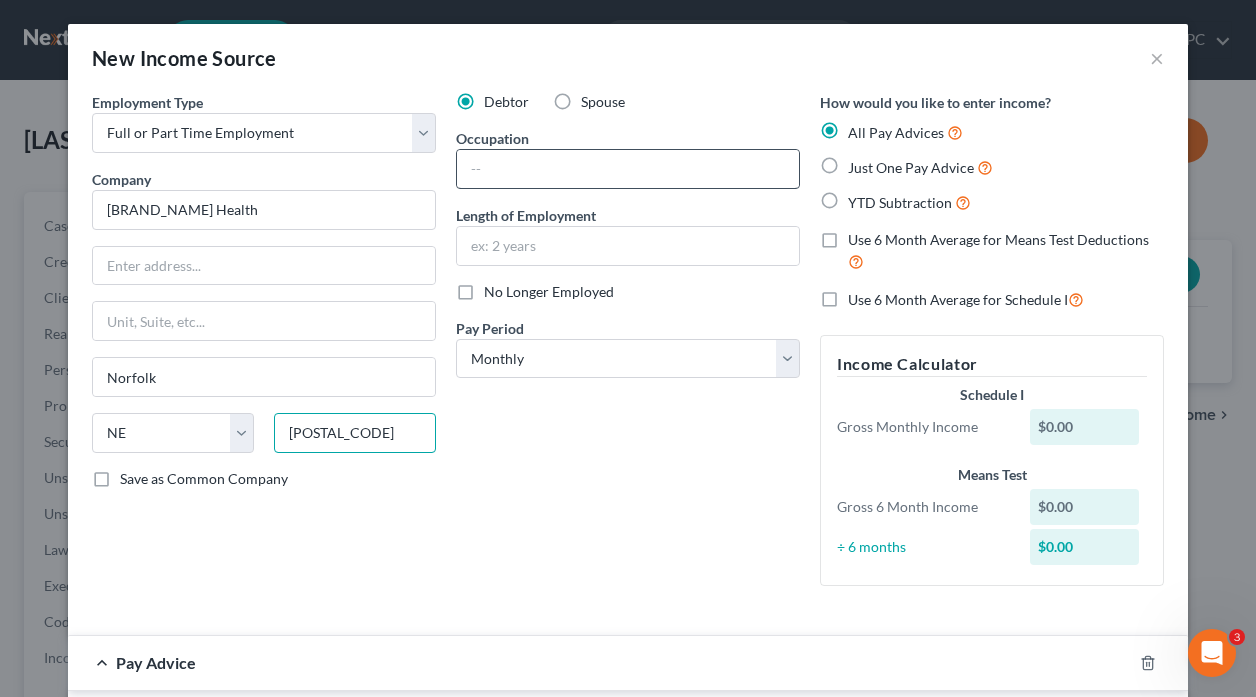type on "[POSTAL_CODE]" 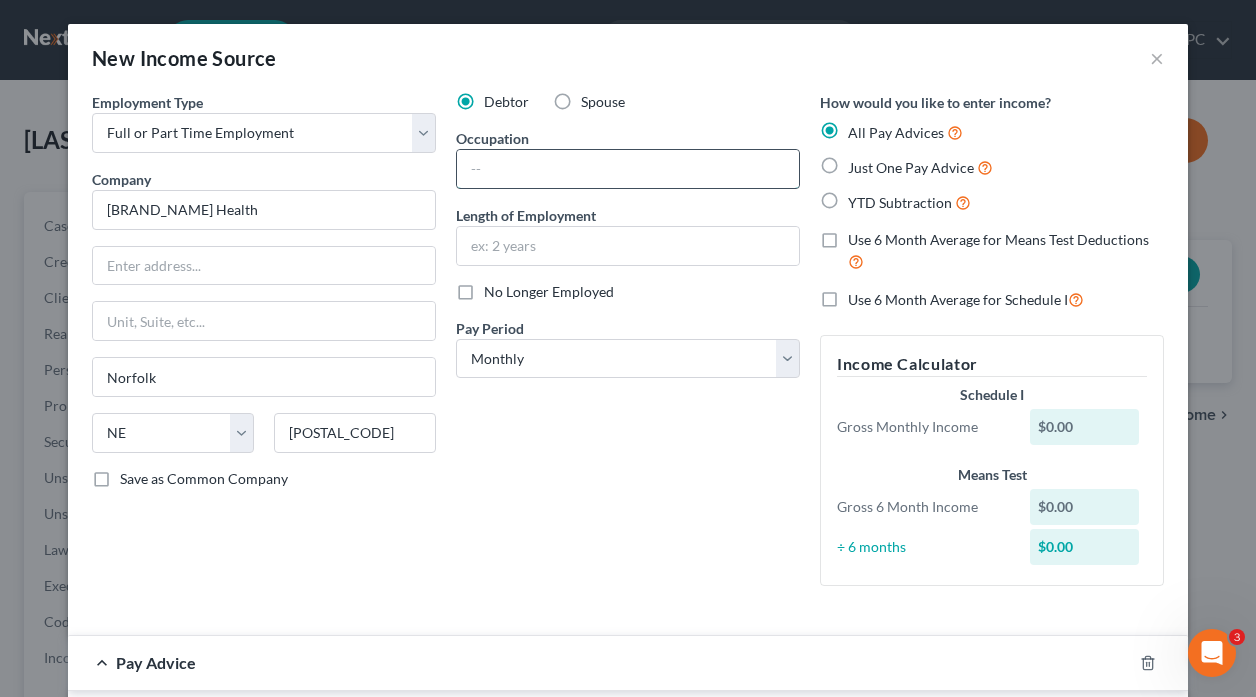 click at bounding box center [628, 169] 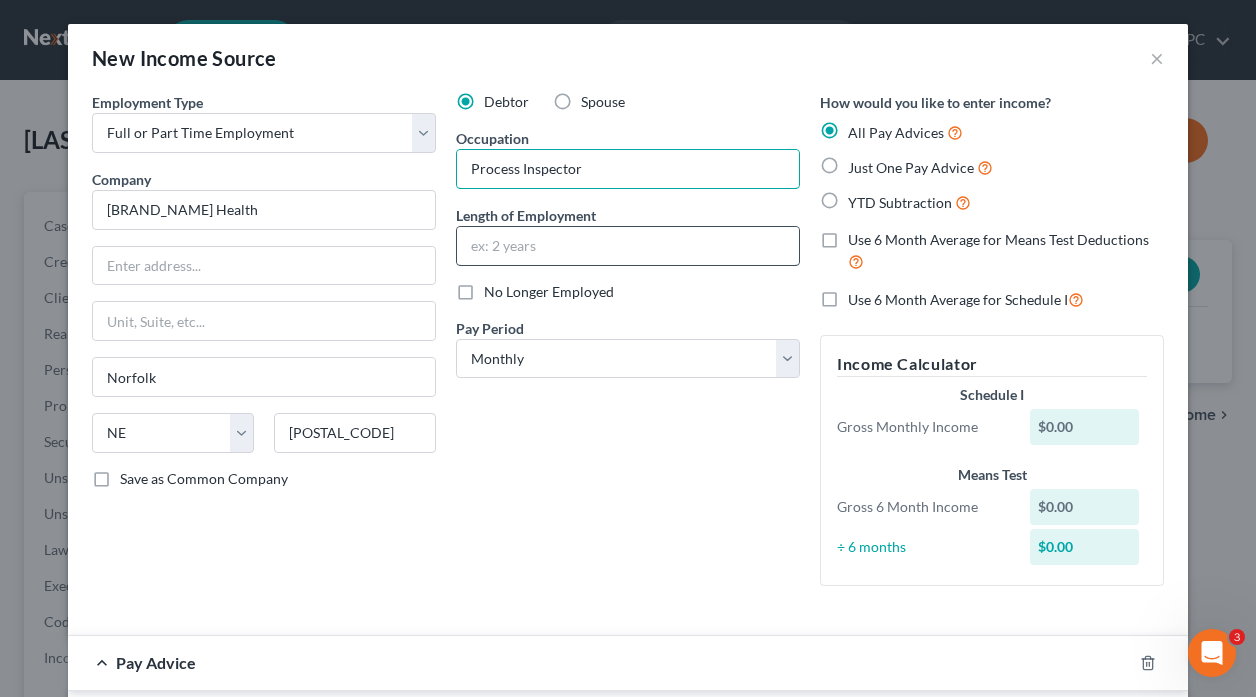 type on "Process Inspector" 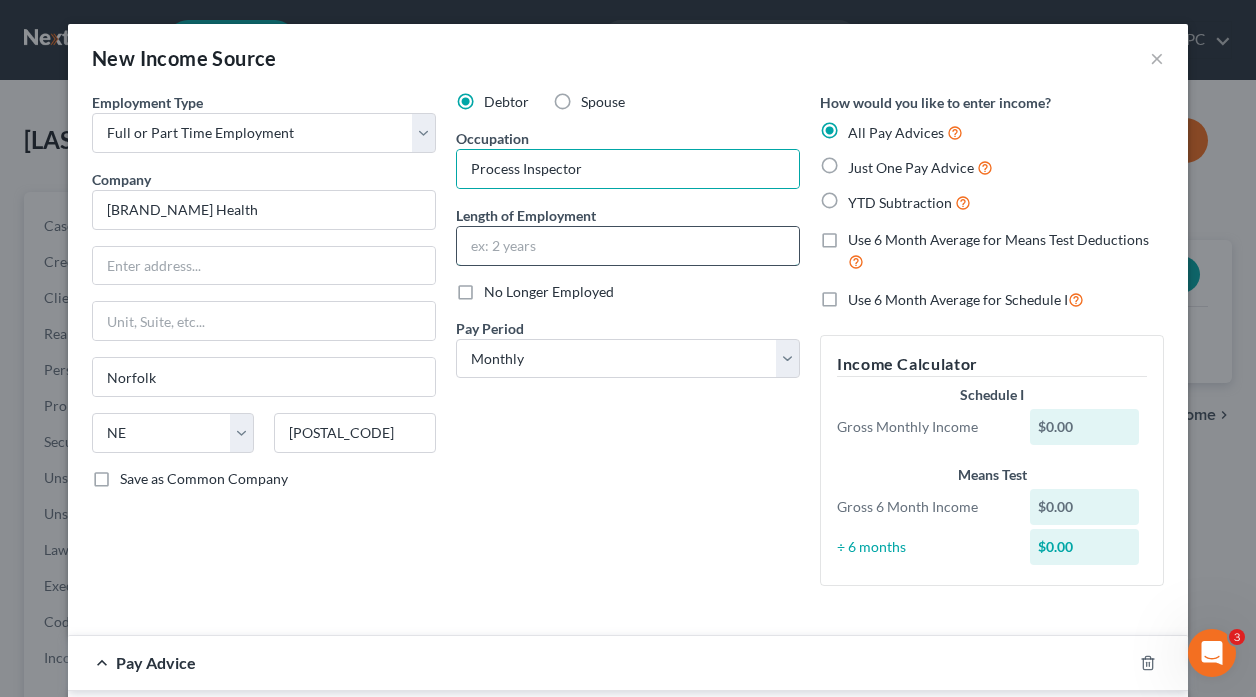 click at bounding box center (628, 246) 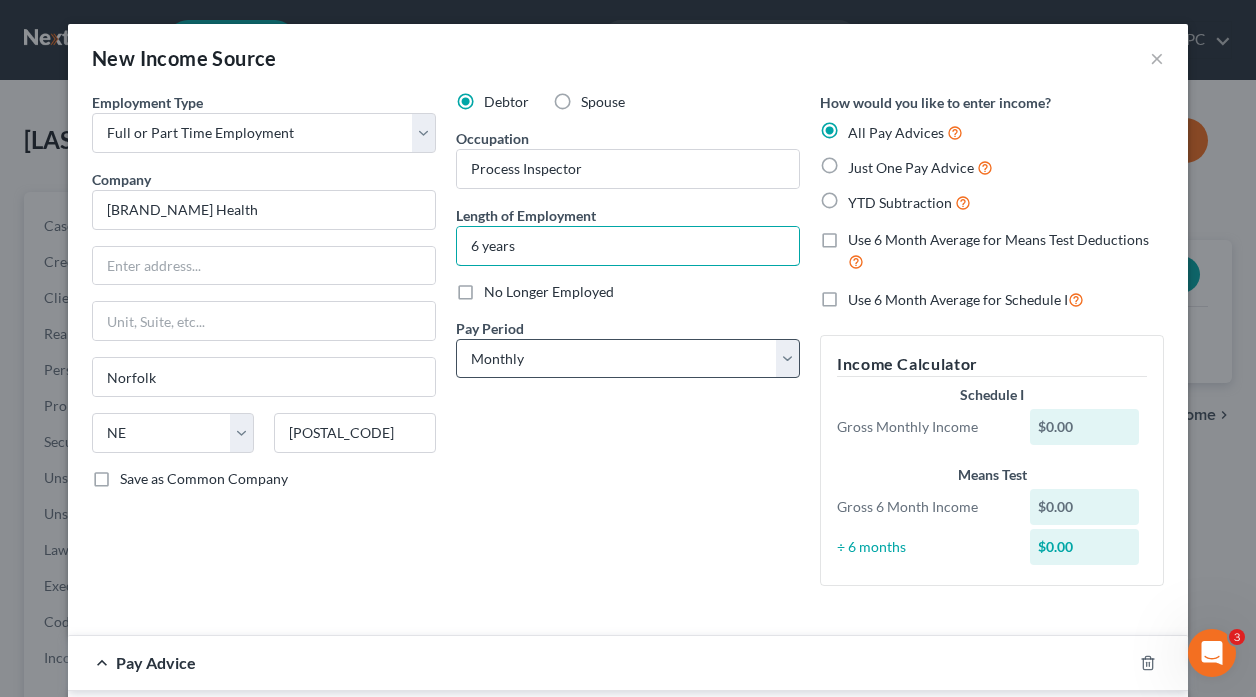 type on "6 years" 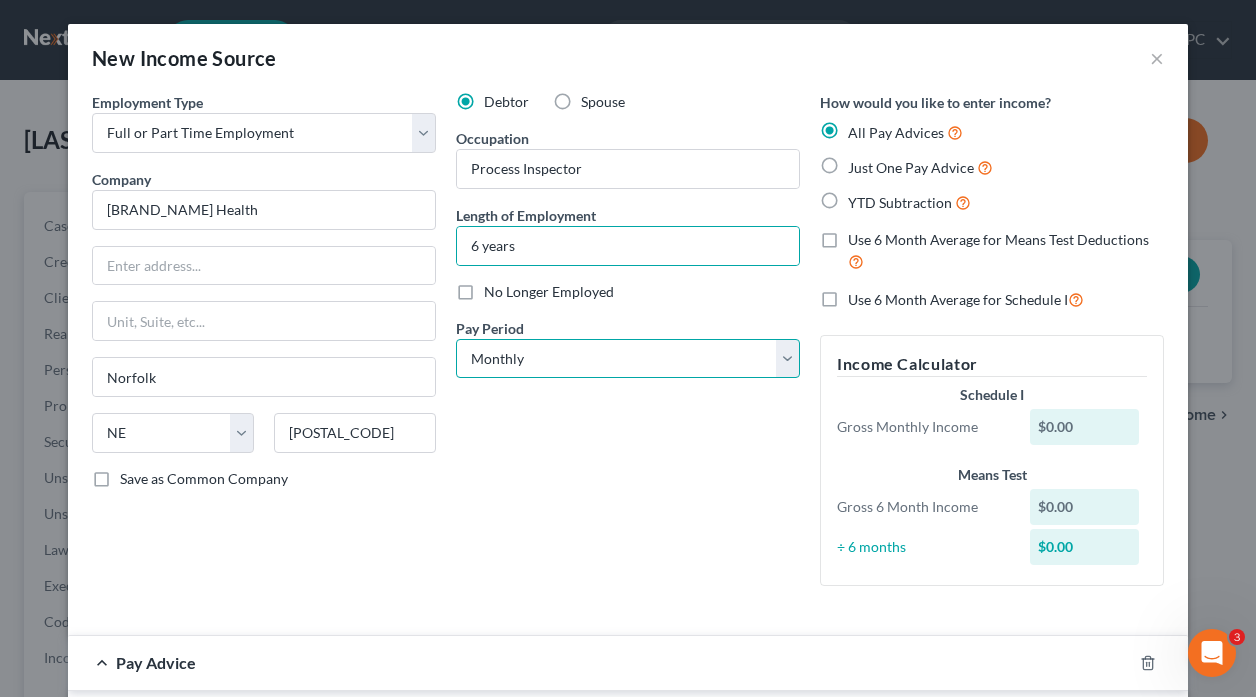 click on "Select Monthly Twice Monthly Every Other Week Weekly" at bounding box center [628, 359] 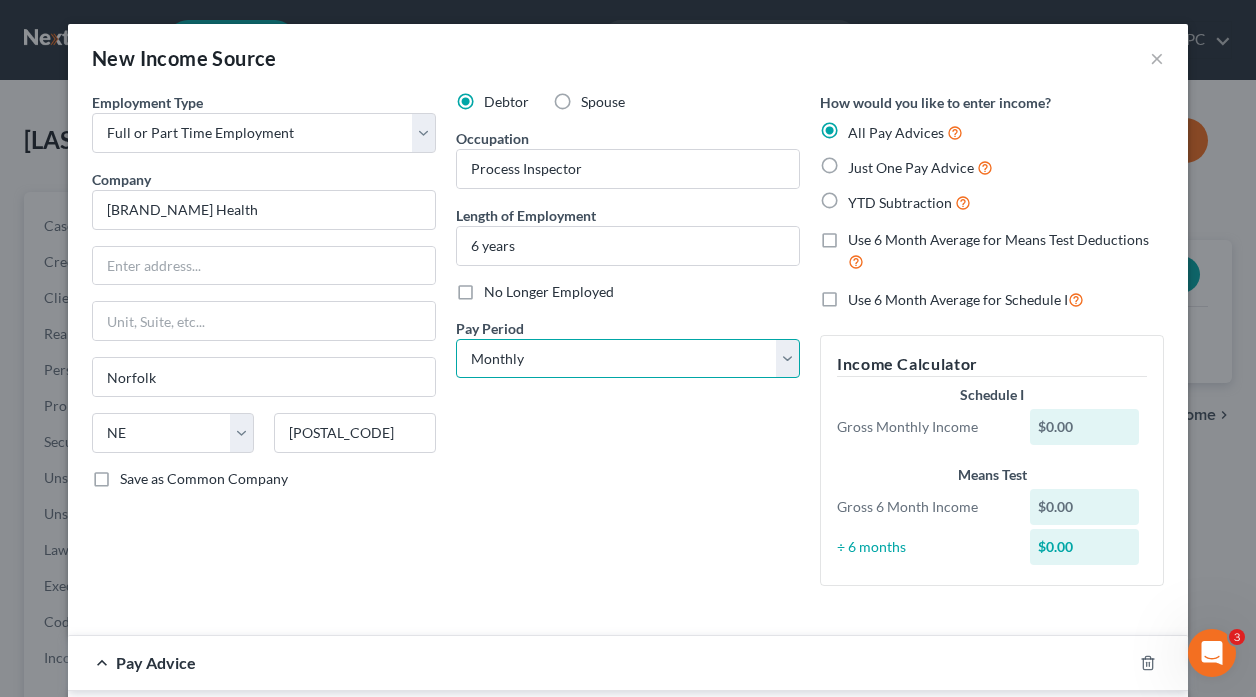 select on "2" 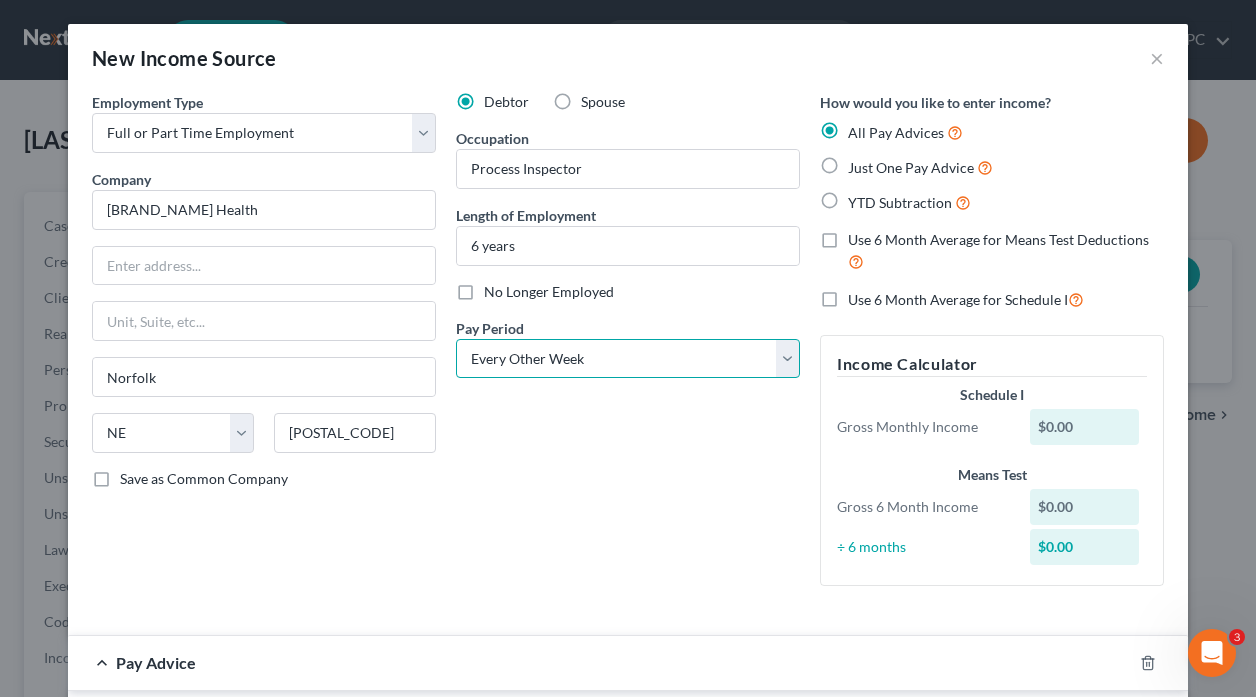 click on "Select Monthly Twice Monthly Every Other Week Weekly" at bounding box center [628, 359] 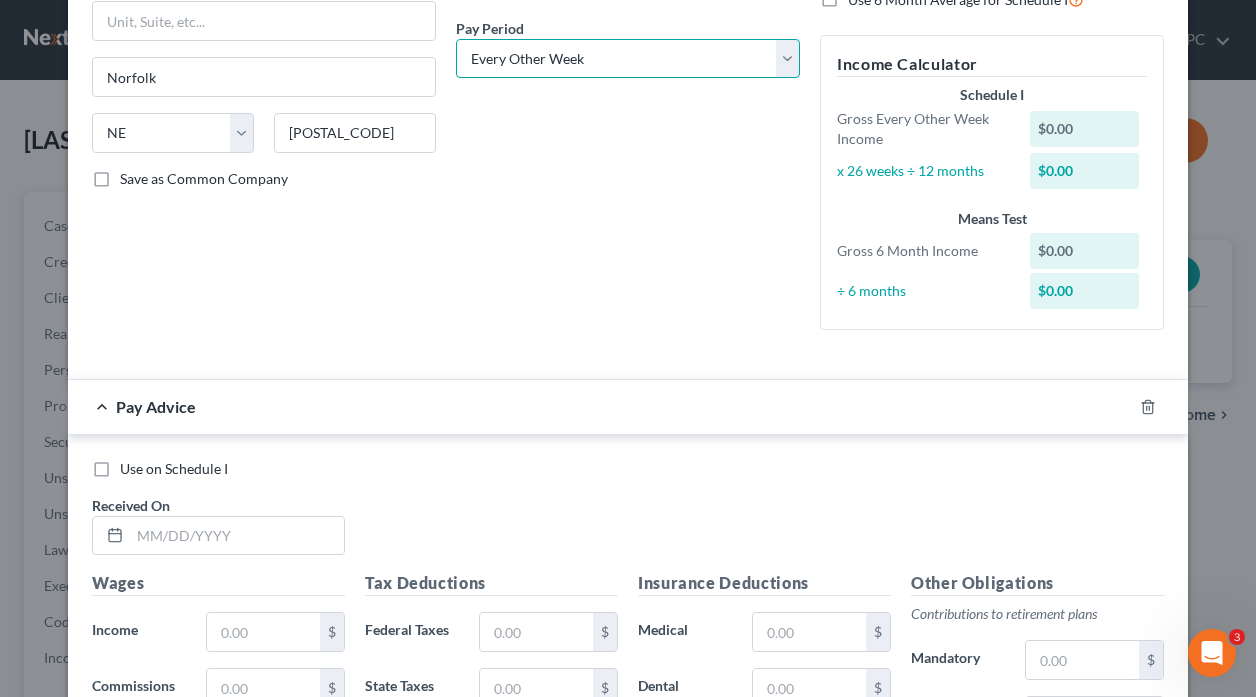 scroll, scrollTop: 400, scrollLeft: 0, axis: vertical 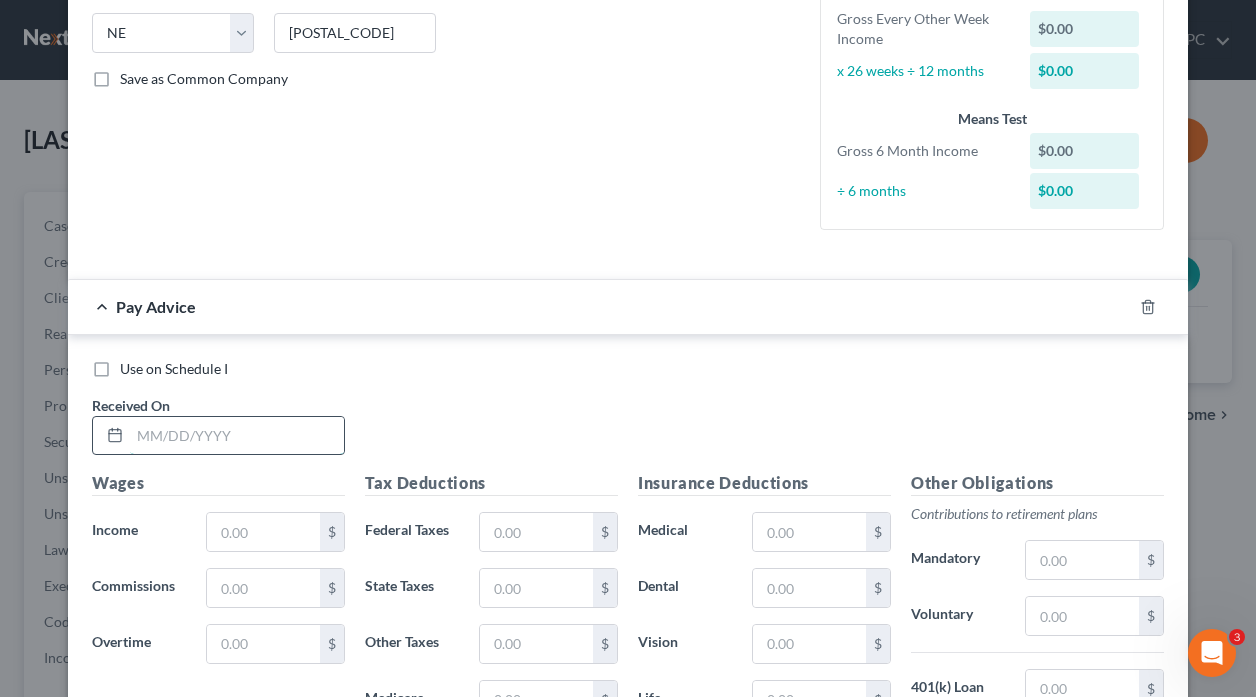 click at bounding box center [237, 436] 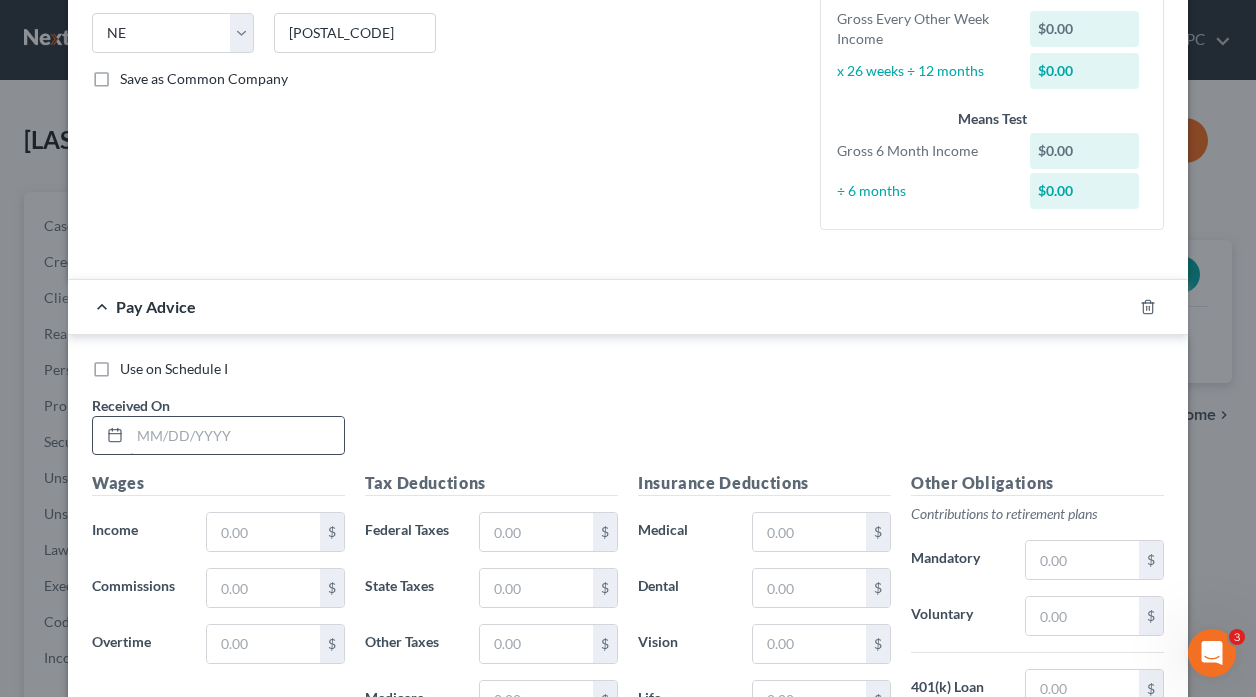 click at bounding box center [237, 436] 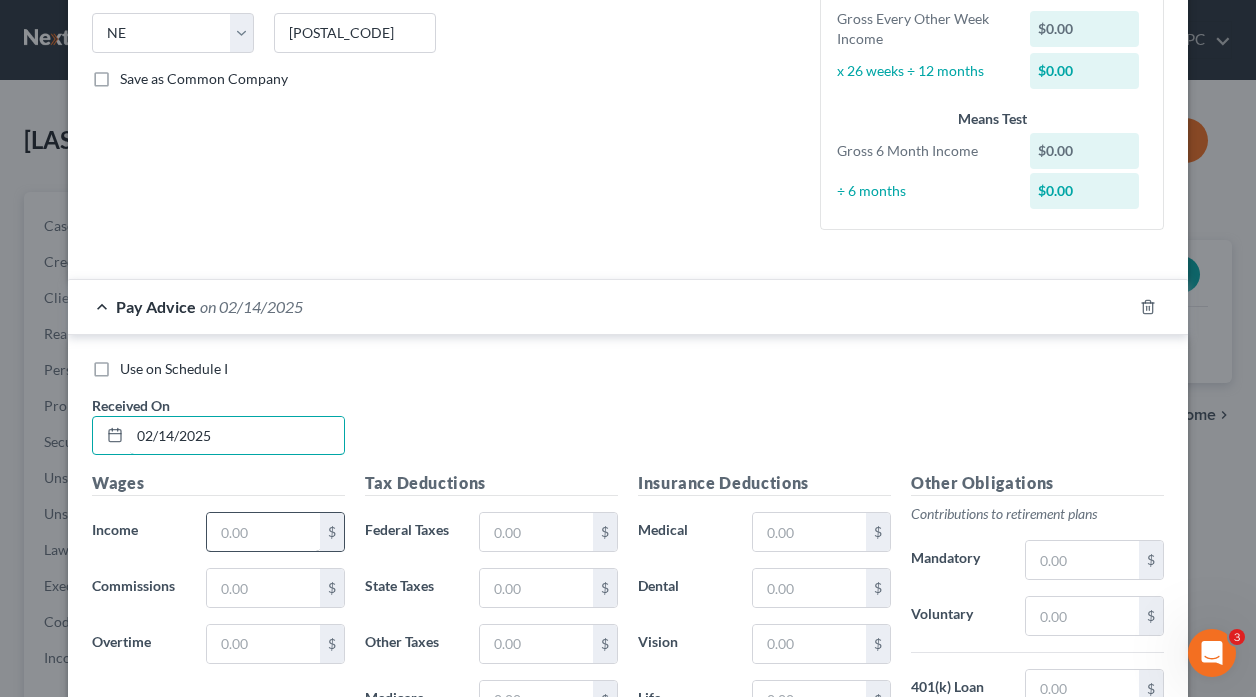 type on "02/14/2025" 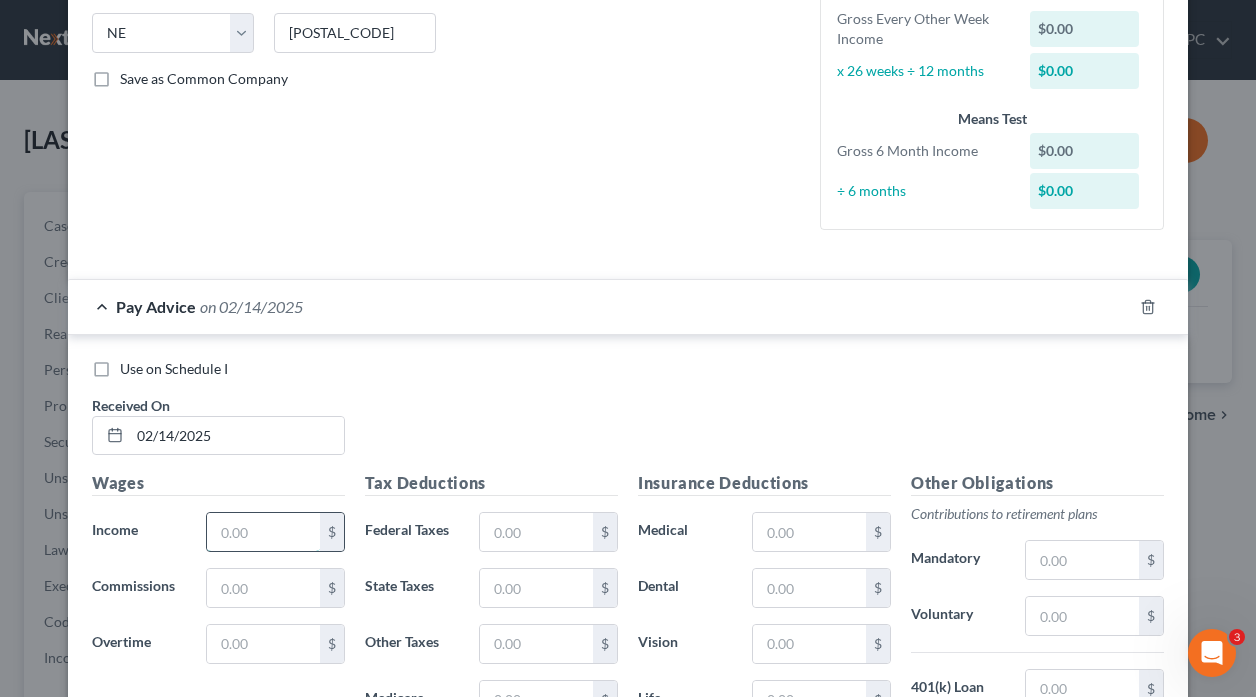 click at bounding box center [263, 532] 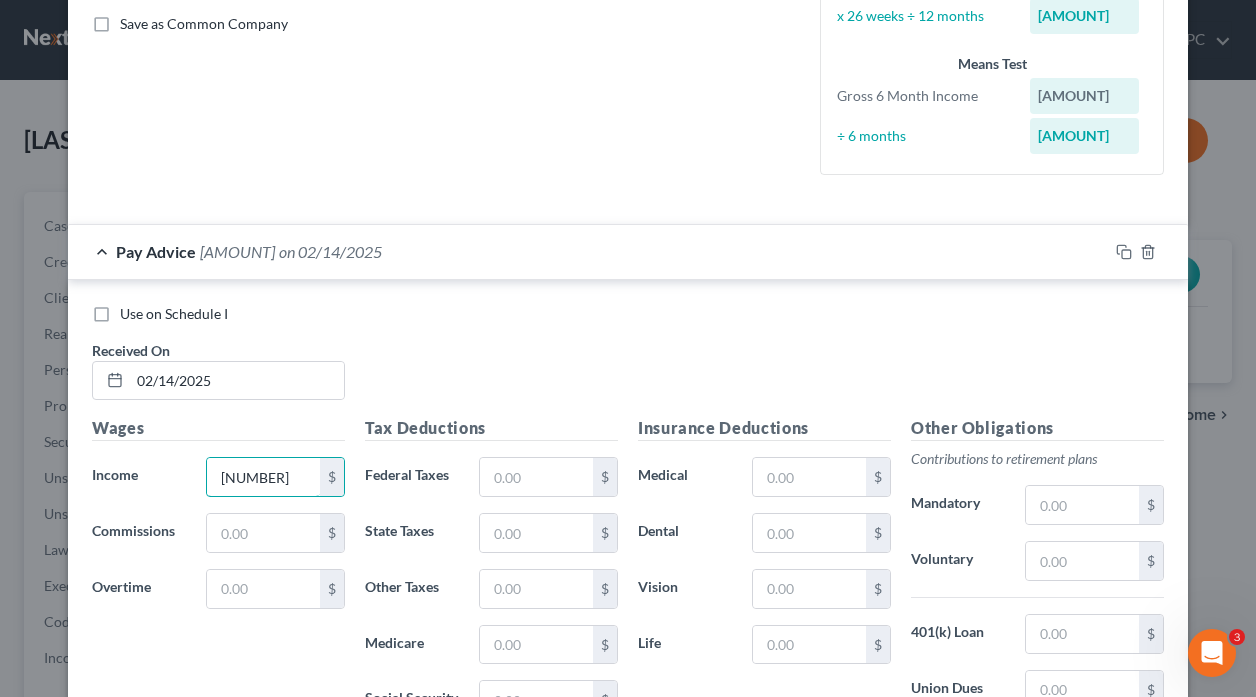 scroll, scrollTop: 500, scrollLeft: 0, axis: vertical 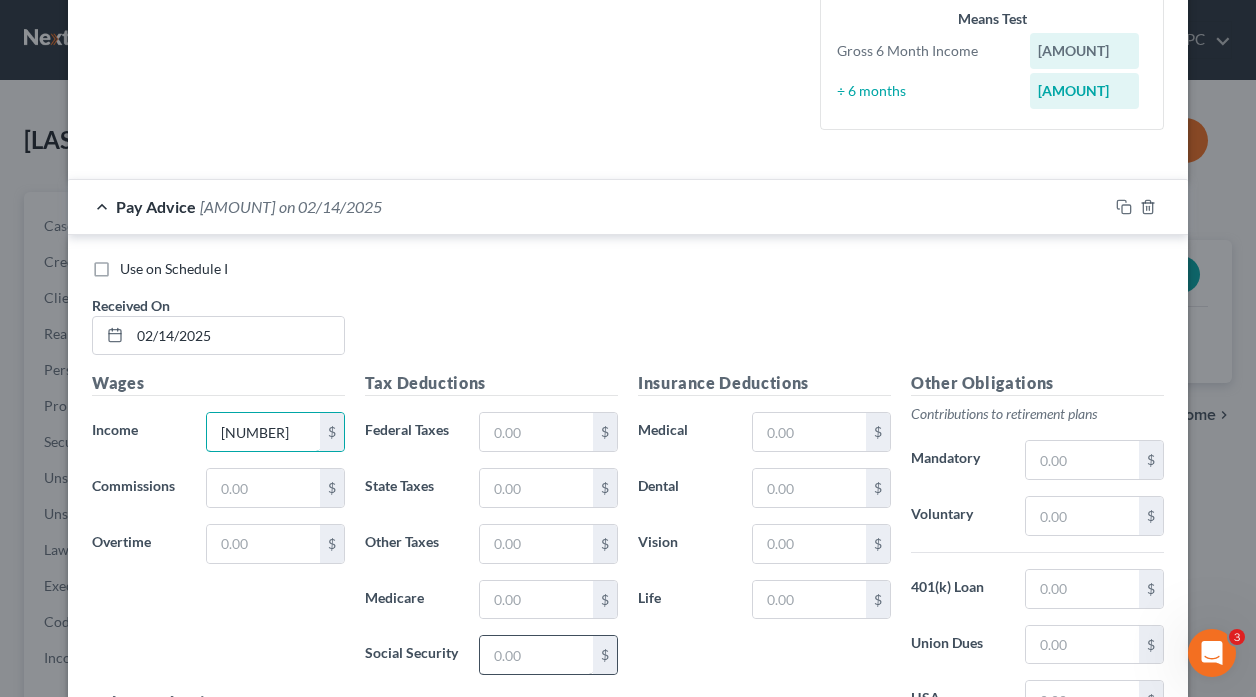 type on "[NUMBER]" 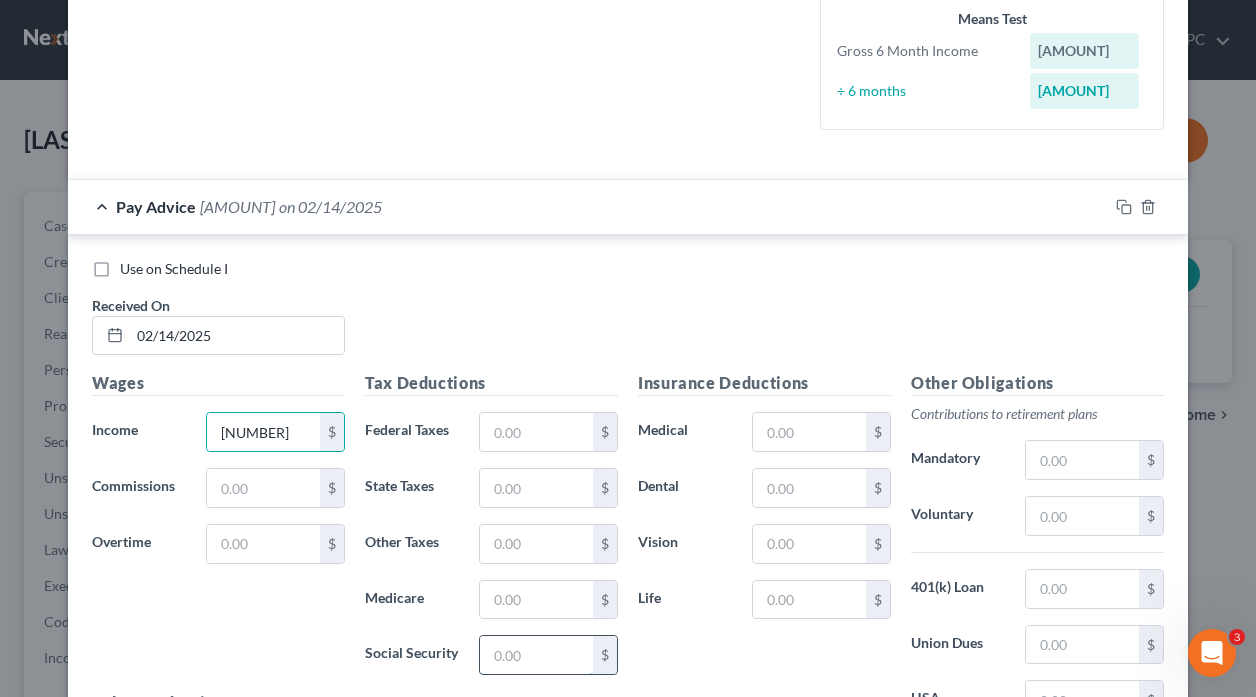 click at bounding box center [536, 655] 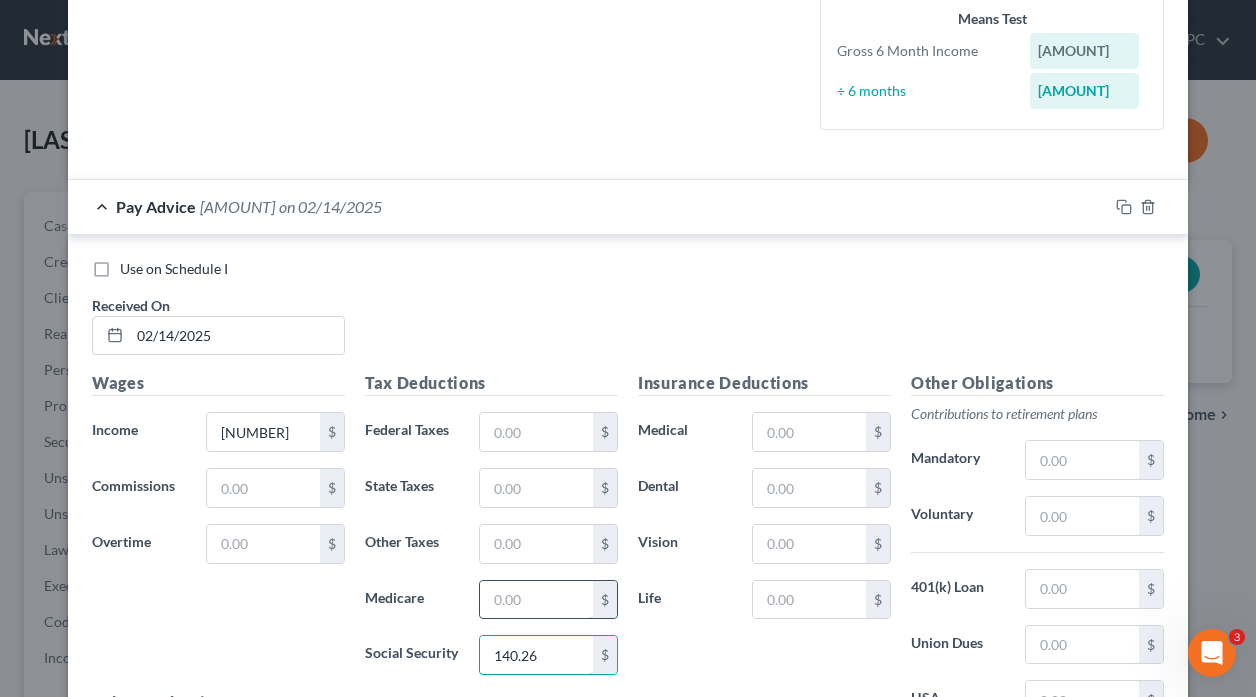 type on "140.26" 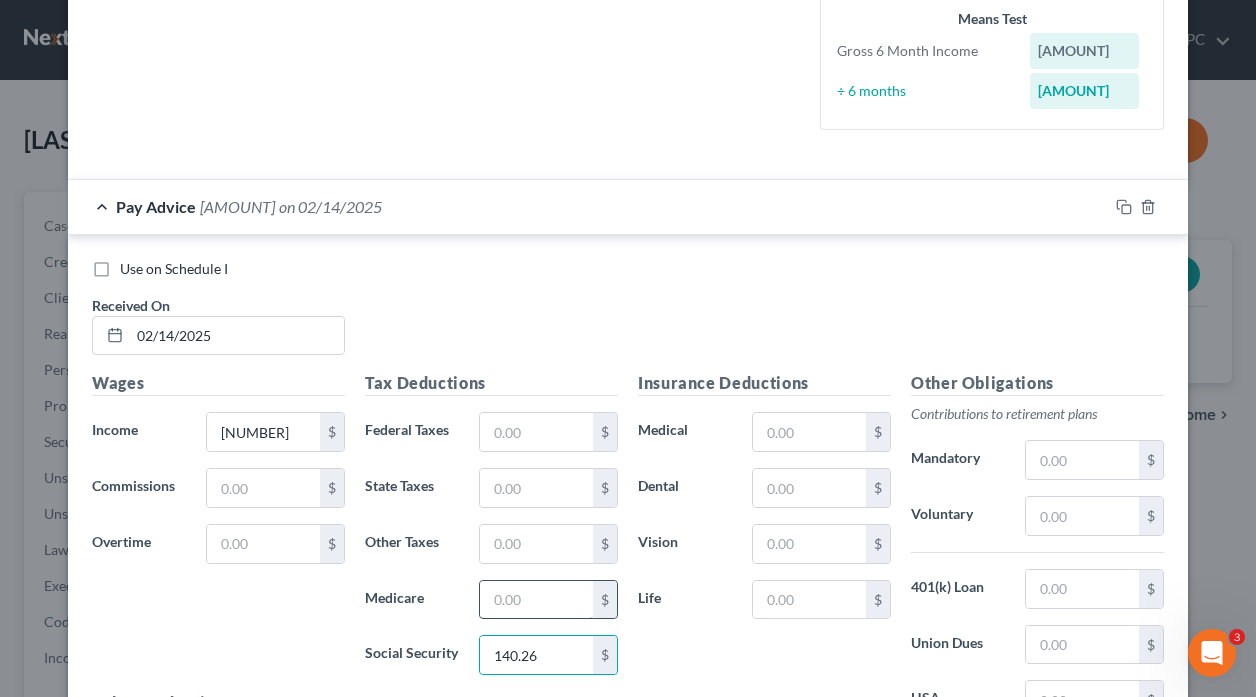 click at bounding box center (536, 600) 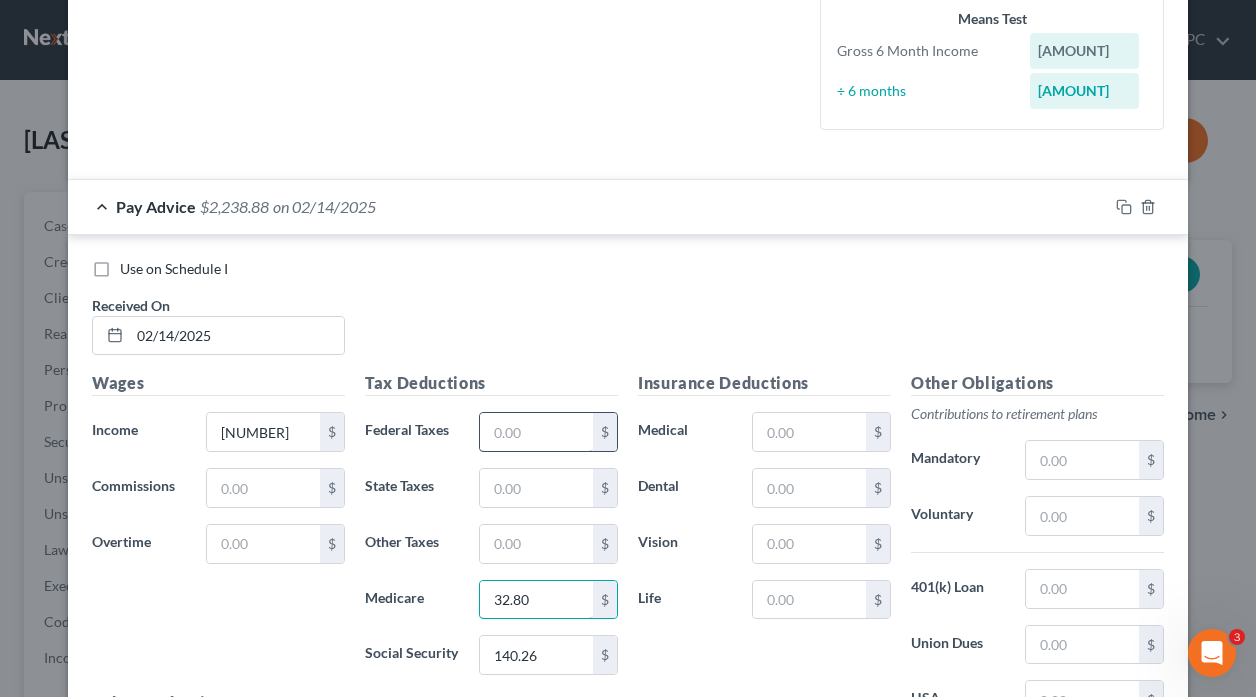 type on "32.80" 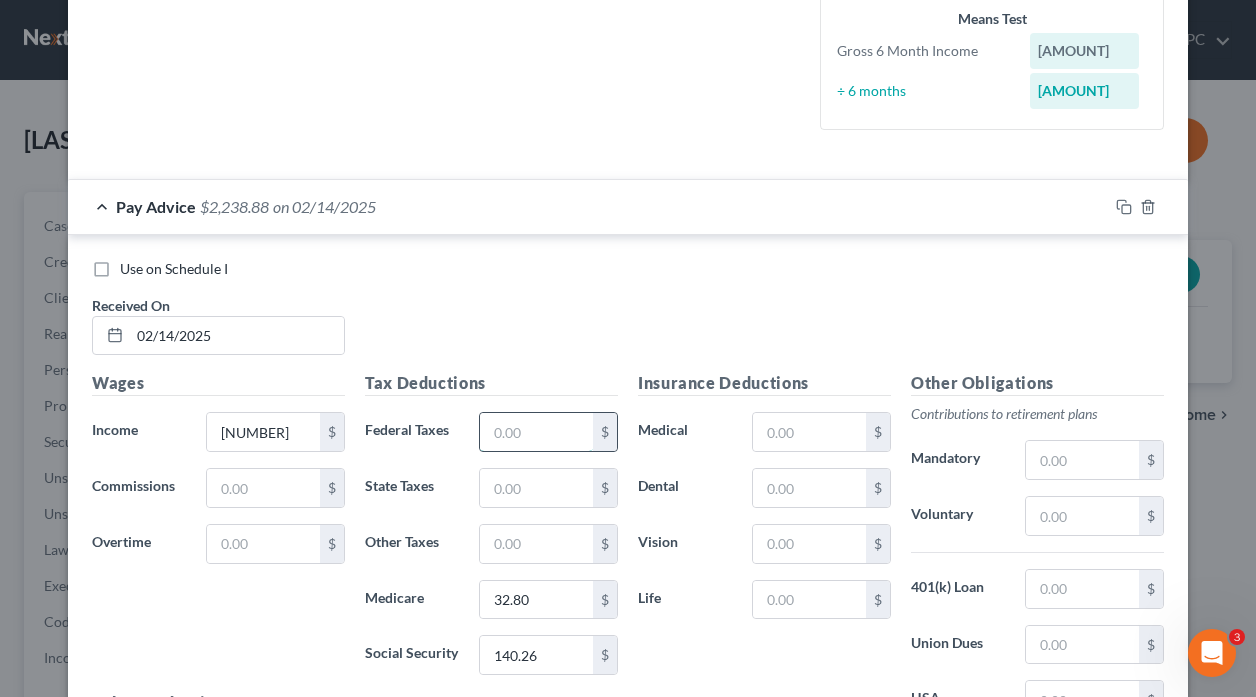 drag, startPoint x: 504, startPoint y: 439, endPoint x: 516, endPoint y: 447, distance: 14.422205 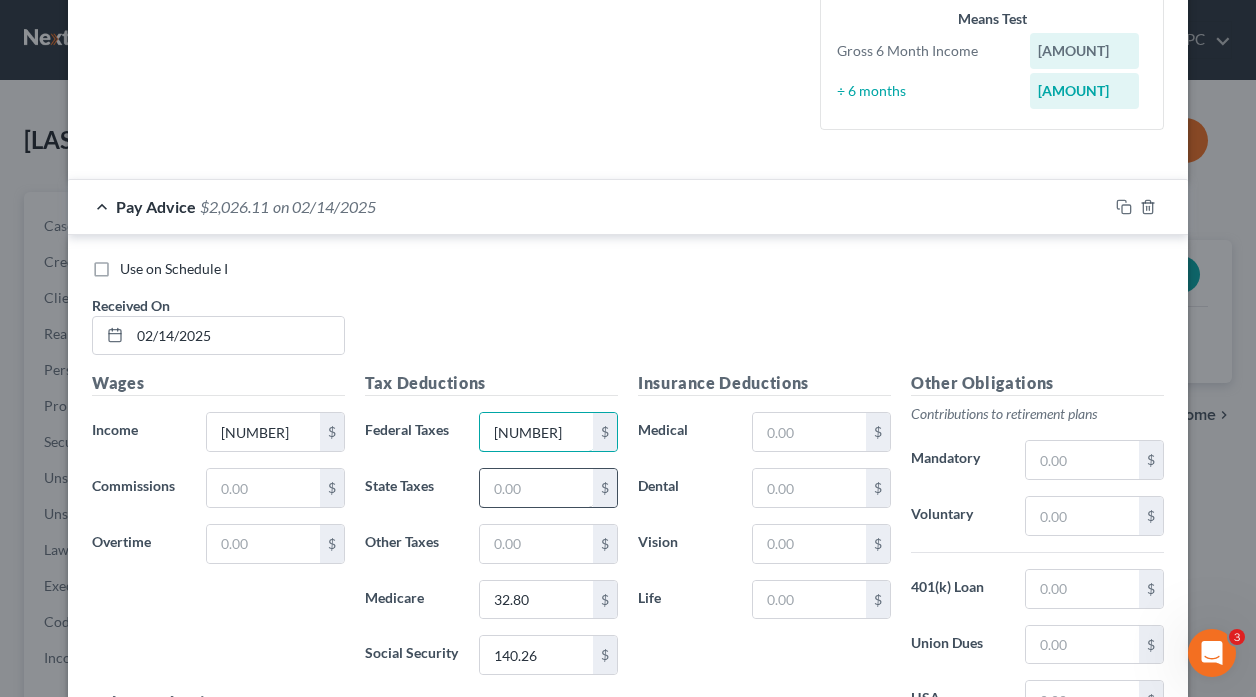 type on "[NUMBER]" 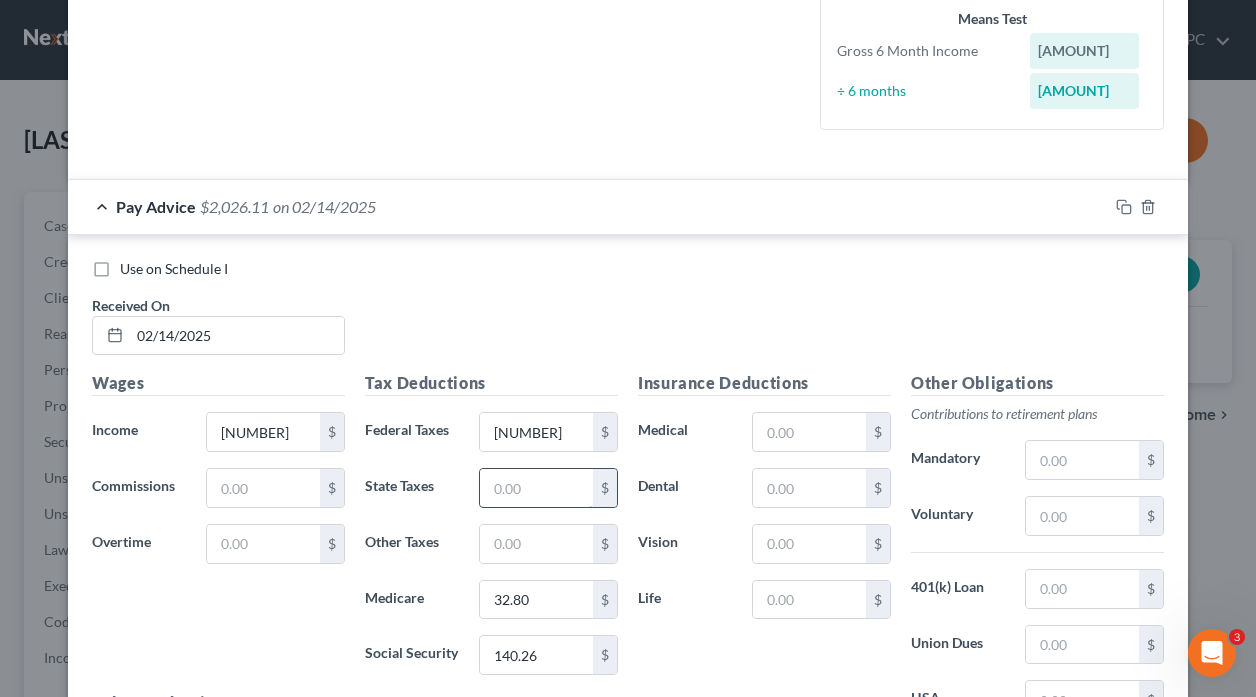 click at bounding box center [536, 488] 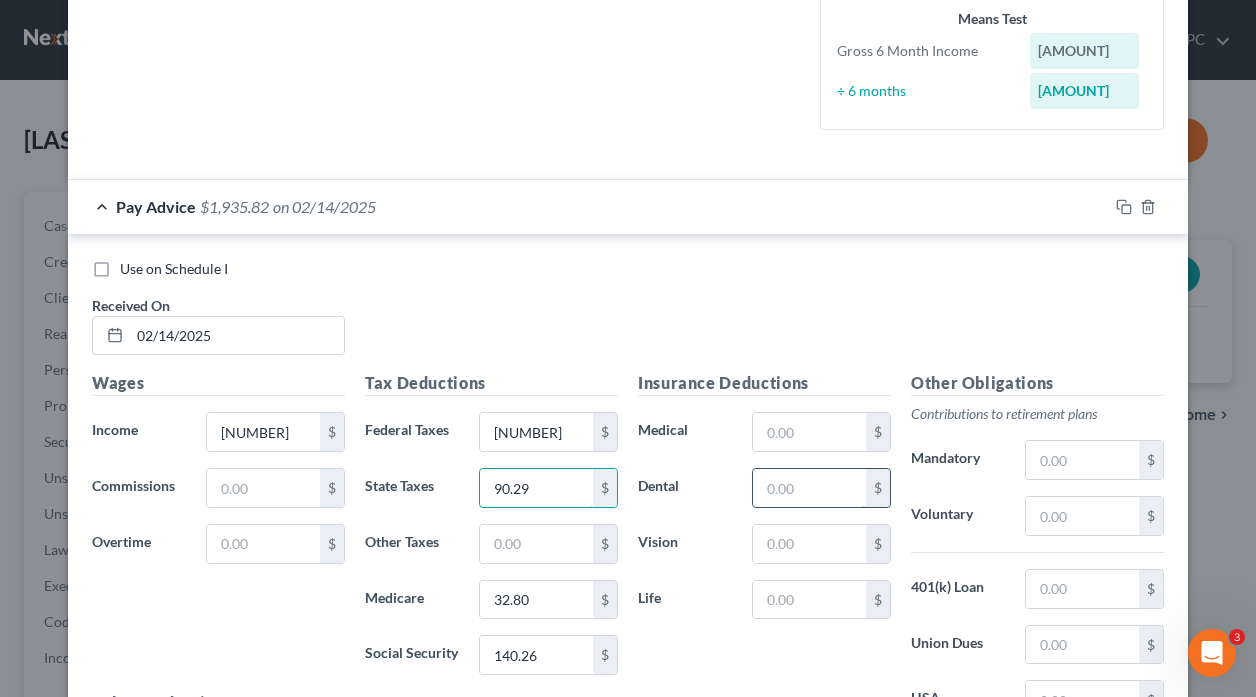 type on "90.29" 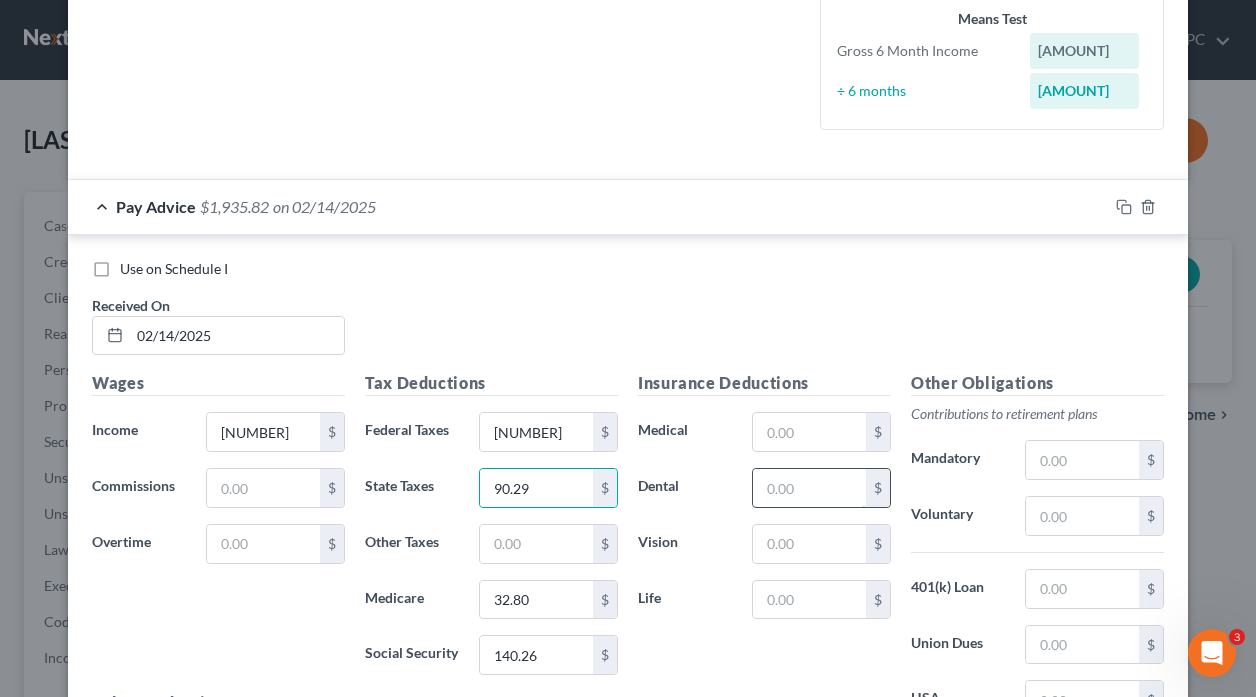 click at bounding box center (809, 488) 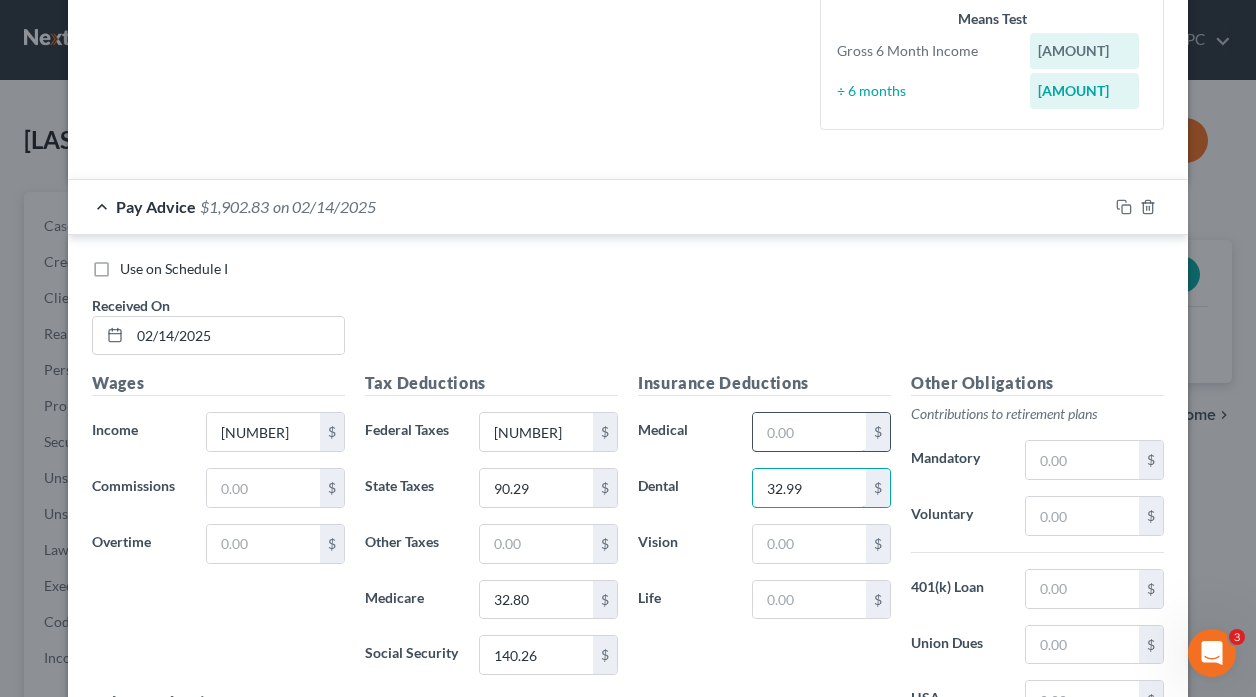 type on "32.99" 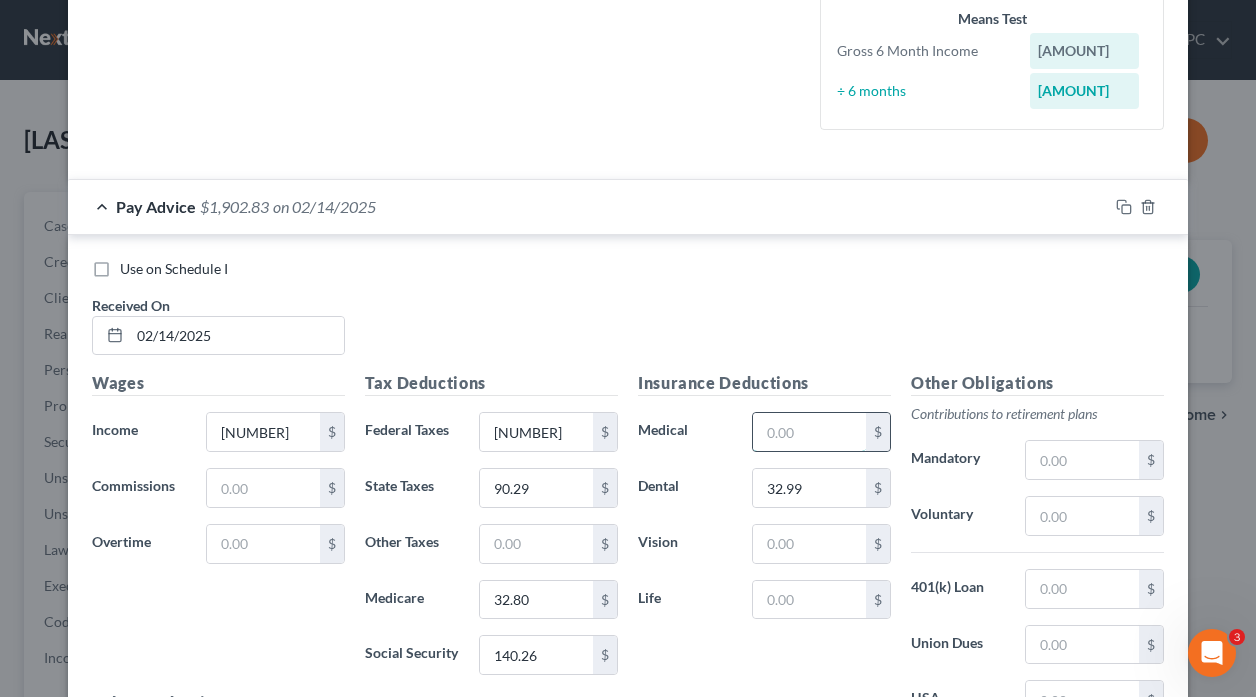 click at bounding box center (809, 432) 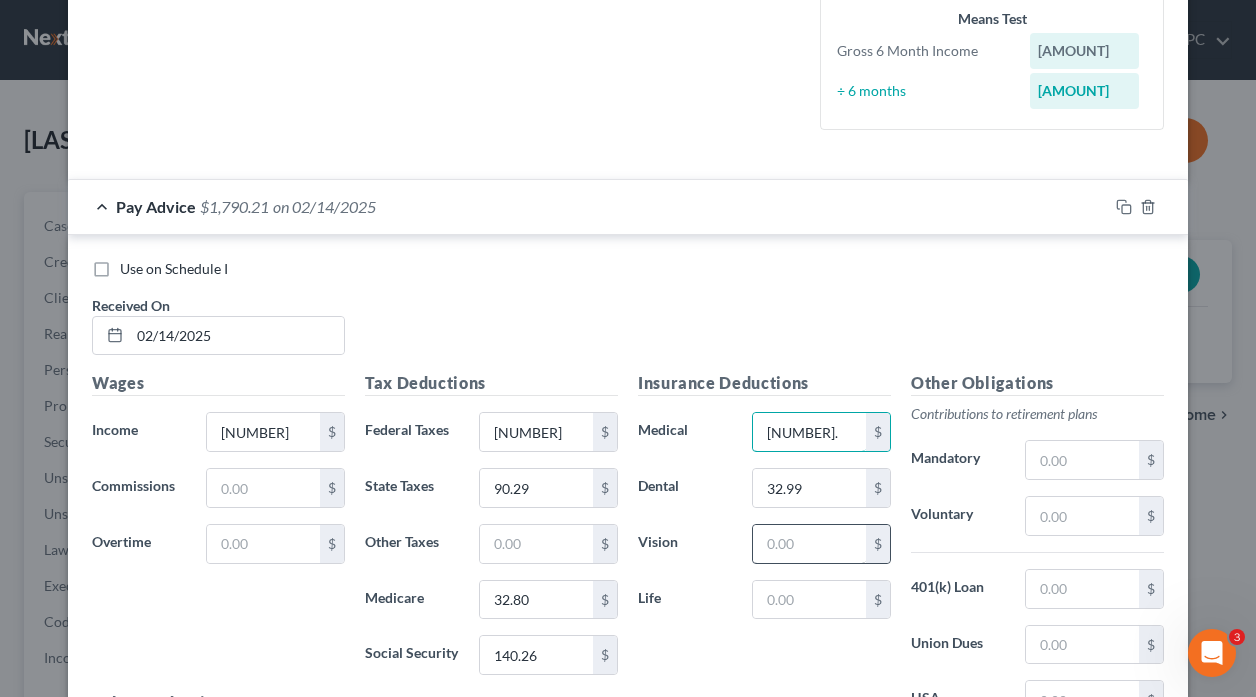type on "[NUMBER]." 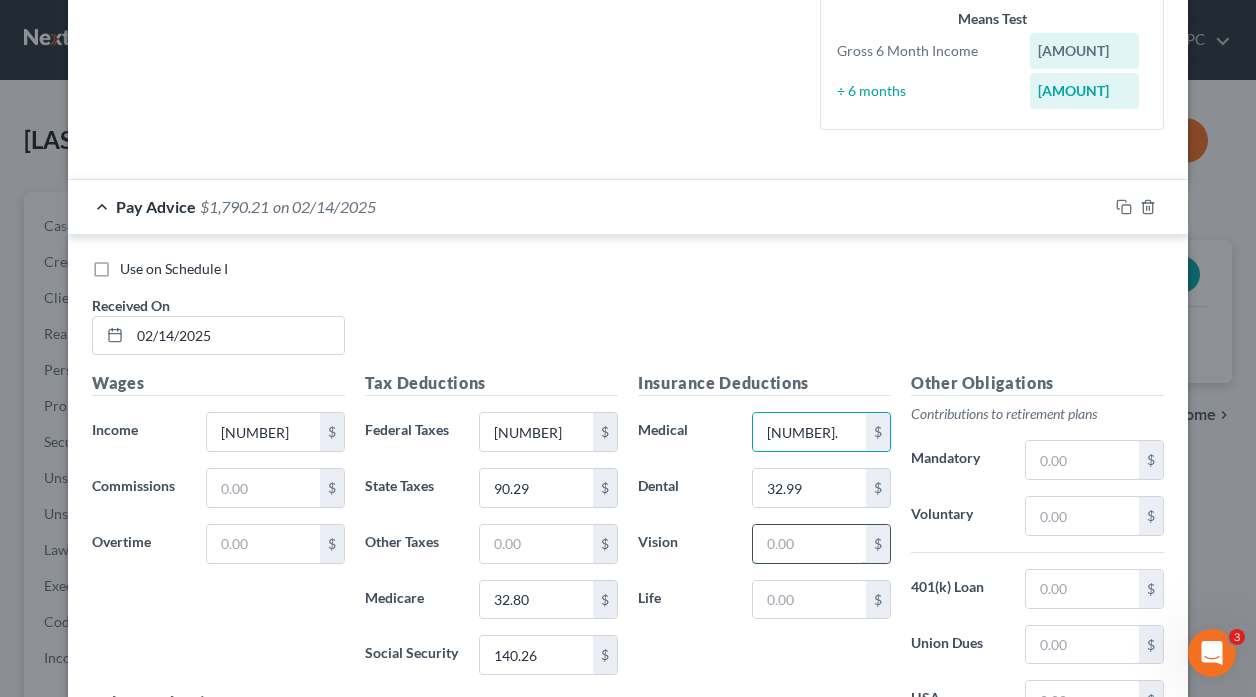 click at bounding box center (809, 544) 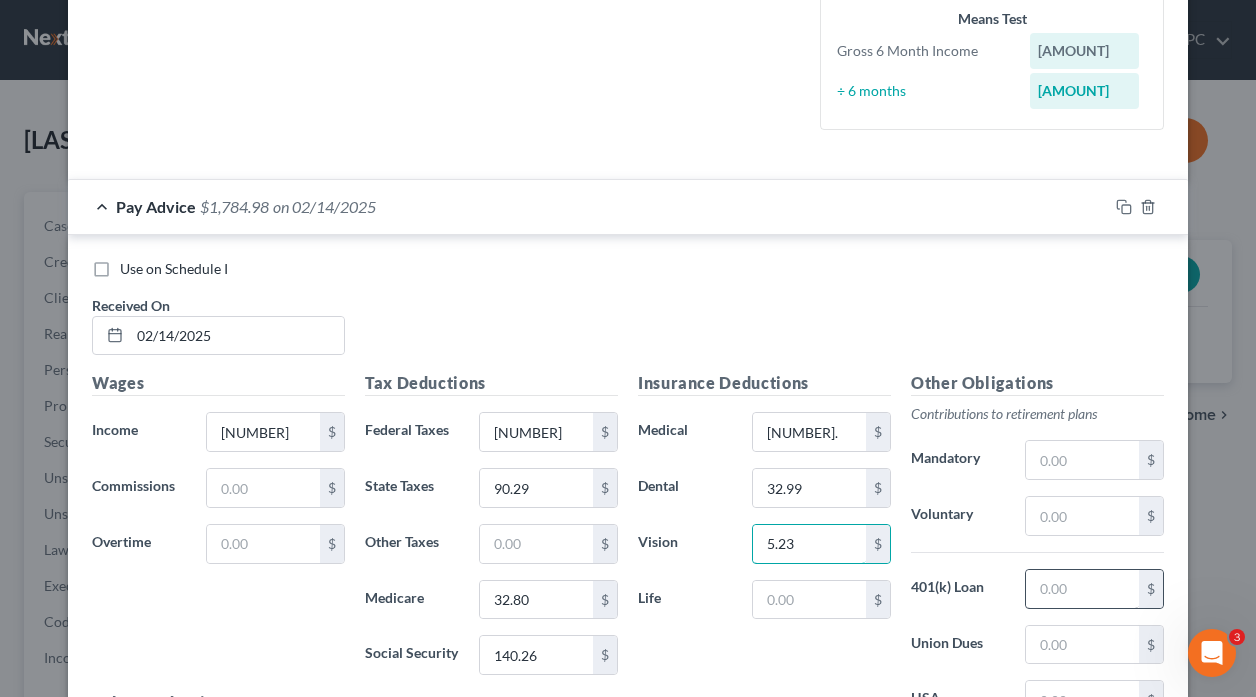 type on "5.23" 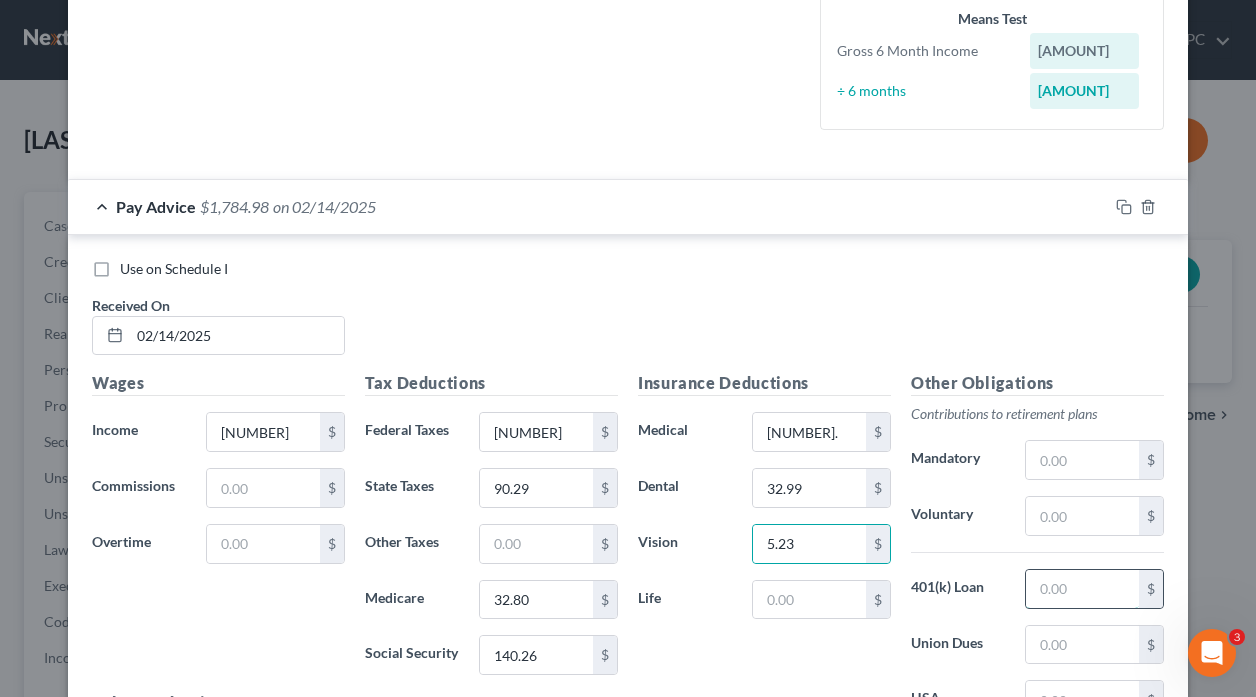 click at bounding box center [1082, 589] 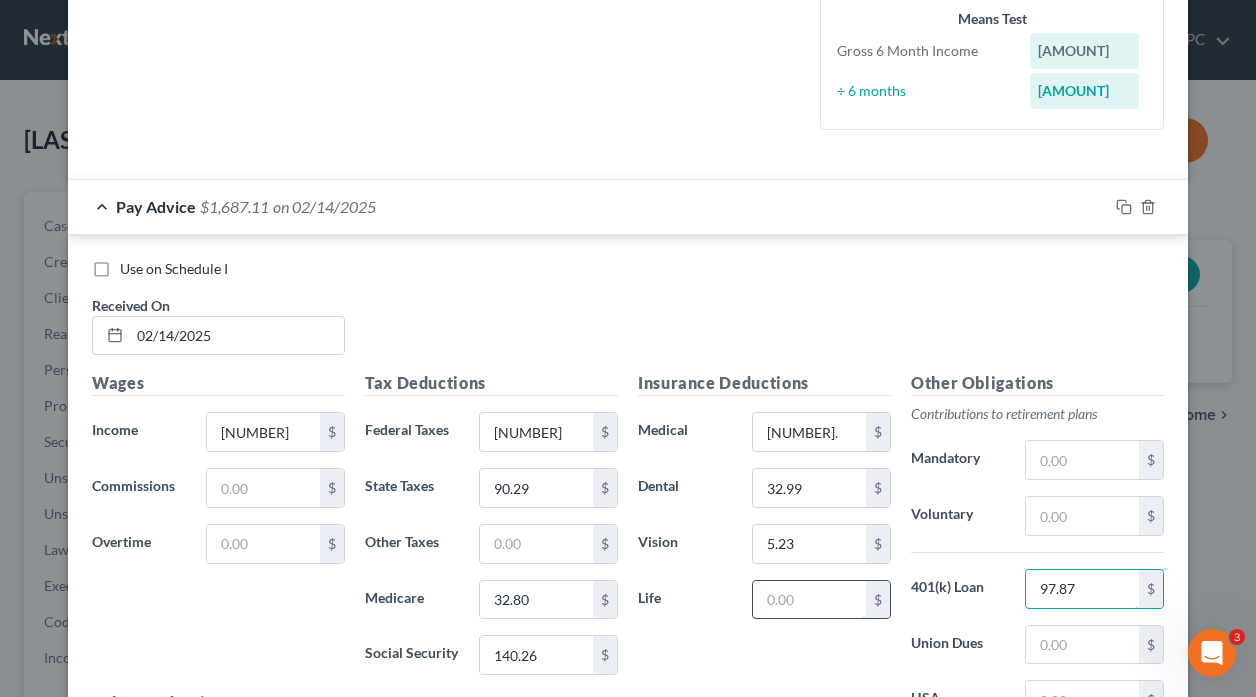 type on "97.87" 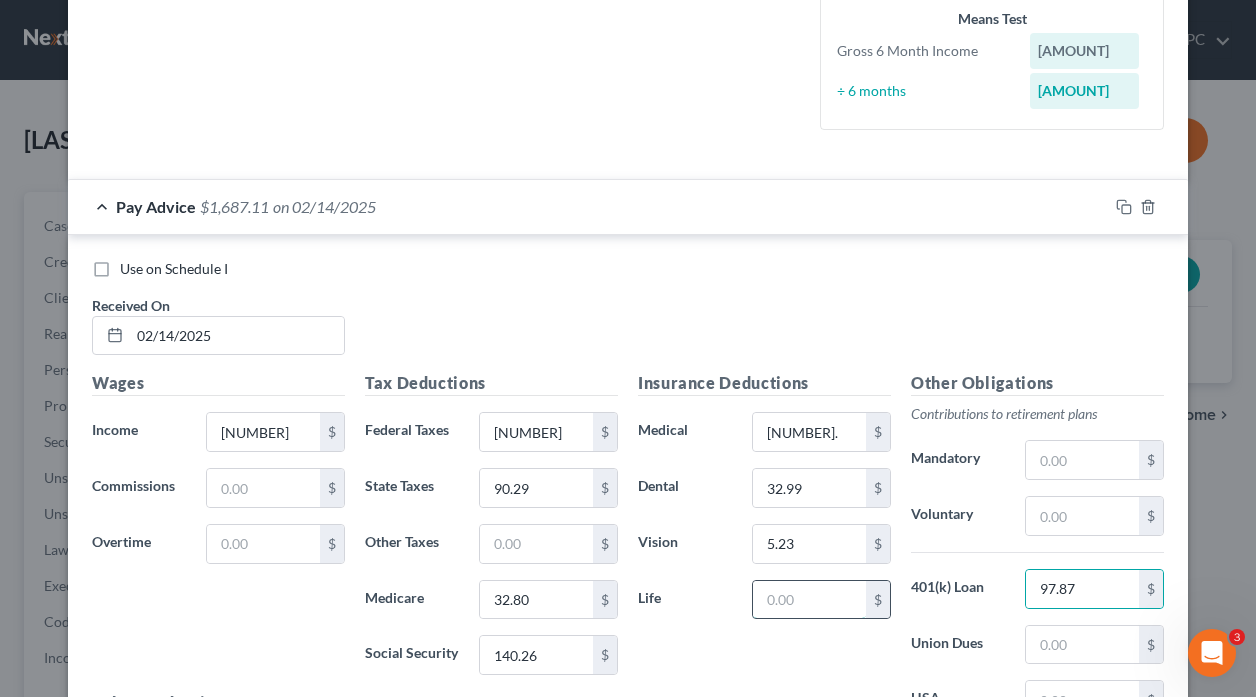 click at bounding box center (809, 600) 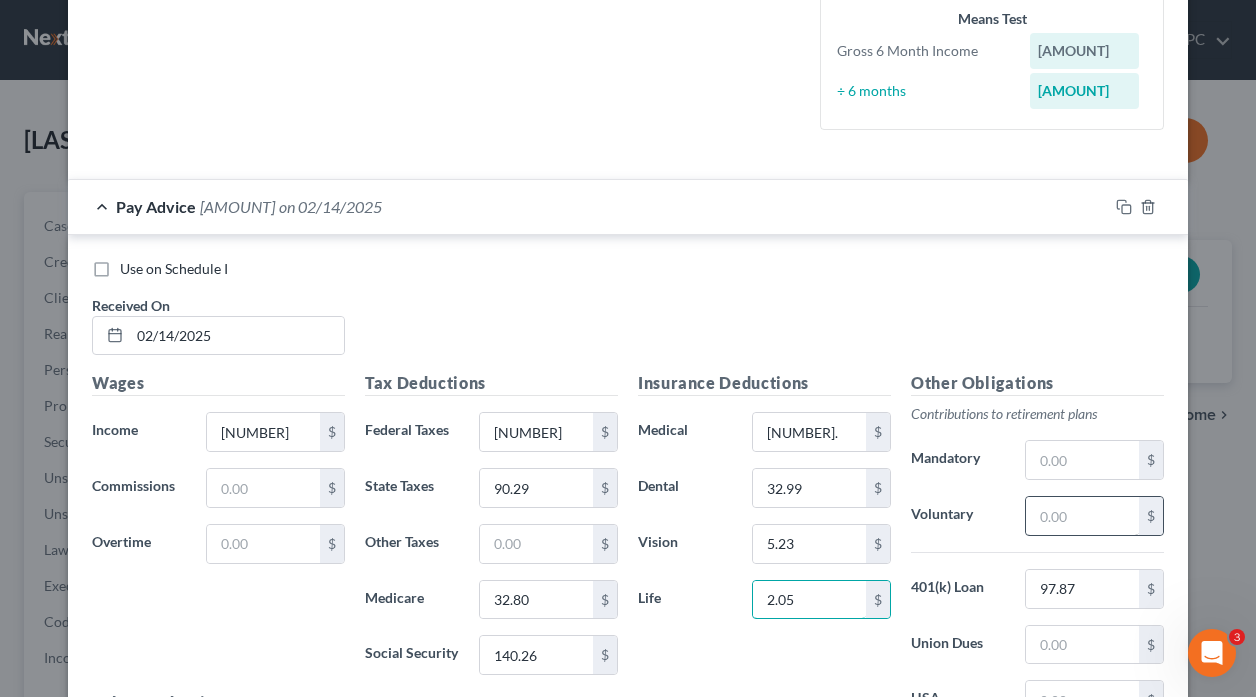 type on "2.05" 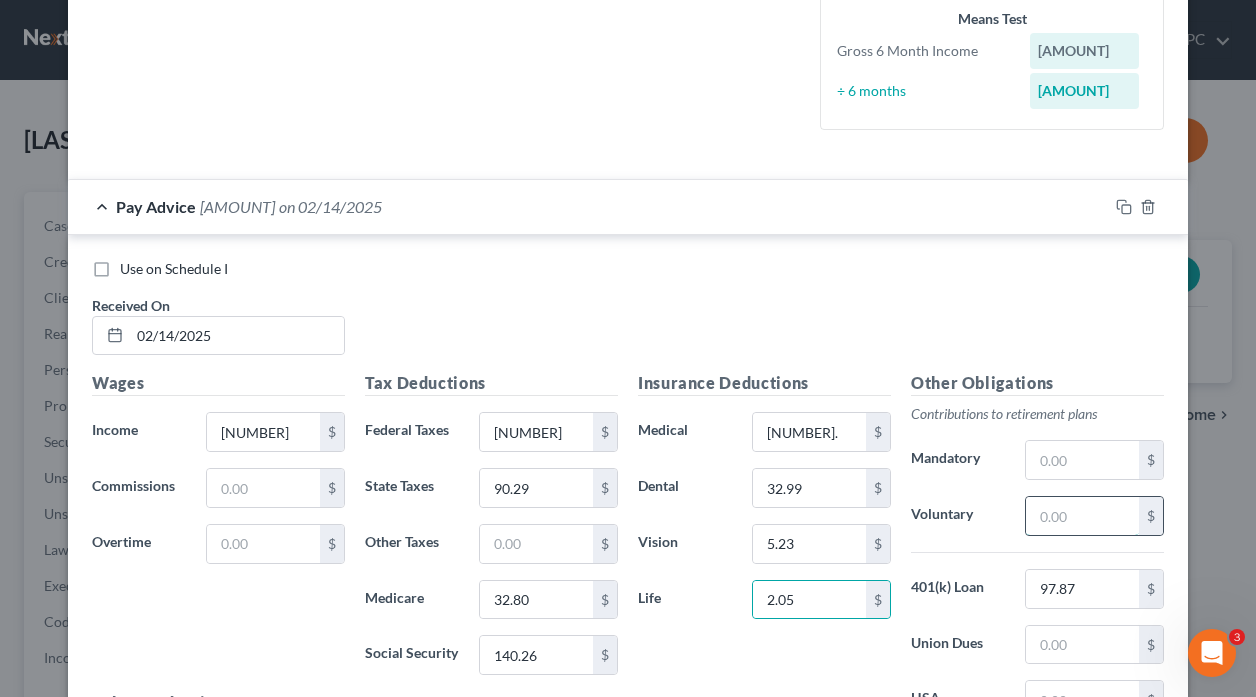 click at bounding box center [1082, 516] 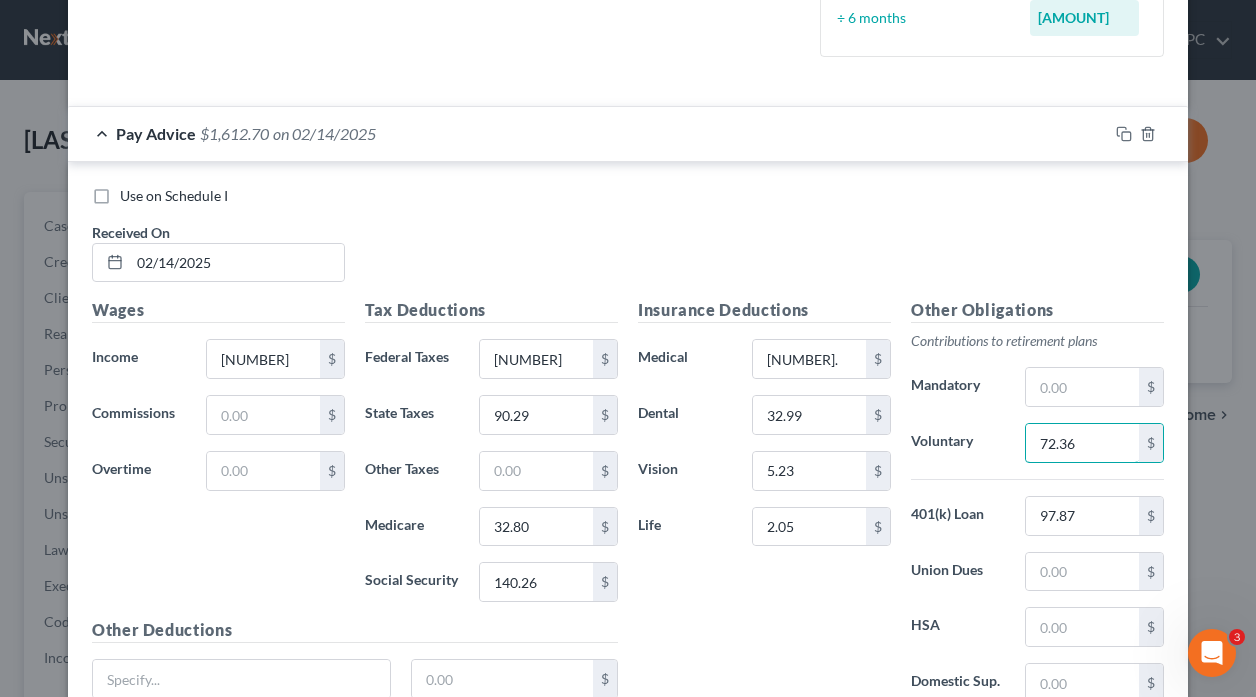scroll, scrollTop: 749, scrollLeft: 0, axis: vertical 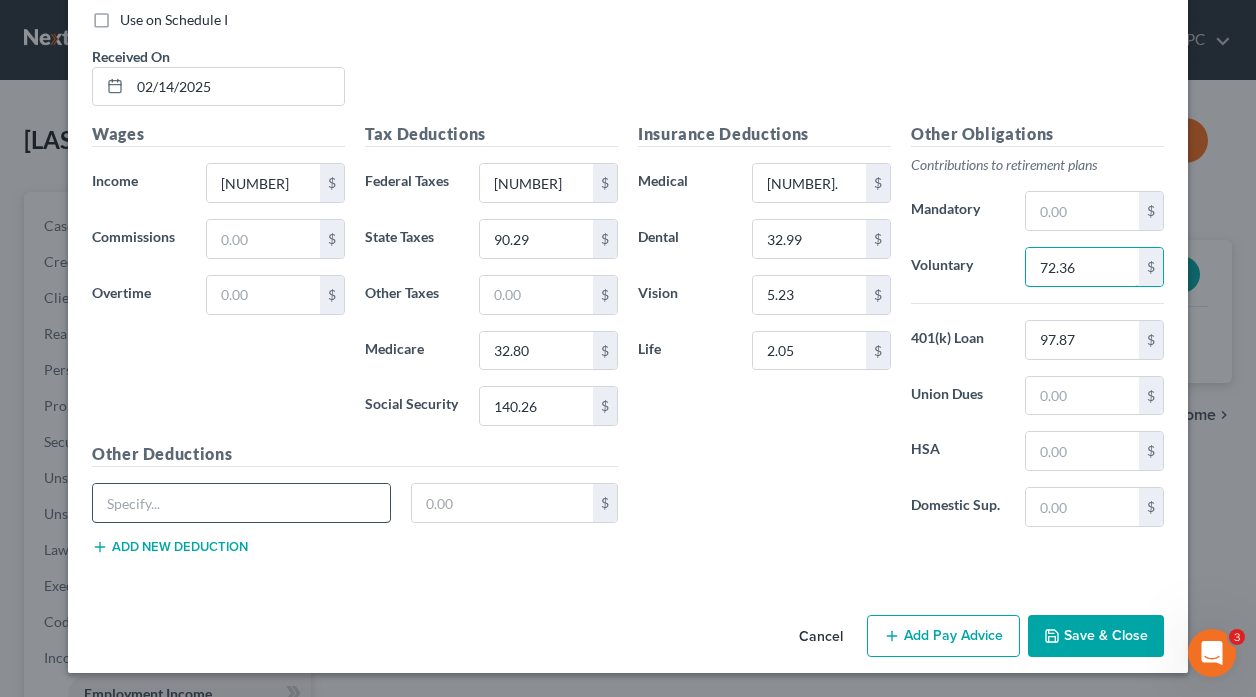type on "72.36" 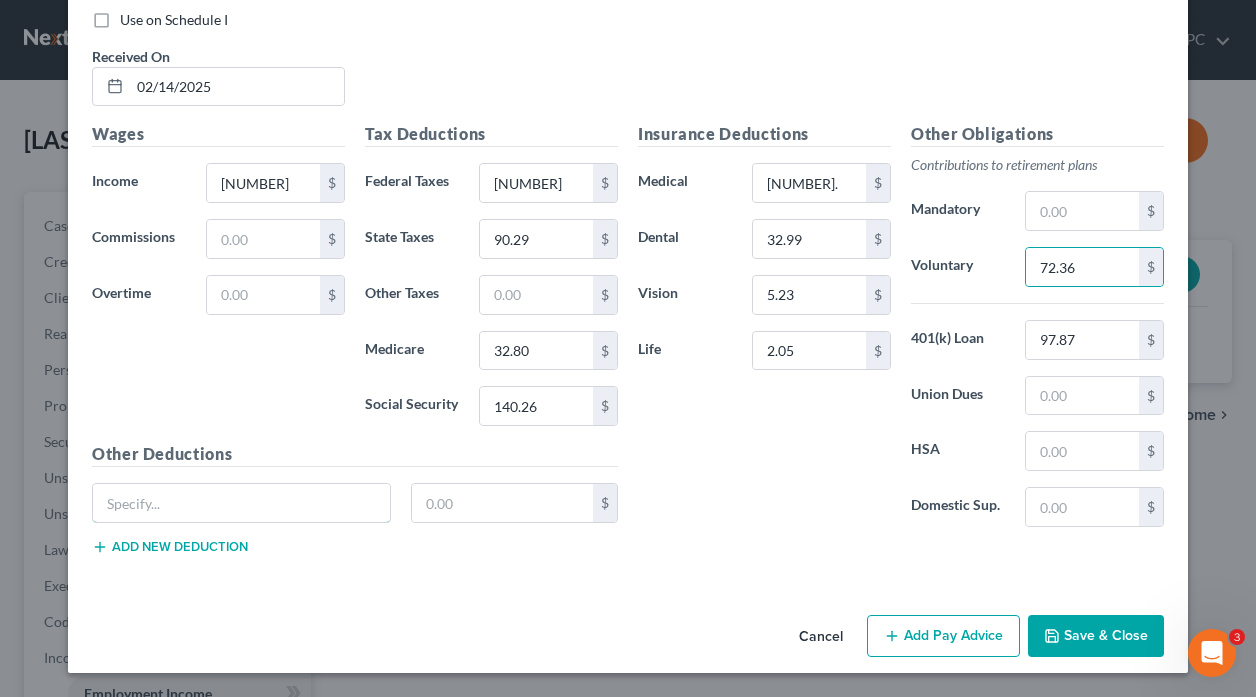drag, startPoint x: 232, startPoint y: 509, endPoint x: 235, endPoint y: 533, distance: 24.186773 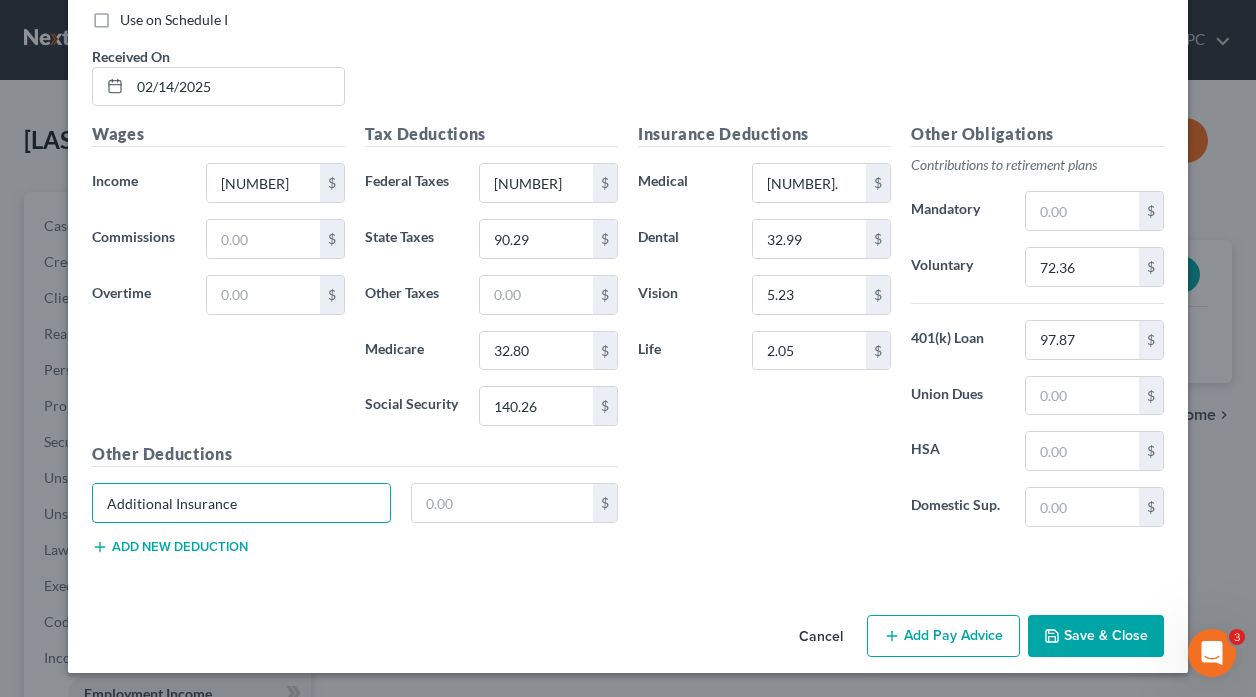 type on "Additional Insurance" 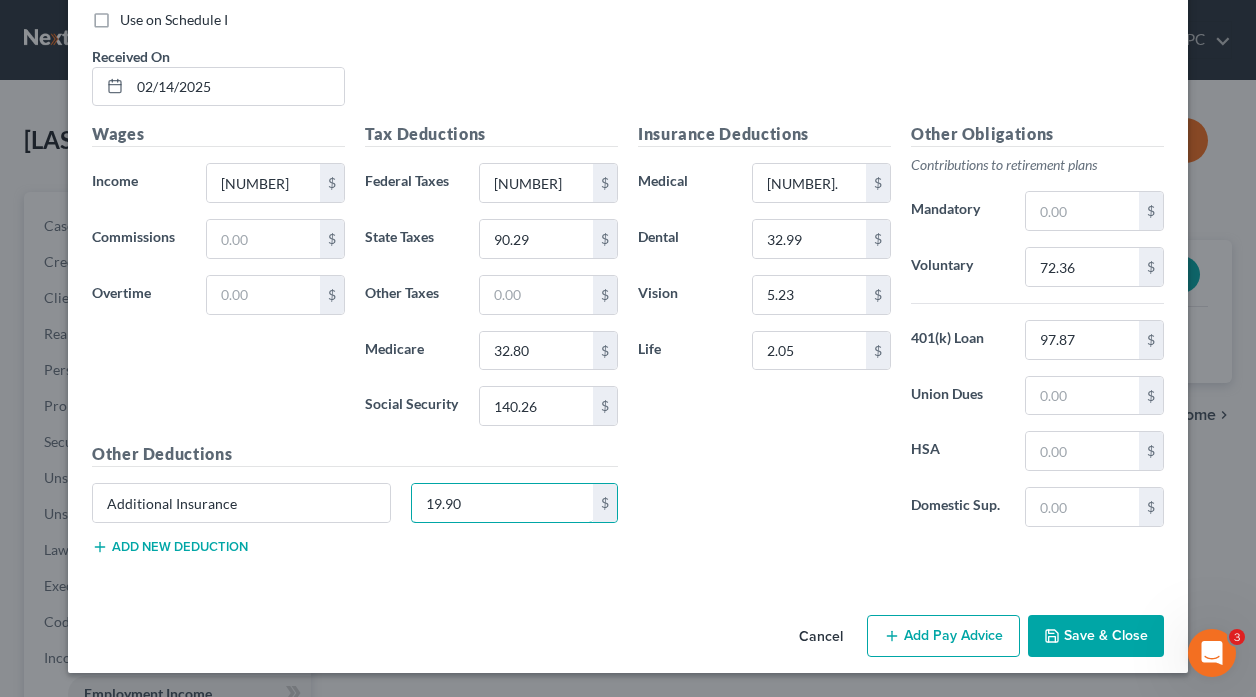 type on "19.90" 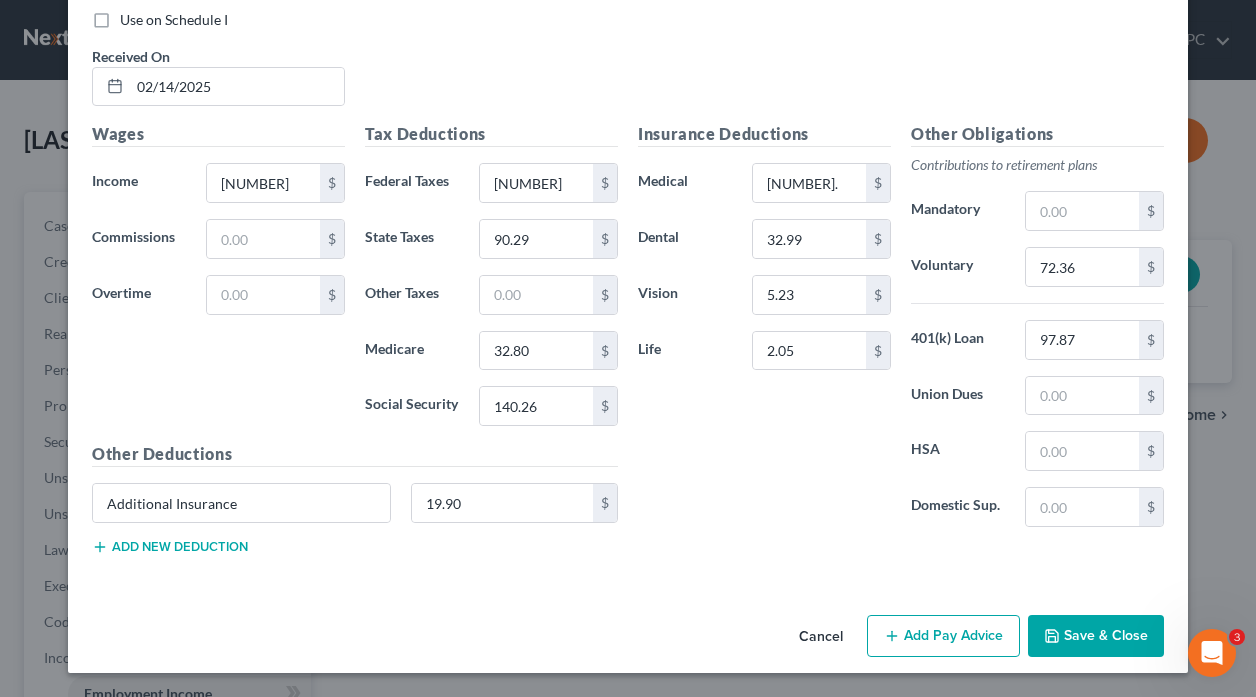 click on "Add new deduction" at bounding box center [170, 547] 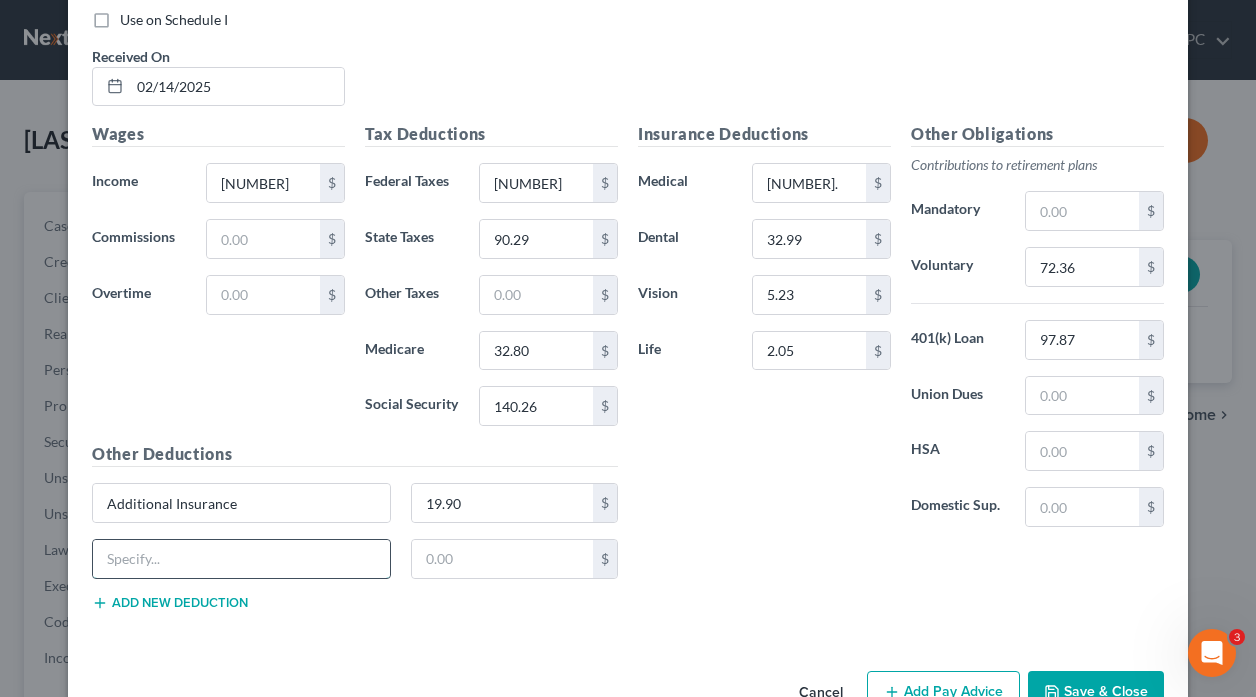 click at bounding box center (241, 559) 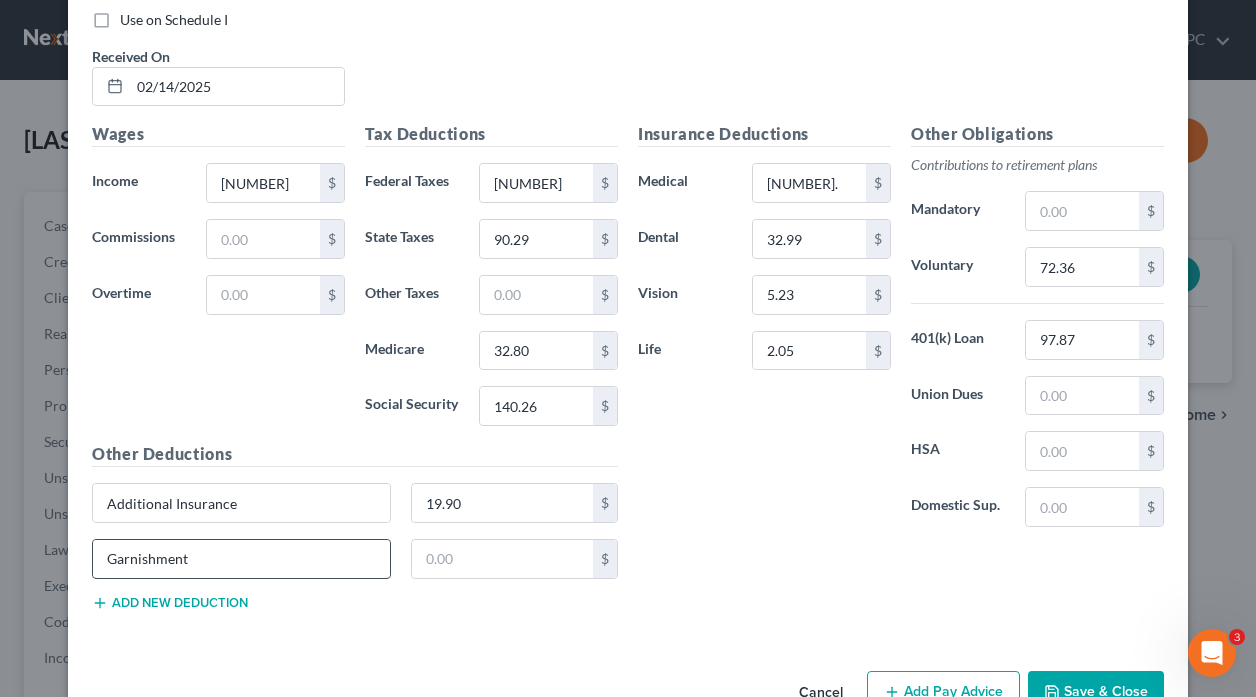 type on "Garnishment" 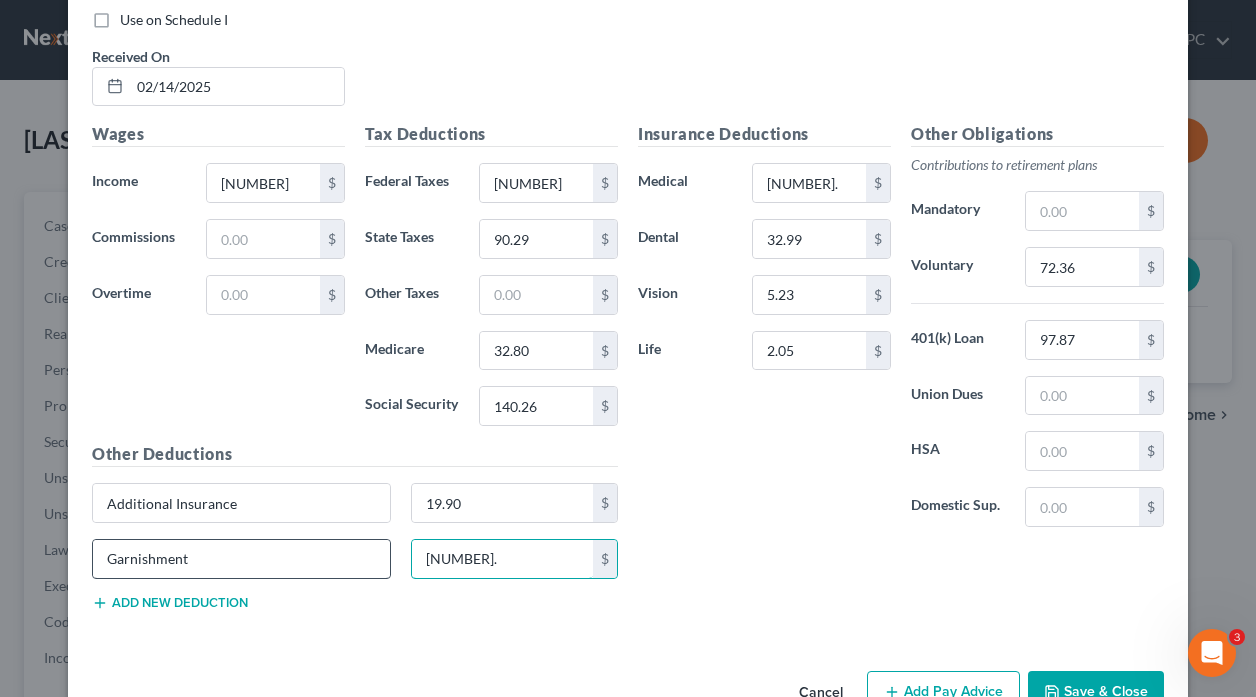 type on "[NUMBER]." 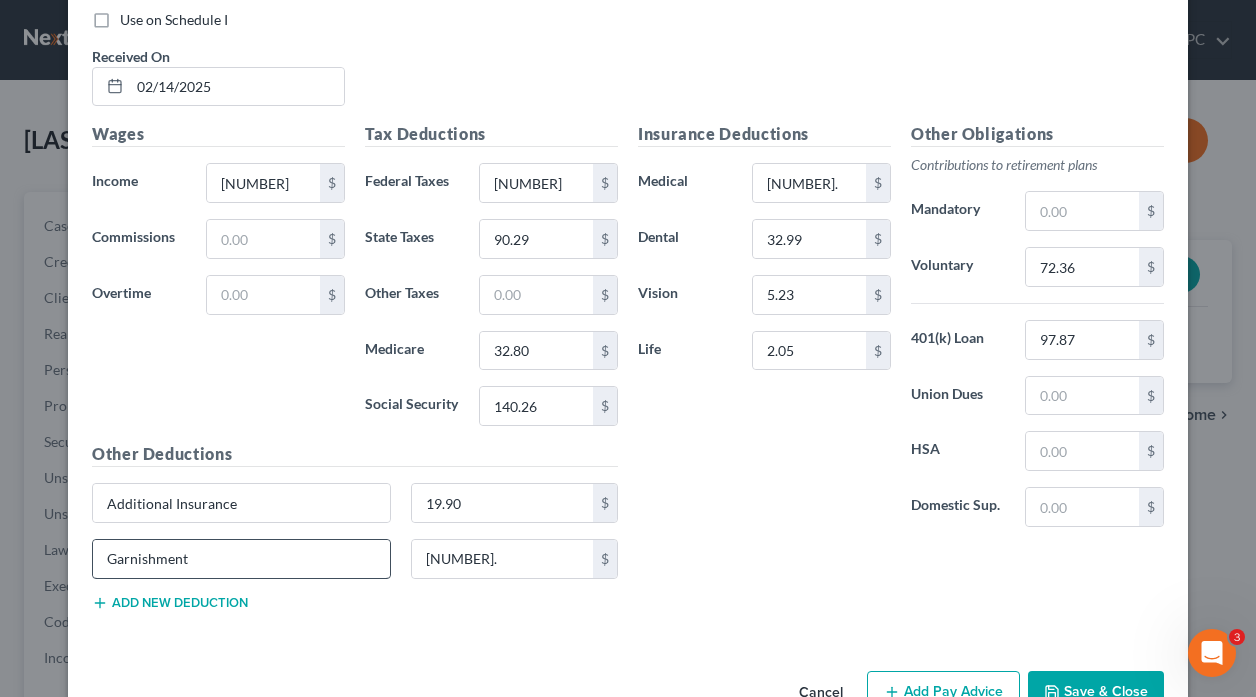type 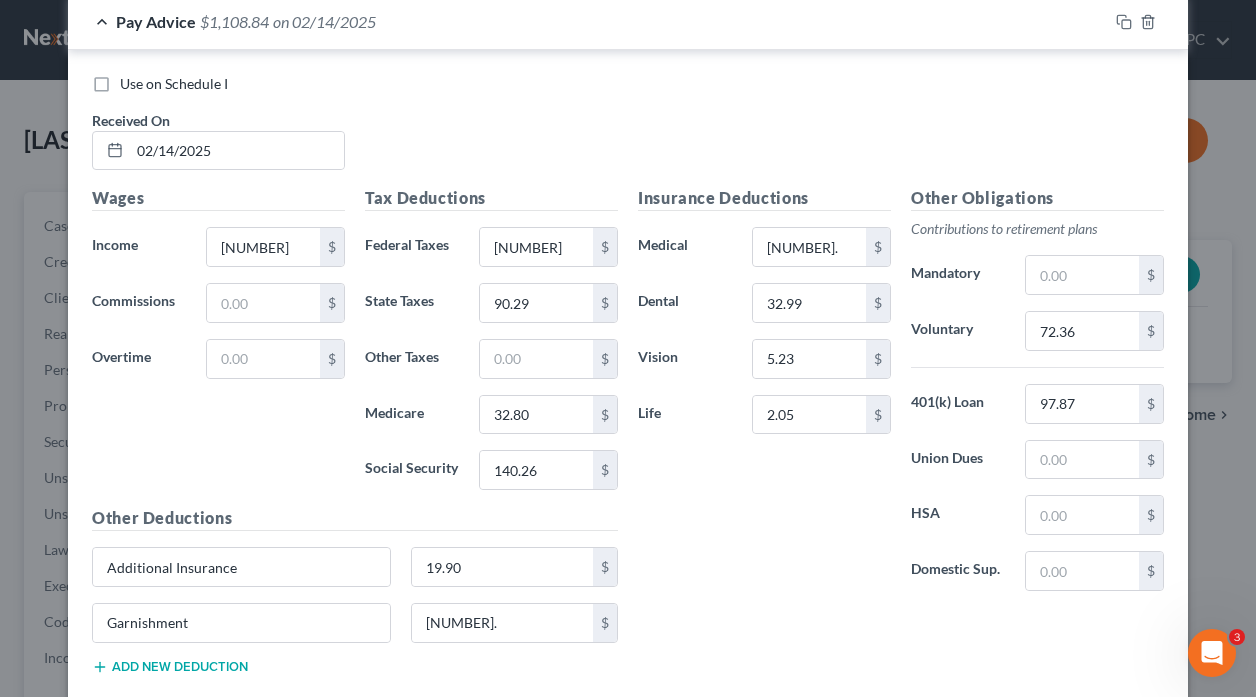 scroll, scrollTop: 649, scrollLeft: 0, axis: vertical 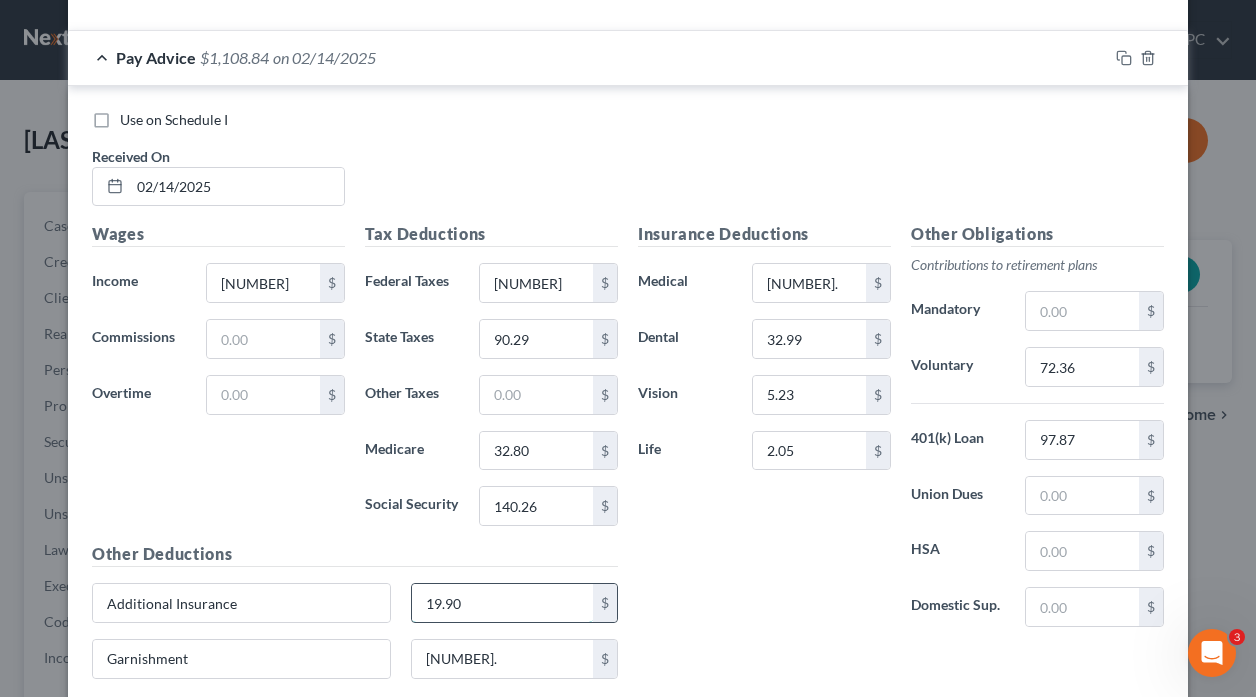 click on "19.90" at bounding box center [503, 603] 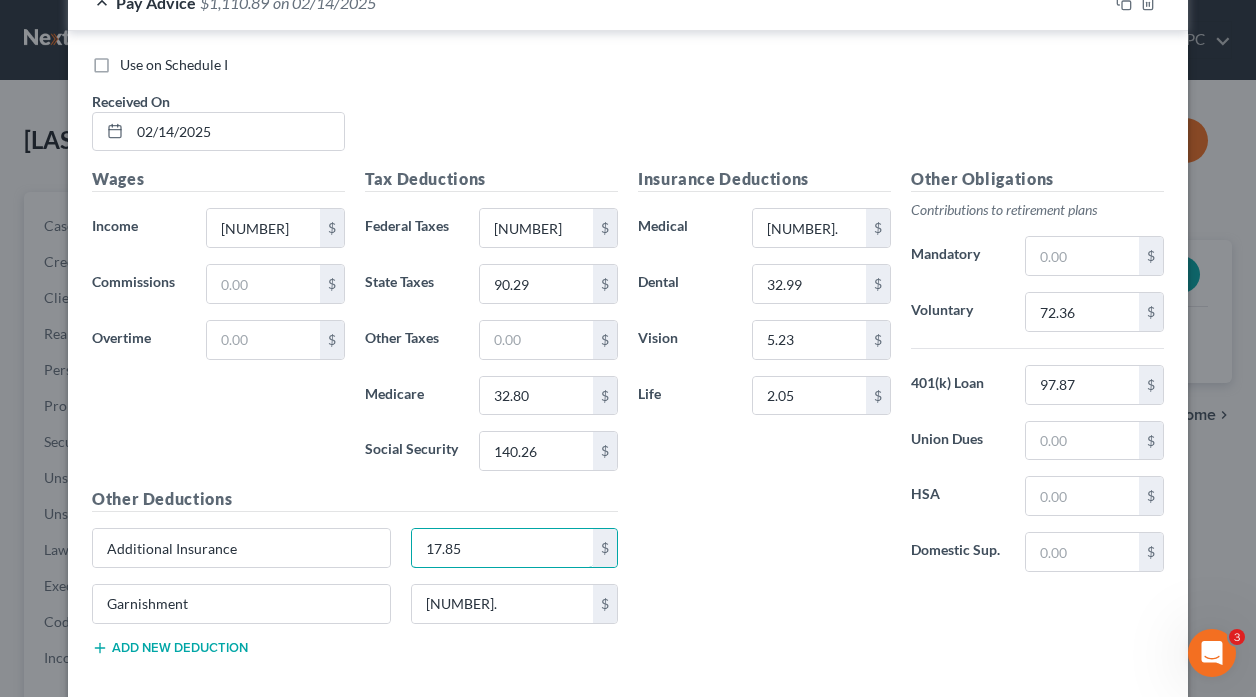 scroll, scrollTop: 749, scrollLeft: 0, axis: vertical 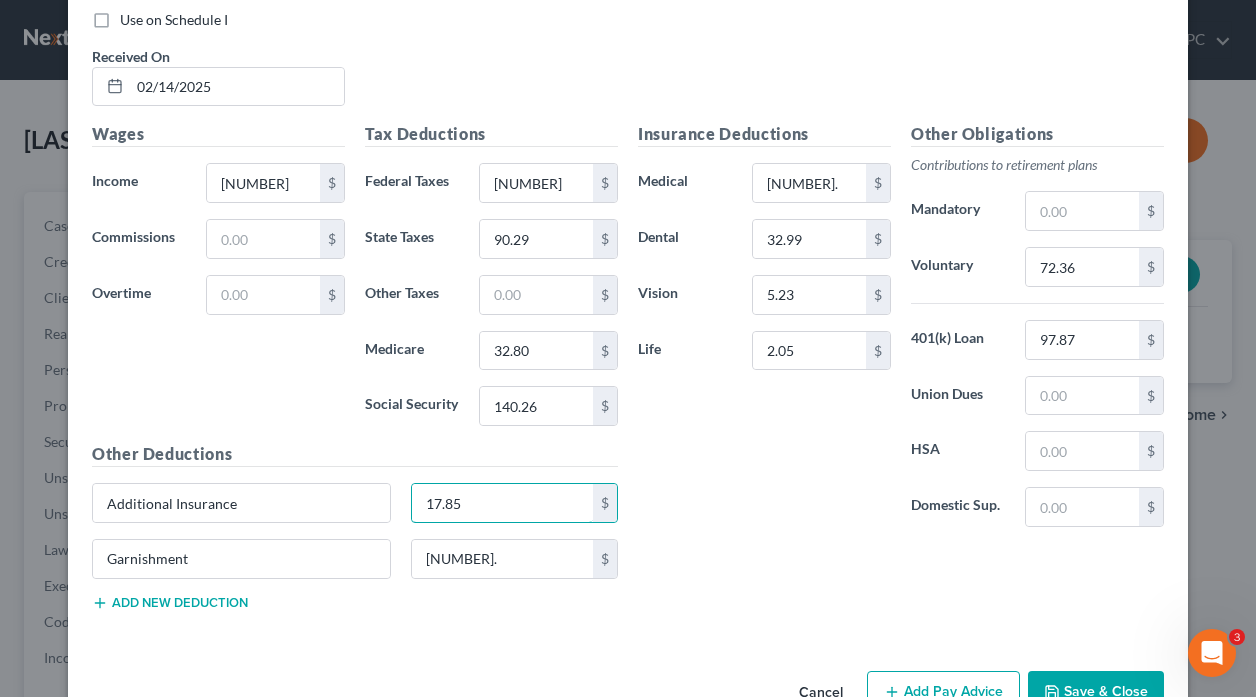 type on "17.85" 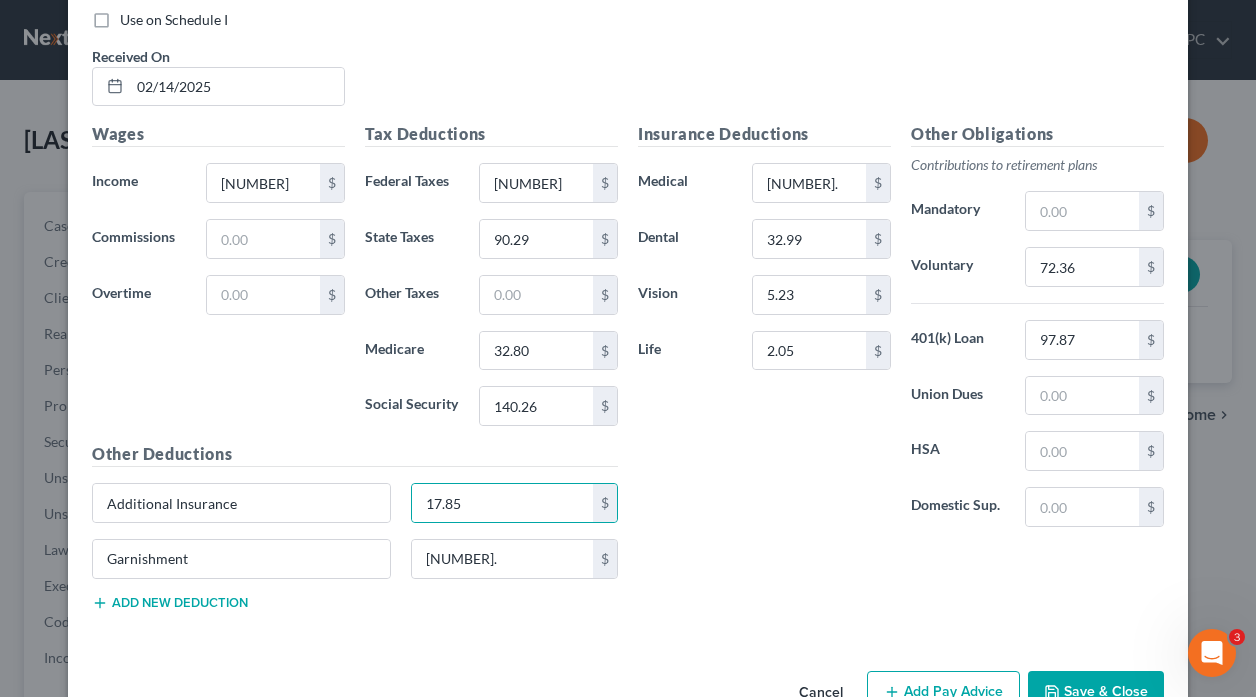 click on "Add Pay Advice" at bounding box center [943, 692] 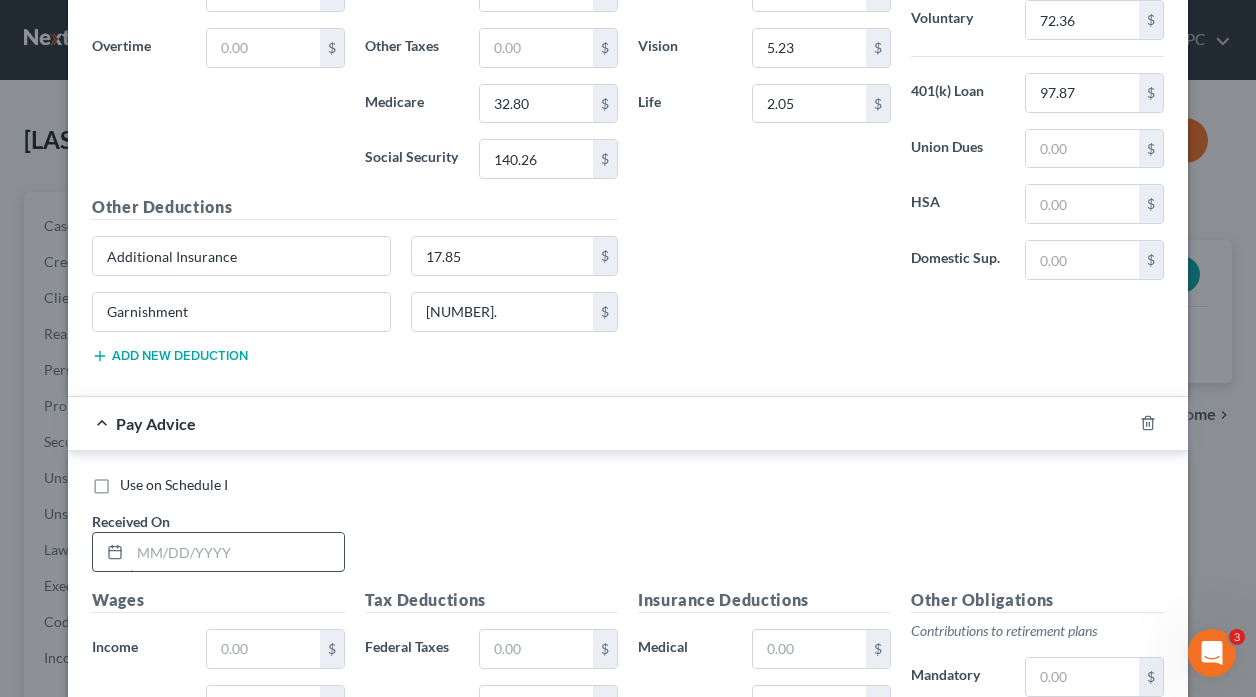scroll, scrollTop: 1049, scrollLeft: 0, axis: vertical 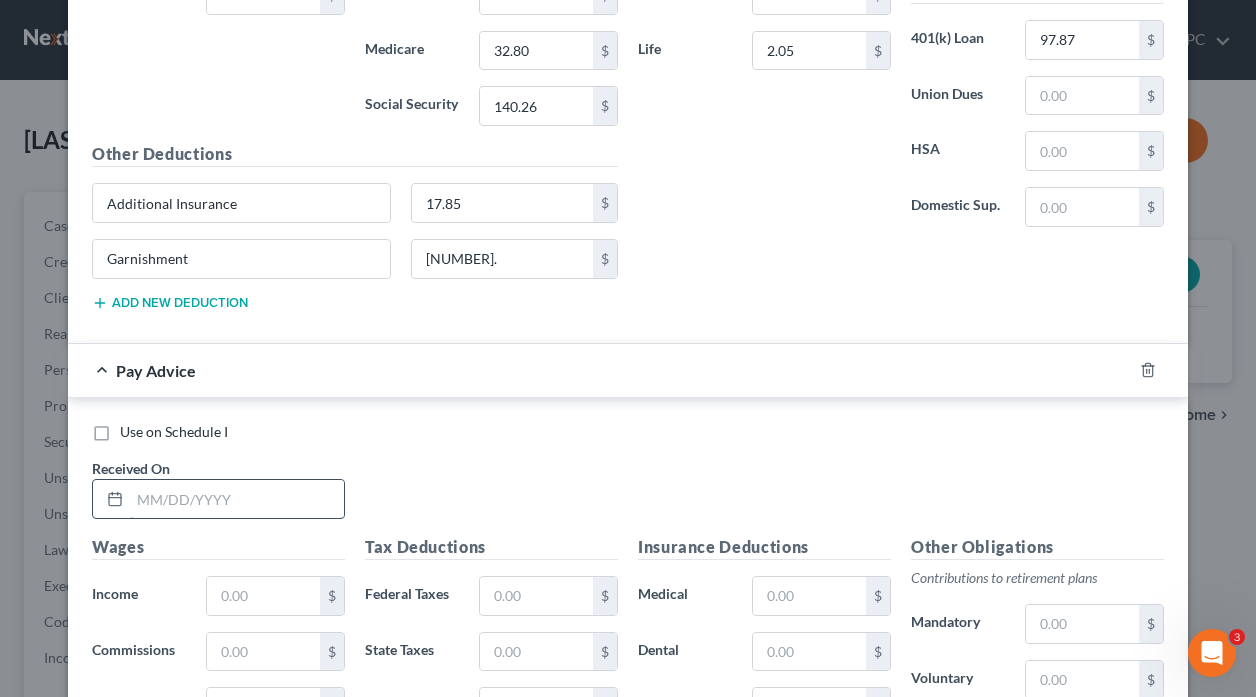 click at bounding box center (237, 499) 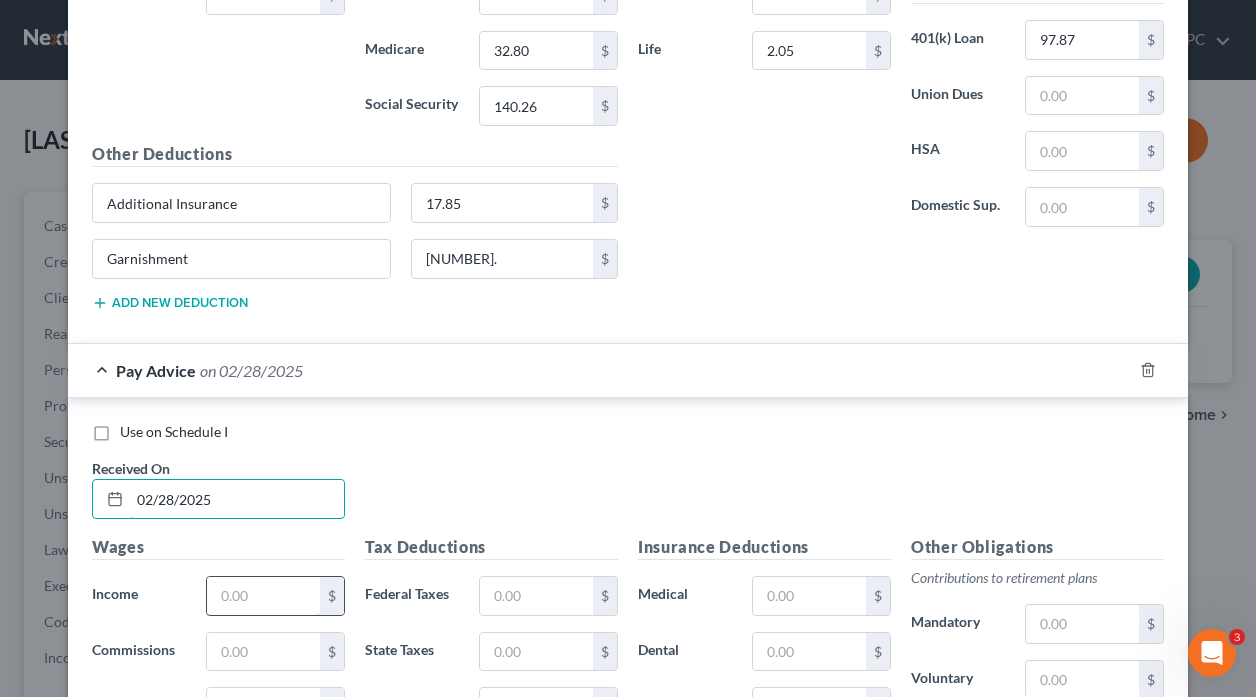 type on "02/28/2025" 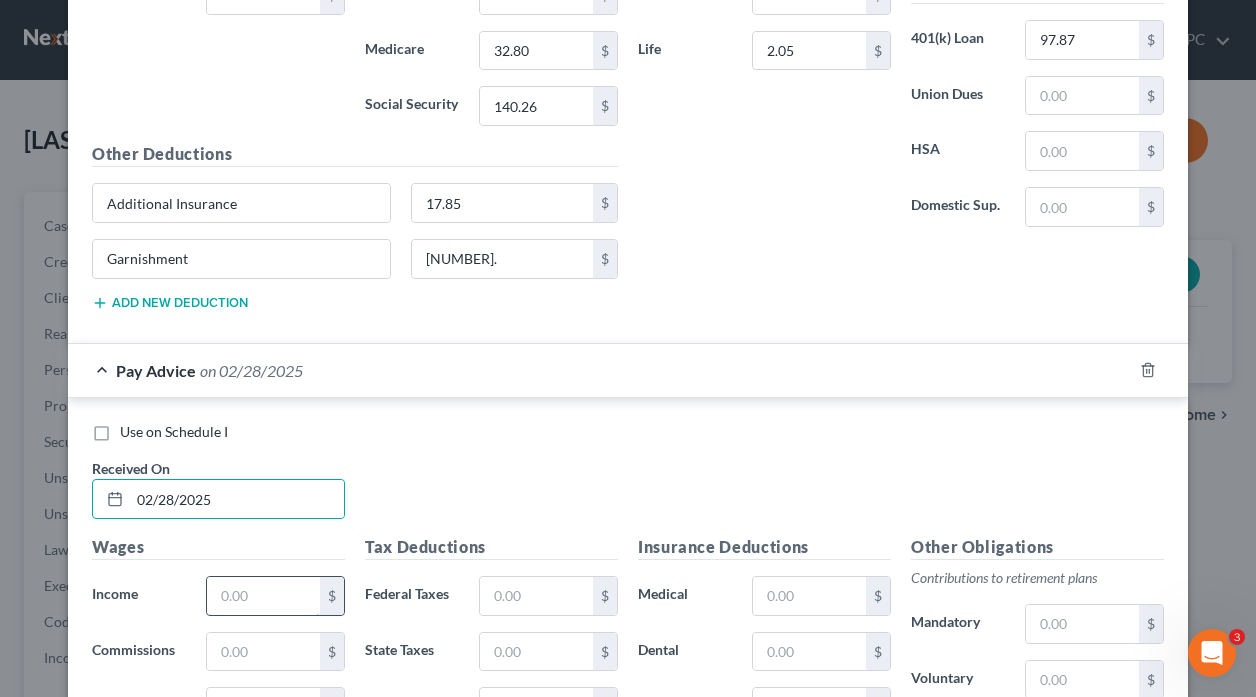 click at bounding box center [263, 596] 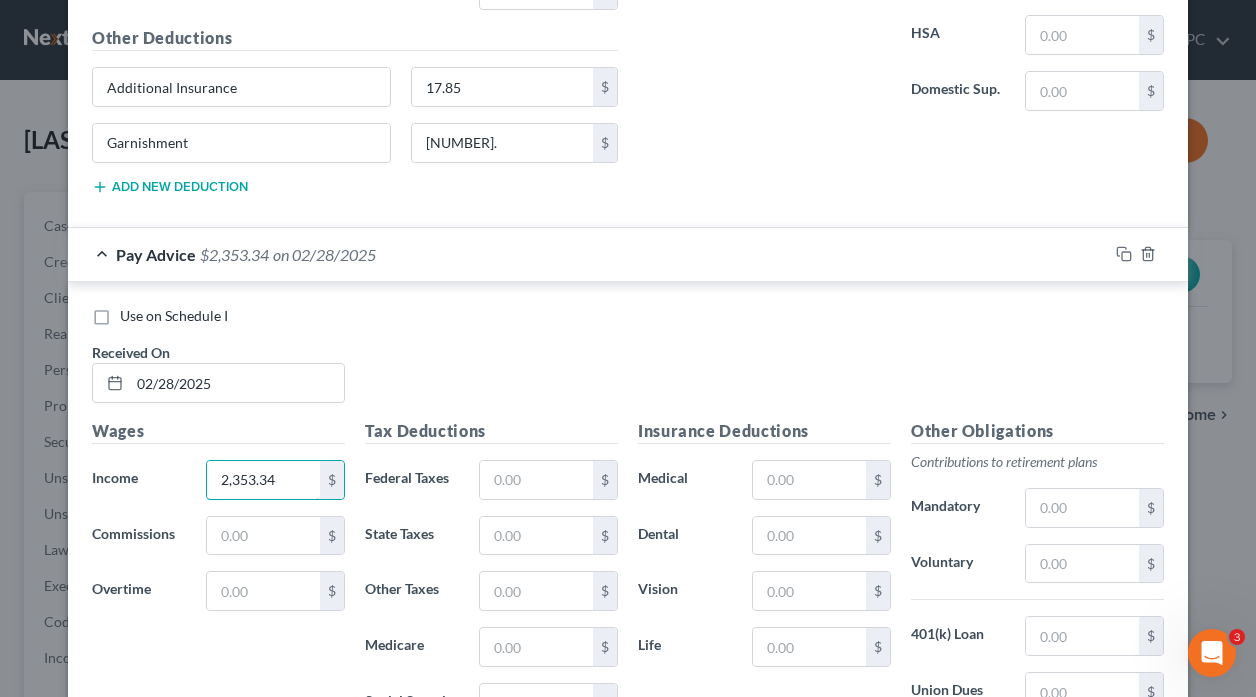 scroll, scrollTop: 1449, scrollLeft: 0, axis: vertical 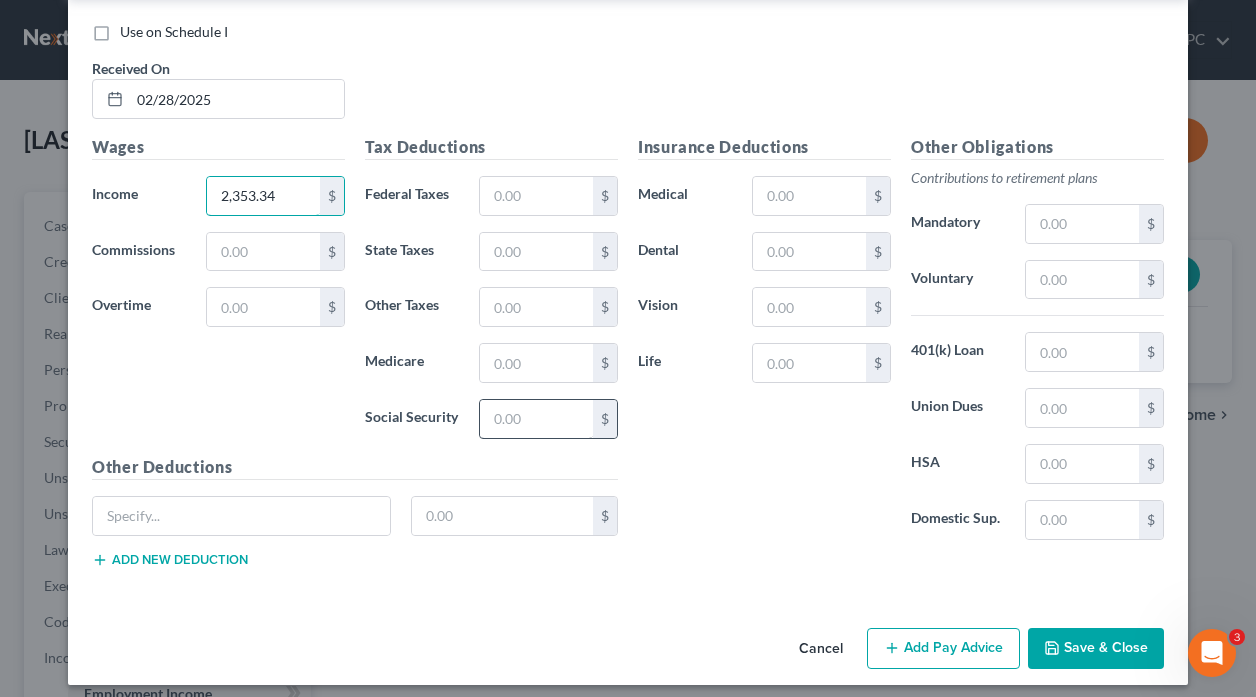 type on "2,353.34" 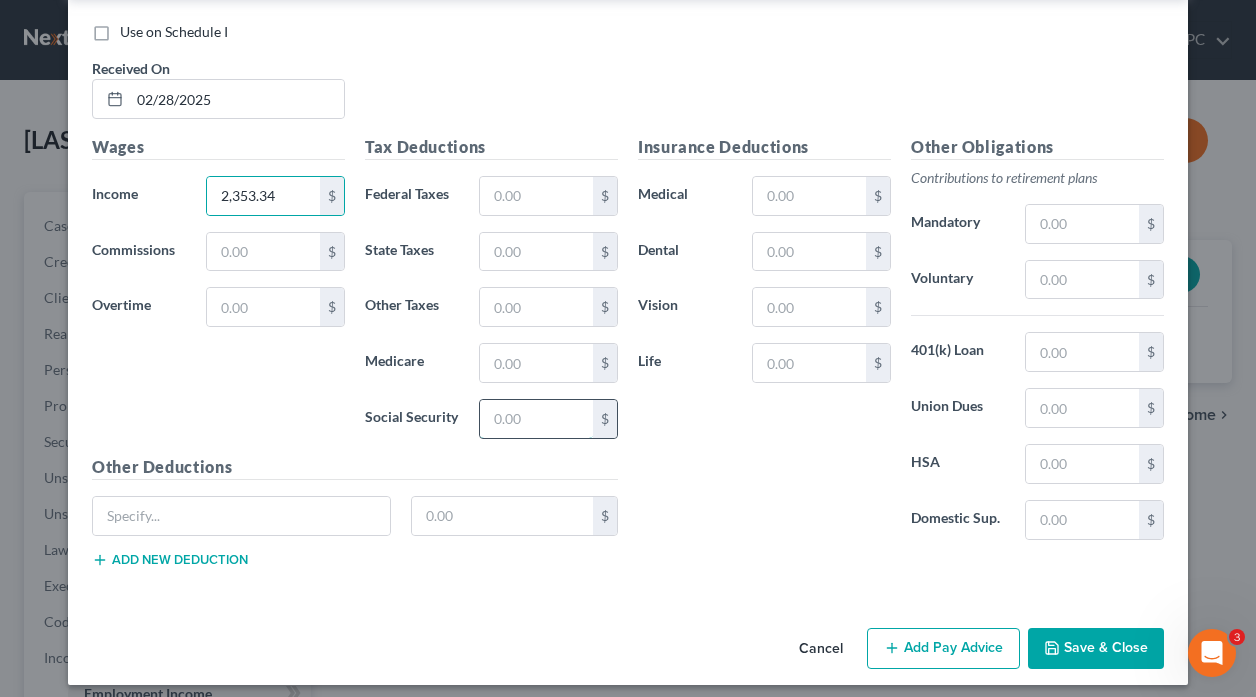 drag, startPoint x: 558, startPoint y: 423, endPoint x: 574, endPoint y: 417, distance: 17.088007 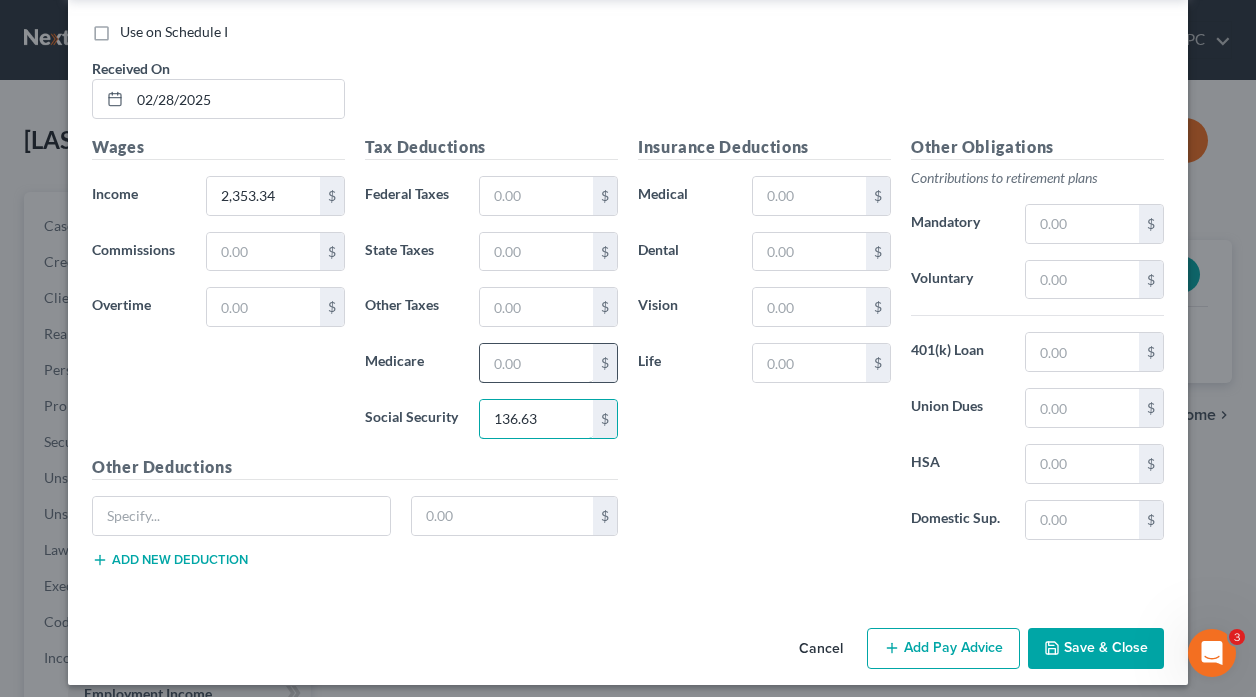 type on "136.63" 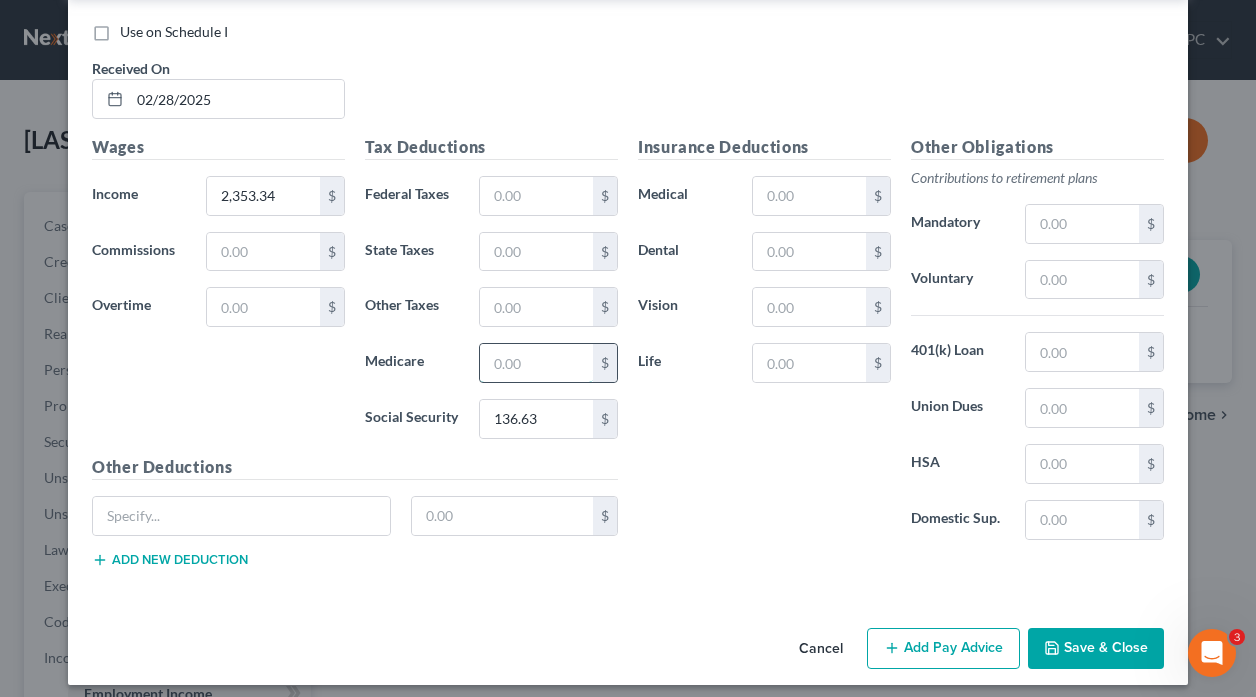 click at bounding box center (536, 363) 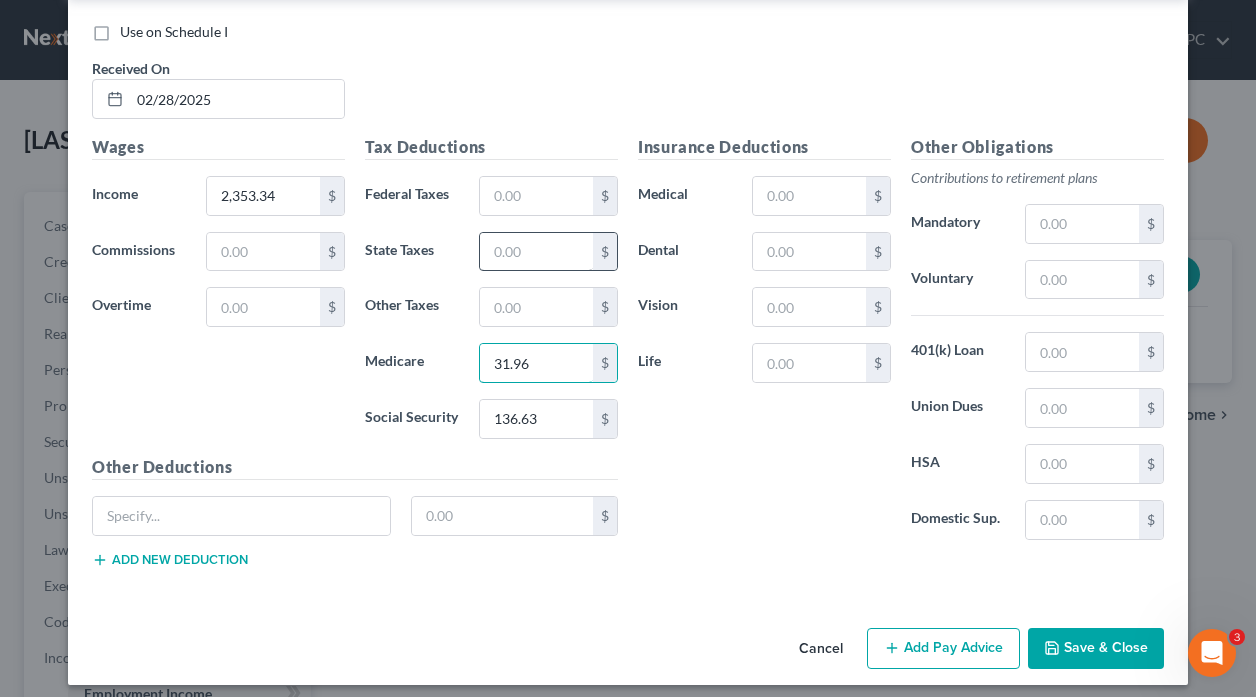 type on "31.96" 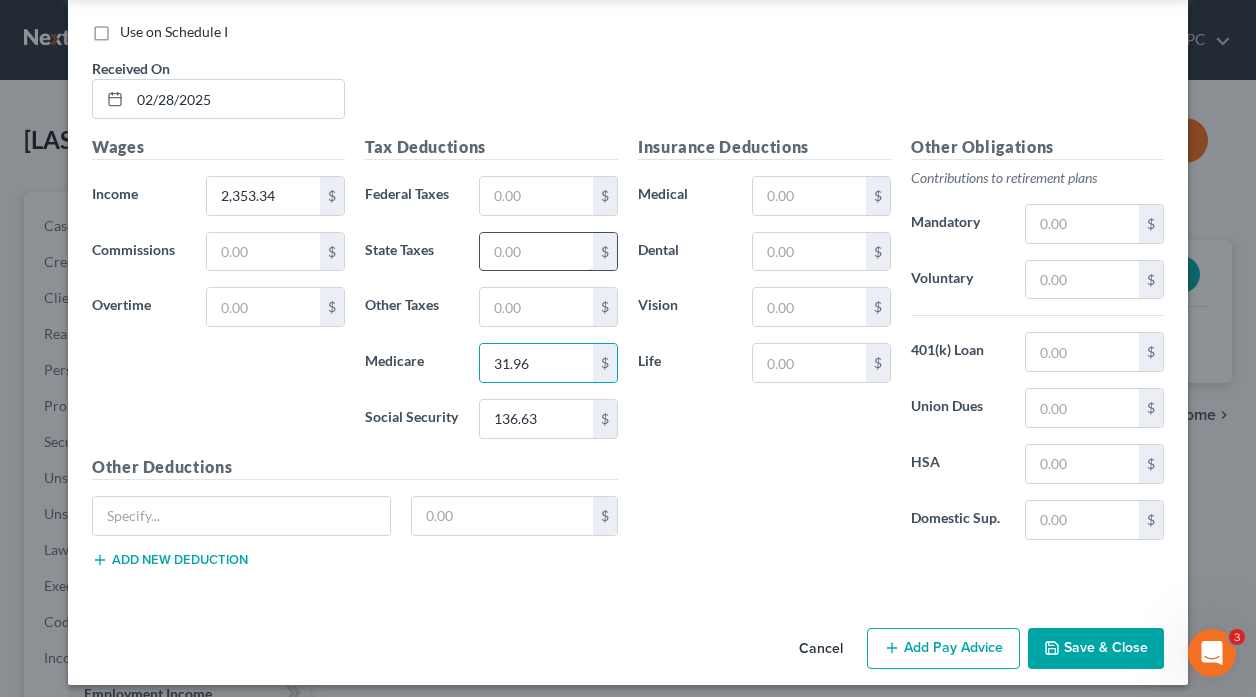 click at bounding box center [536, 252] 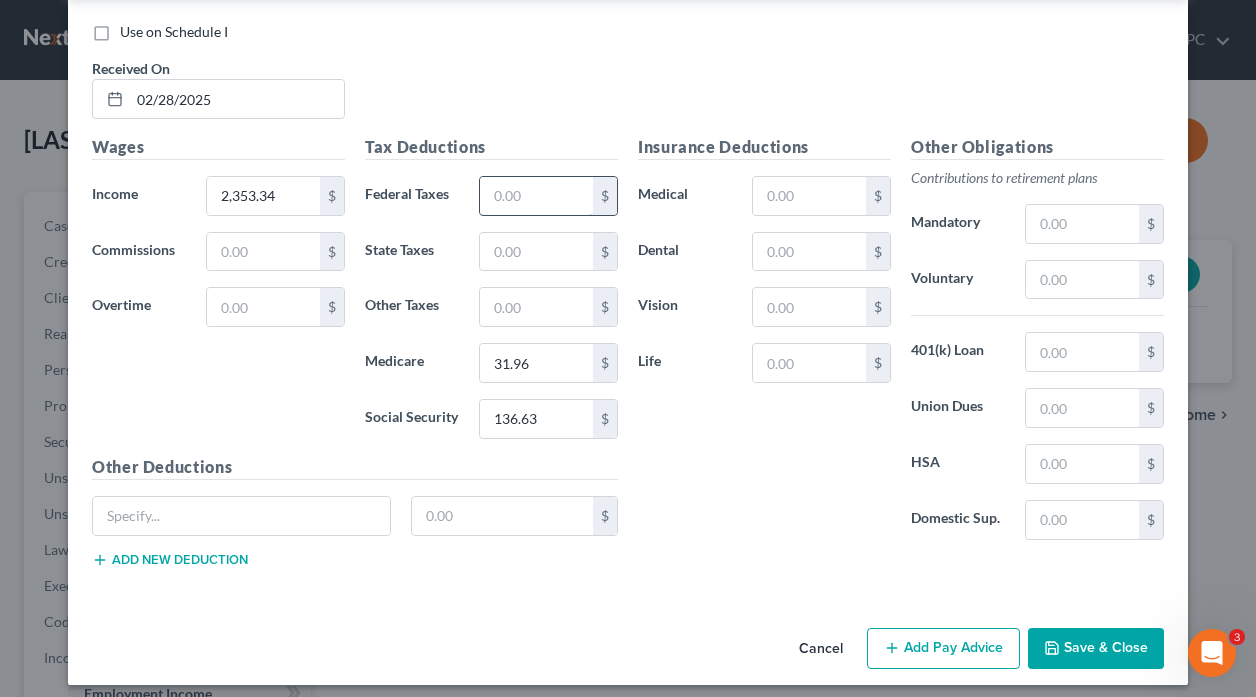 click at bounding box center (536, 196) 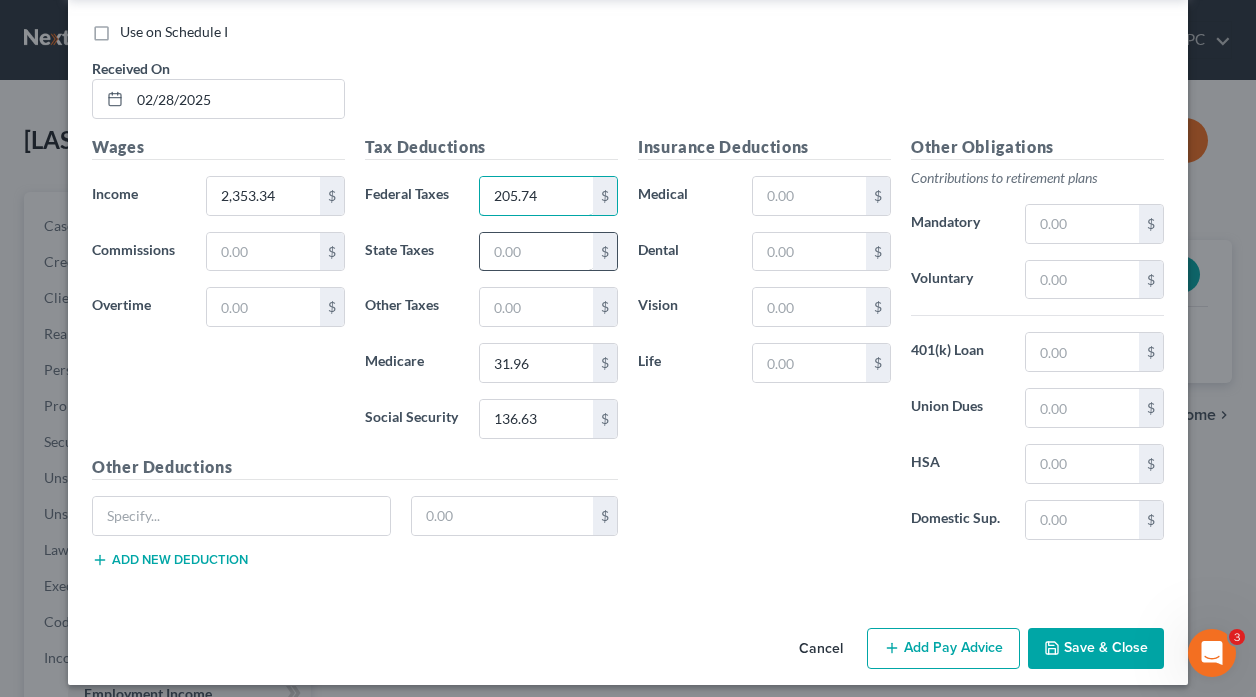 type on "205.74" 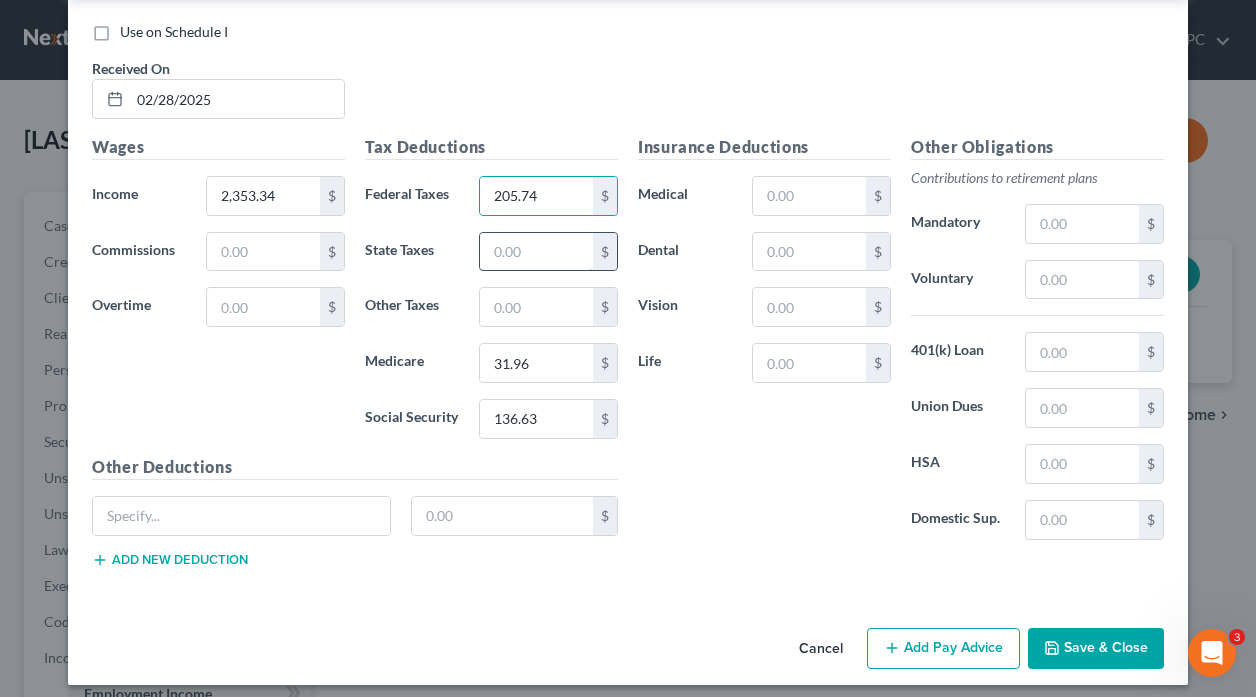 click at bounding box center (536, 252) 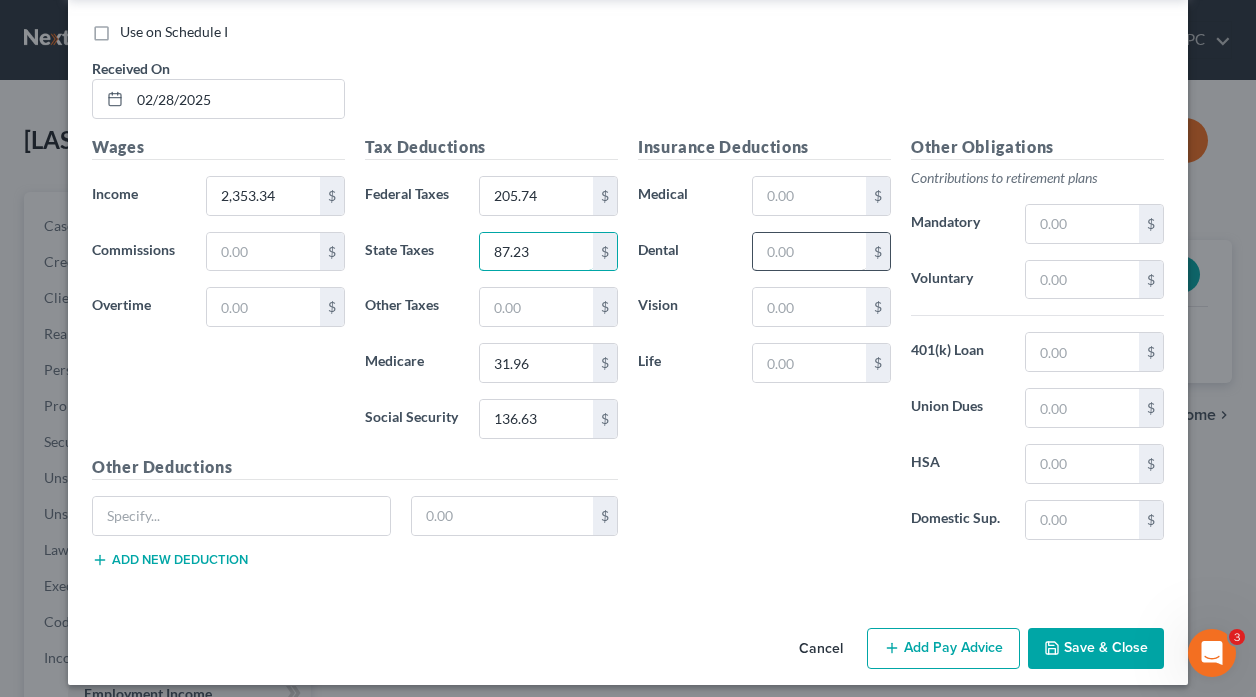 type on "87.23" 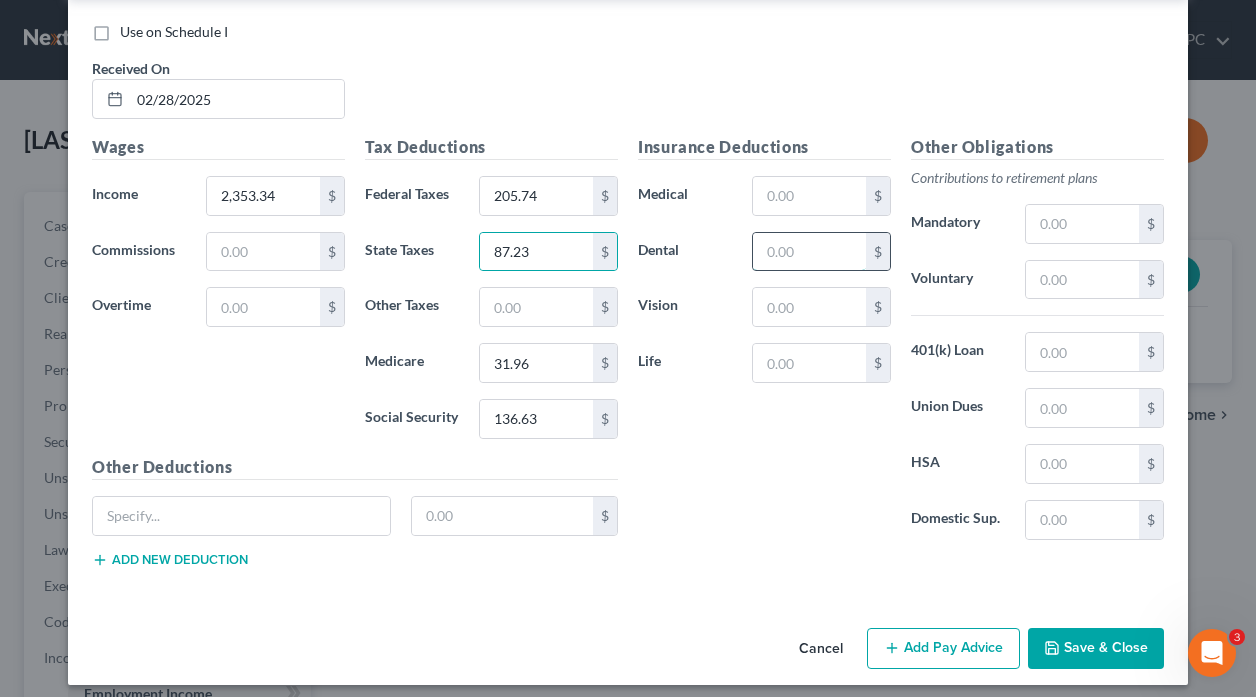 click at bounding box center [809, 252] 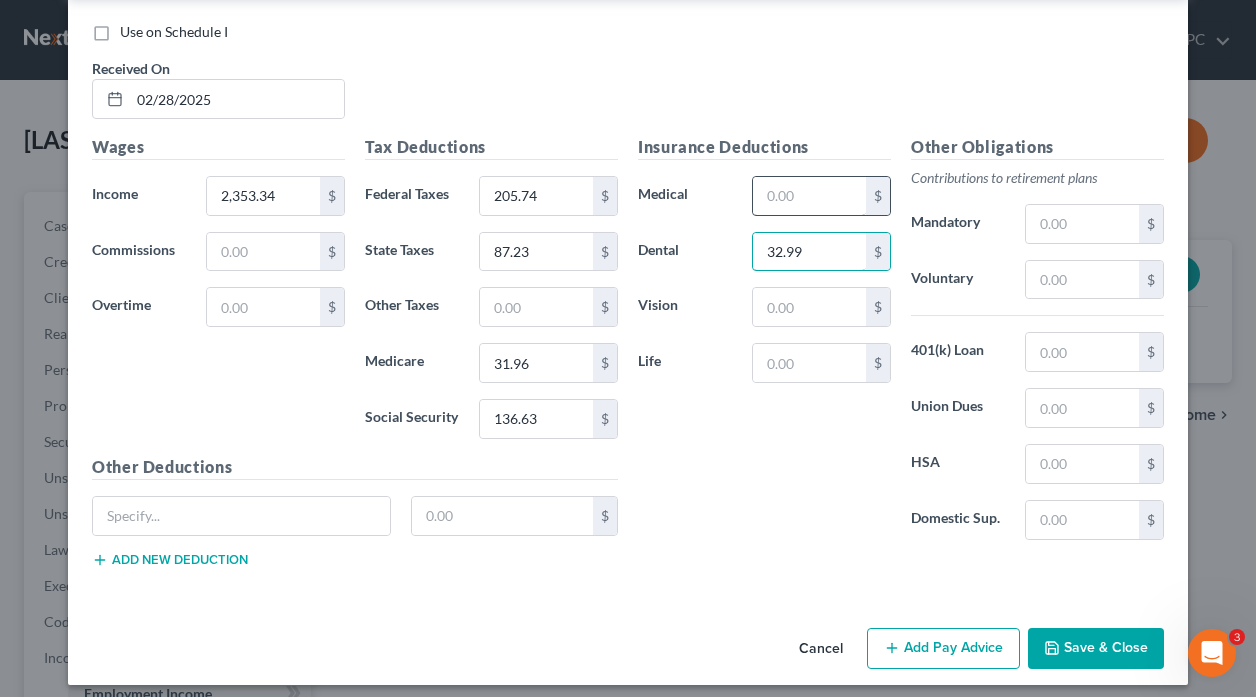 type on "32.99" 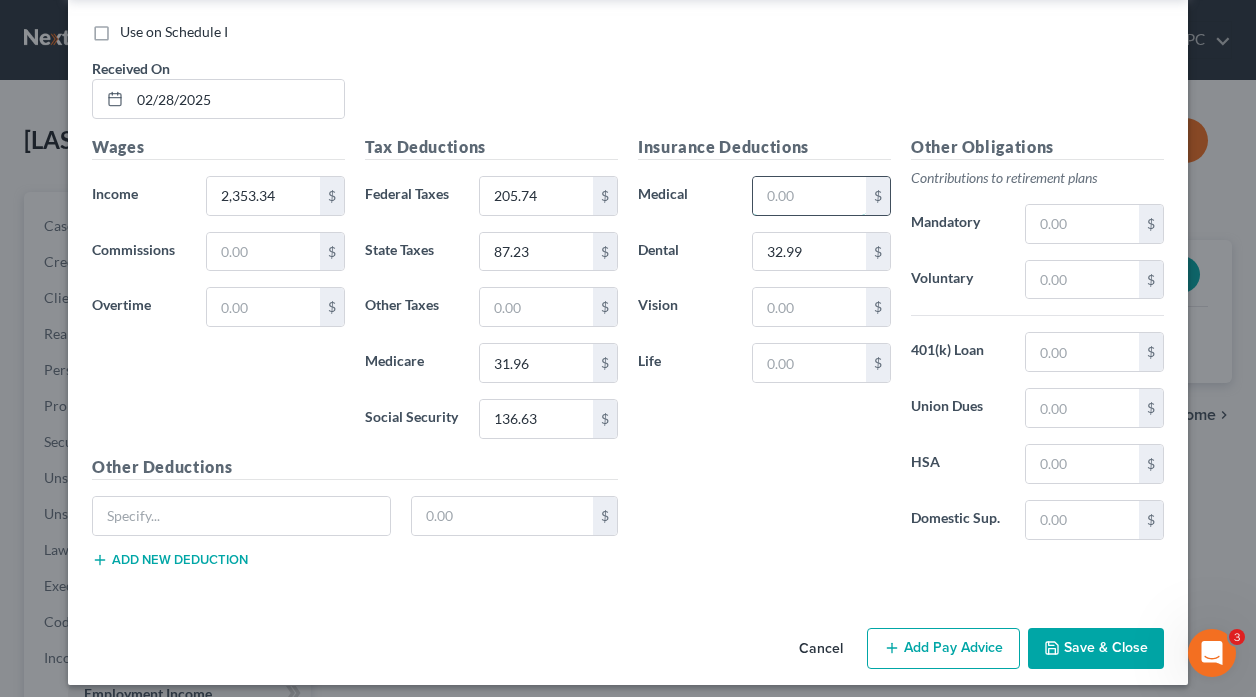 click at bounding box center (809, 196) 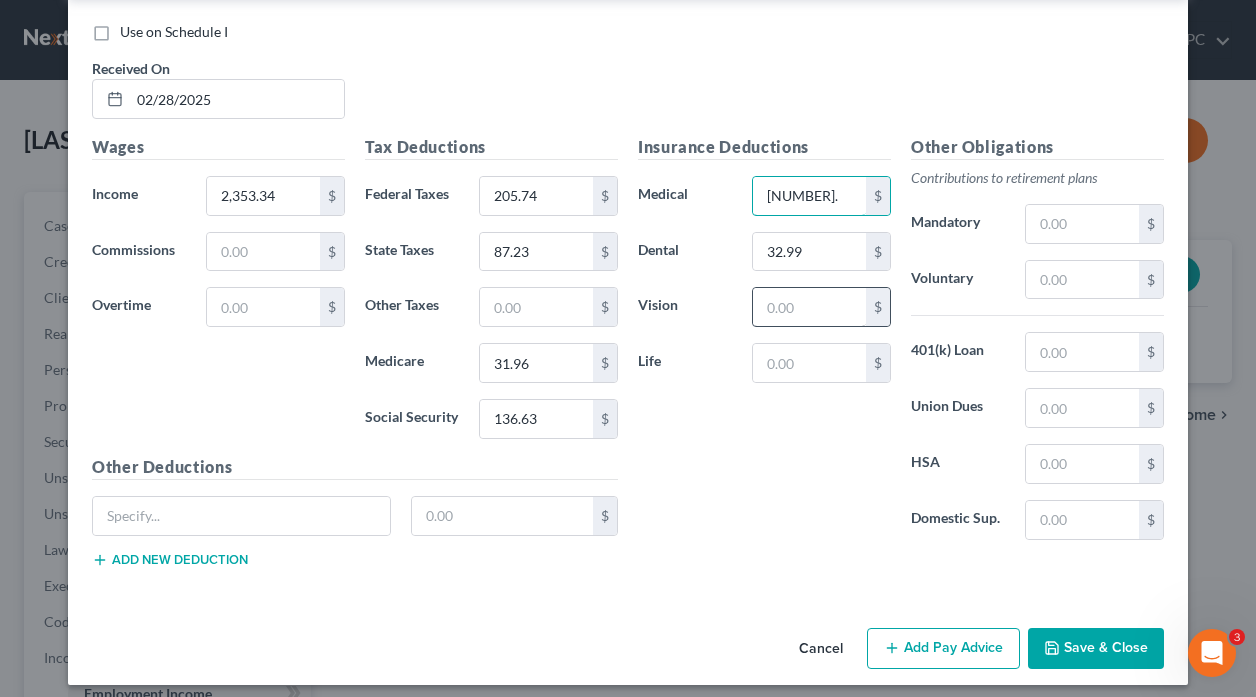 type on "[NUMBER]." 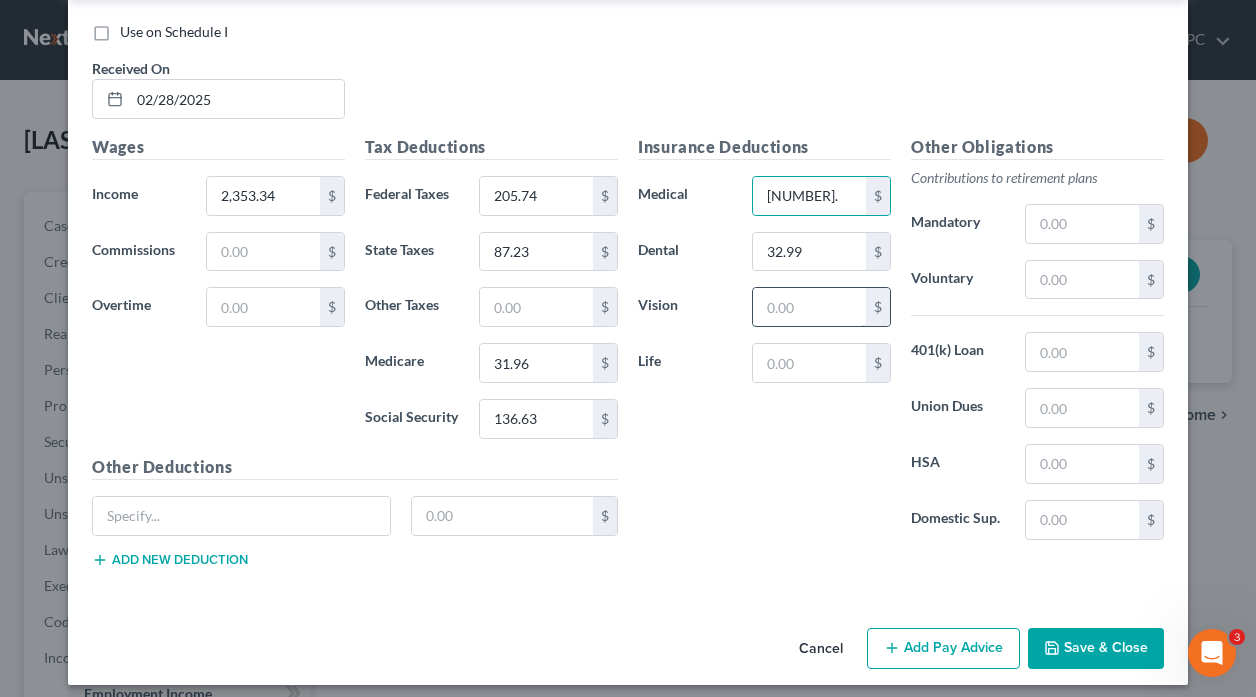 click at bounding box center (809, 307) 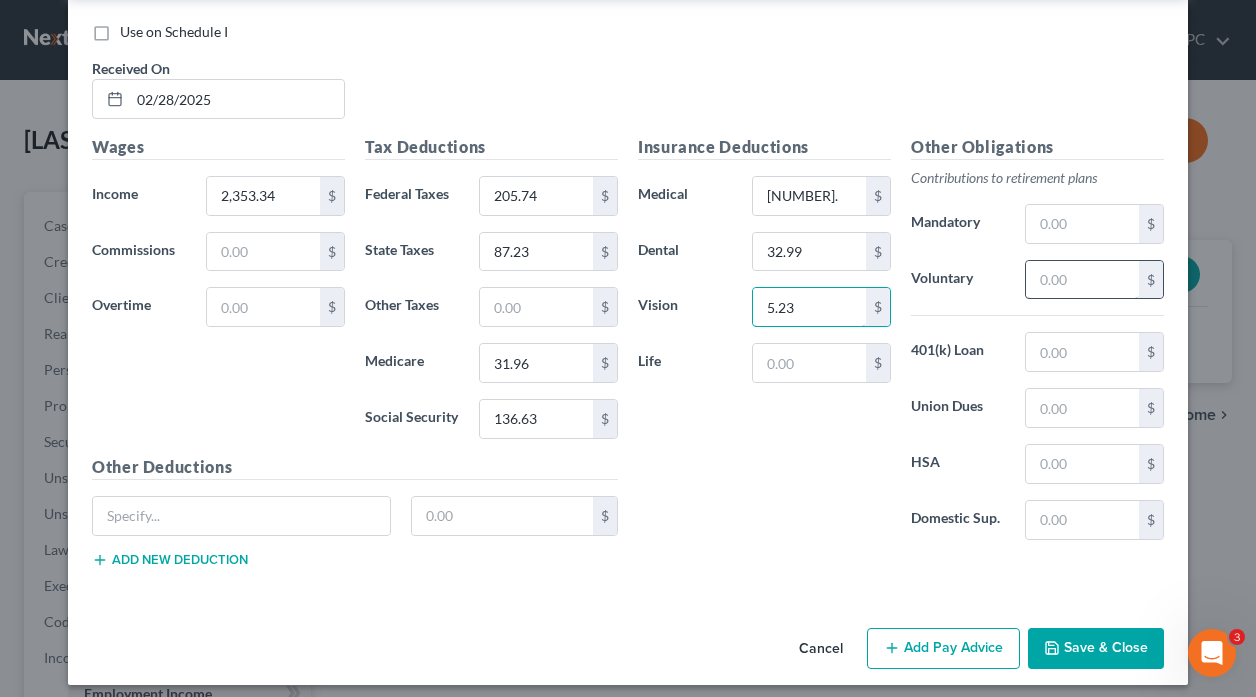 type on "5.23" 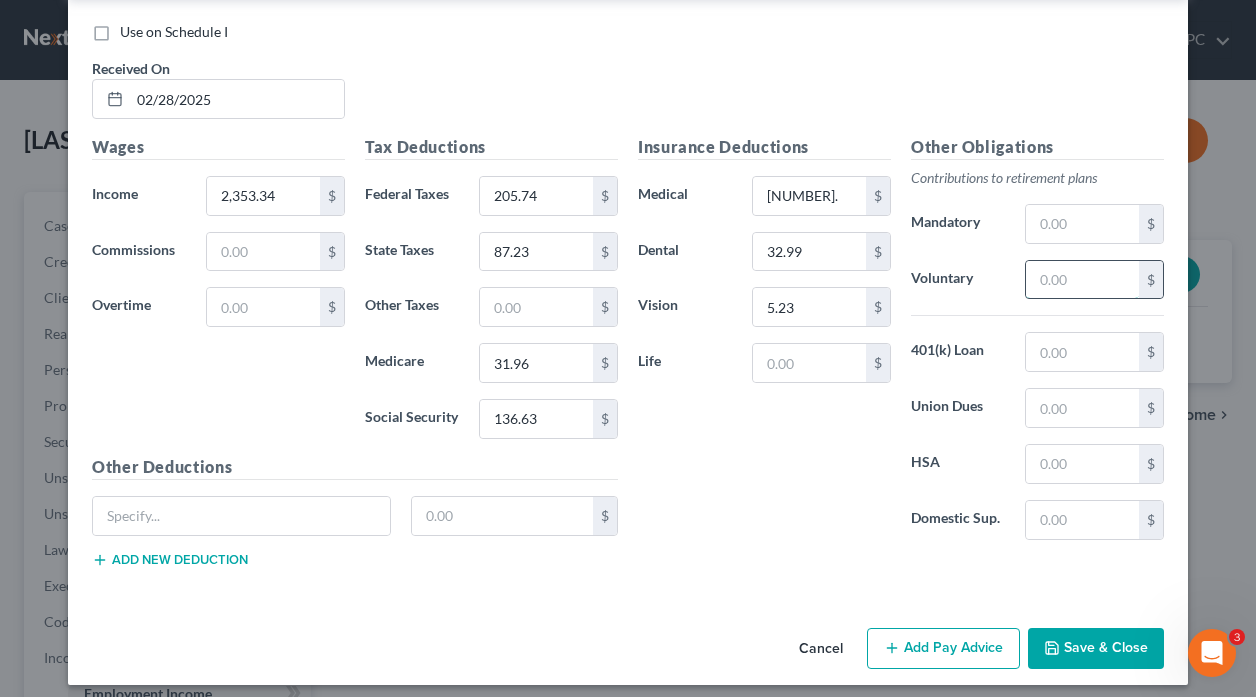 click at bounding box center [1082, 280] 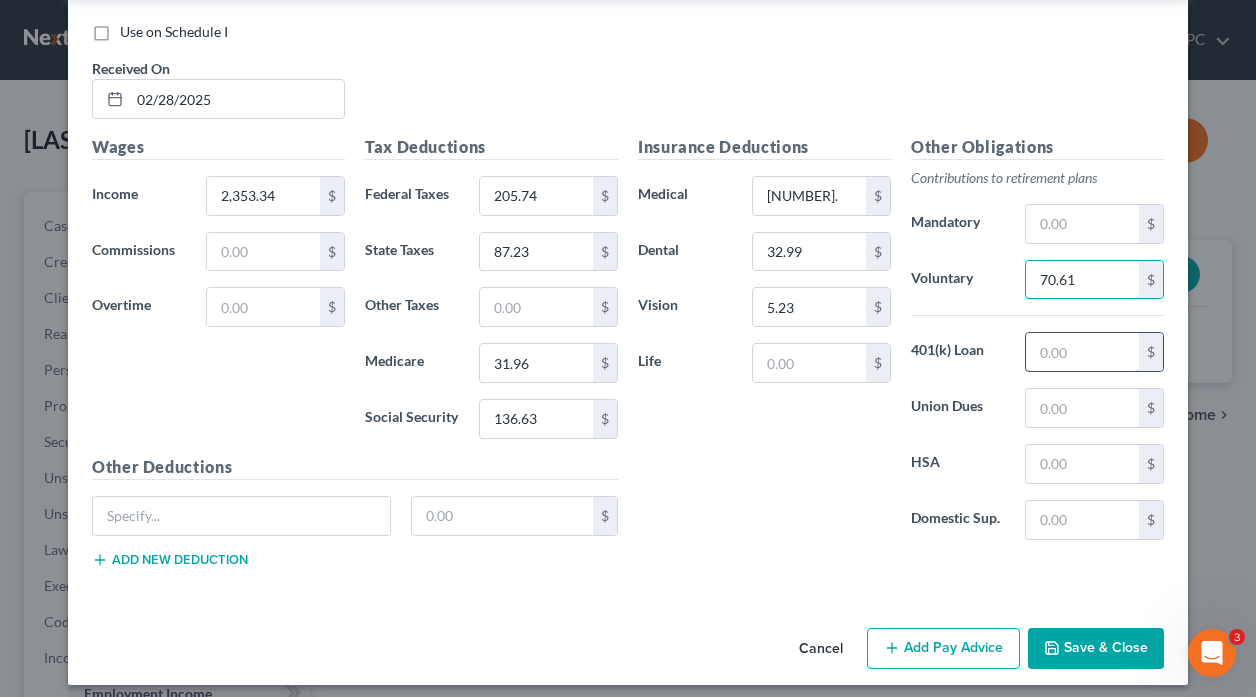 type on "70.61" 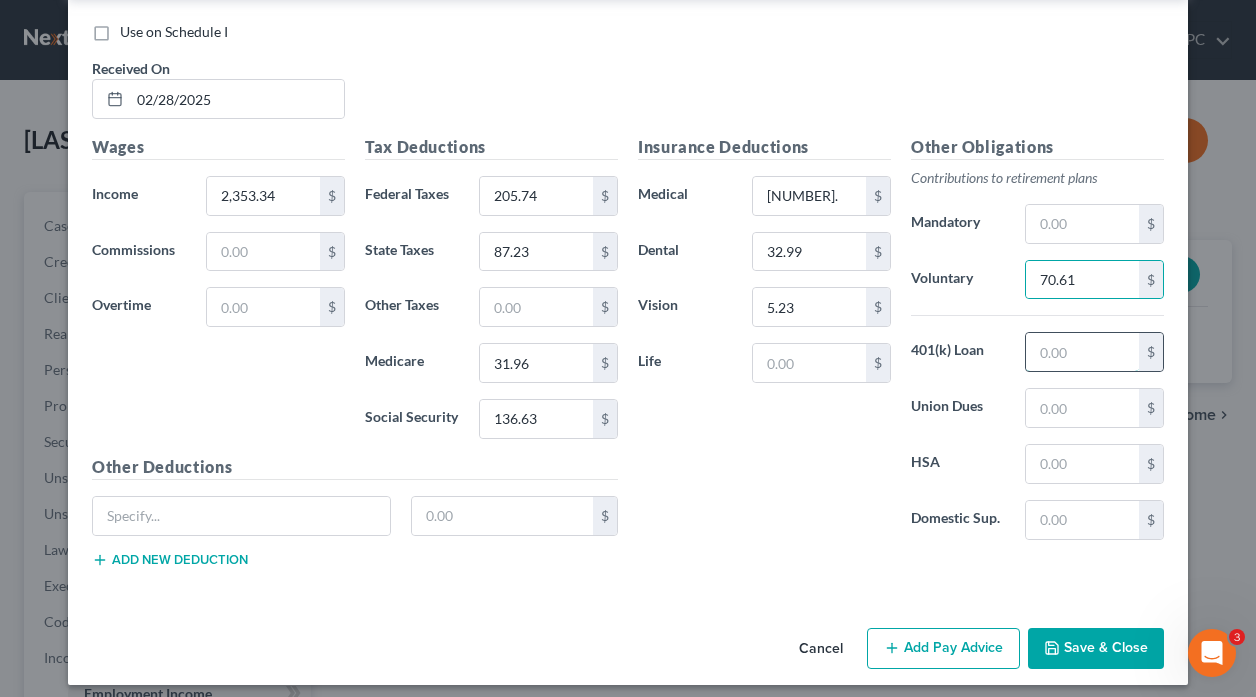 click at bounding box center [1082, 352] 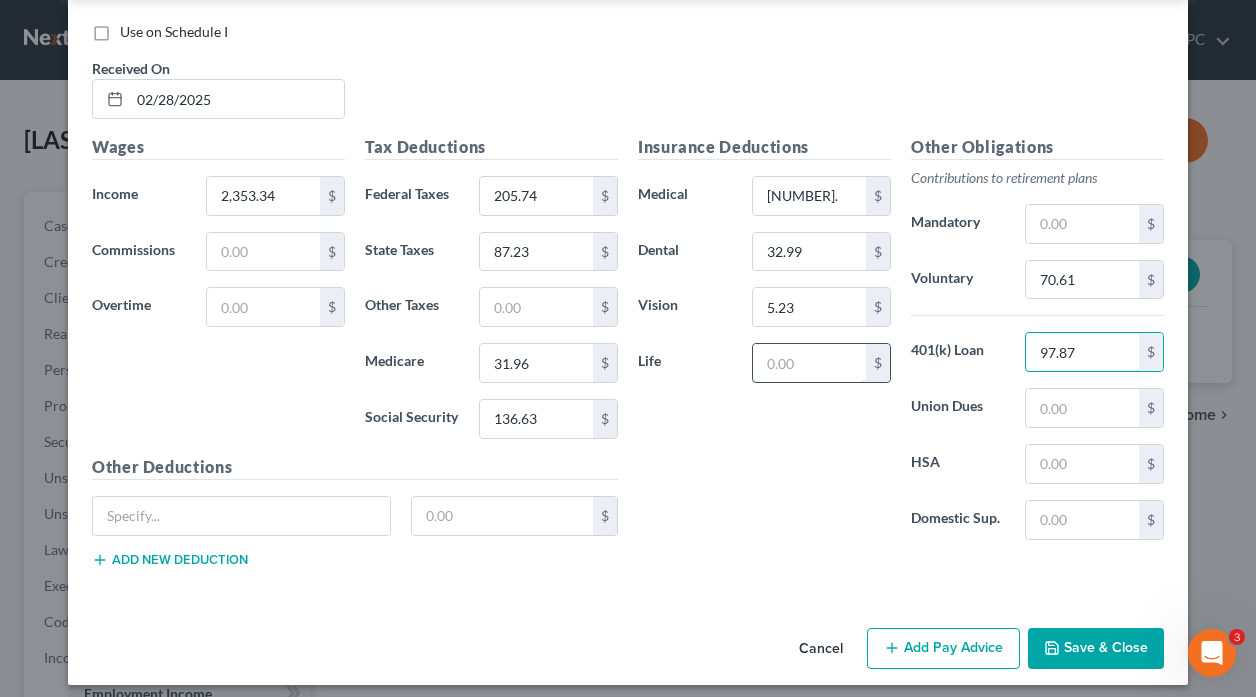 type on "97.87" 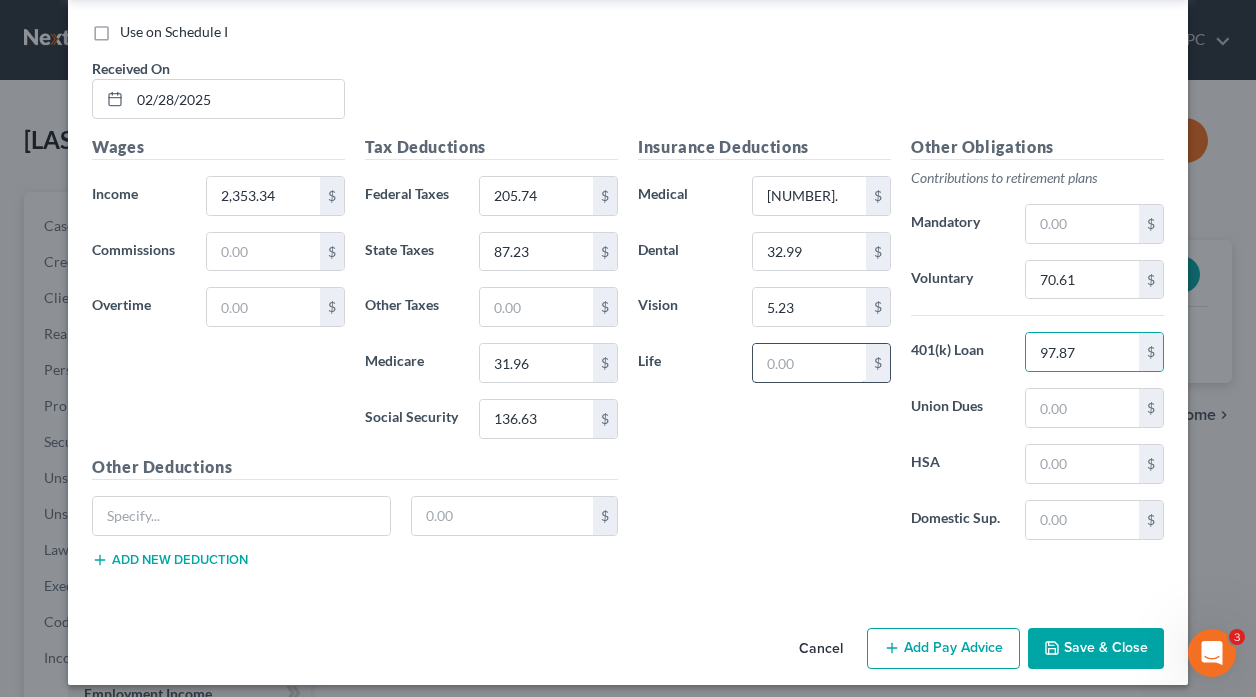 click at bounding box center (809, 363) 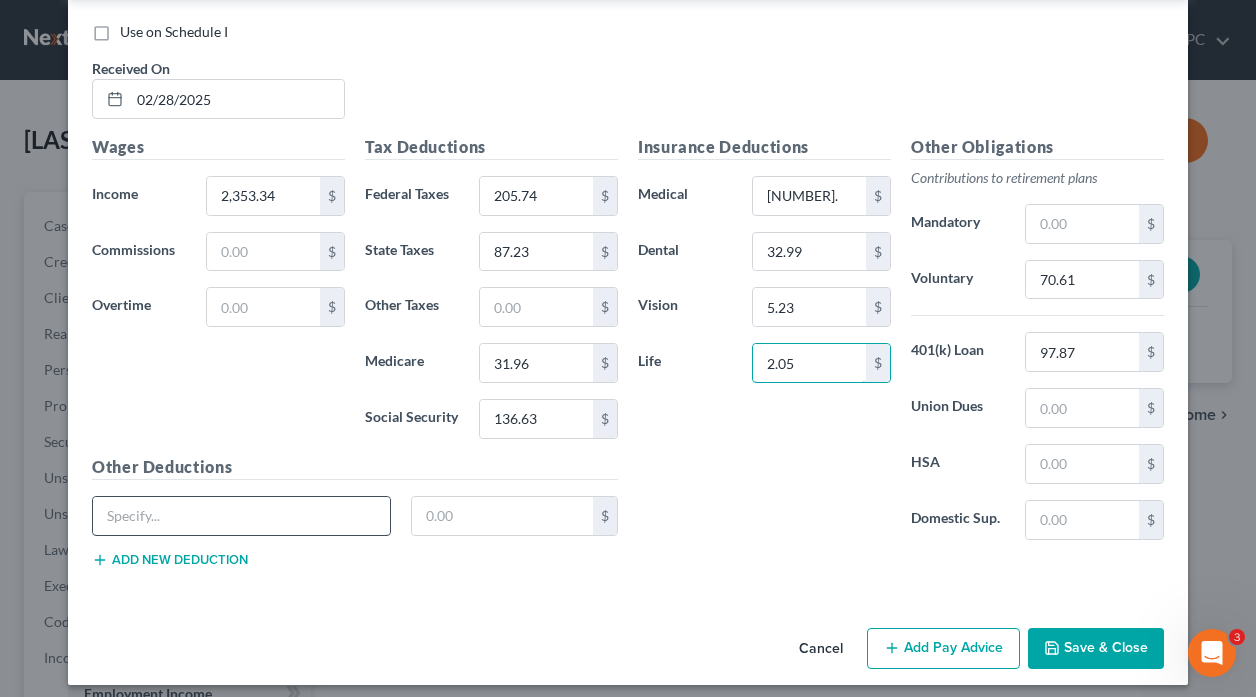 type on "2.05" 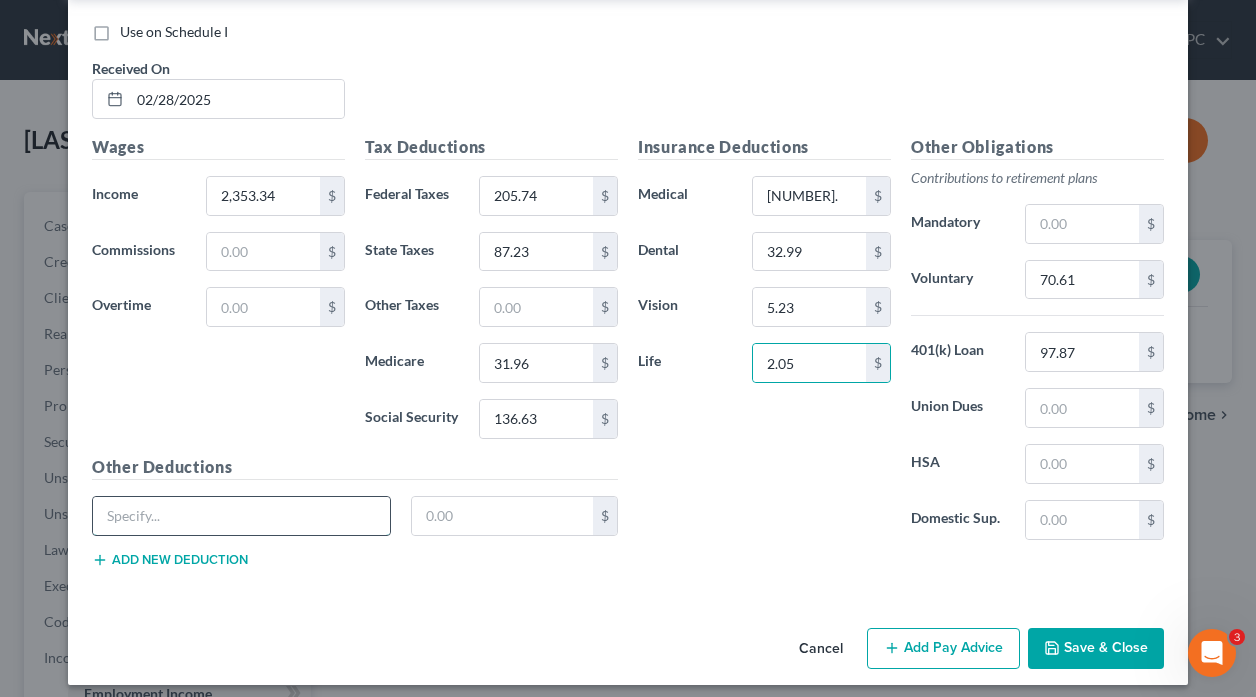 click at bounding box center [241, 516] 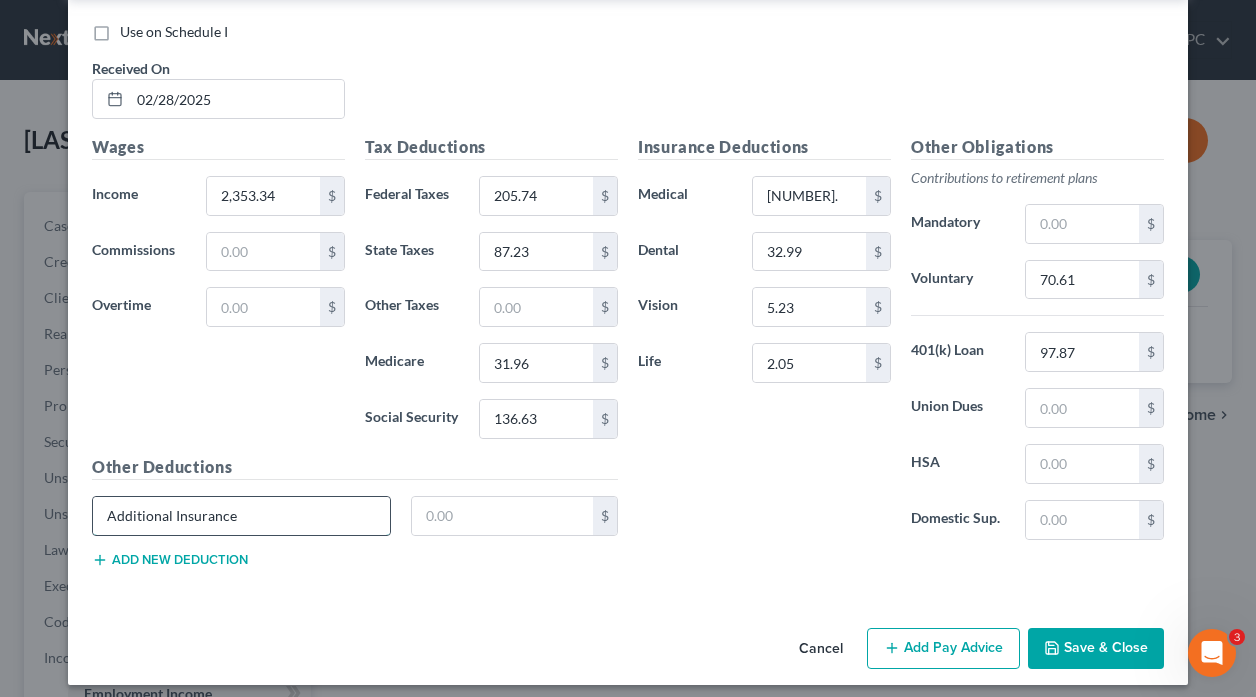 type on "Additional Insurance" 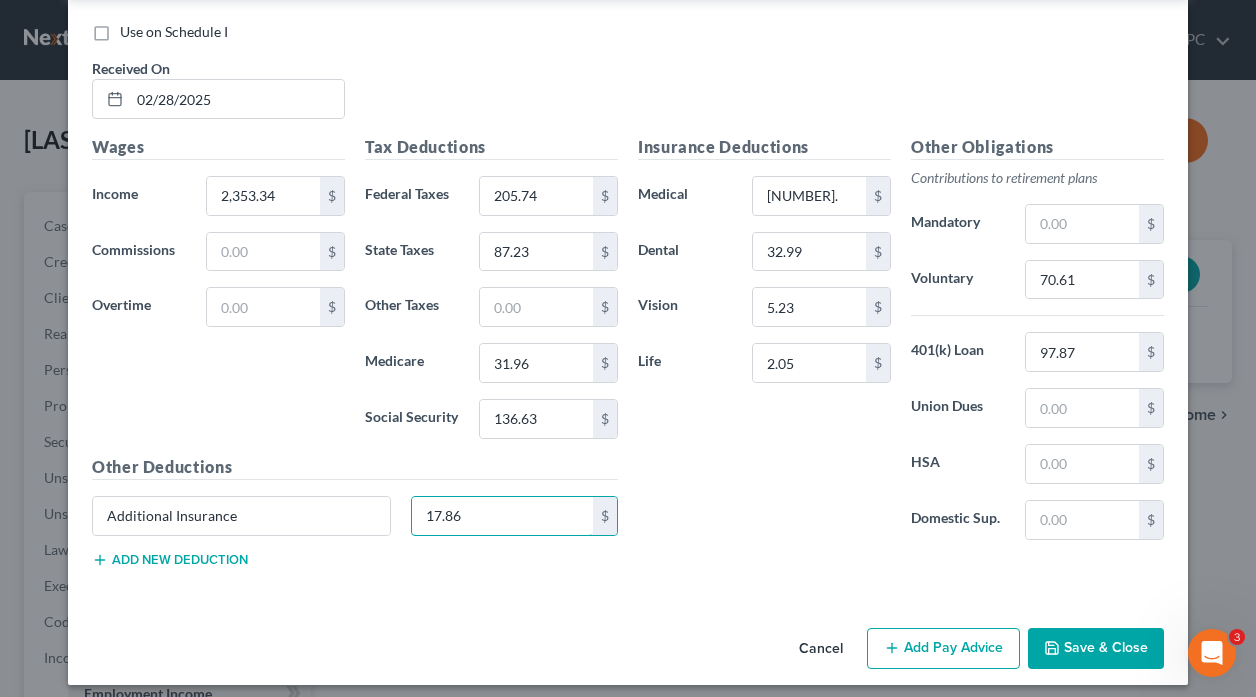 type on "17.86" 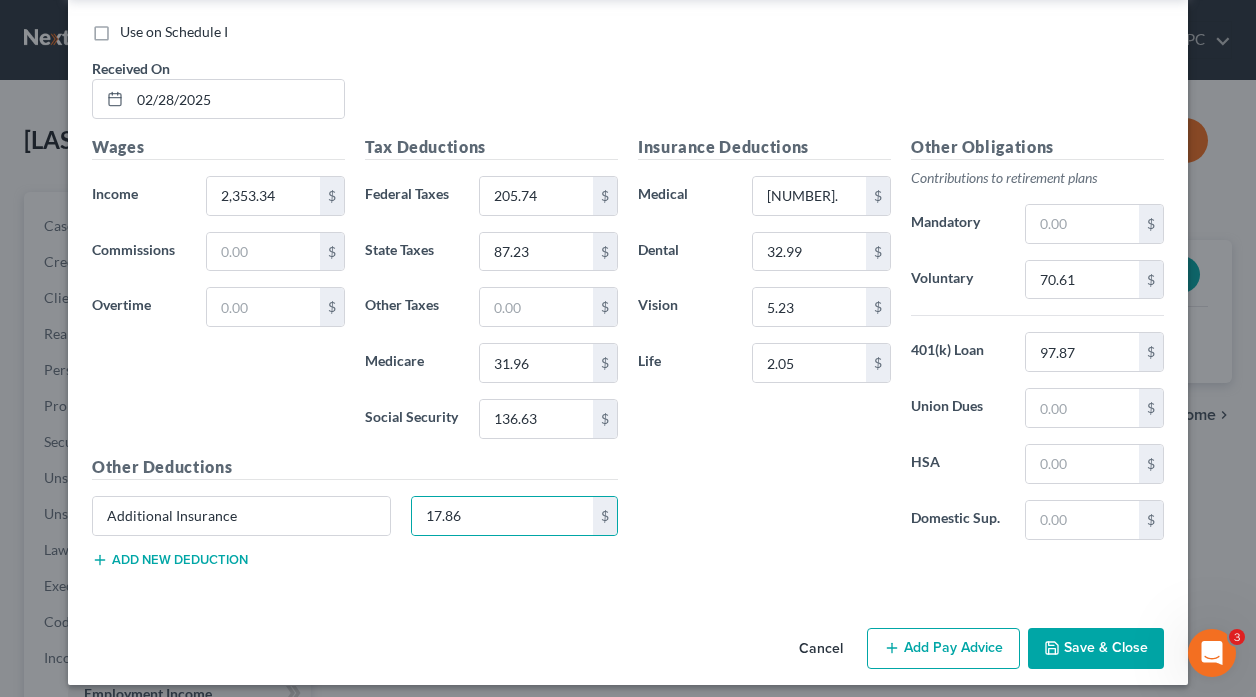 click on "Add new deduction" at bounding box center (170, 560) 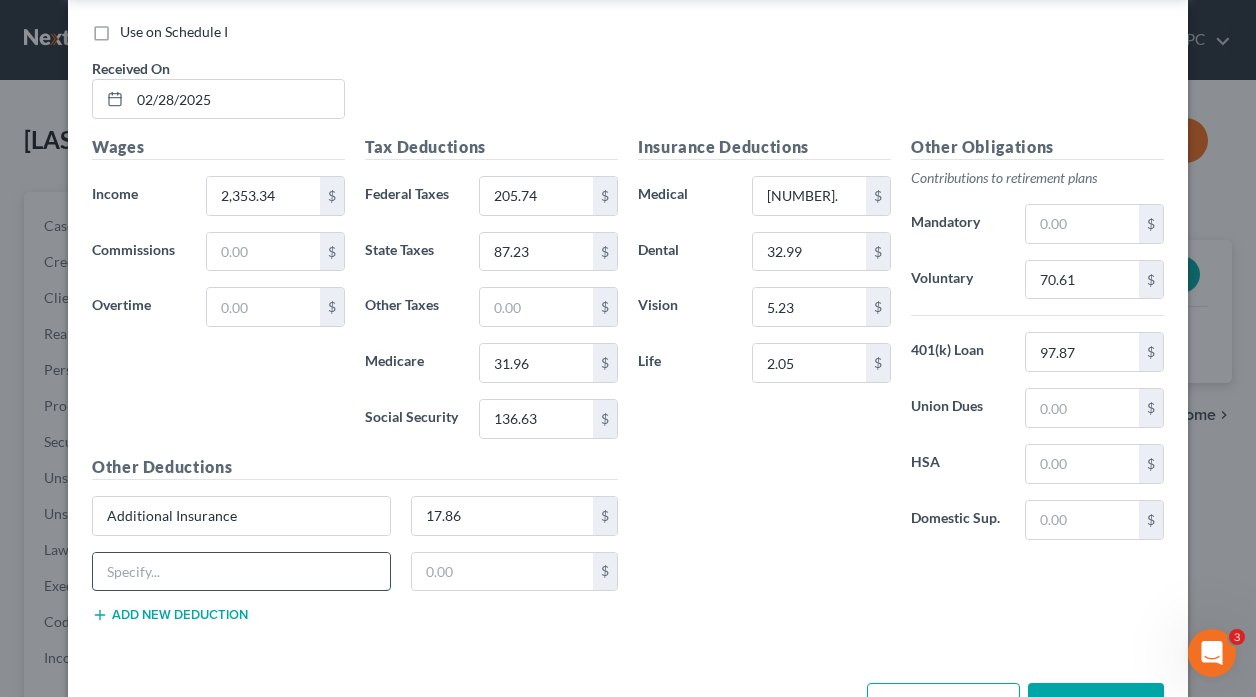 click at bounding box center (241, 572) 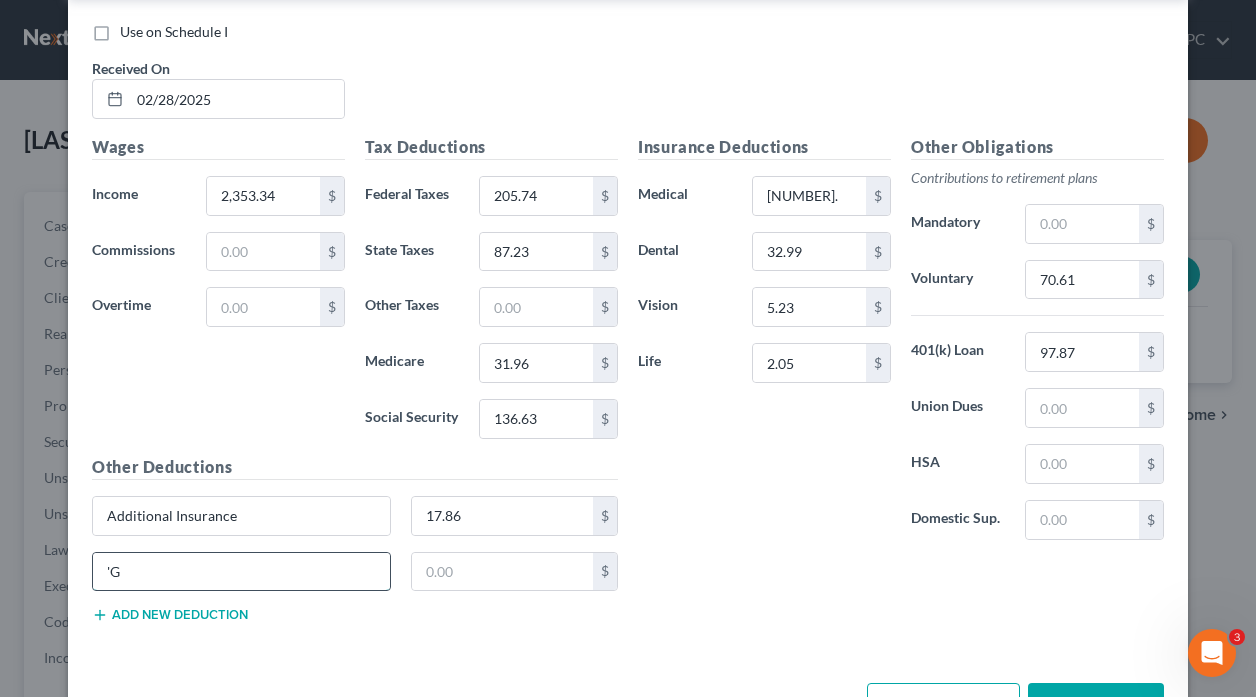 type on "'" 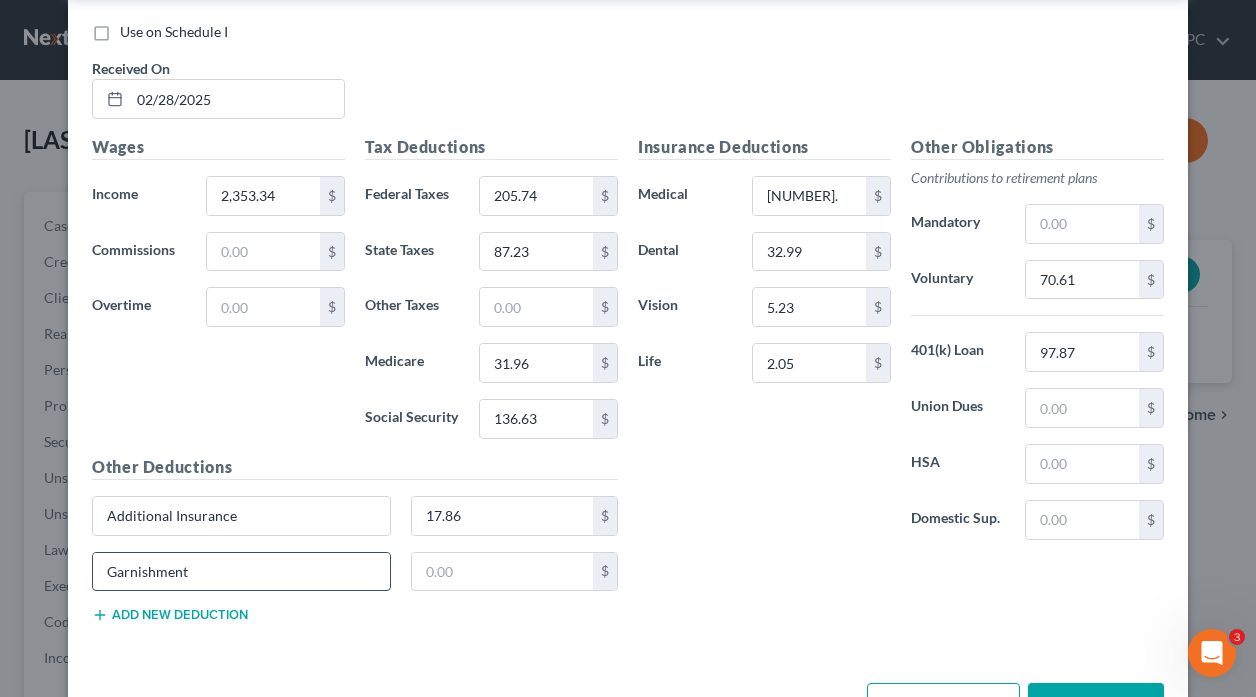 type on "Garnishment" 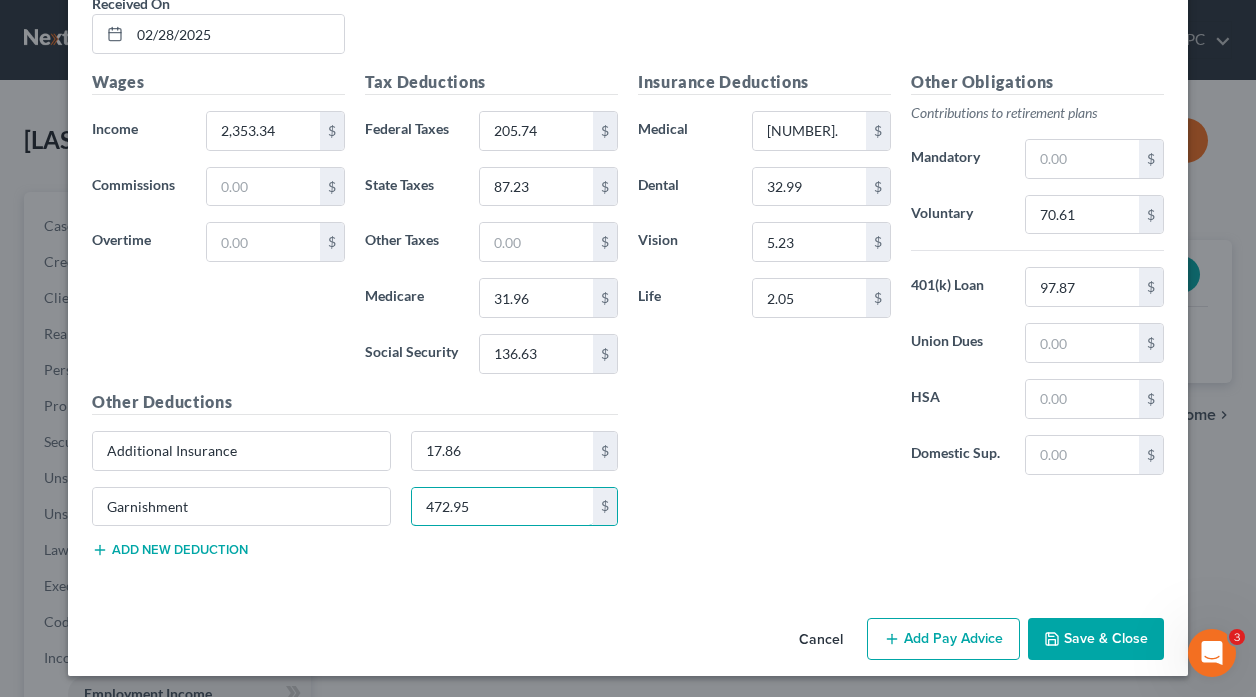 scroll, scrollTop: 1517, scrollLeft: 0, axis: vertical 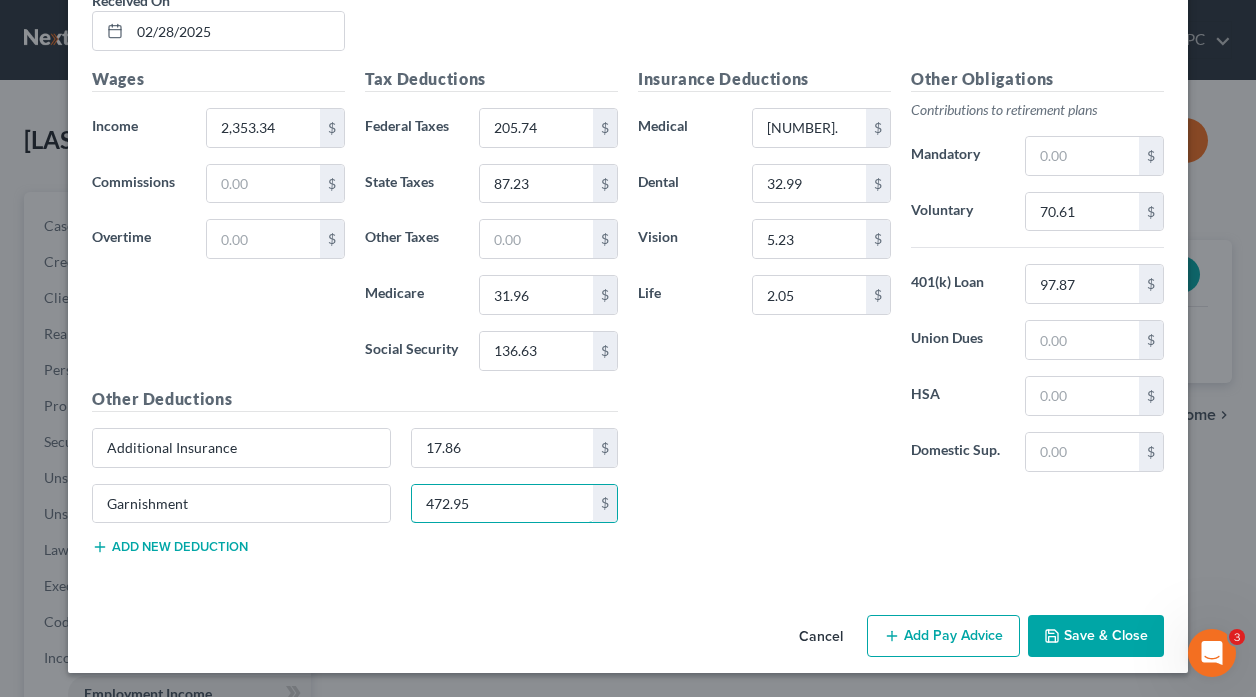 type on "472.95" 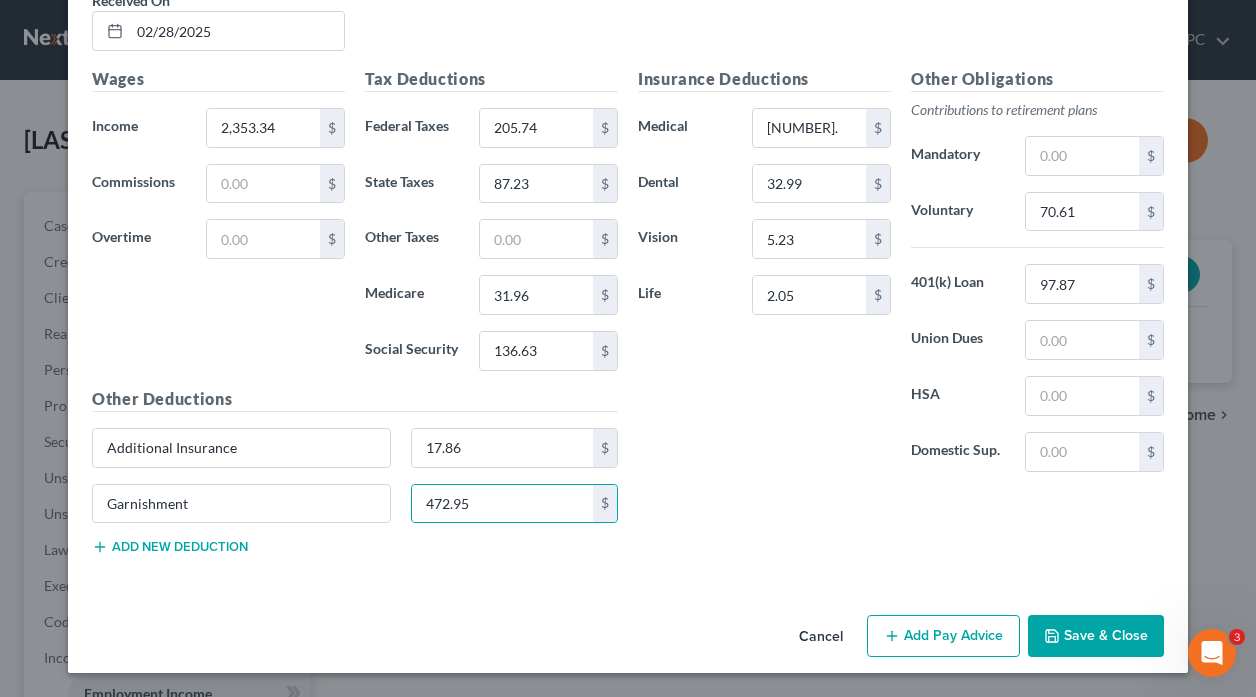 click on "Add Pay Advice" at bounding box center [943, 636] 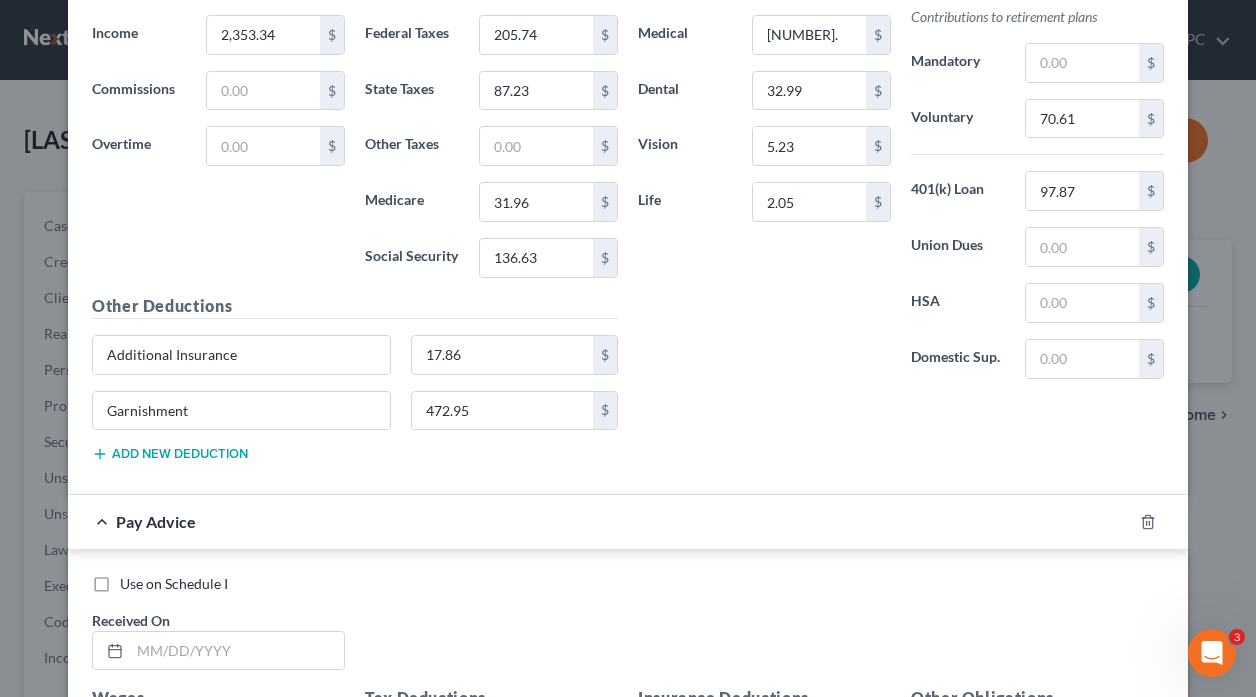 scroll, scrollTop: 1717, scrollLeft: 0, axis: vertical 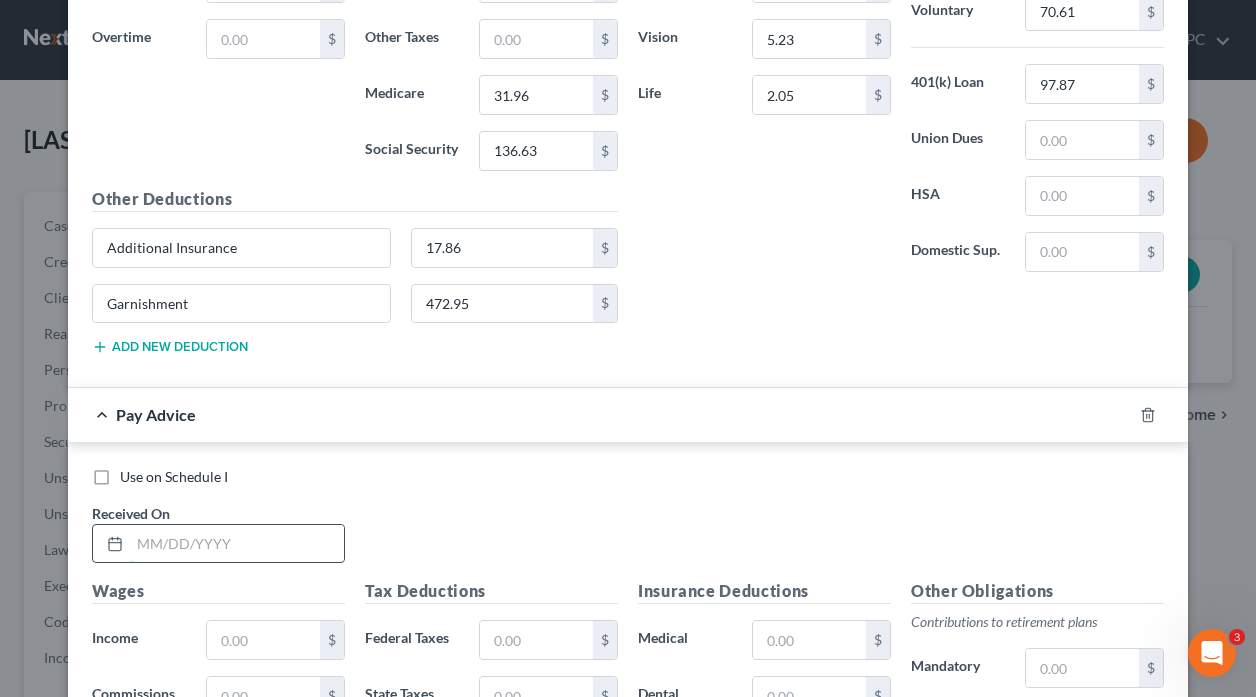 click at bounding box center [237, 544] 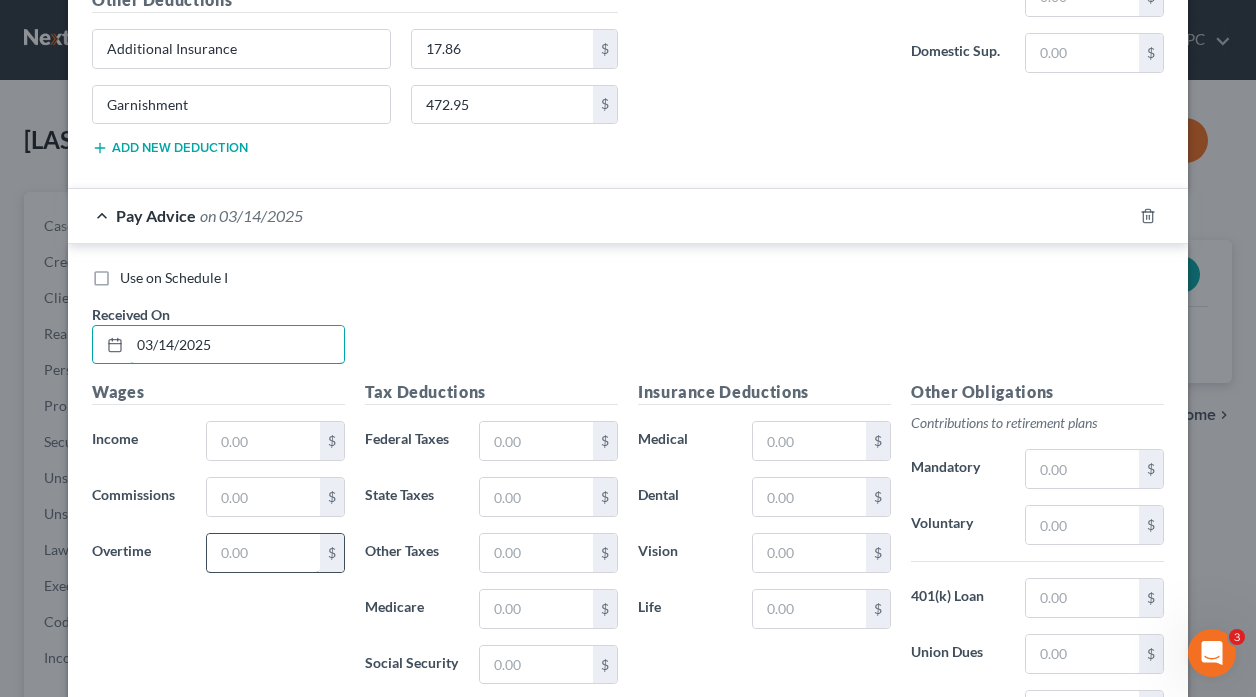 scroll, scrollTop: 1917, scrollLeft: 0, axis: vertical 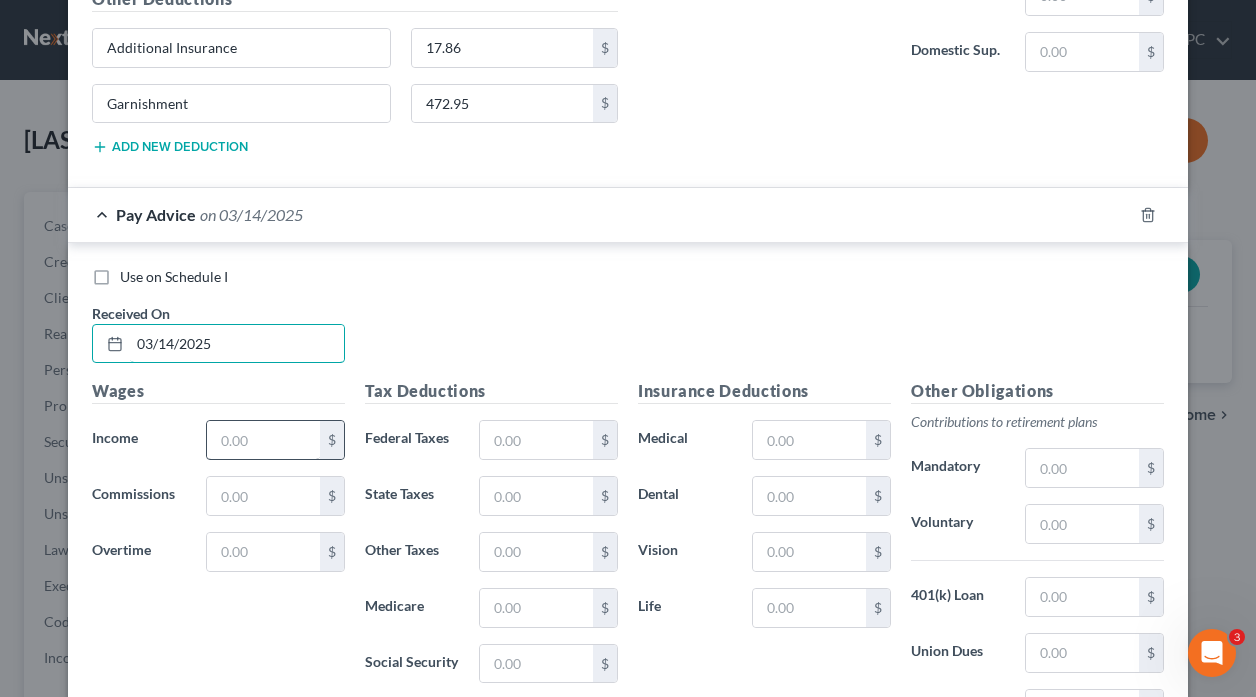 type on "03/14/2025" 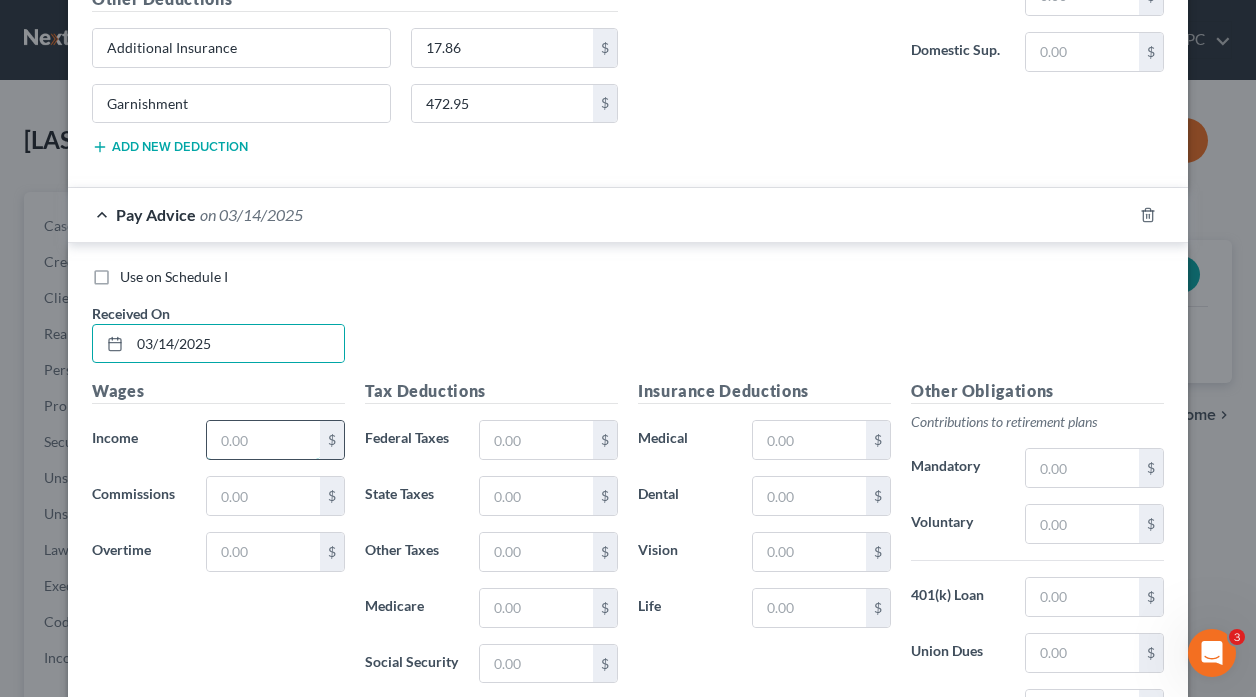 click at bounding box center (263, 440) 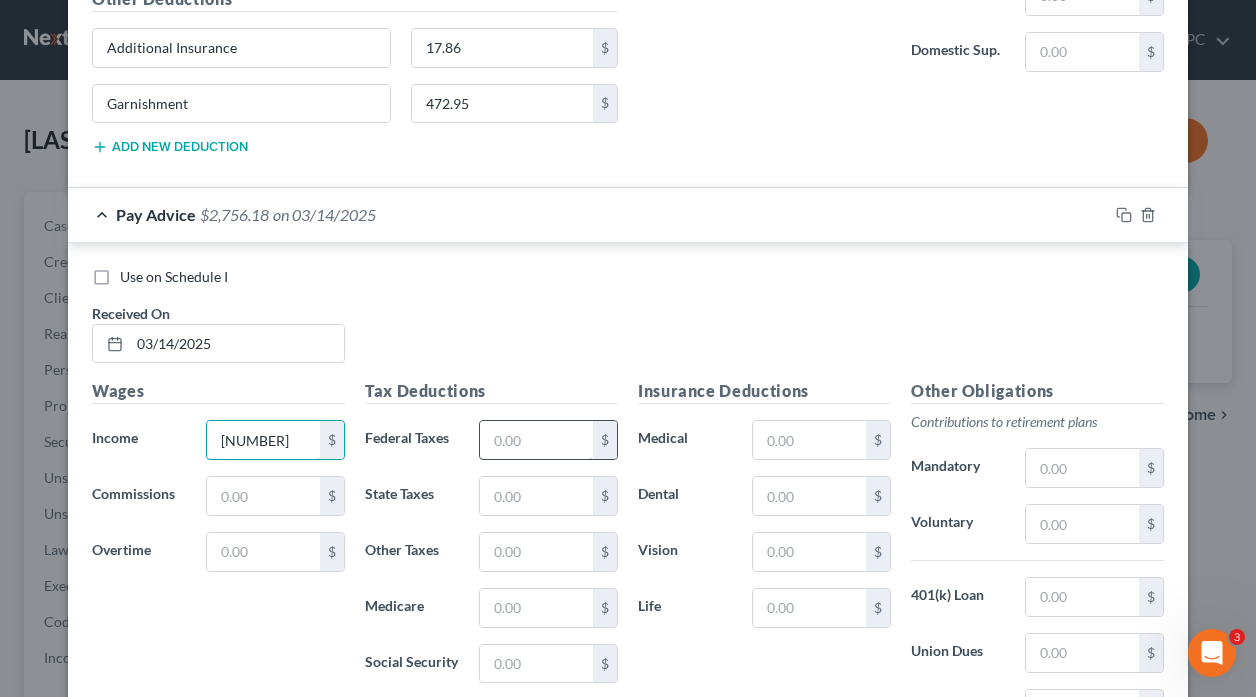 type on "[NUMBER]" 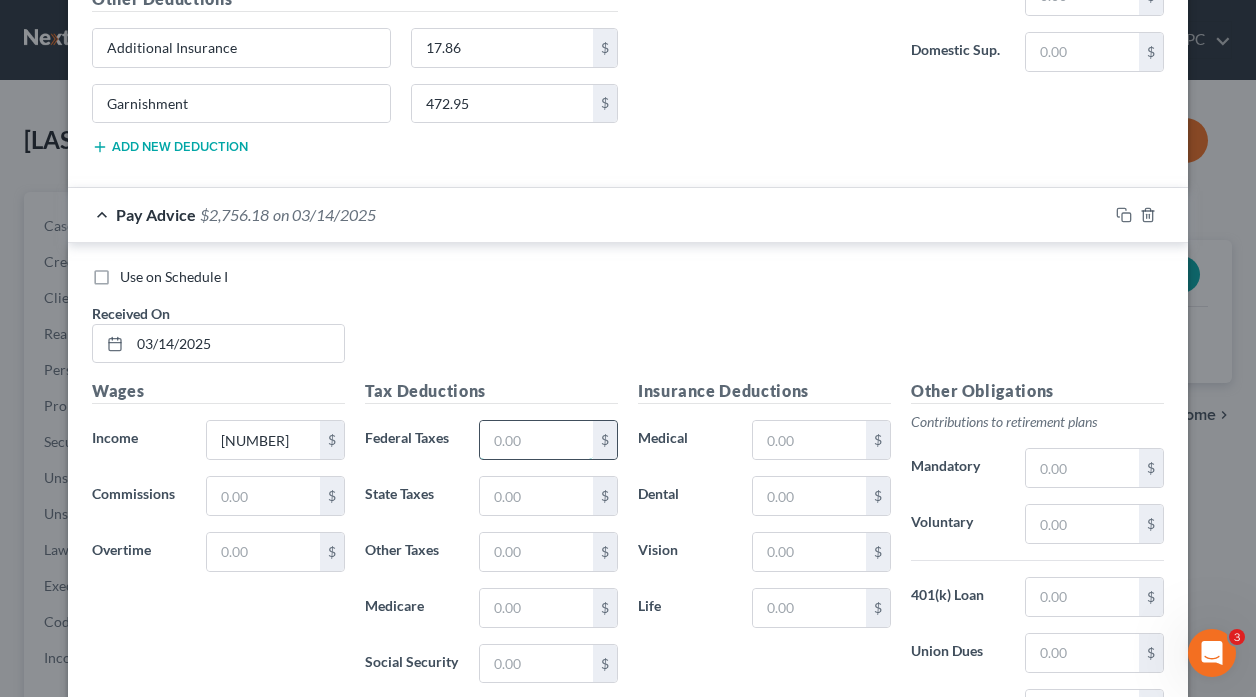 click at bounding box center [536, 440] 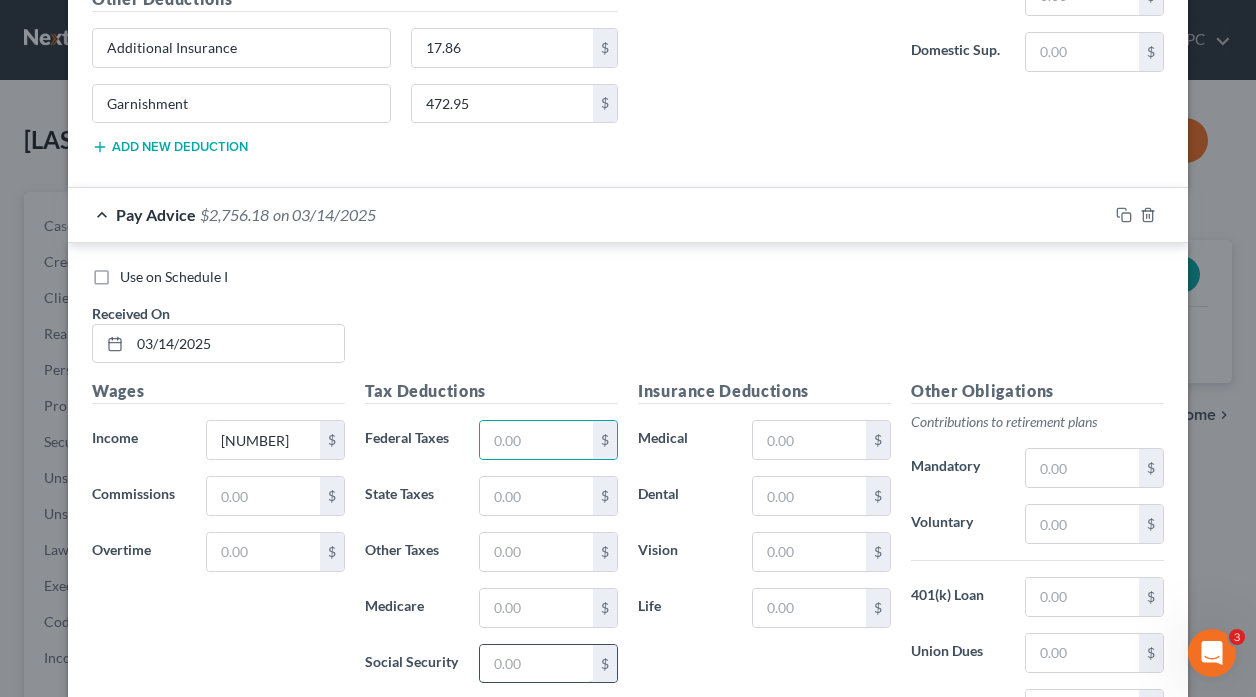 click at bounding box center (536, 664) 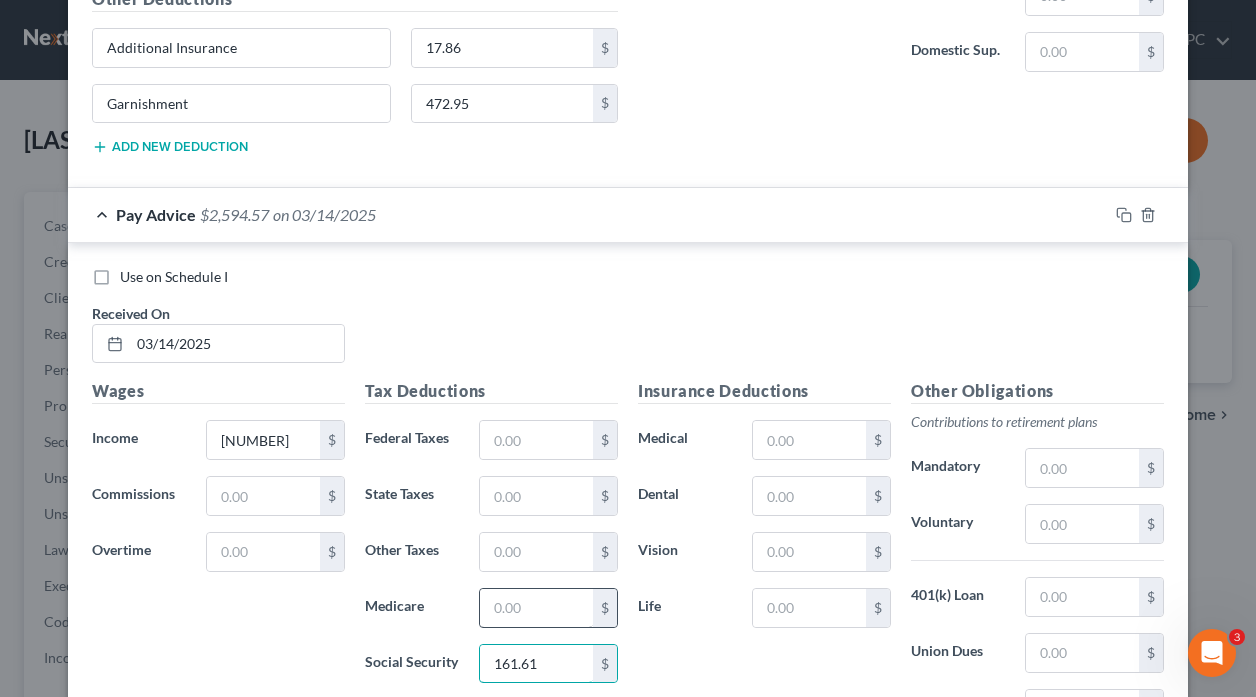 type on "161.61" 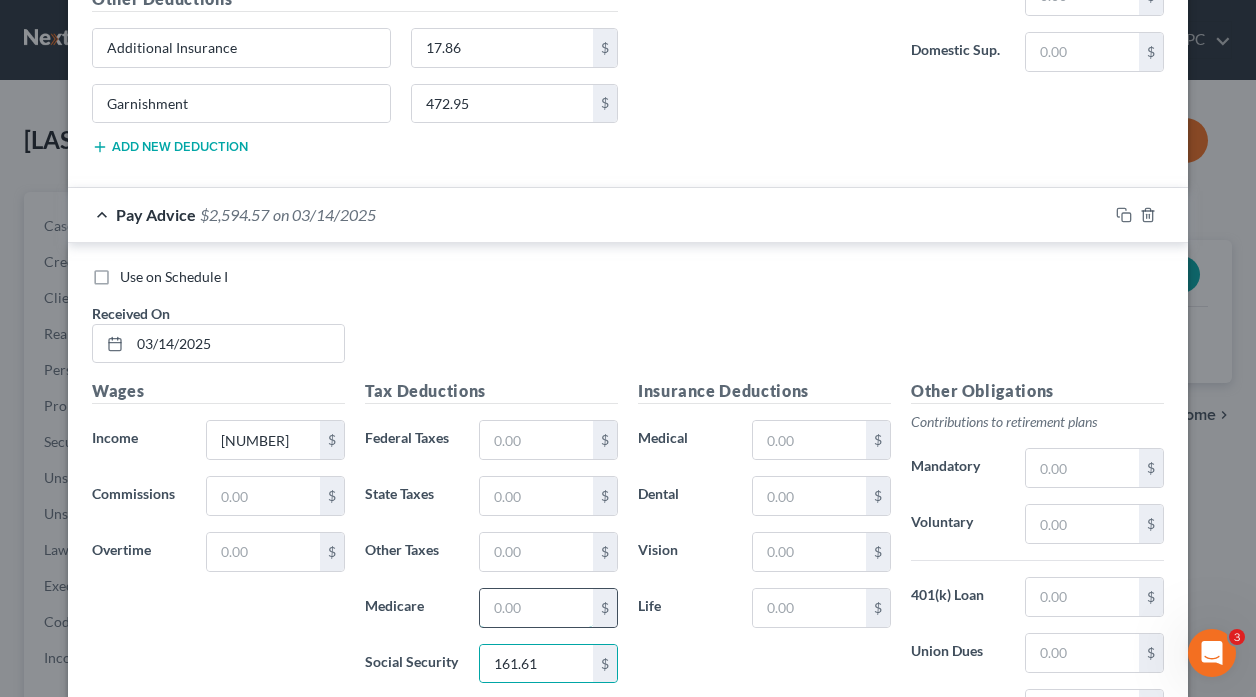 click at bounding box center (536, 608) 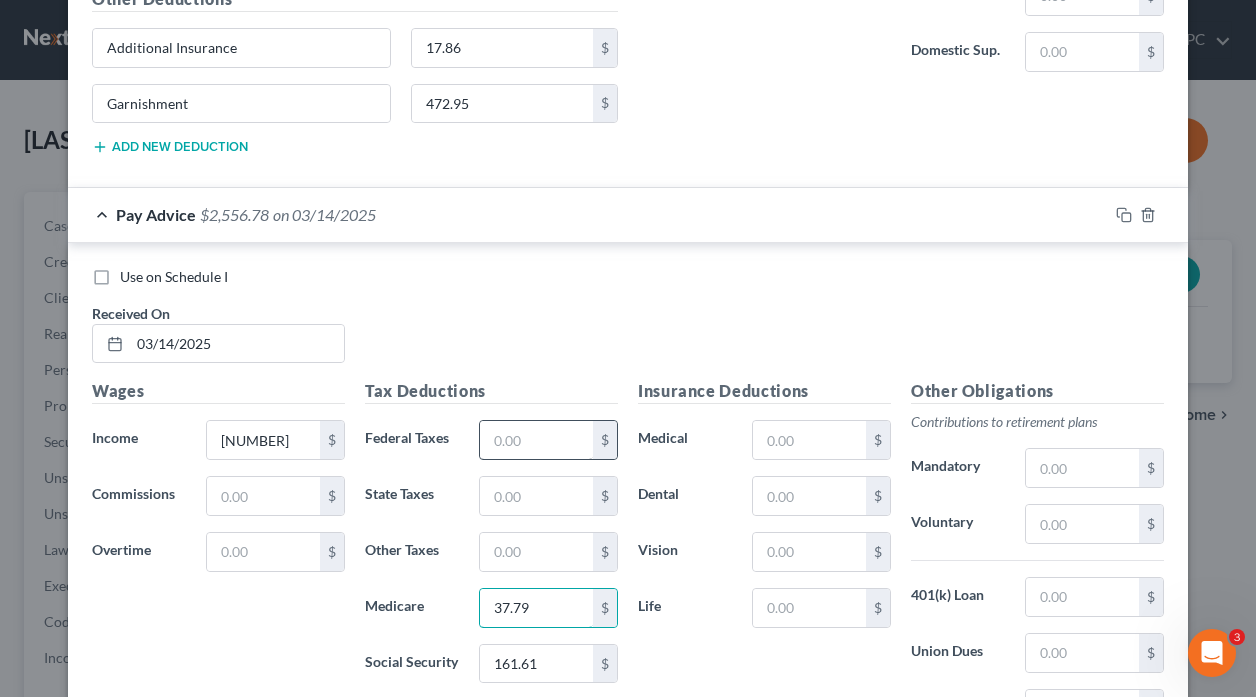 type on "37.79" 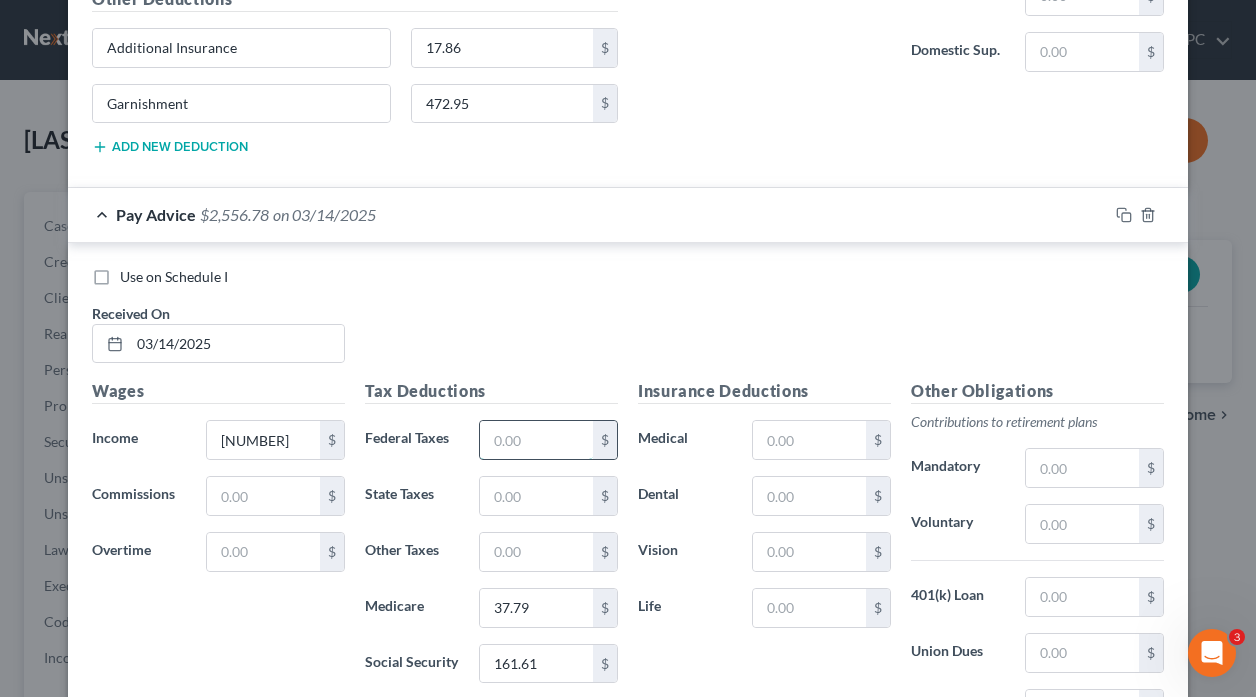 click at bounding box center [536, 440] 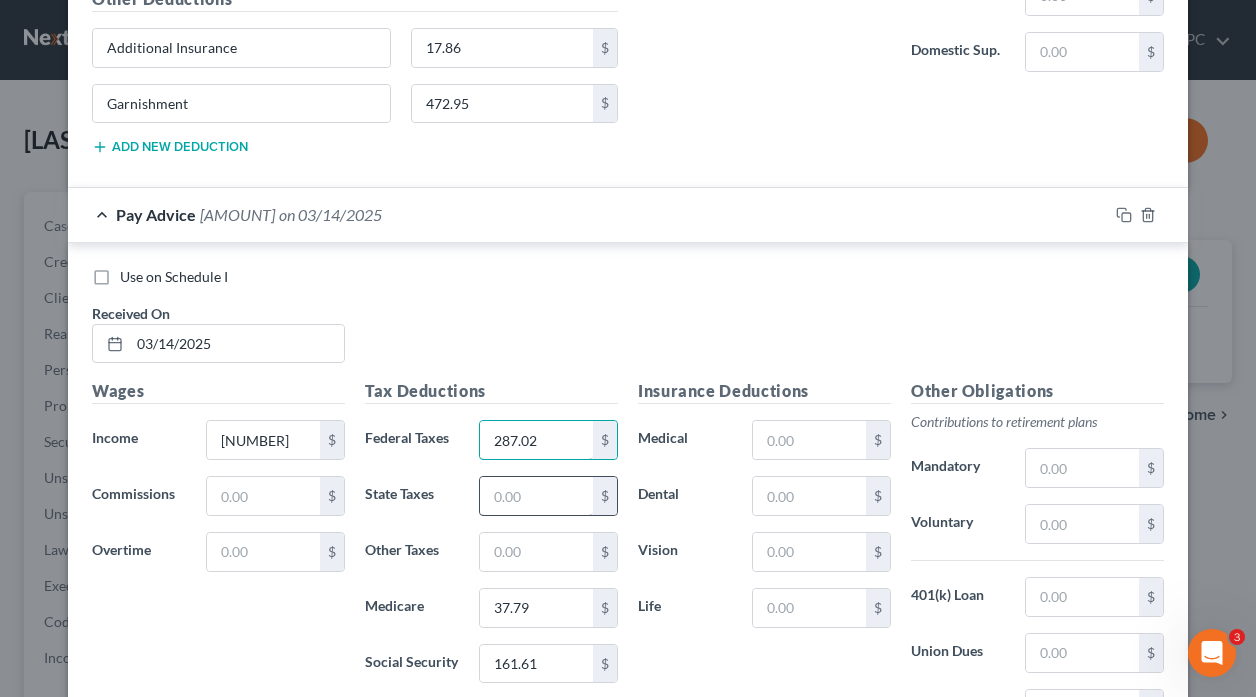 type on "287.02" 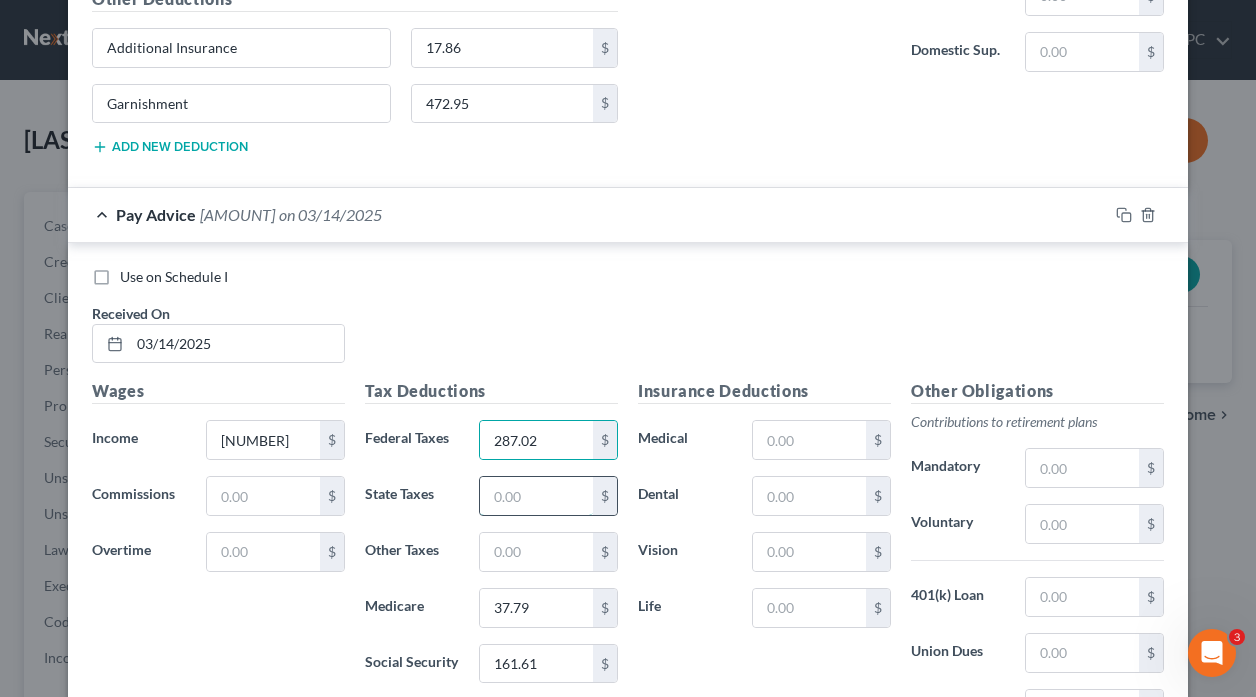 click at bounding box center (536, 496) 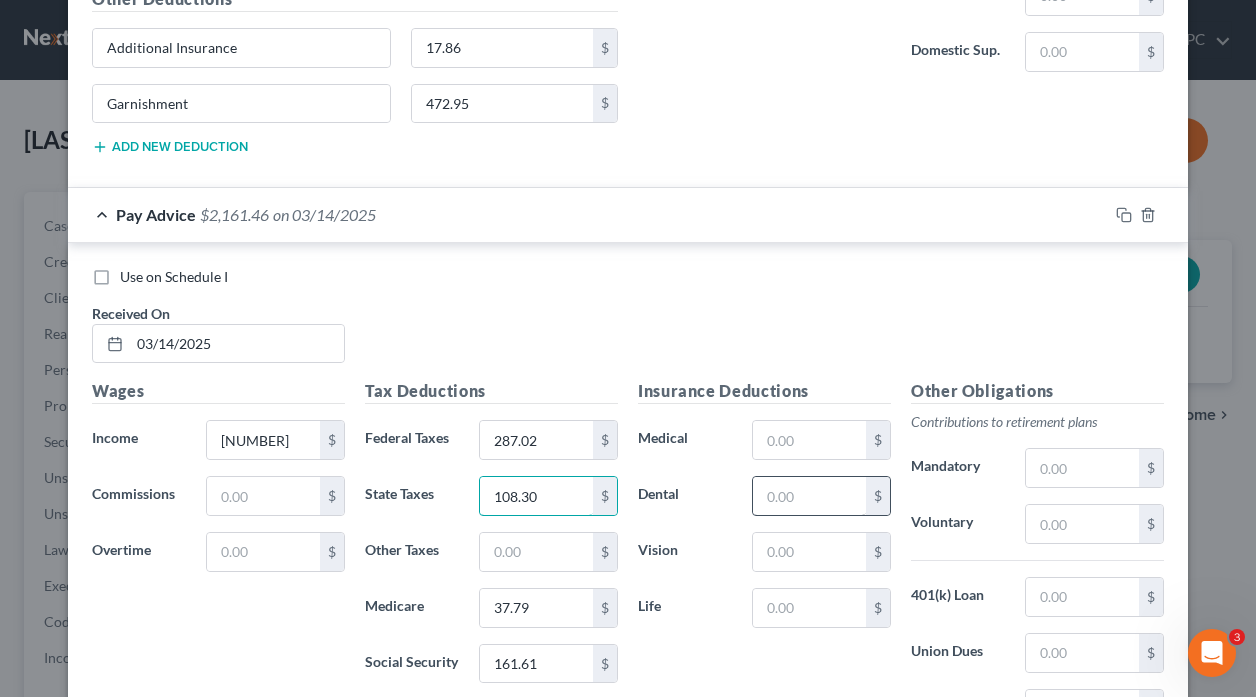 type on "108.30" 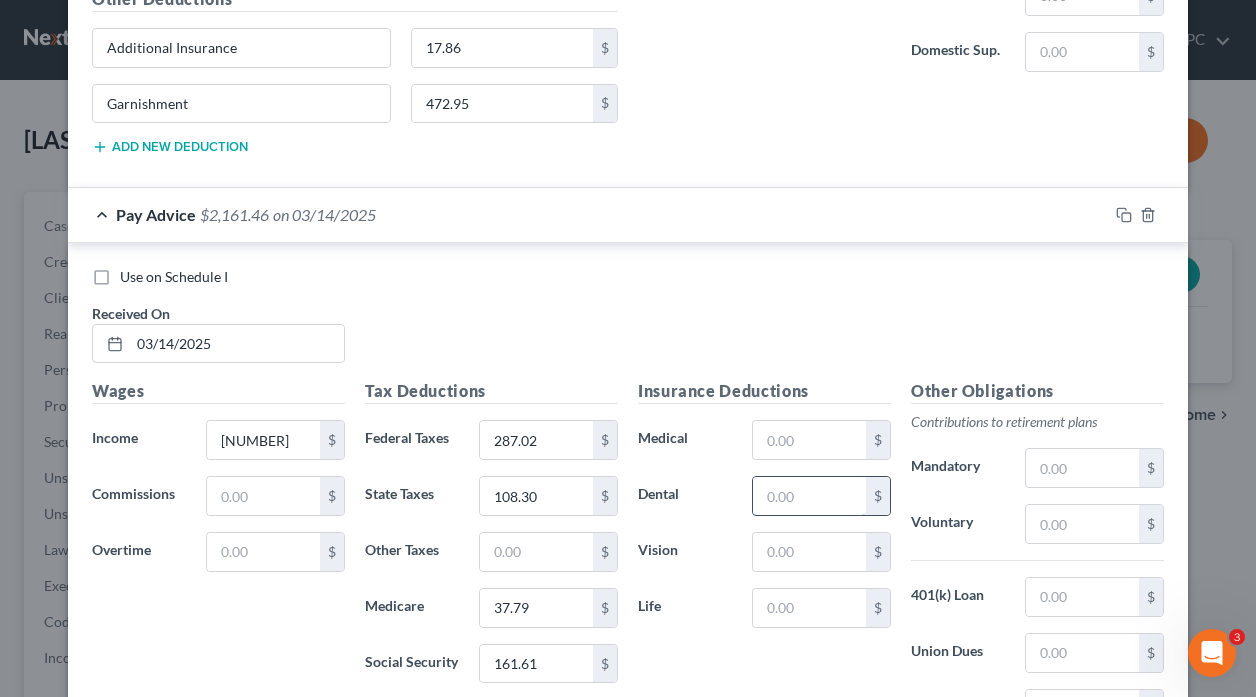 click at bounding box center [809, 496] 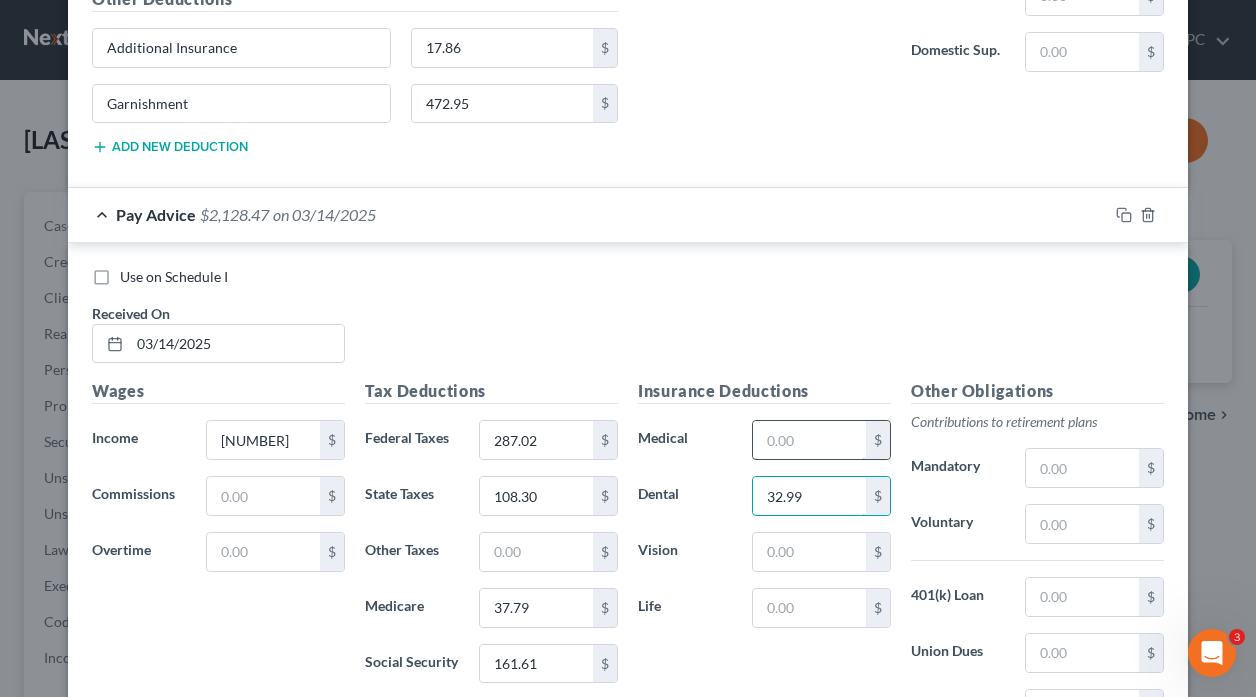 type on "32.99" 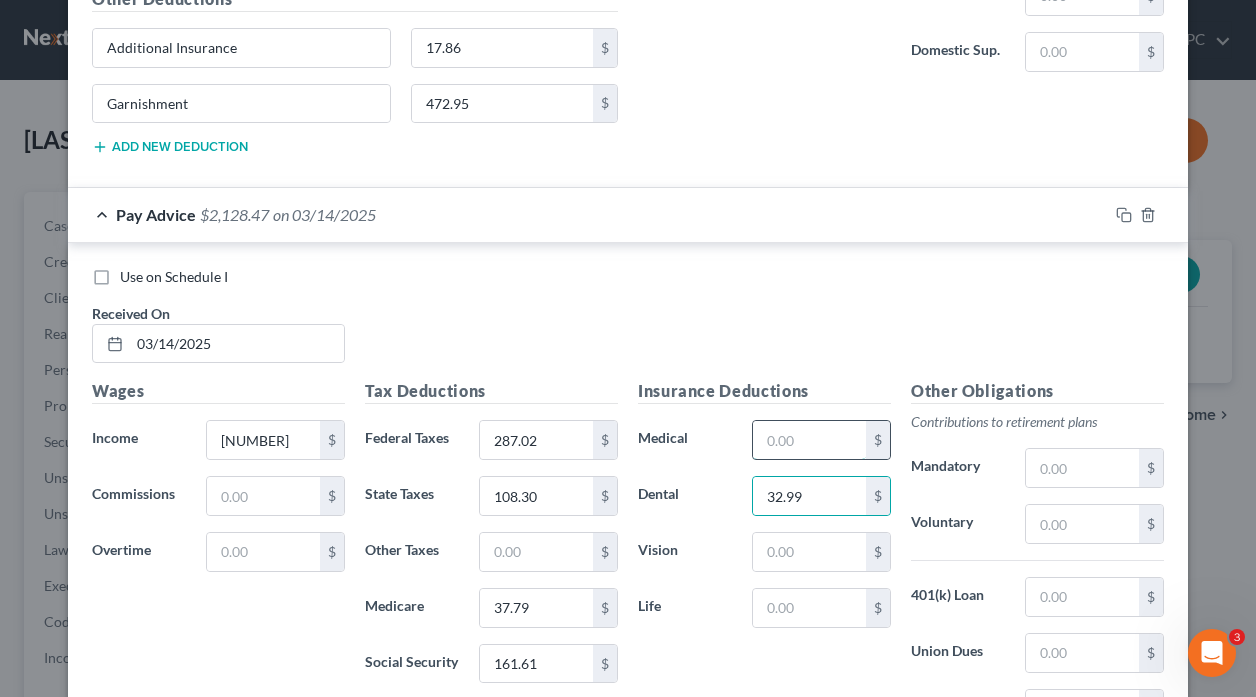 click at bounding box center (809, 440) 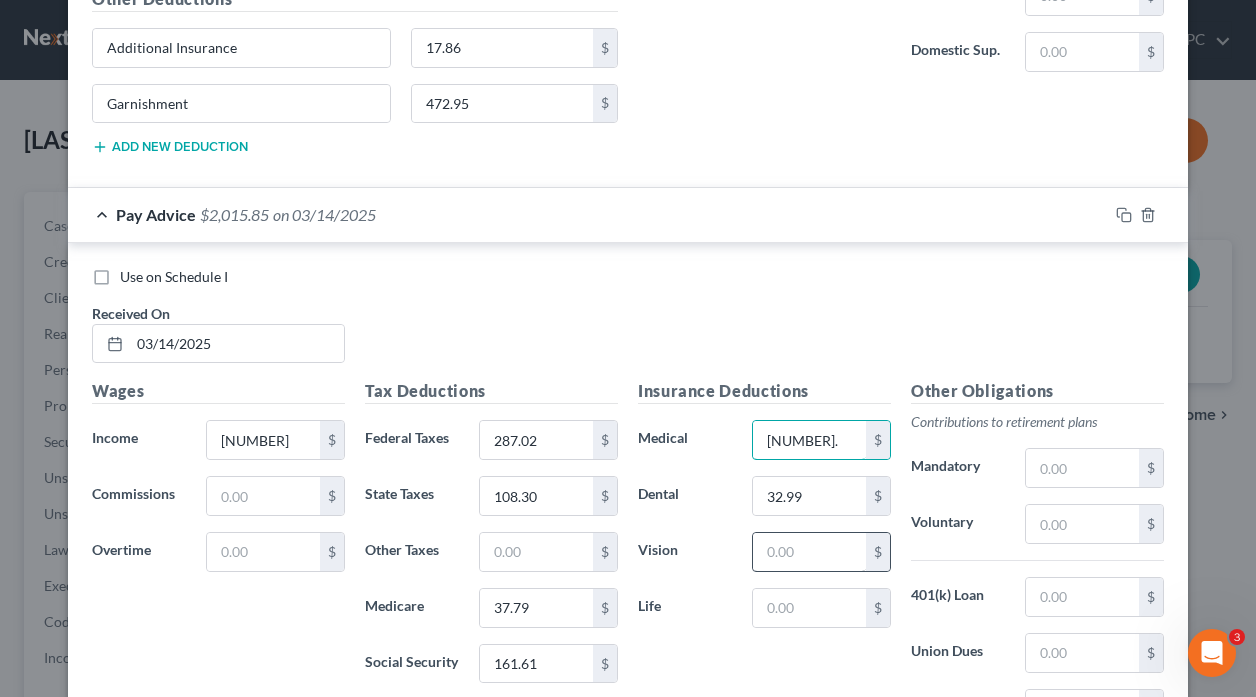 type on "[NUMBER]." 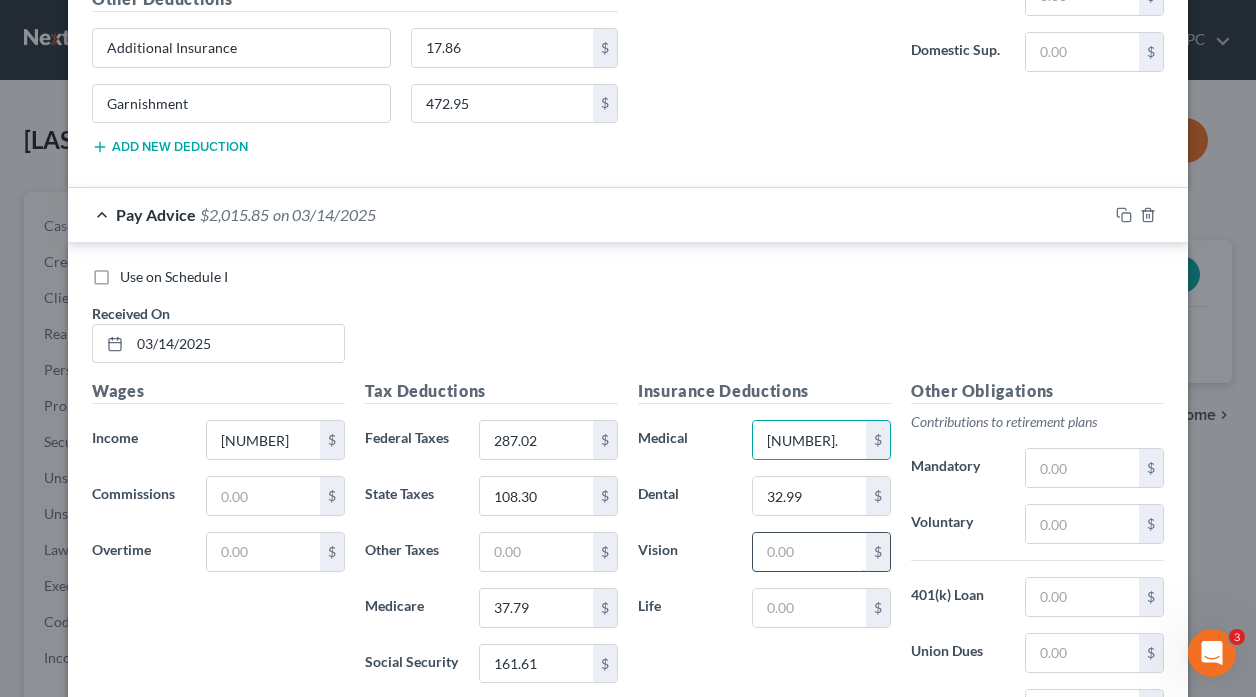 click at bounding box center (809, 552) 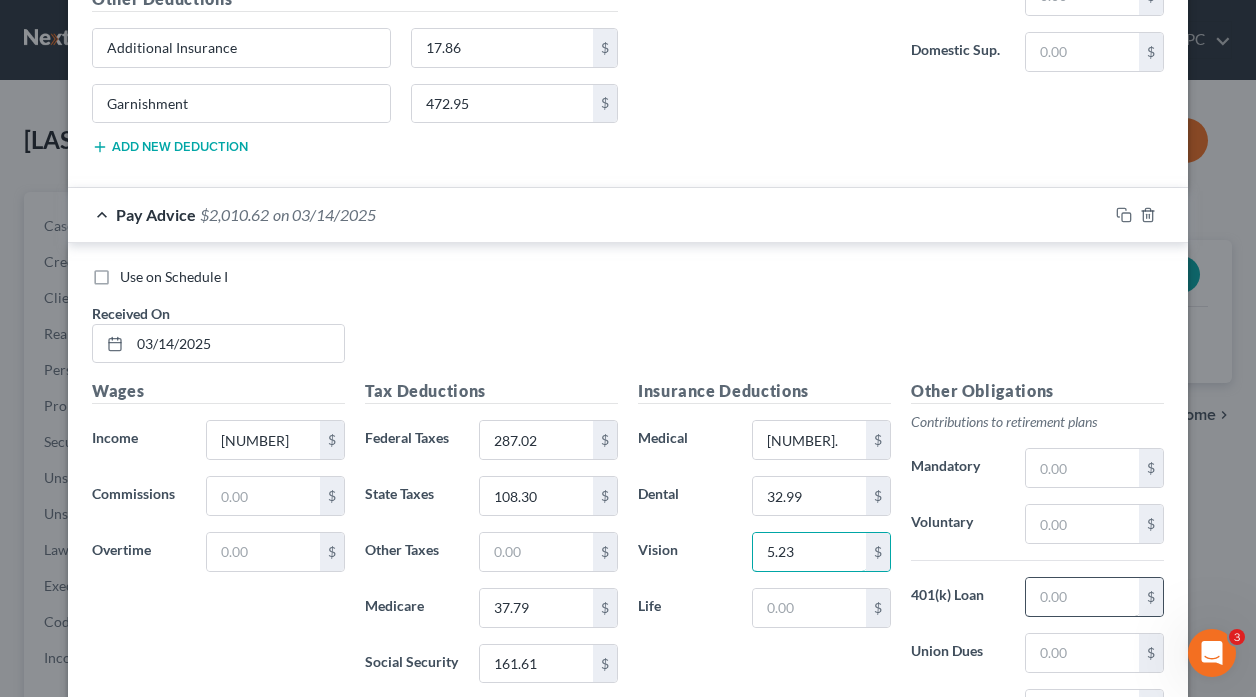type on "5.23" 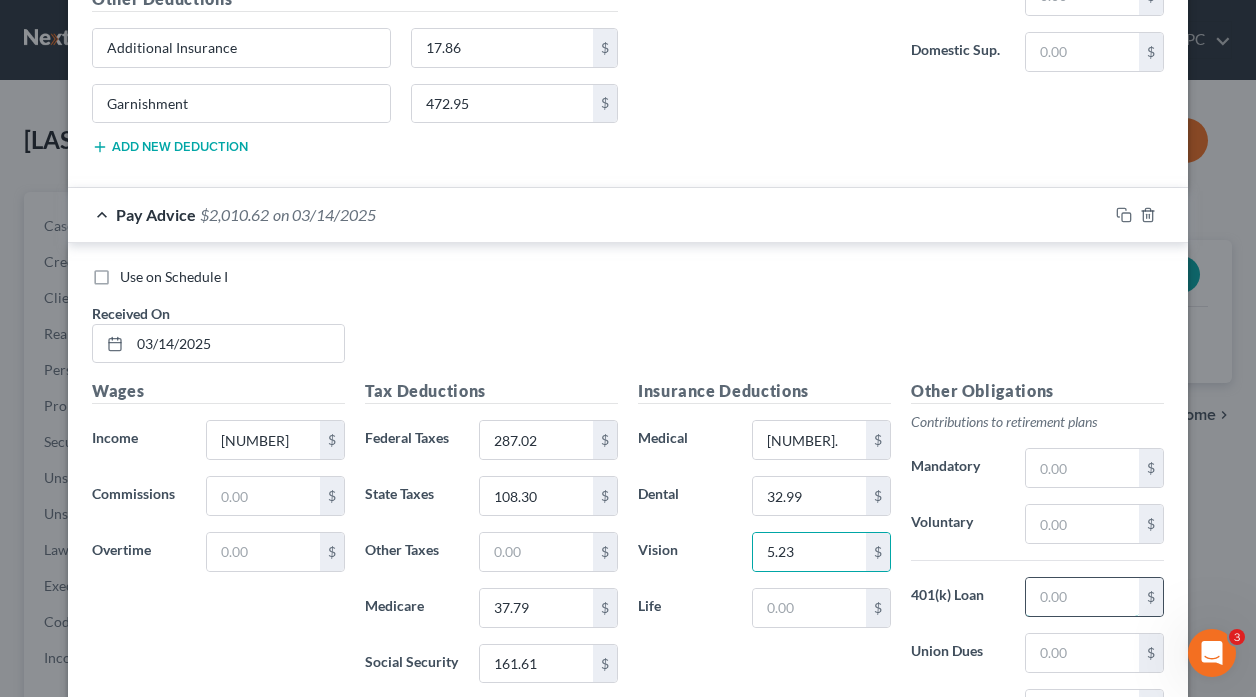 click at bounding box center [1082, 597] 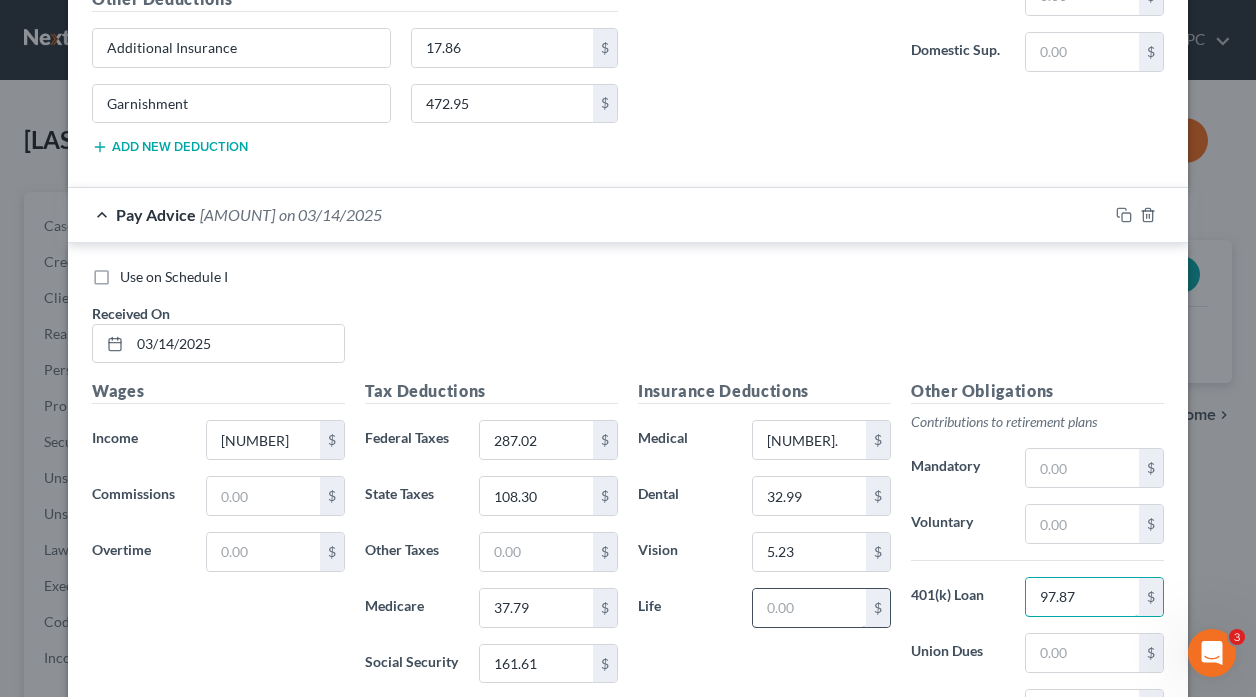 type on "97.87" 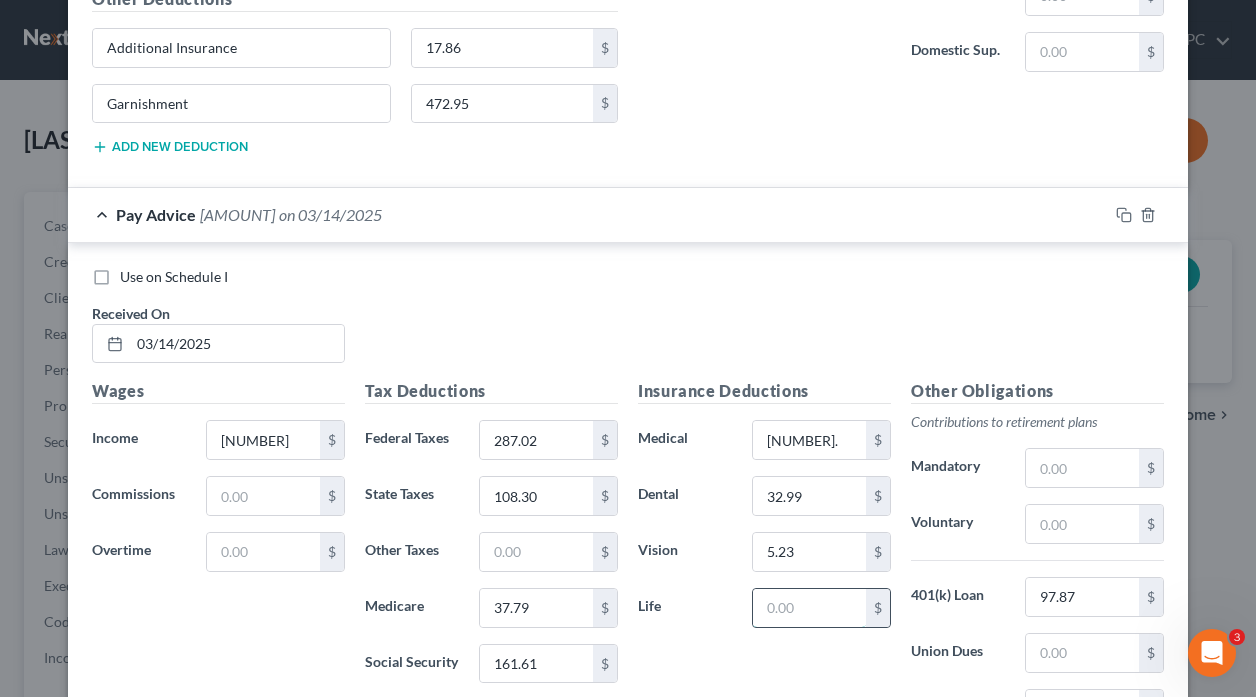 click at bounding box center [809, 608] 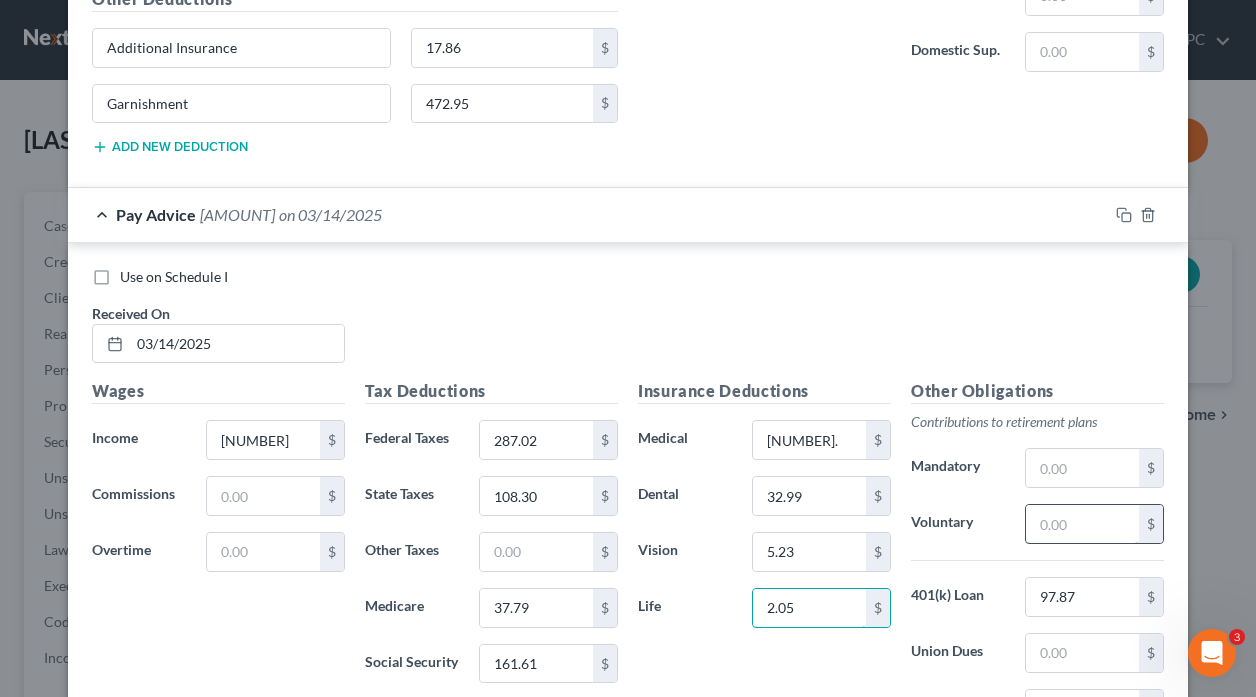 type on "2.05" 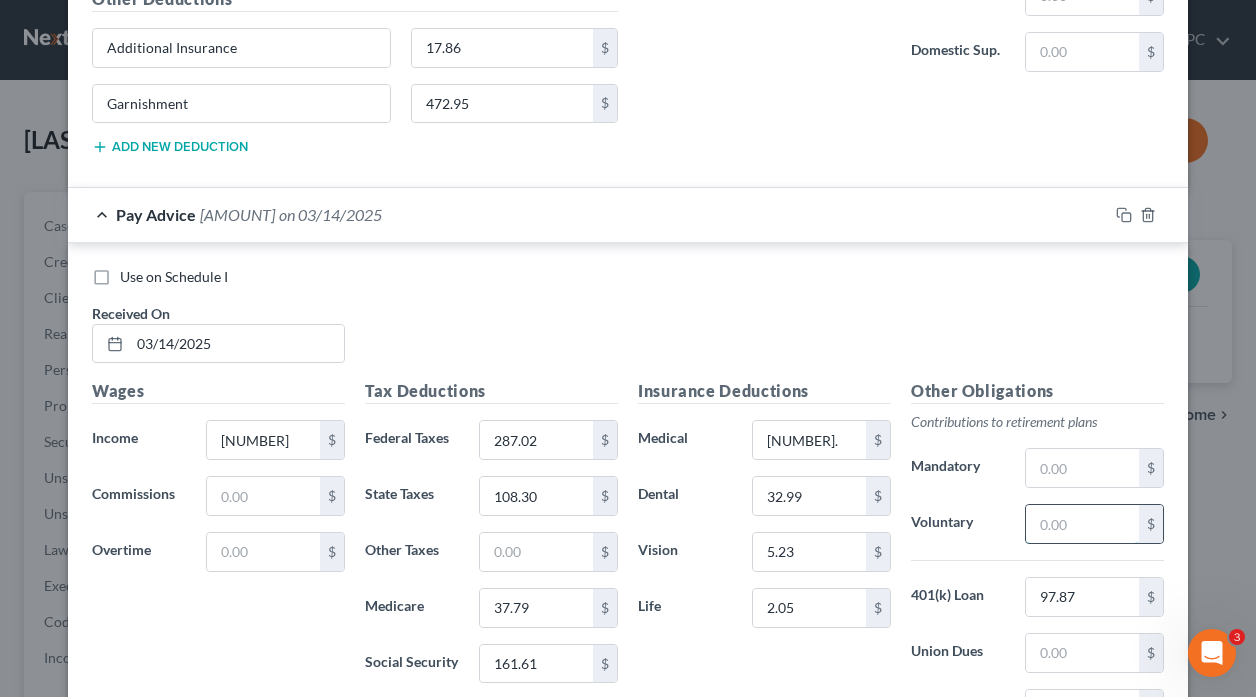 click at bounding box center (1082, 524) 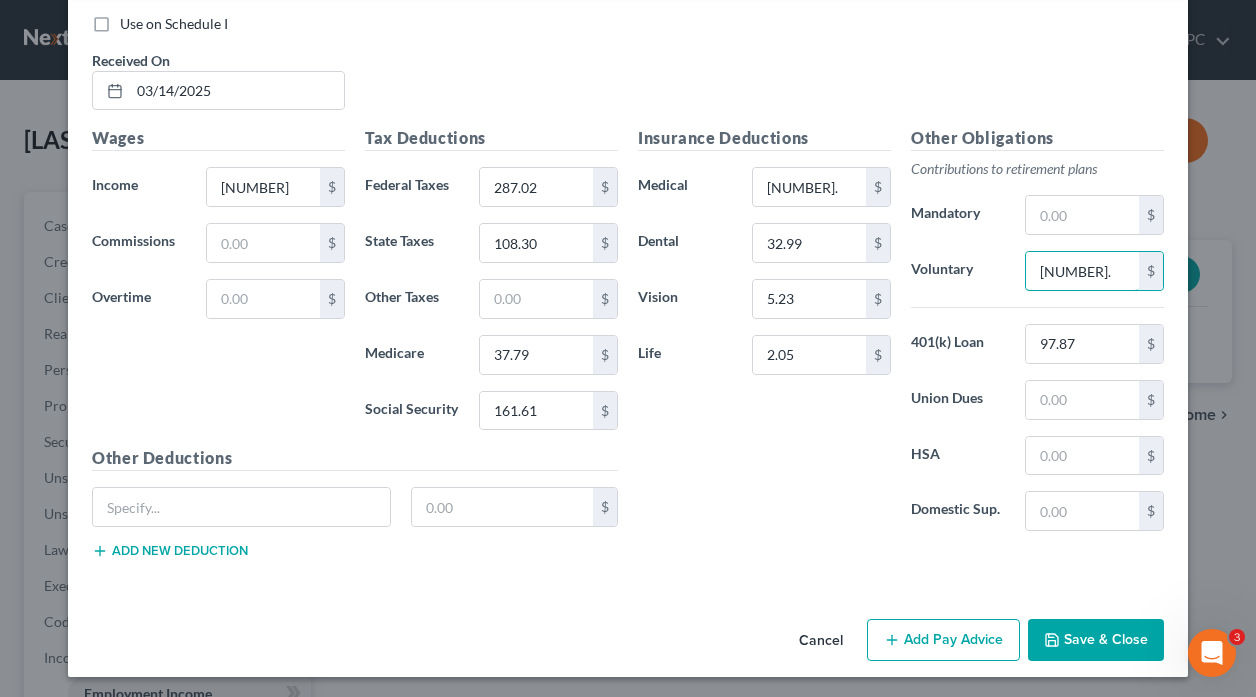 scroll, scrollTop: 2174, scrollLeft: 0, axis: vertical 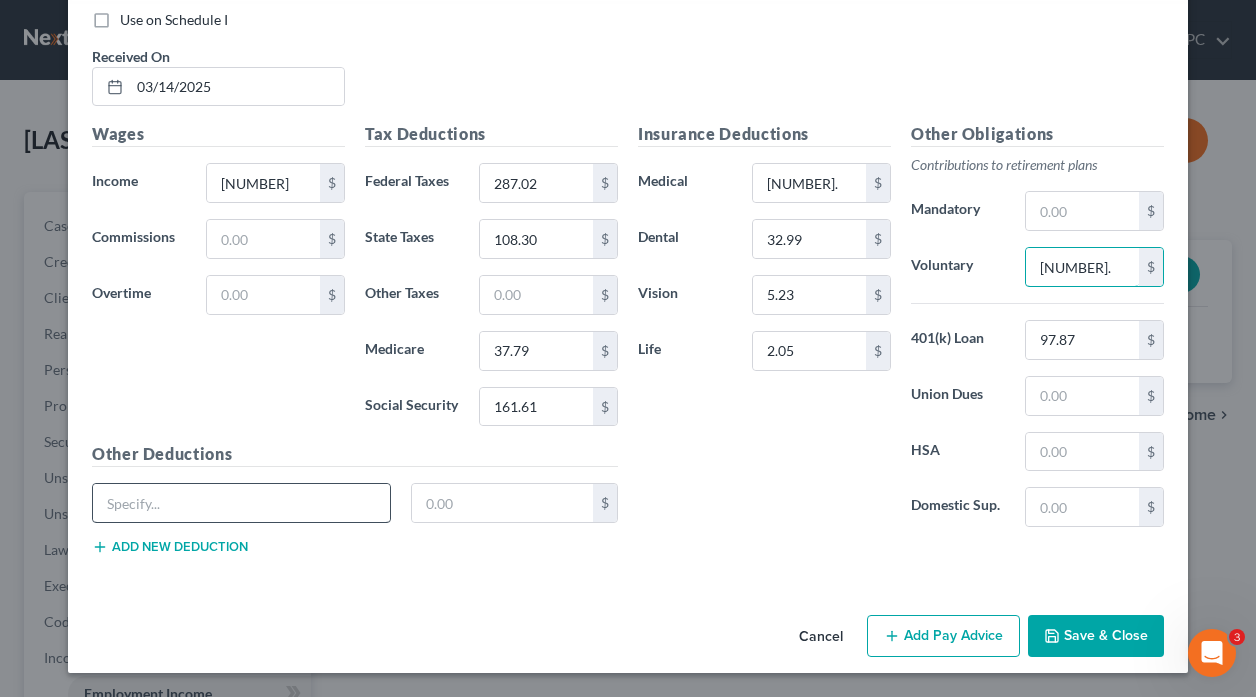 type on "[NUMBER]." 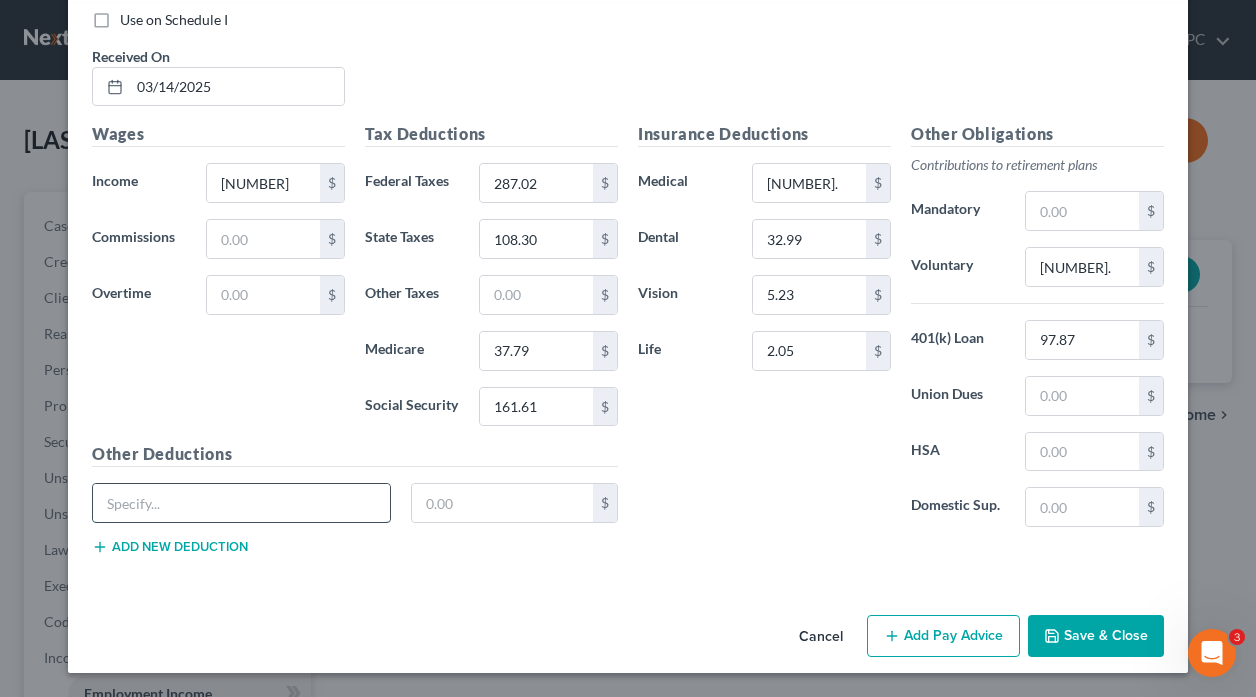 click at bounding box center [241, 503] 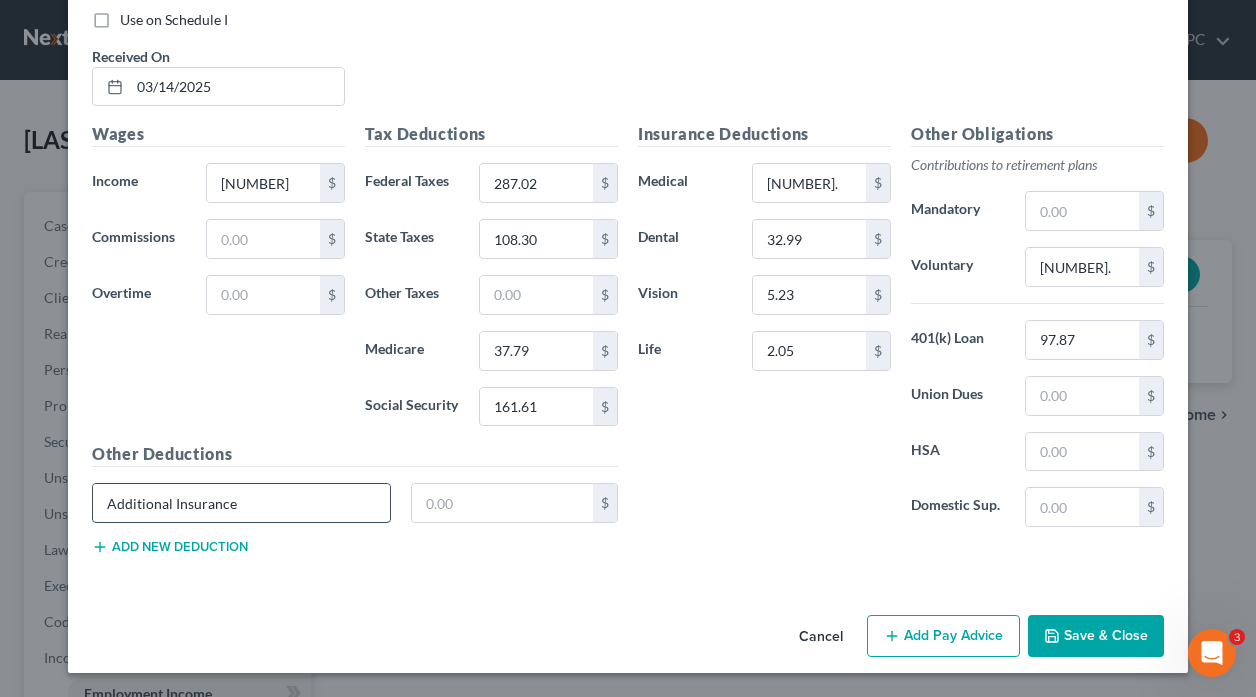 type on "Additional Insurance" 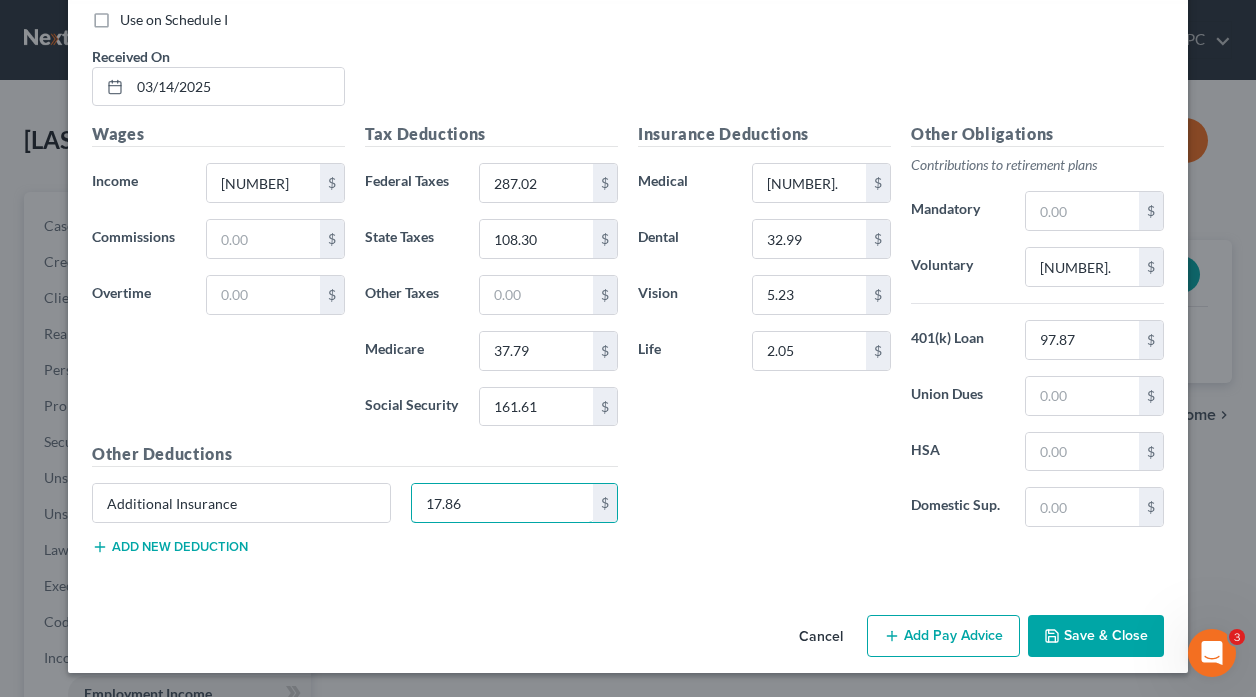 type on "17.86" 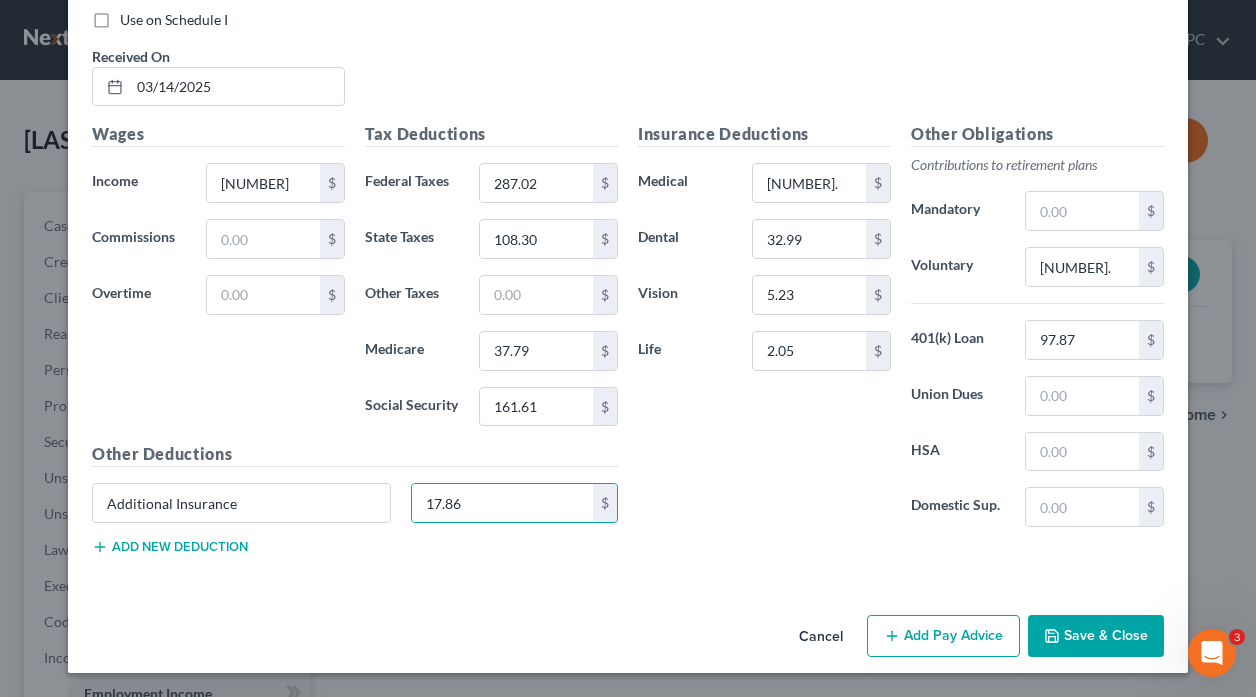 click on "Add new deduction" at bounding box center (170, 547) 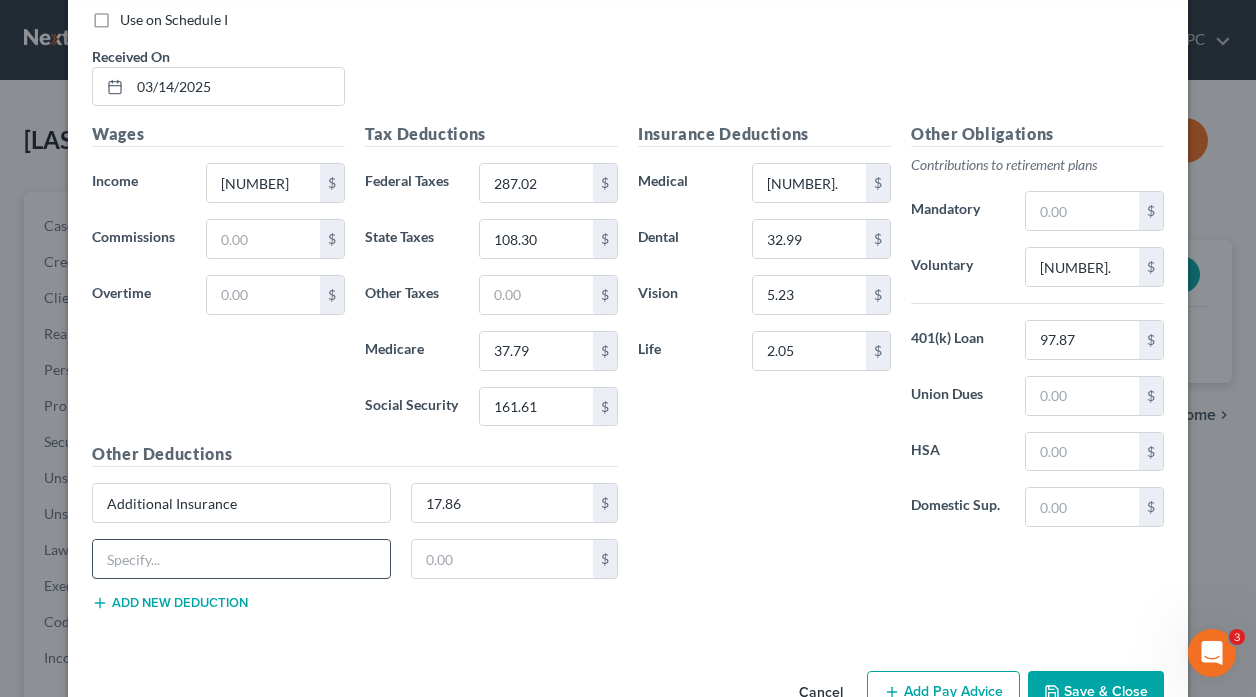 click at bounding box center [241, 559] 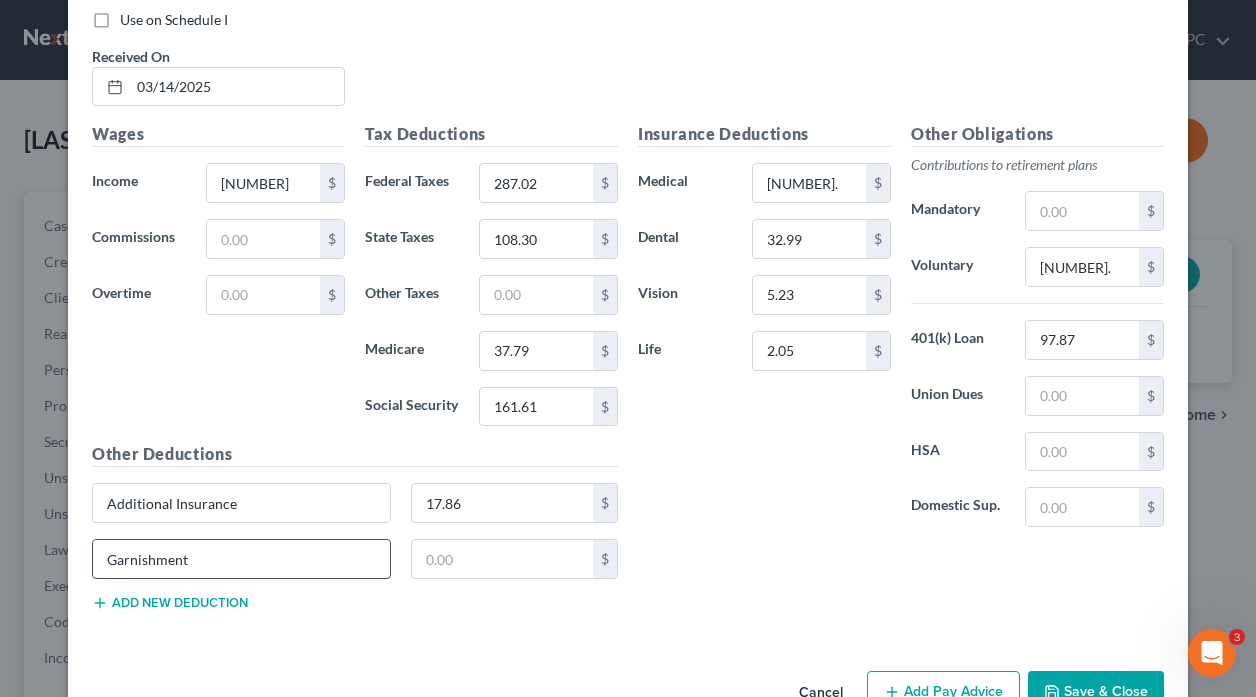 type on "Garnishment" 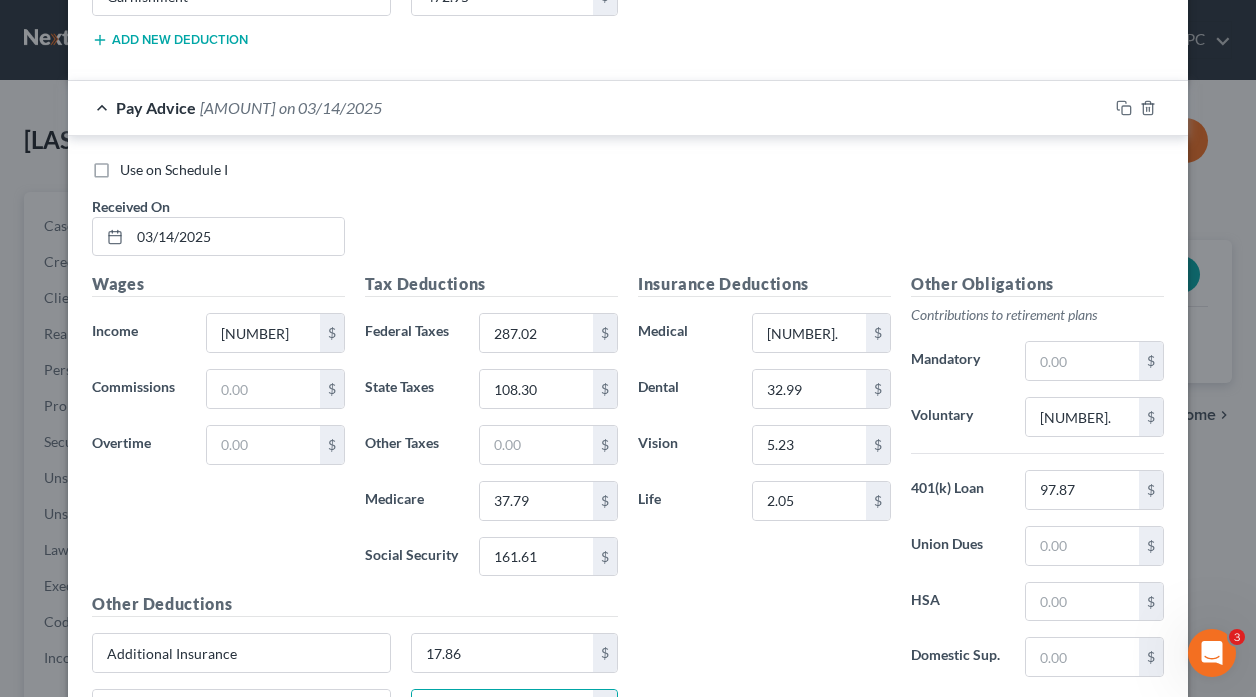 scroll, scrollTop: 2074, scrollLeft: 0, axis: vertical 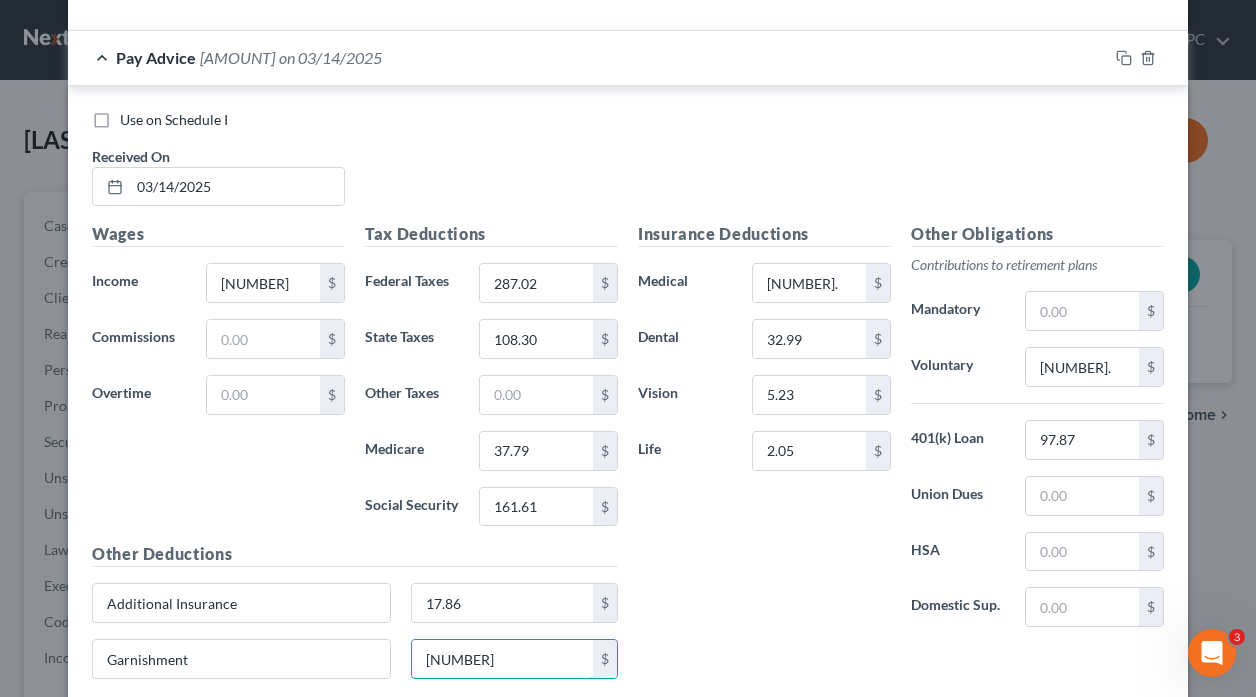 type on "[NUMBER]" 